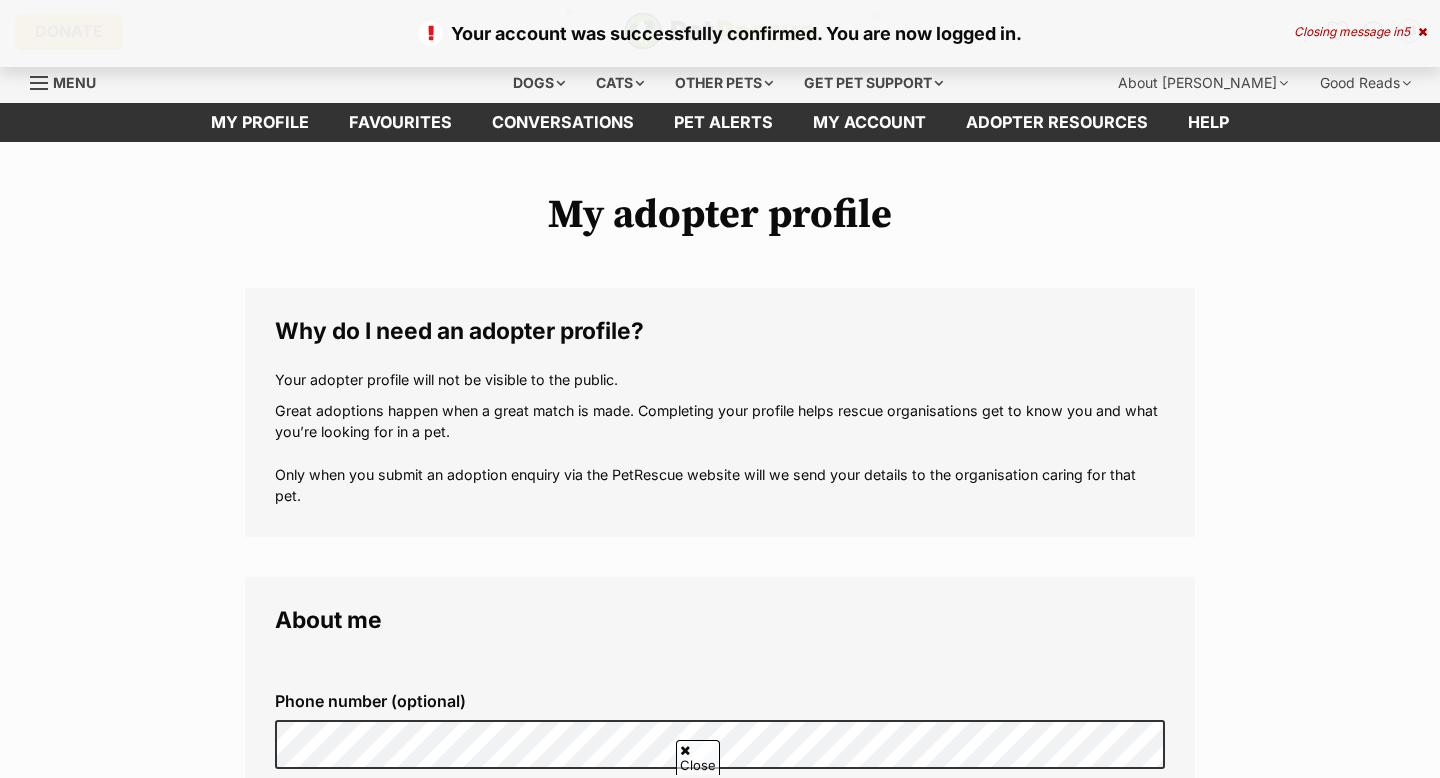 scroll, scrollTop: 238, scrollLeft: 0, axis: vertical 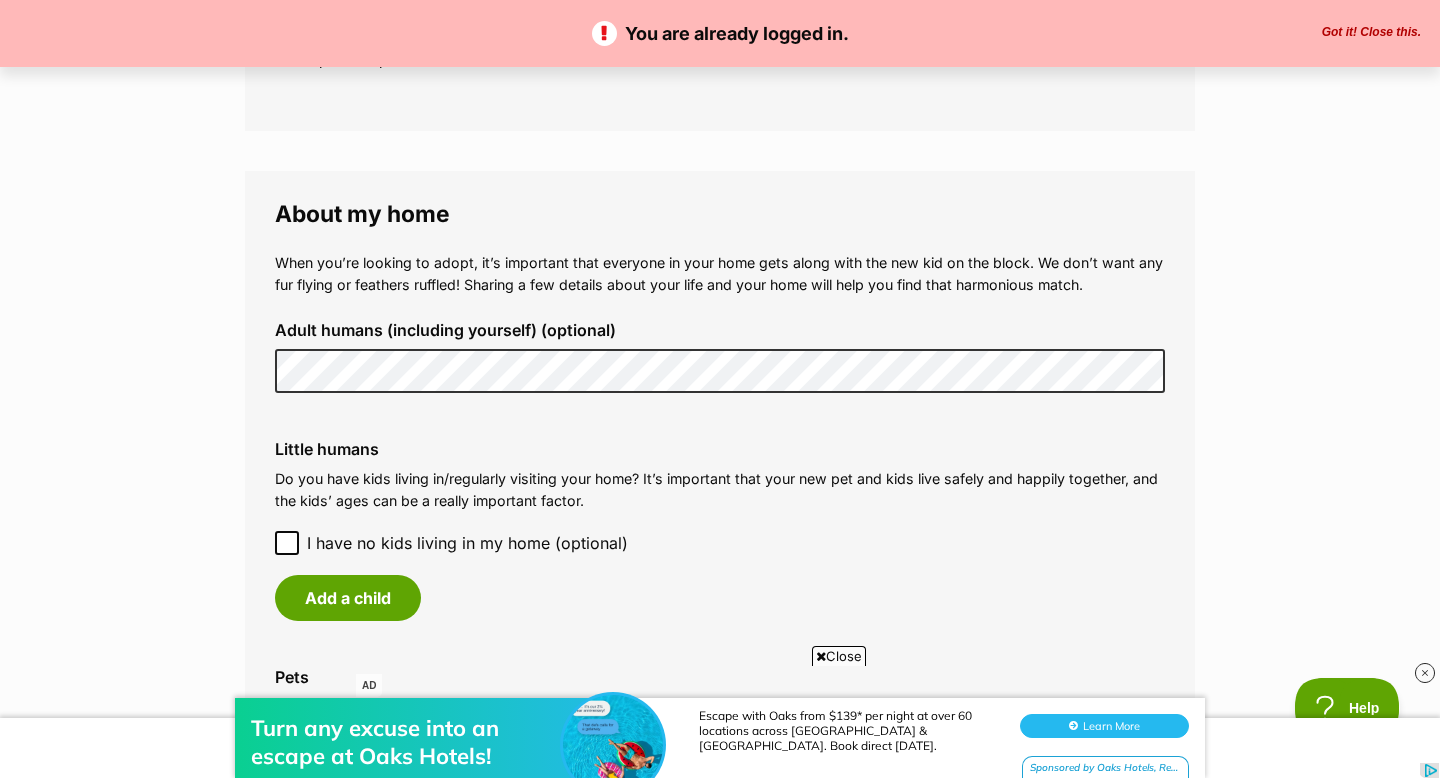 click on "You are already logged in.
Got it! Close this.
My adopter profile
Why do I need an adopter profile?
Your adopter profile will not be visible to the public.
Great adoptions happen when a great match is made. Completing your profile helps rescue organisations get to know you and what you’re looking for in a pet. Only when you submit an adoption enquiry via the PetRescue website will we send your details to the organisation caring for that pet.
About me
Phone number (optional)
This is only shared with PetRescue and the rescue organisations you contact with a pet adoption enquiry. This is how we can all get in touch.
Where you live
Address line 1 (optional)
Address line 2 (optional)
Suburb (optional)
State Victoria
Postcode
Enter your postcode, or start typing the suburb and select the relevant location.
Profile photo (optional)
Upload image" at bounding box center [720, 244] 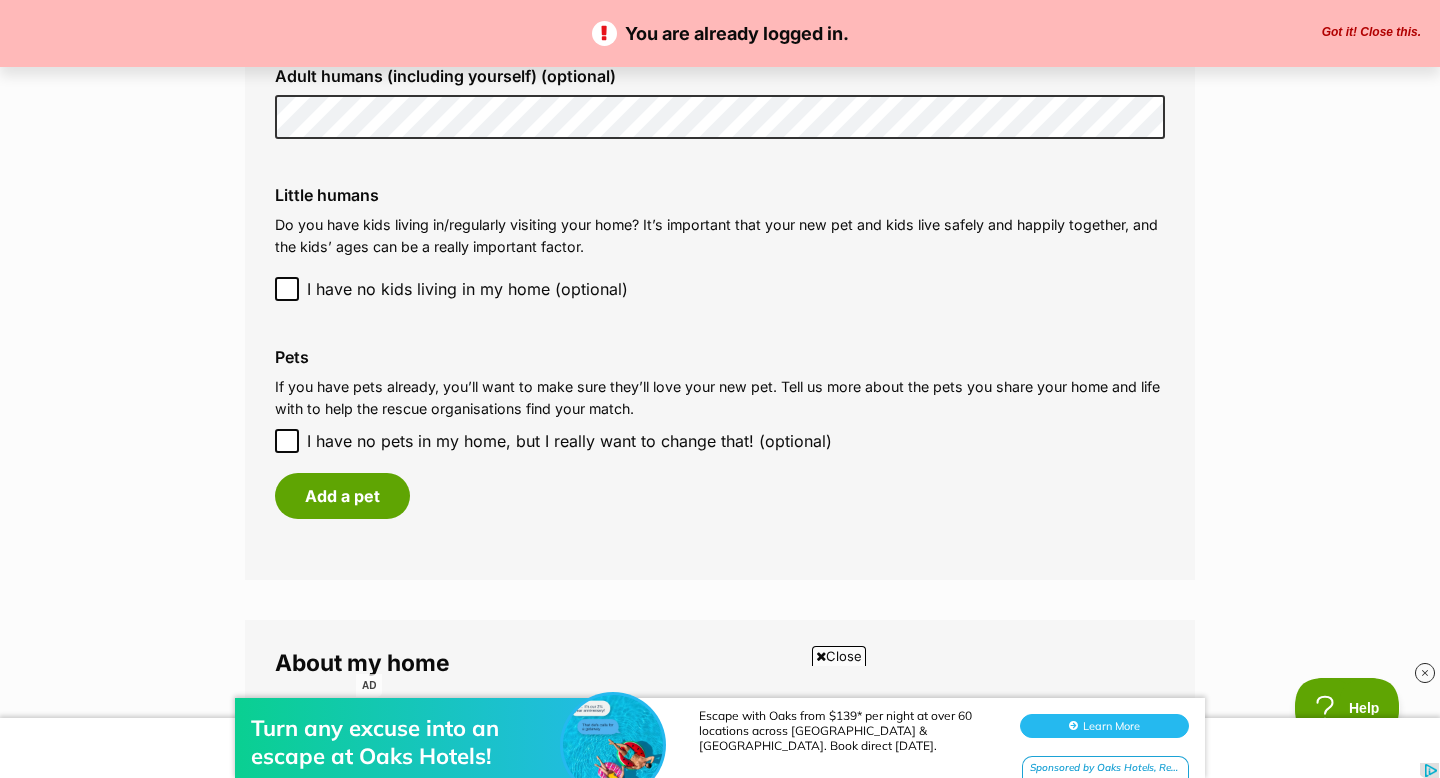 click 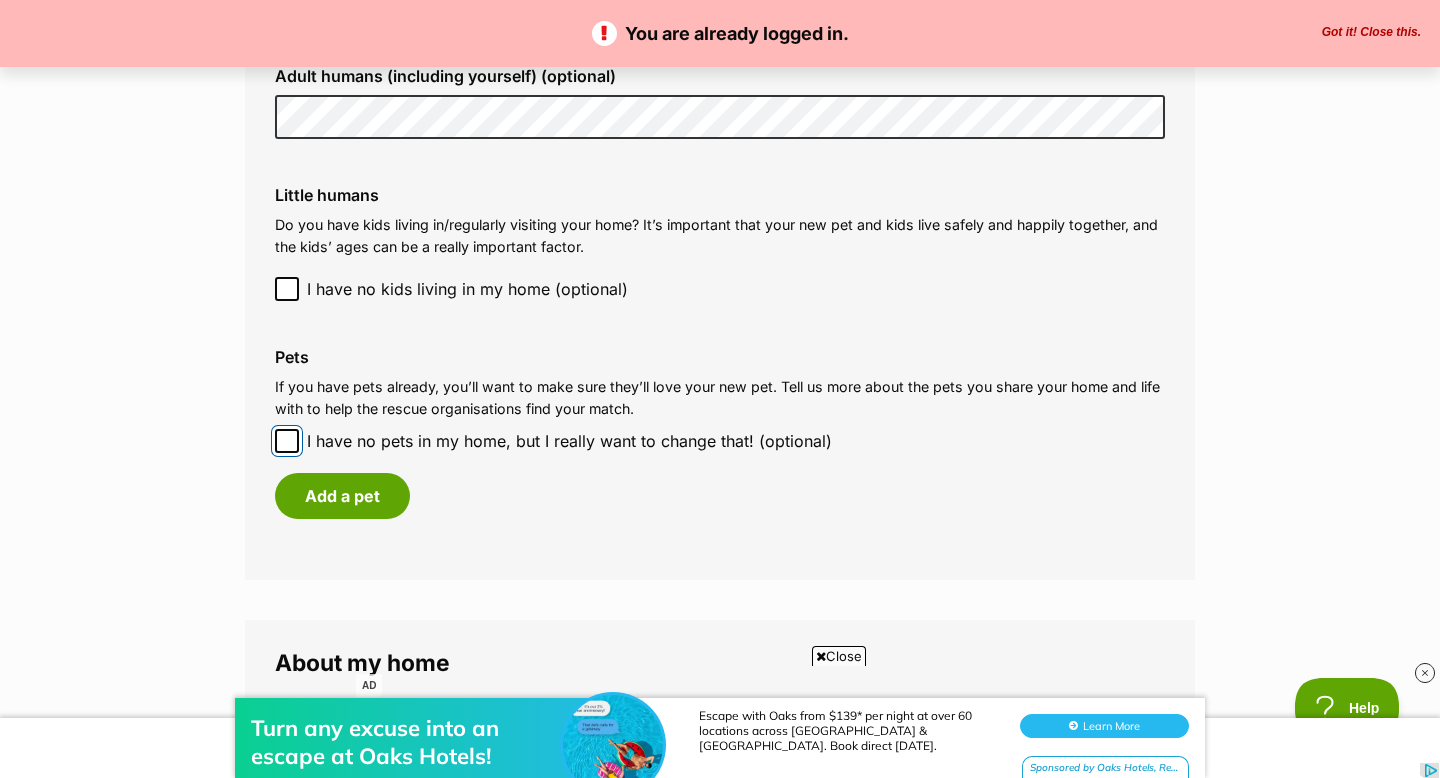 click on "I have no pets in my home, but I really want to change that! (optional)" at bounding box center (287, 441) 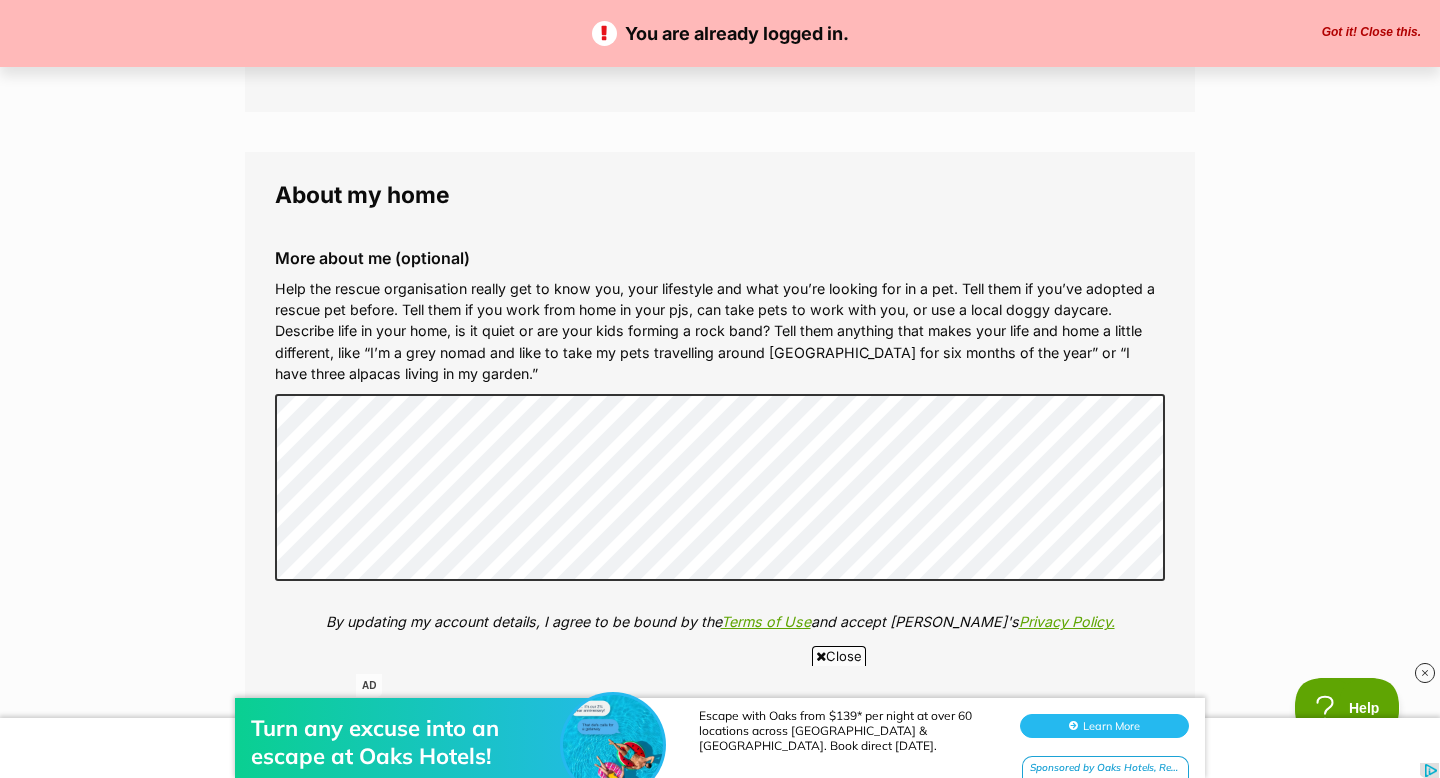 scroll, scrollTop: 1961, scrollLeft: 0, axis: vertical 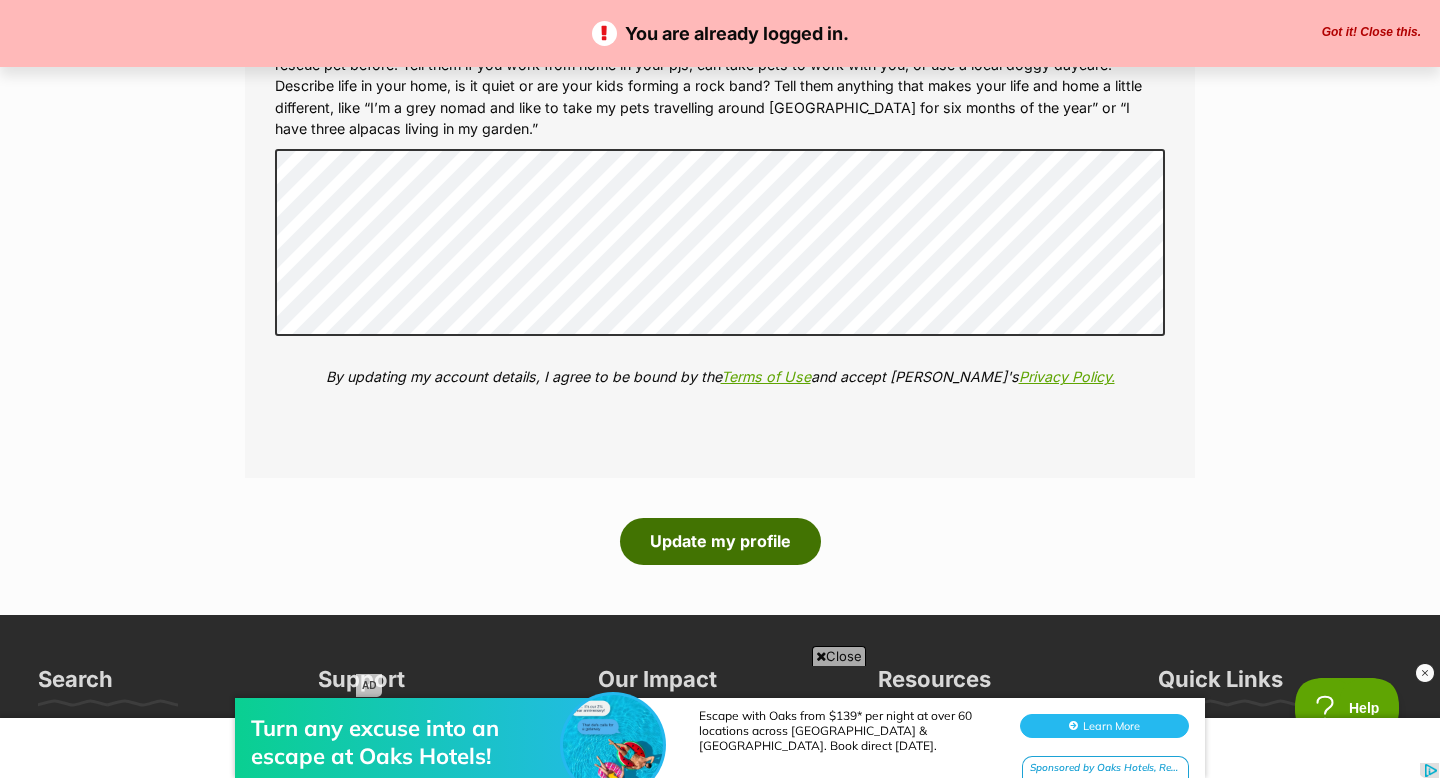 click on "Update my profile" at bounding box center (720, 541) 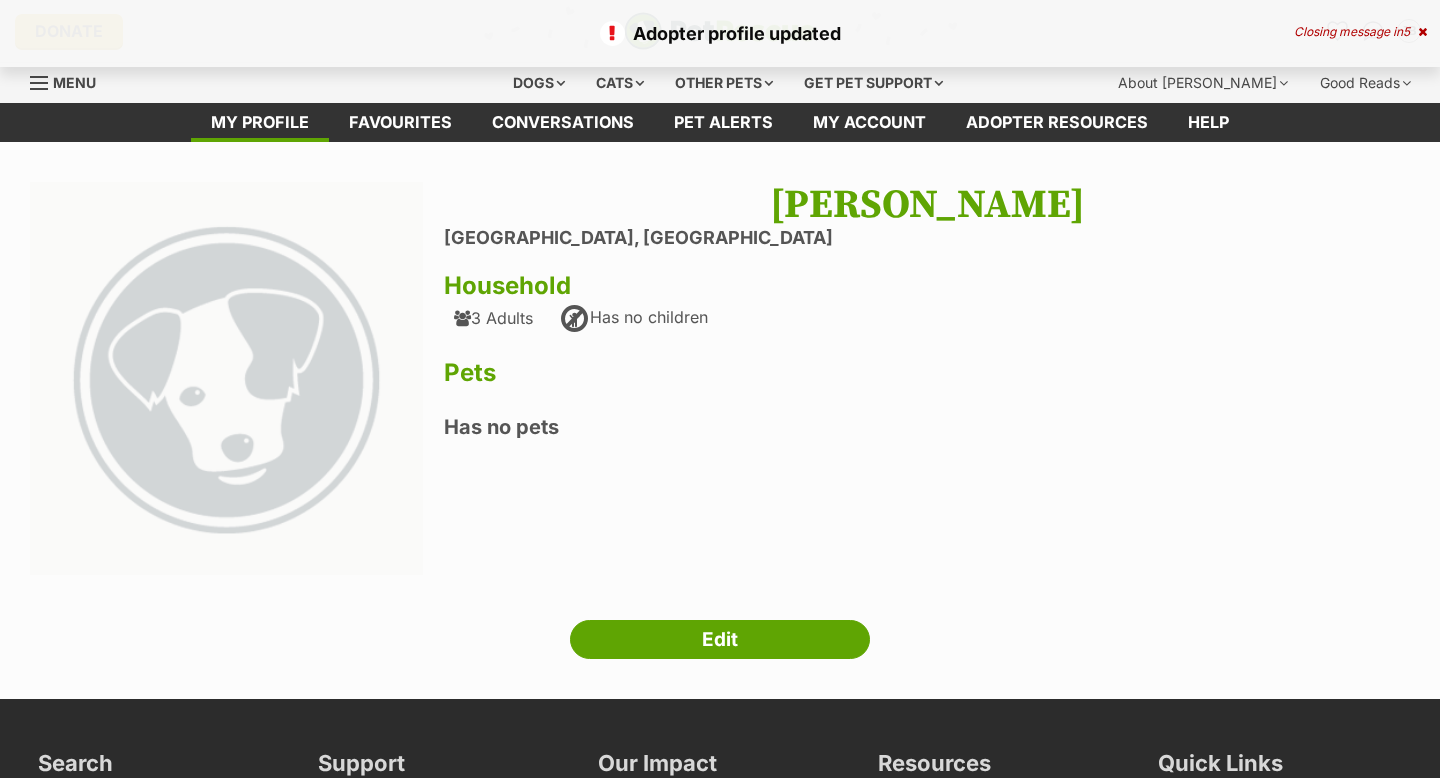 scroll, scrollTop: 0, scrollLeft: 0, axis: both 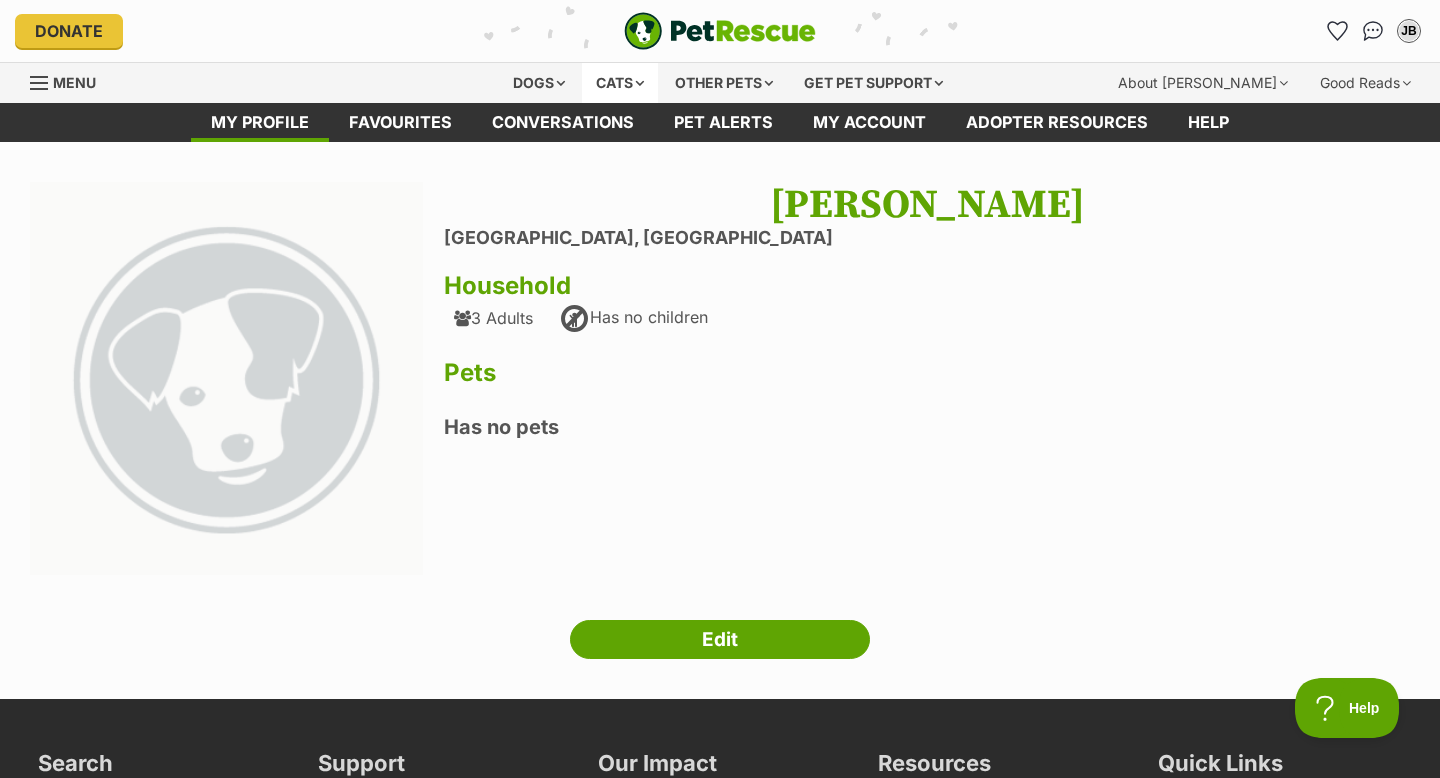 click on "Cats" at bounding box center (620, 83) 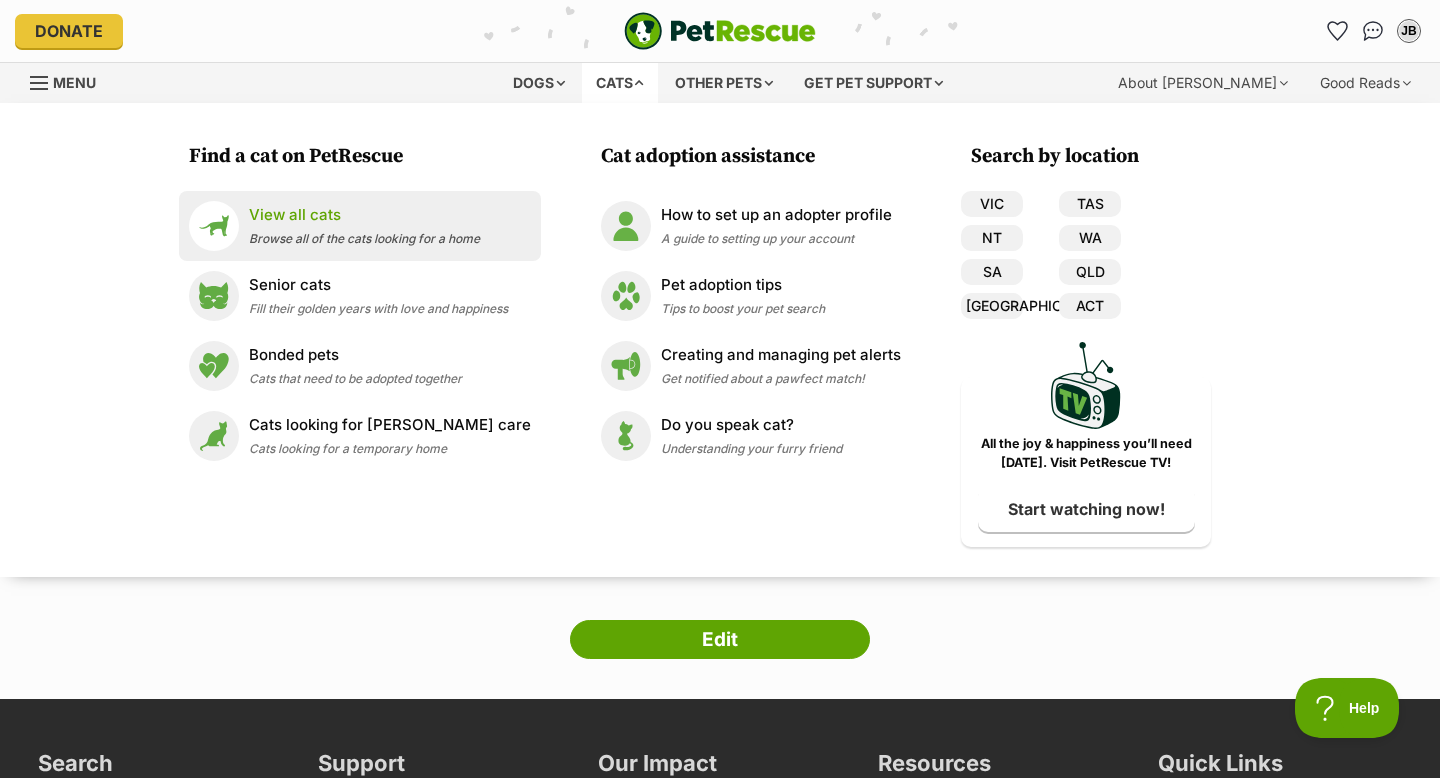 click on "View all cats" at bounding box center [364, 215] 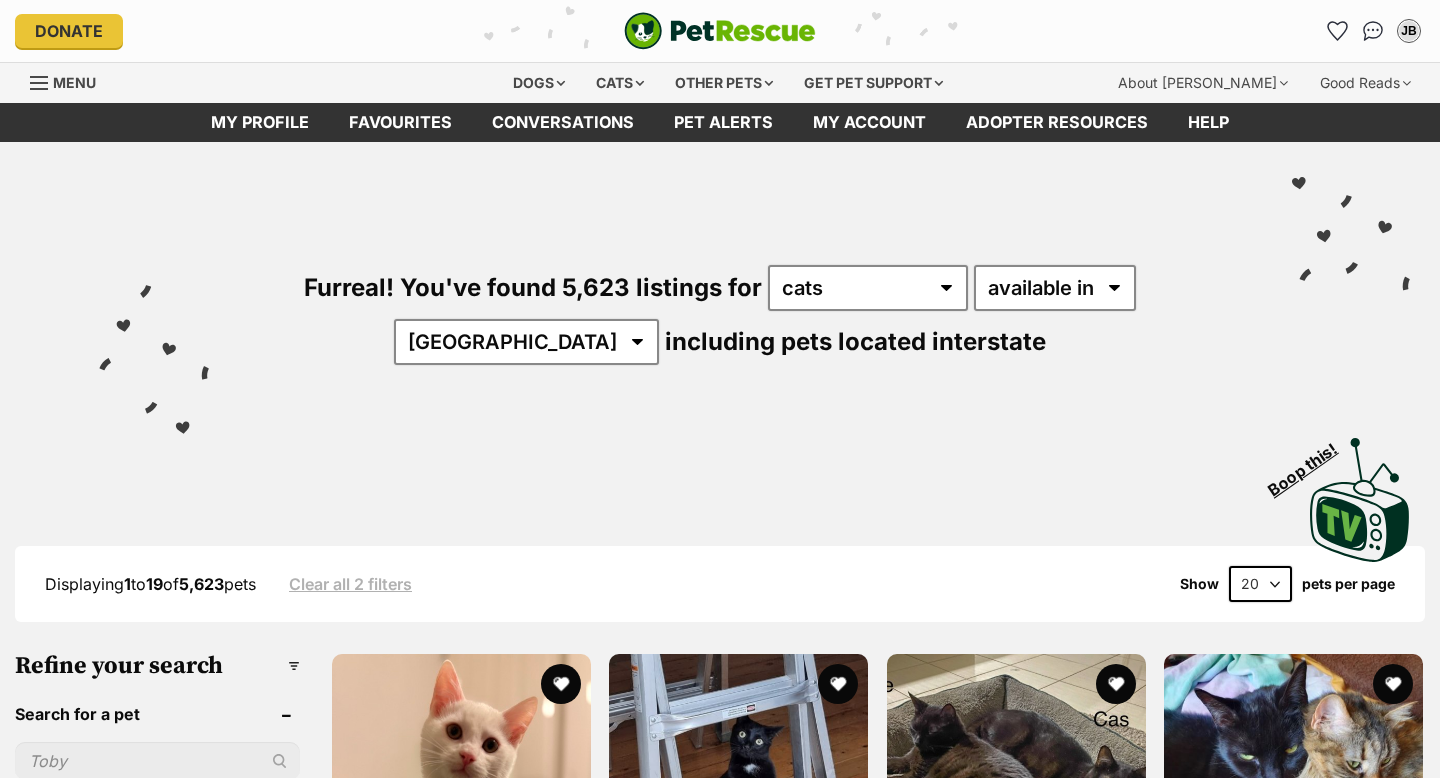 scroll, scrollTop: 0, scrollLeft: 0, axis: both 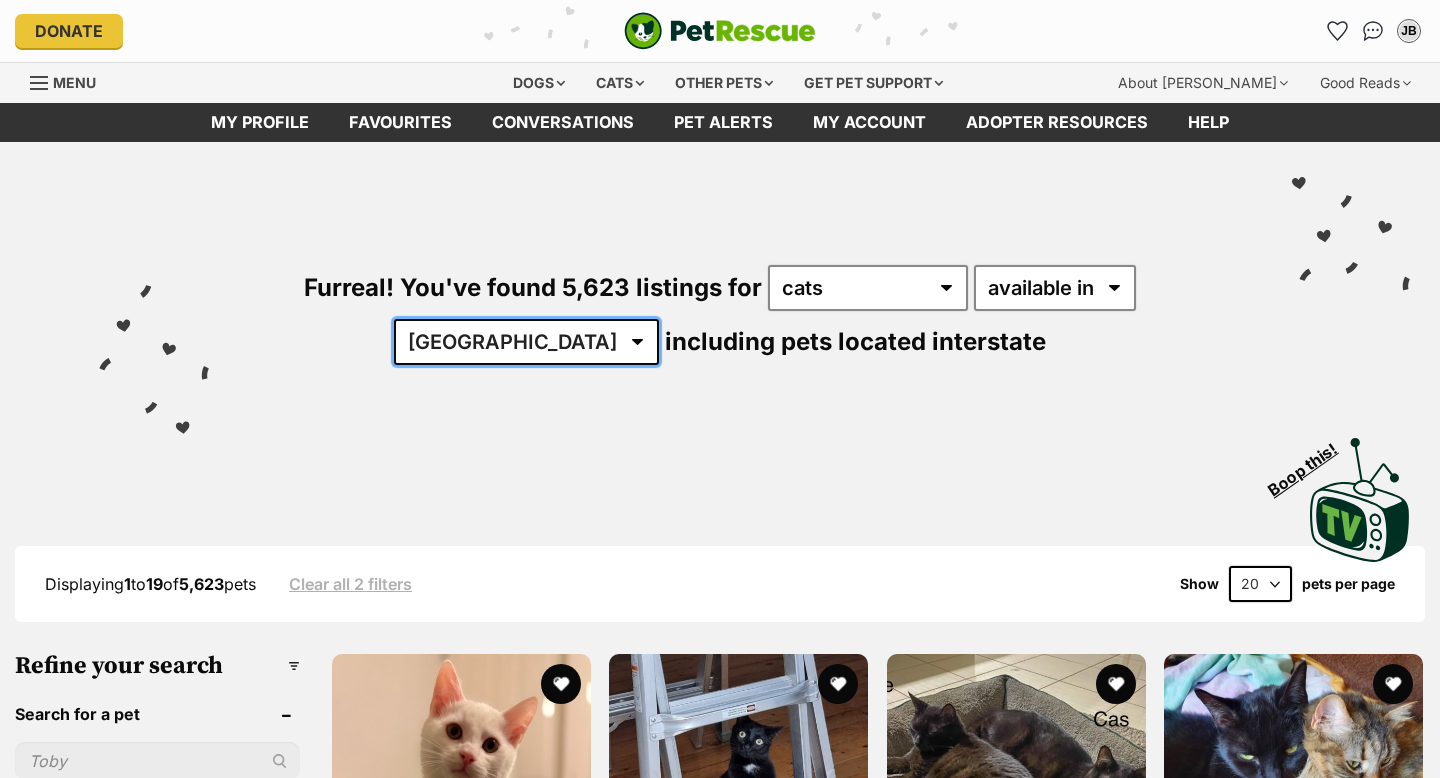 click on "Australia
ACT
NSW
NT
QLD
SA
TAS
VIC
WA" at bounding box center [526, 342] 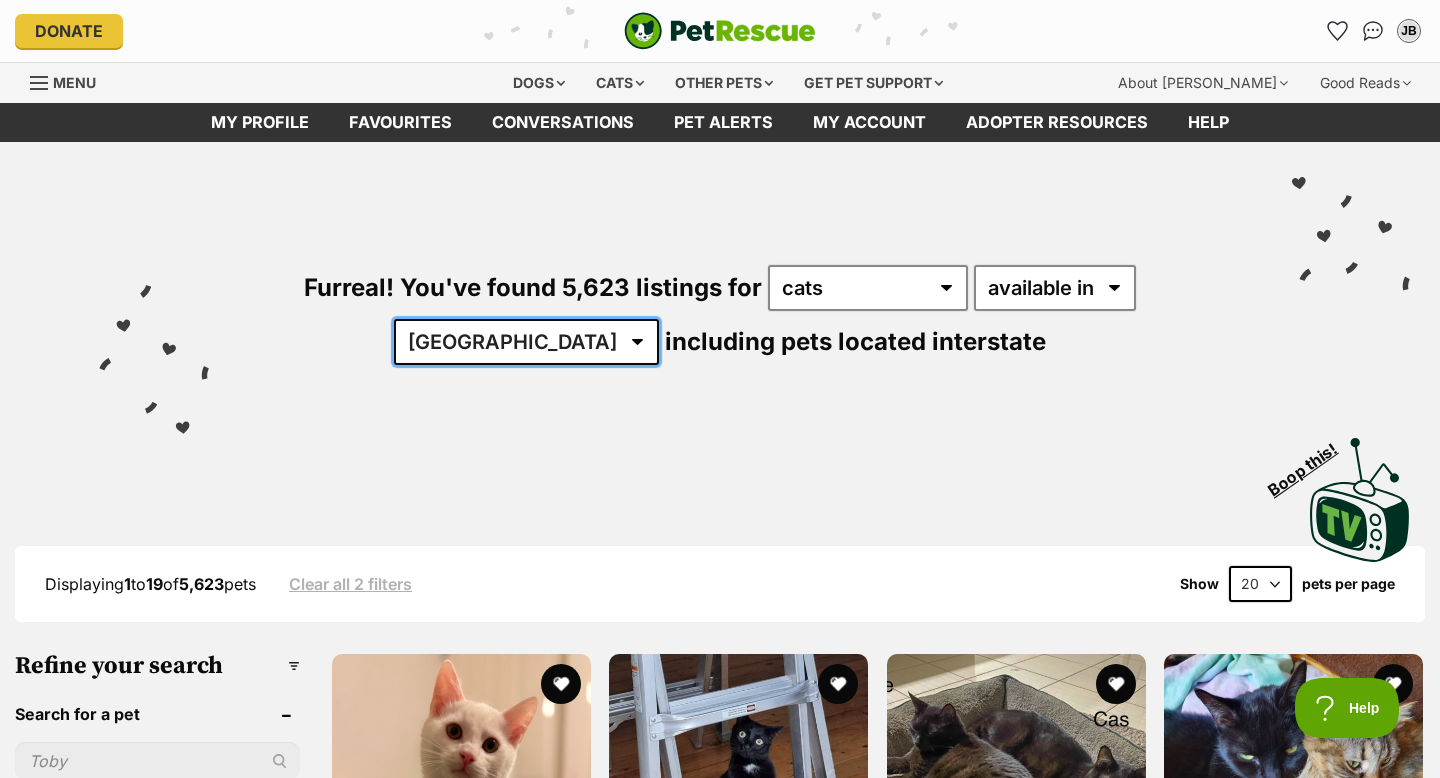 scroll, scrollTop: 0, scrollLeft: 0, axis: both 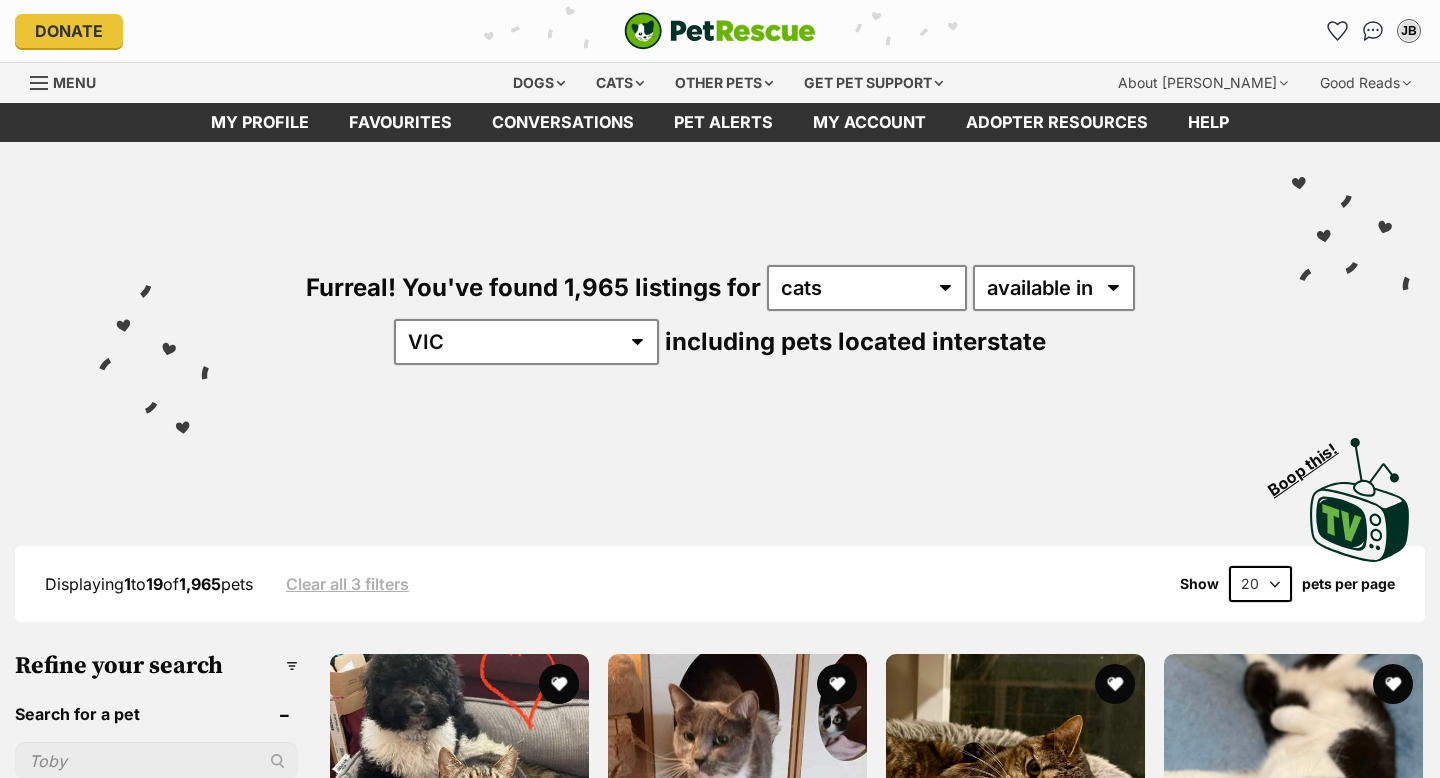 click on "20 40 60" at bounding box center [1260, 584] 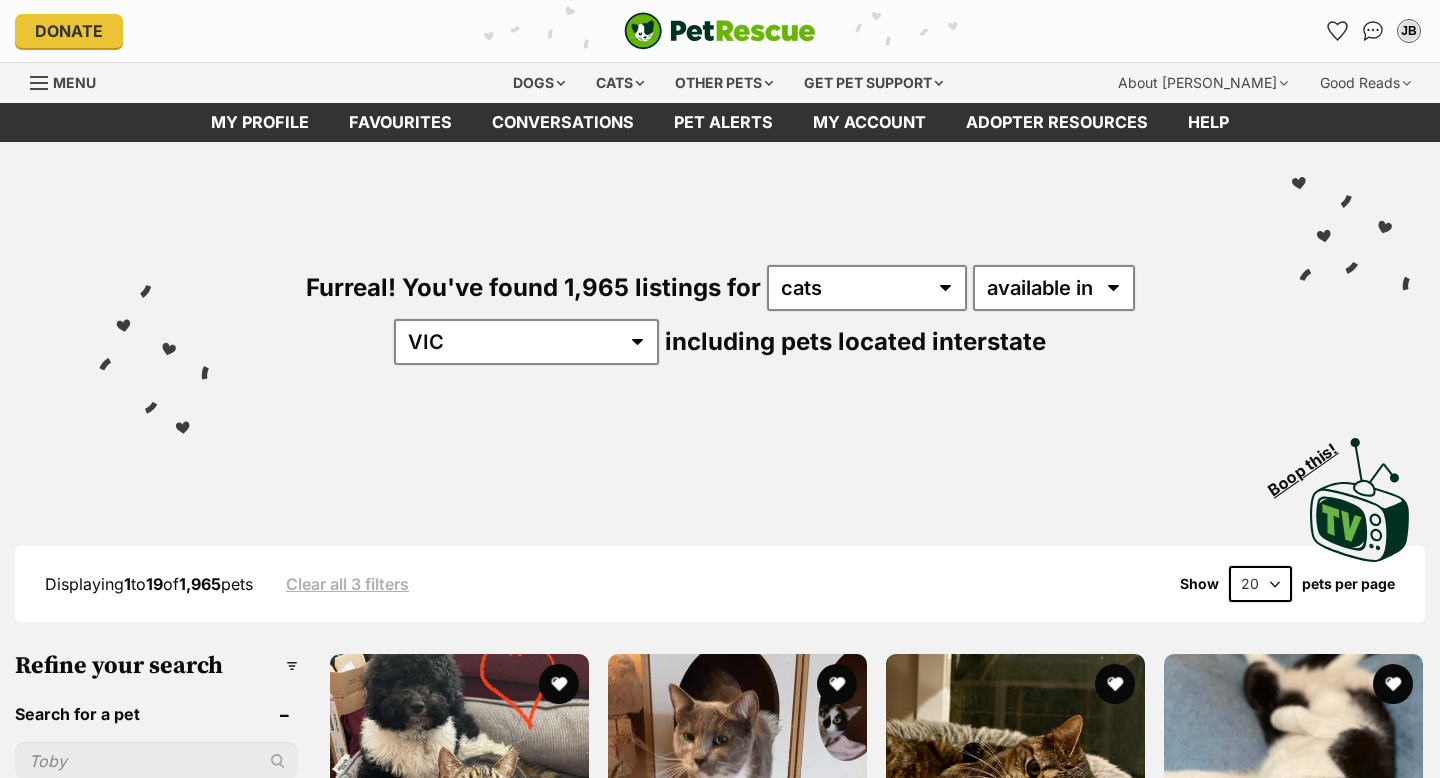 scroll, scrollTop: 0, scrollLeft: 0, axis: both 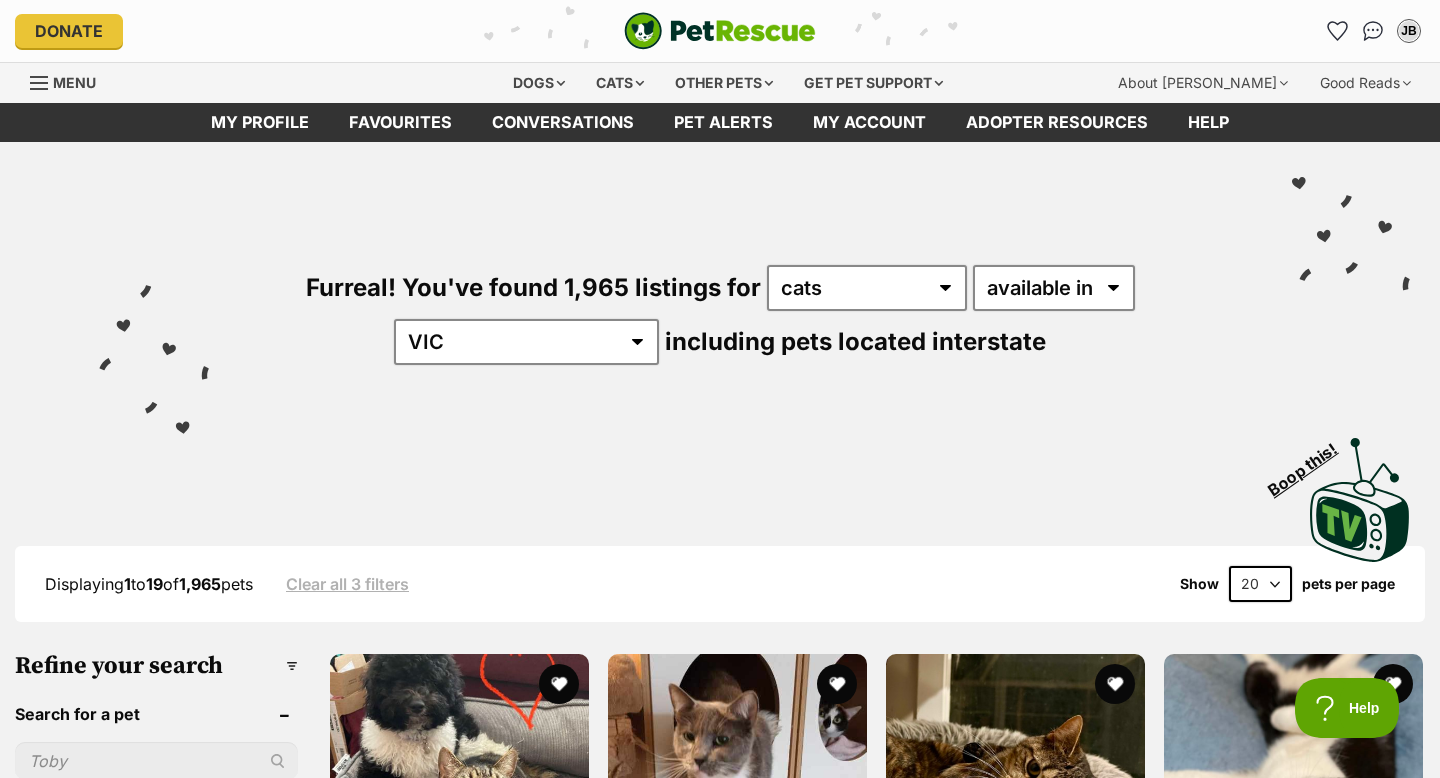 select on "40" 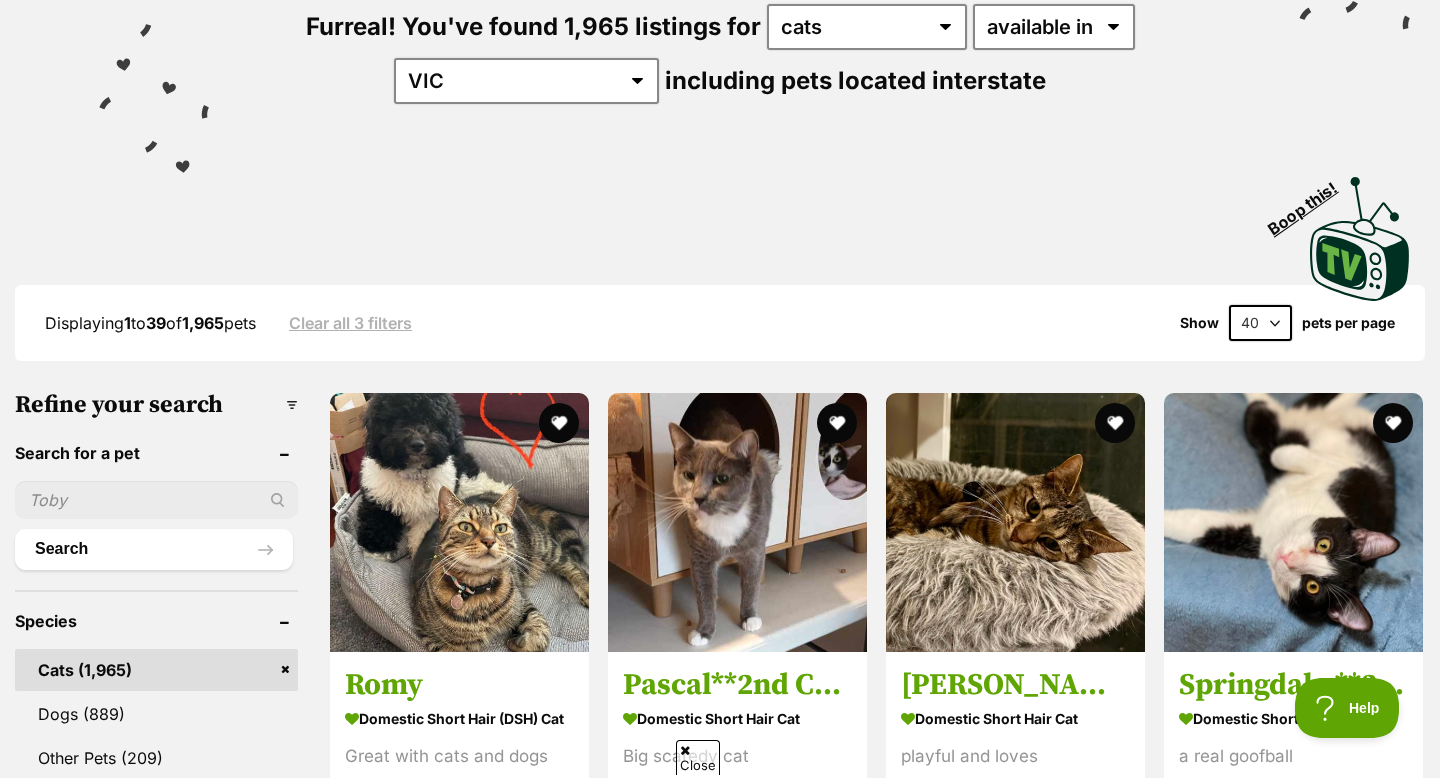 scroll, scrollTop: 263, scrollLeft: 0, axis: vertical 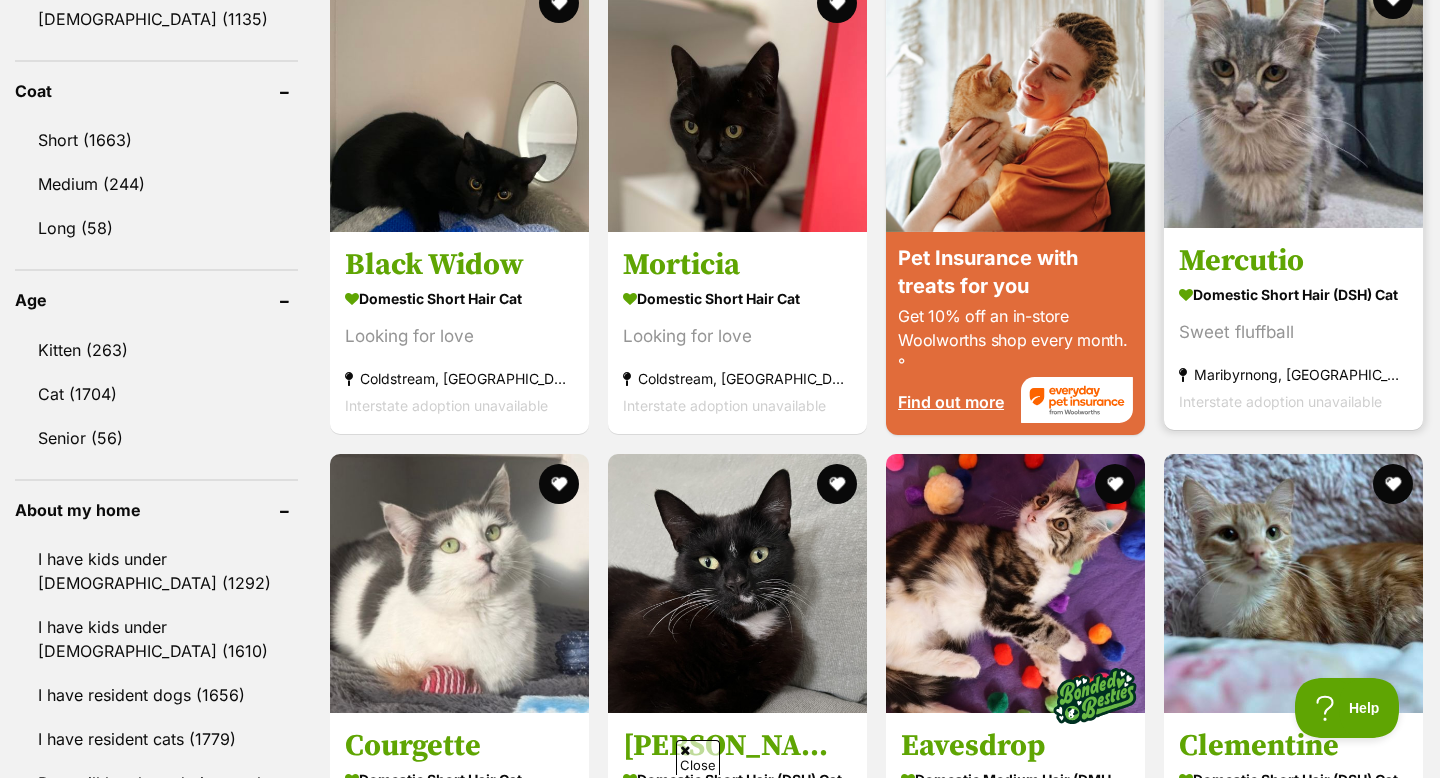 click at bounding box center [1293, 98] 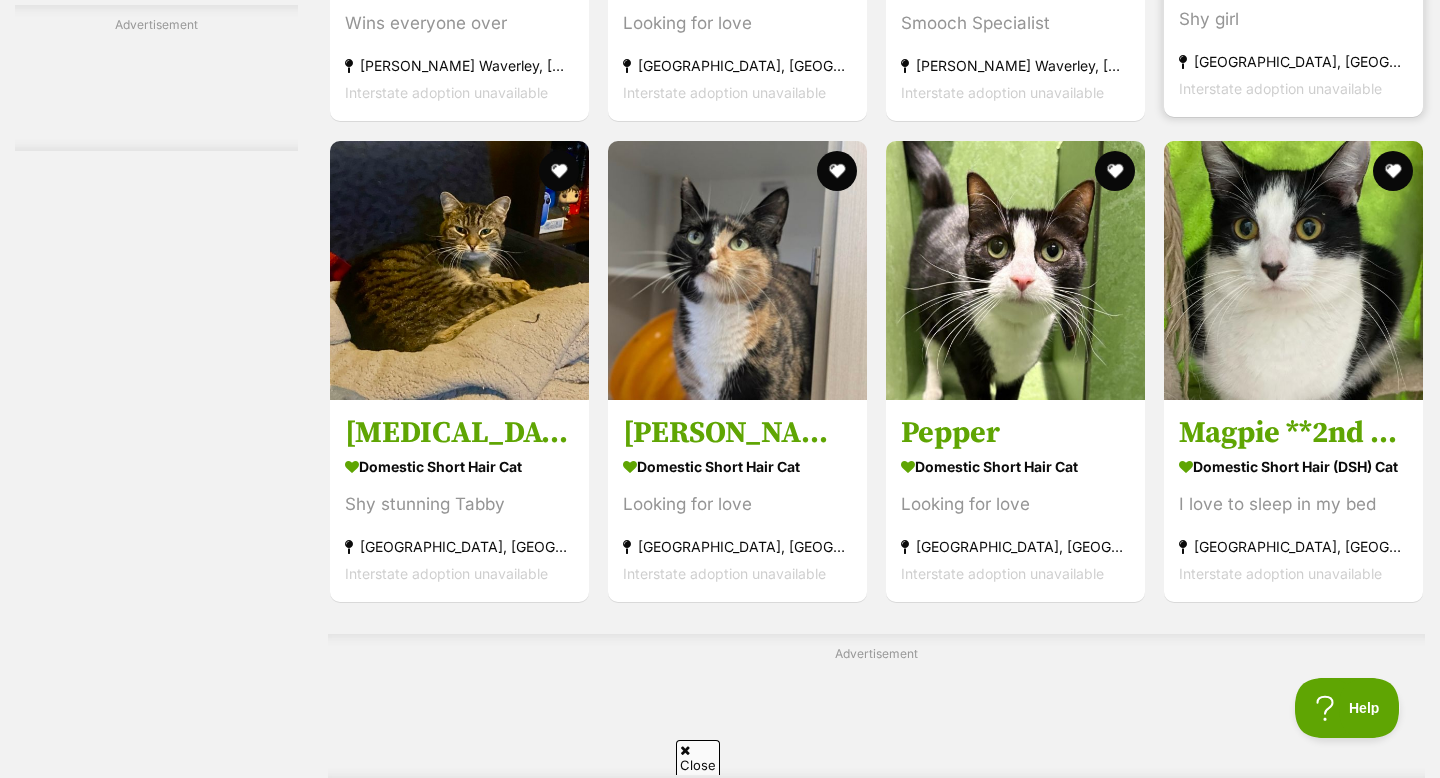 scroll, scrollTop: 4098, scrollLeft: 0, axis: vertical 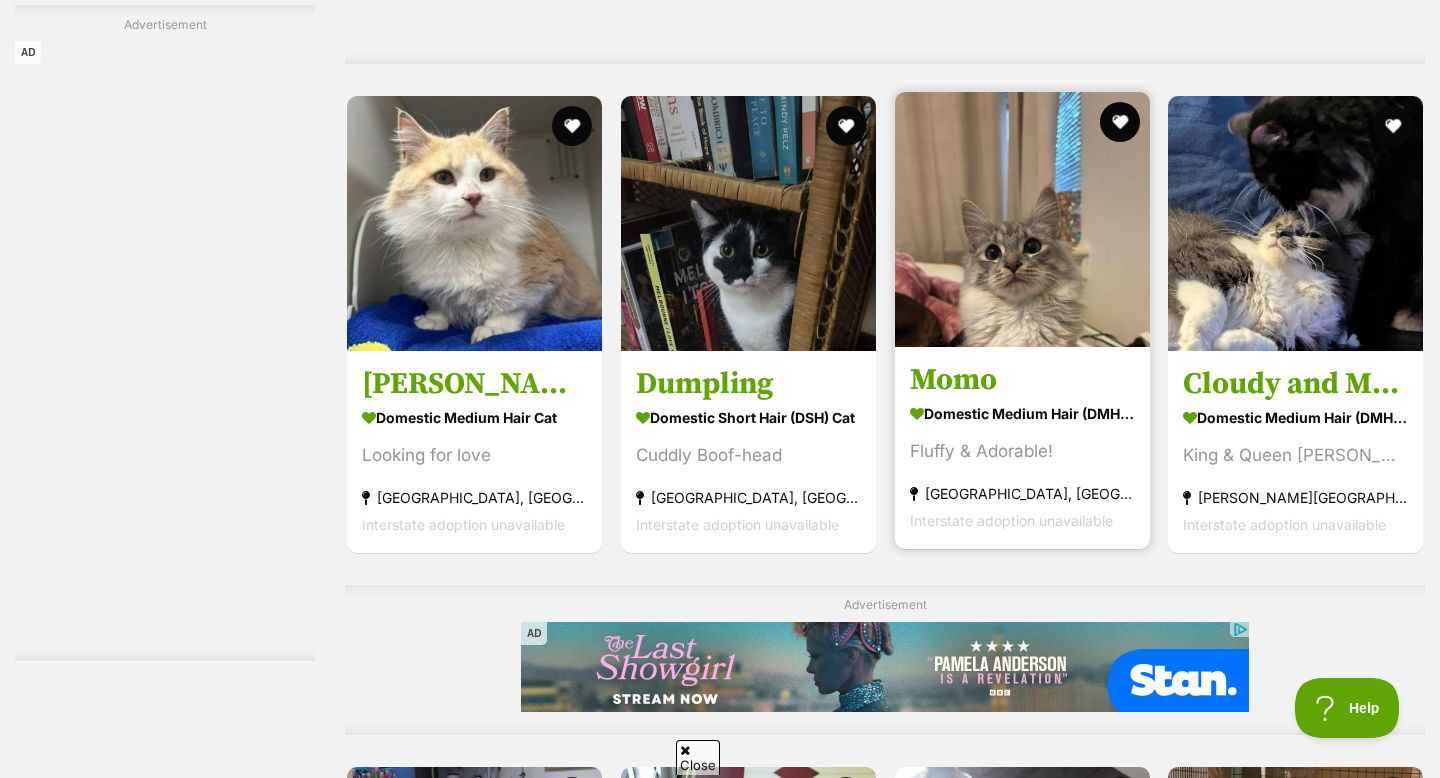 click at bounding box center (1022, 219) 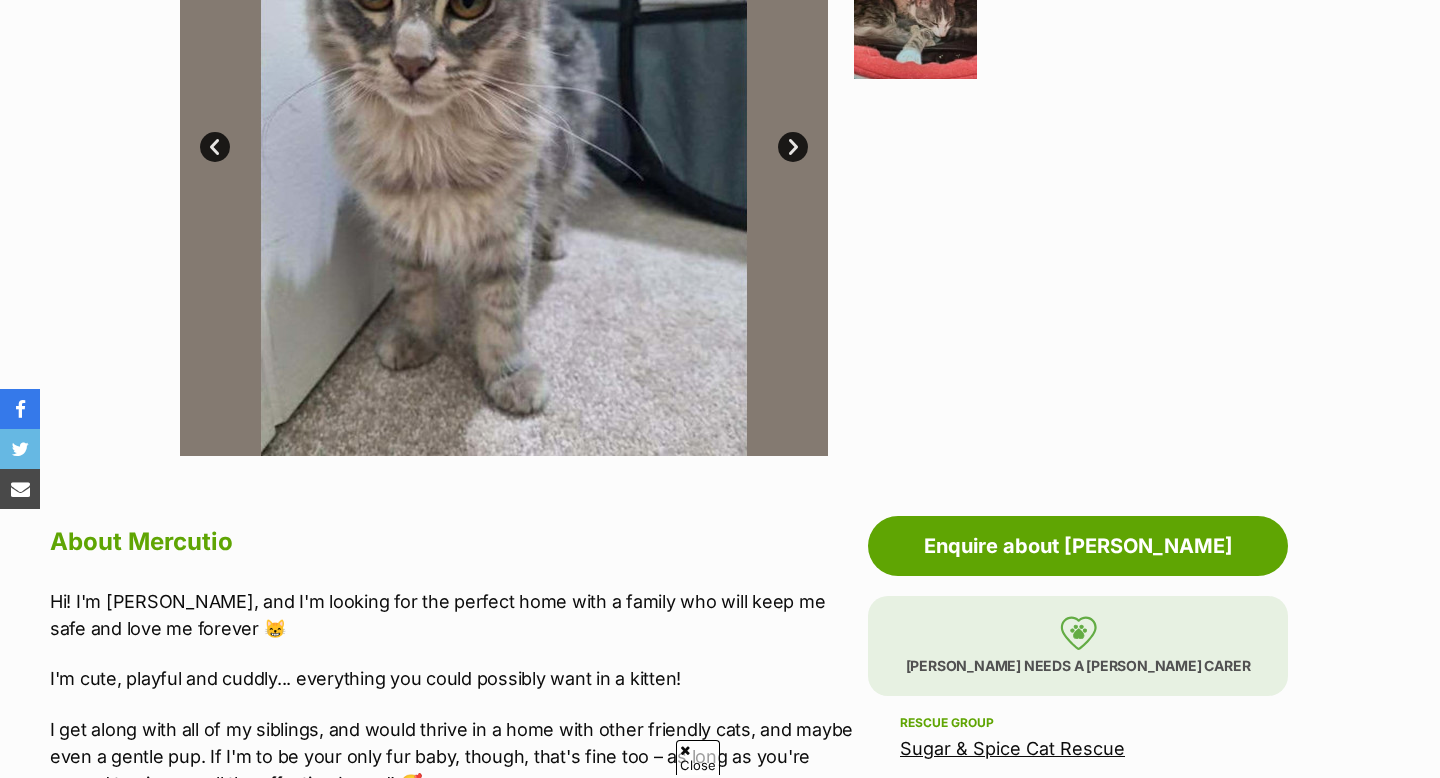 scroll, scrollTop: 655, scrollLeft: 0, axis: vertical 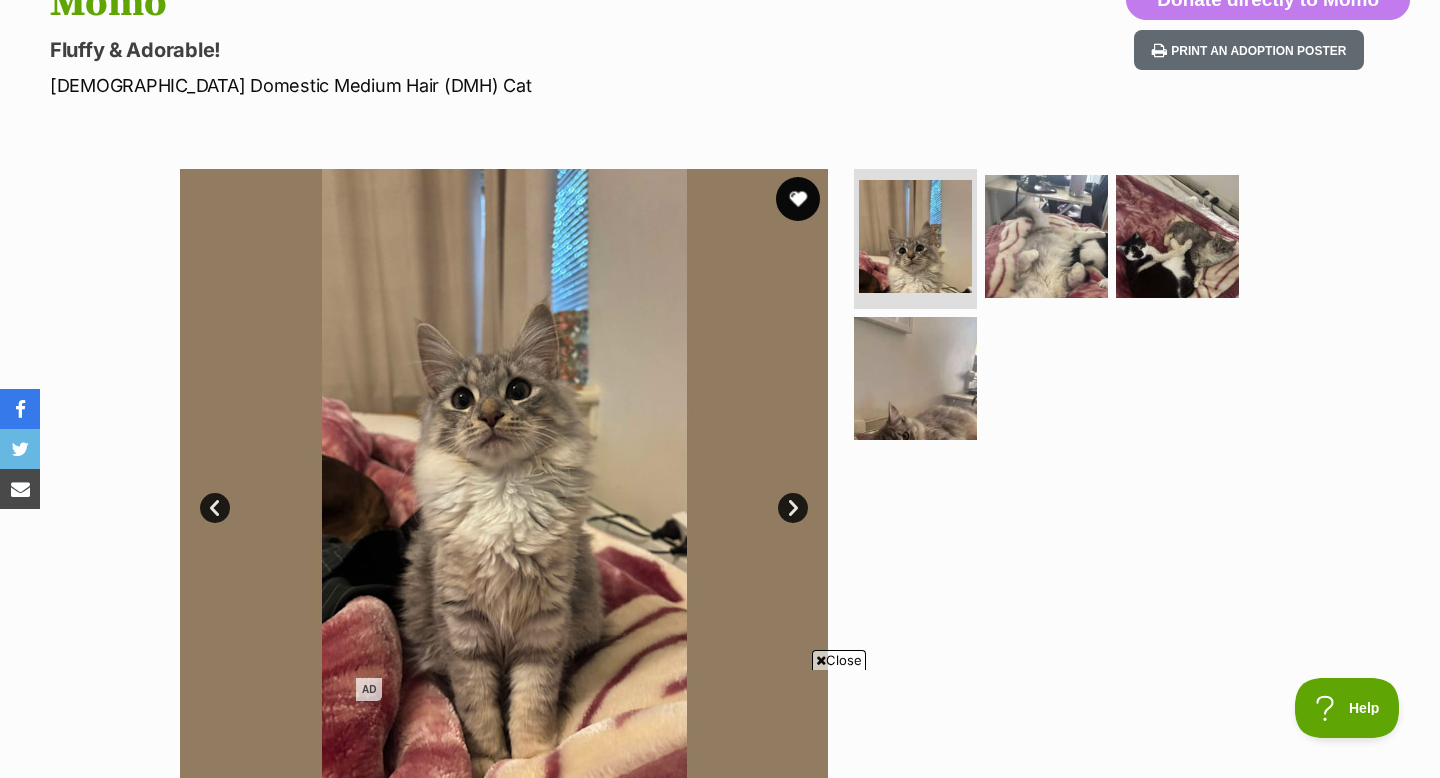 click at bounding box center (798, 199) 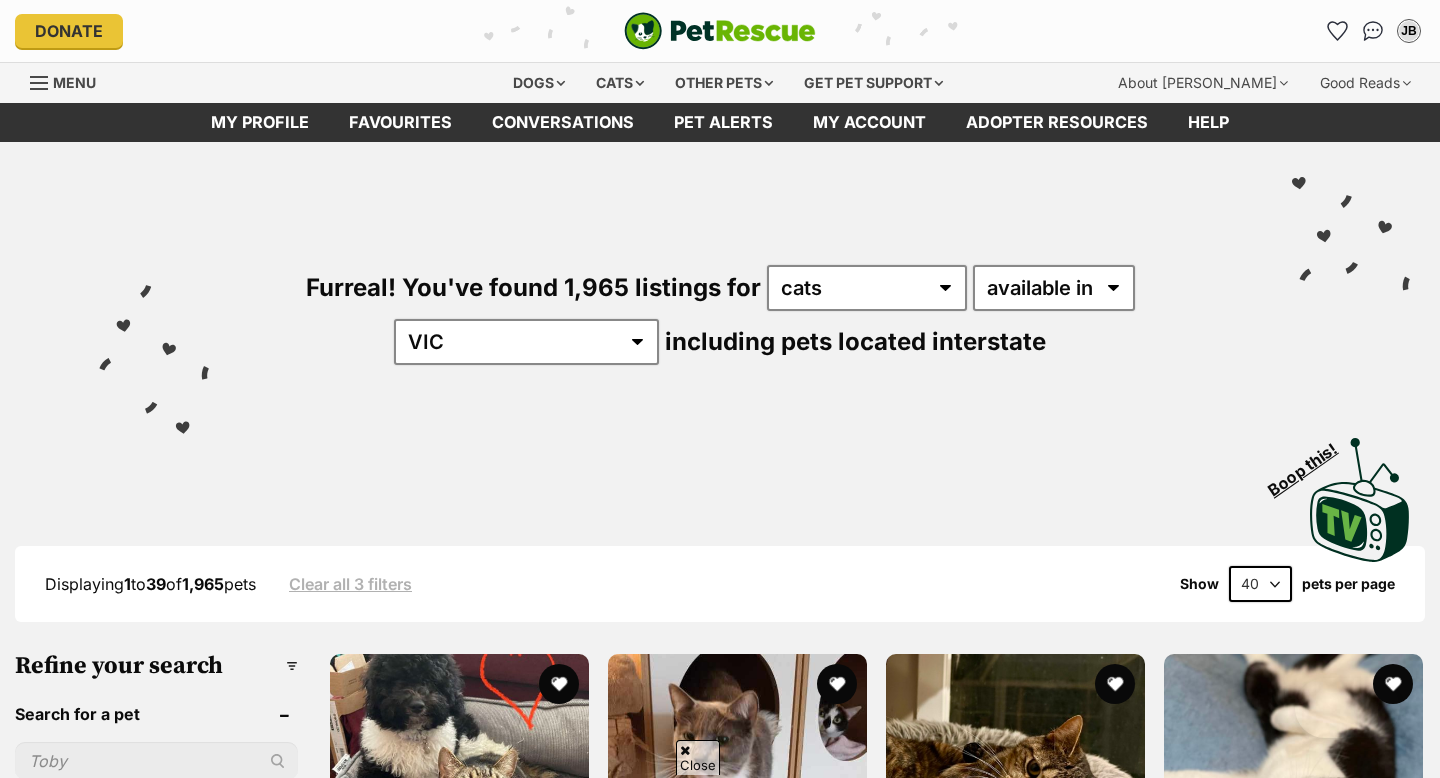 scroll, scrollTop: 4866, scrollLeft: 0, axis: vertical 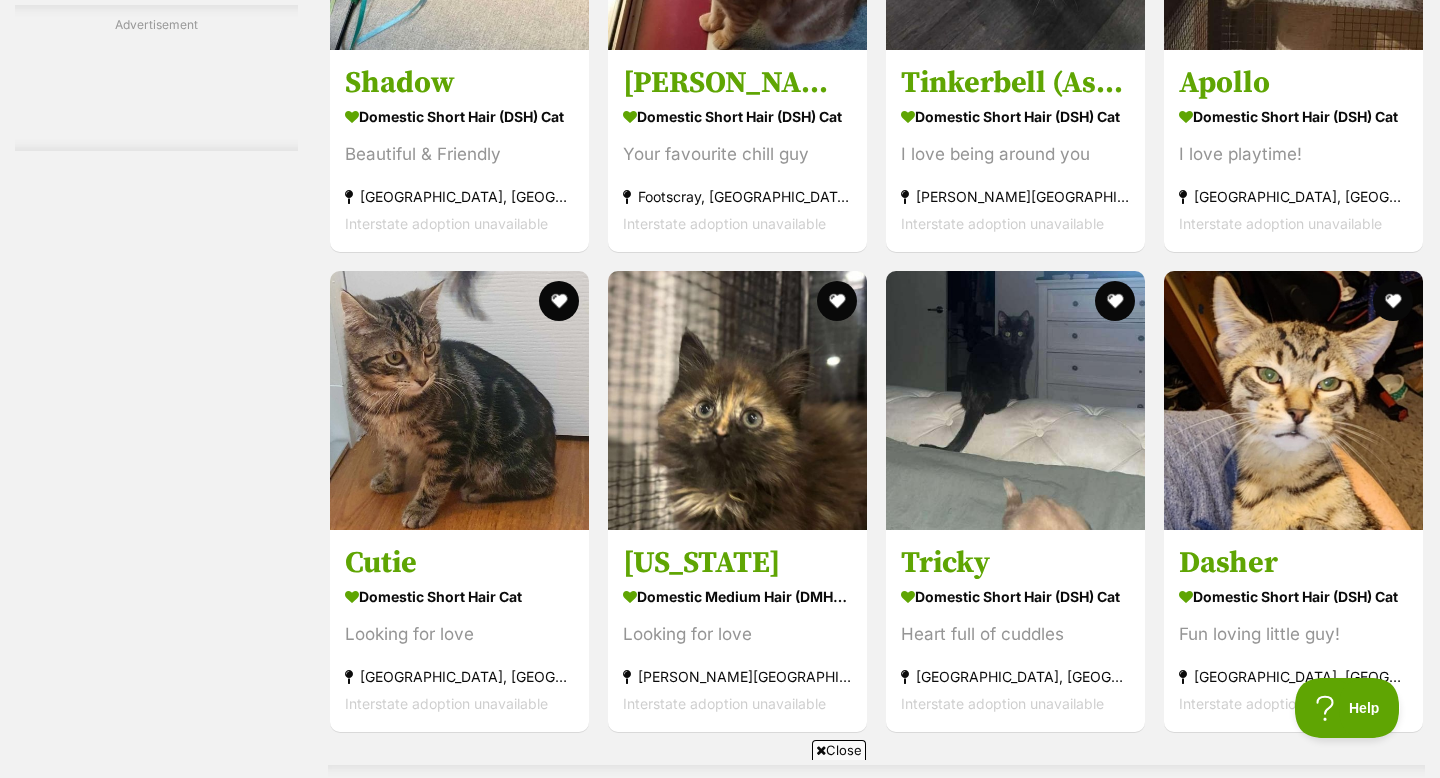click on "Next" at bounding box center [877, 968] 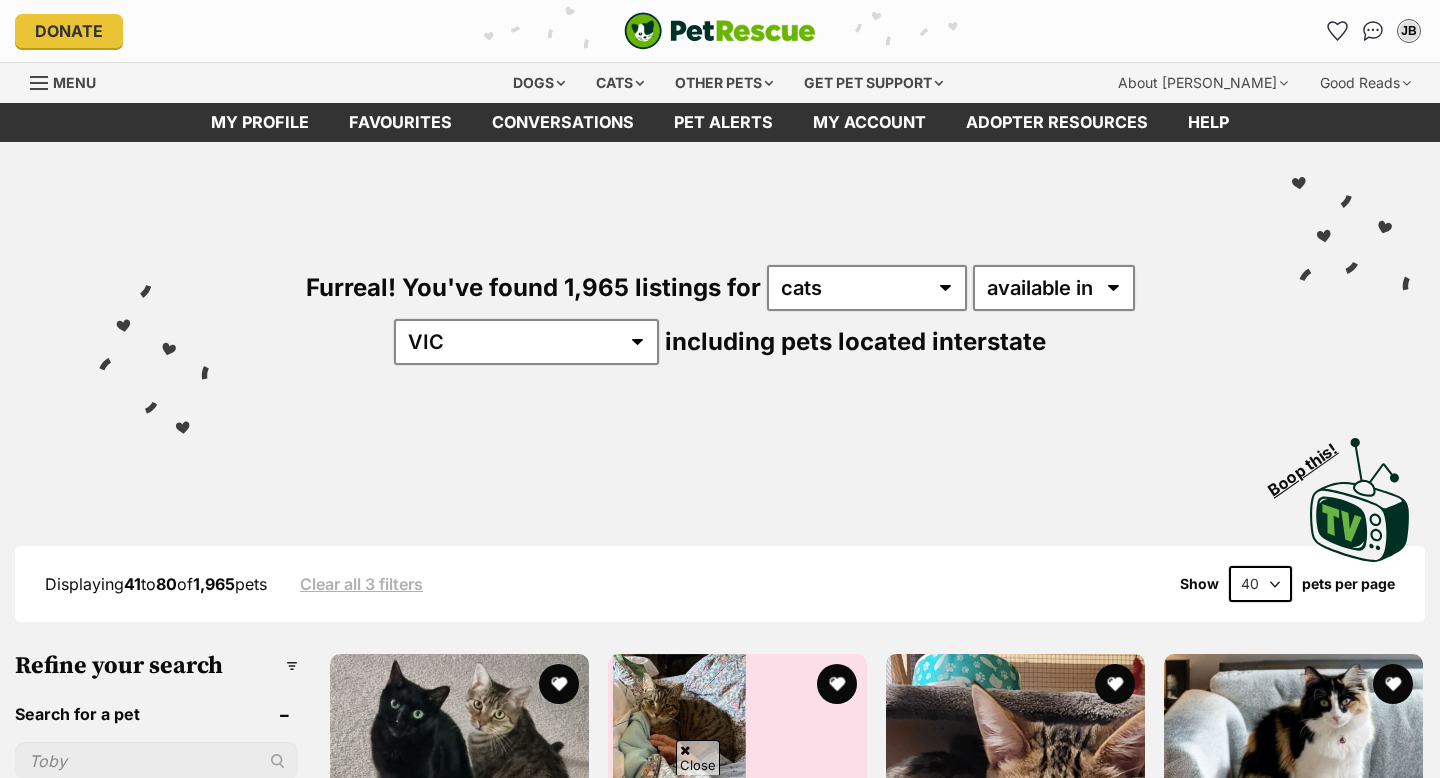 scroll, scrollTop: 360, scrollLeft: 0, axis: vertical 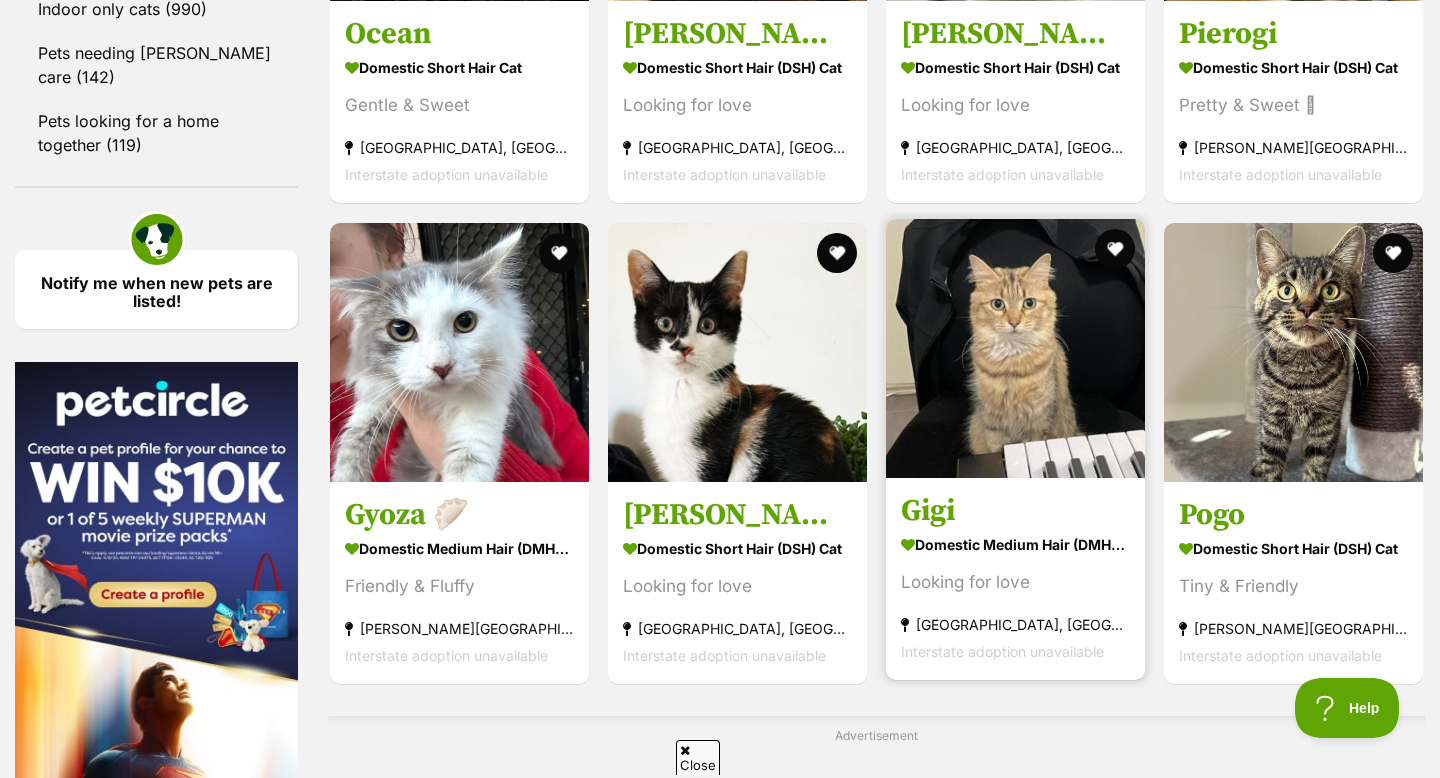 click at bounding box center (1015, 348) 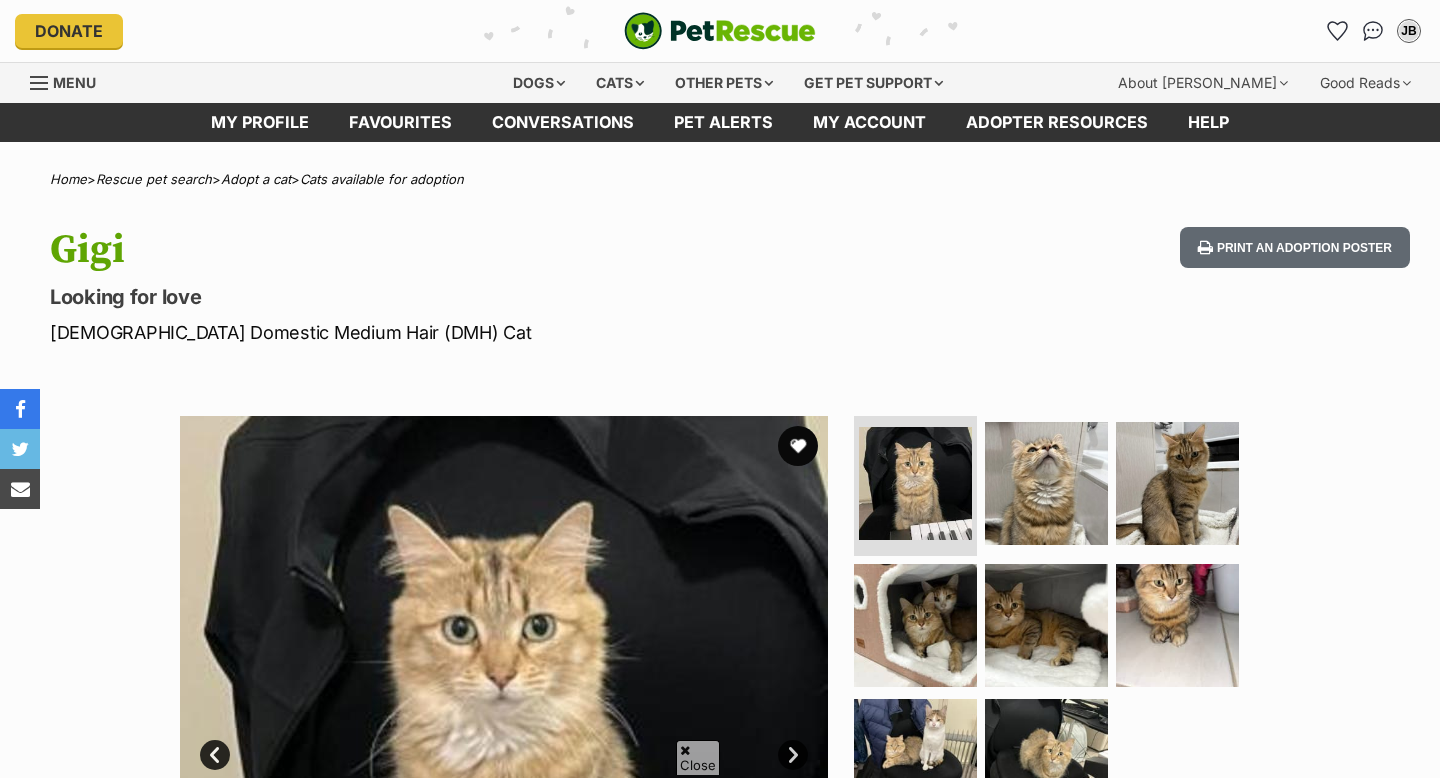 scroll, scrollTop: 238, scrollLeft: 0, axis: vertical 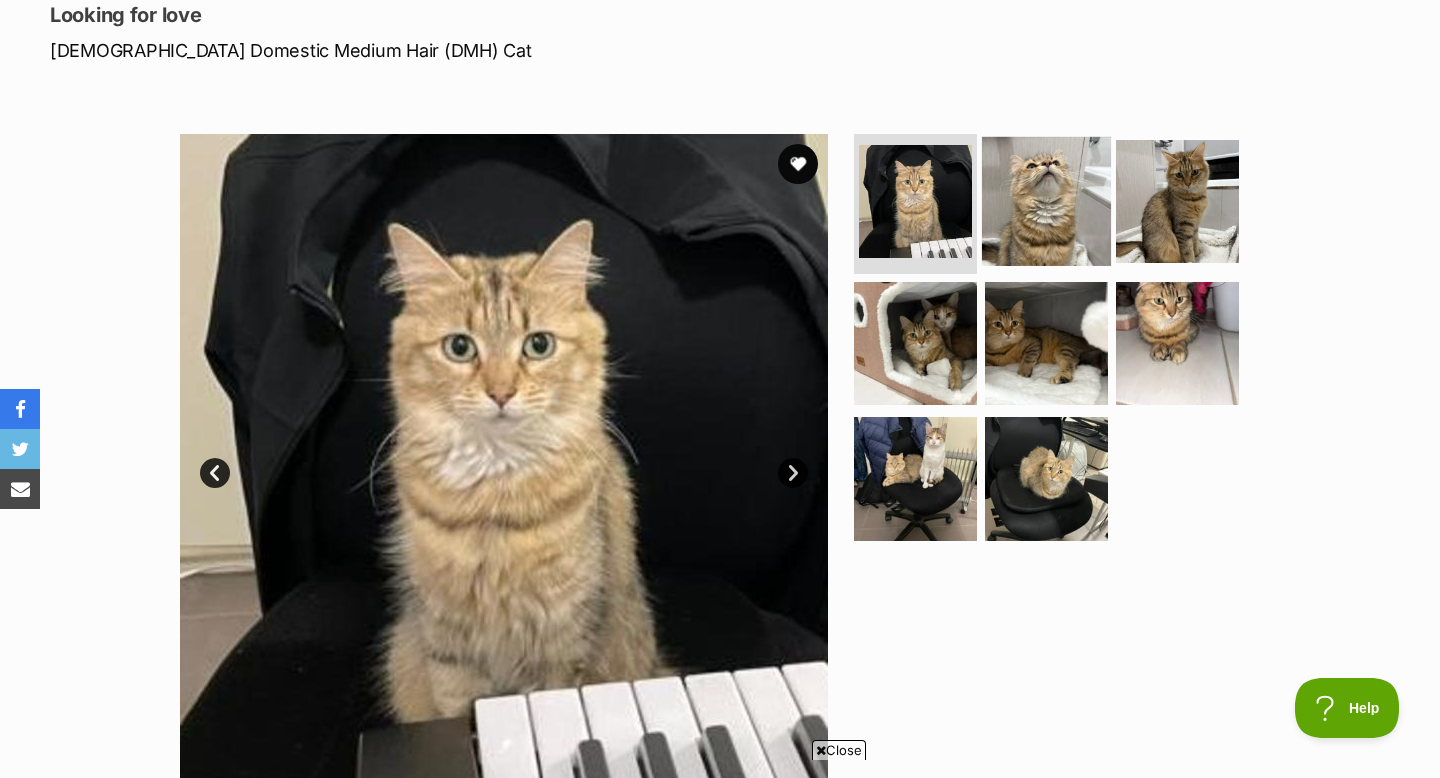 click at bounding box center [1046, 201] 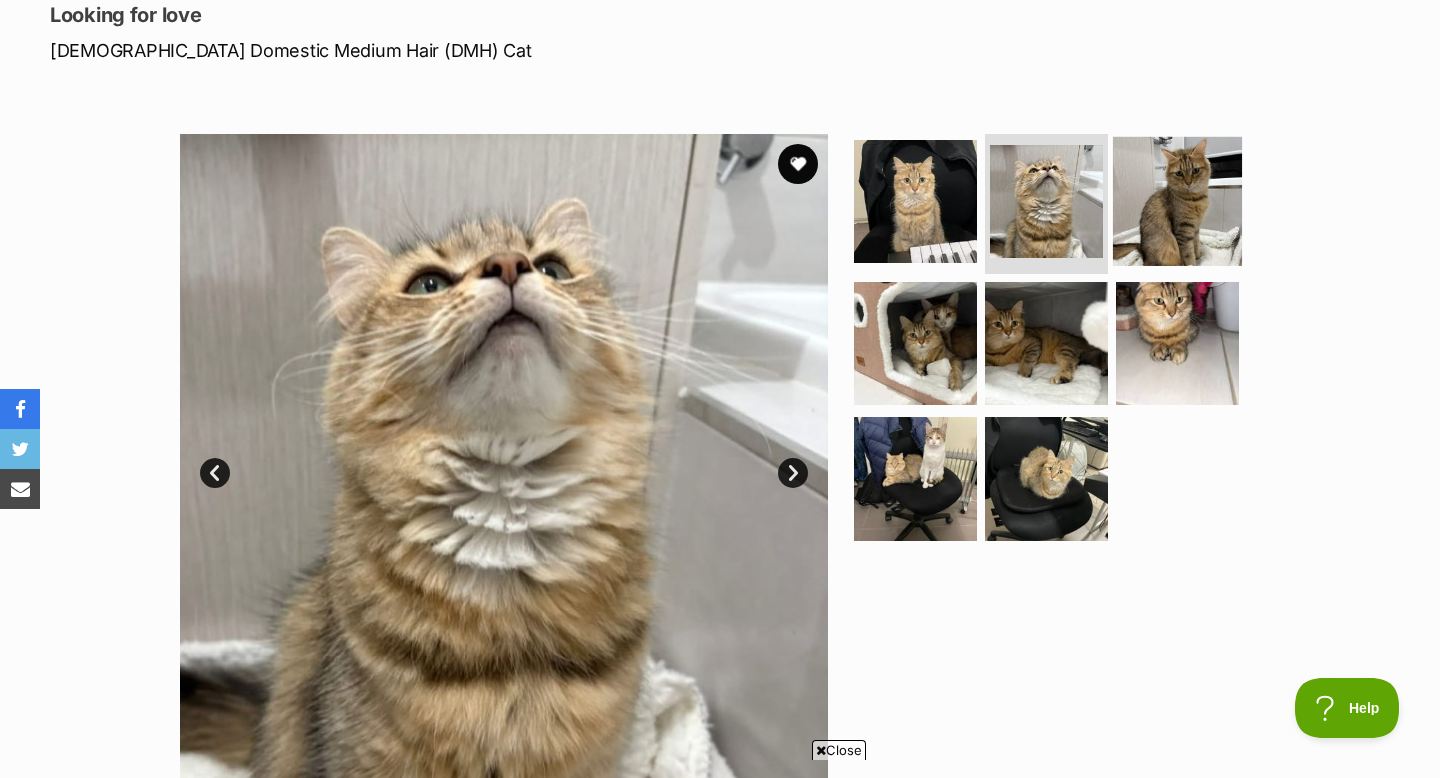click at bounding box center (1177, 201) 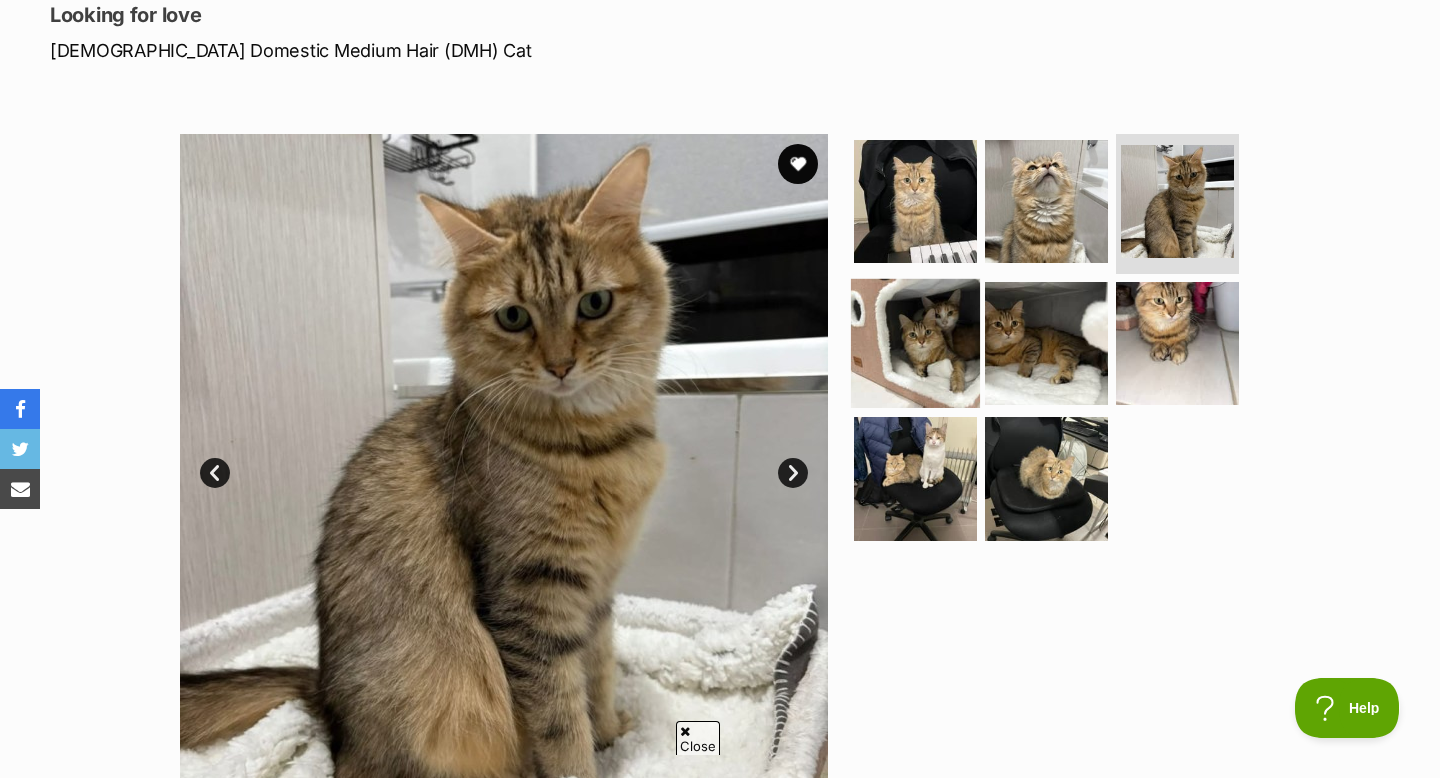 scroll, scrollTop: 0, scrollLeft: 0, axis: both 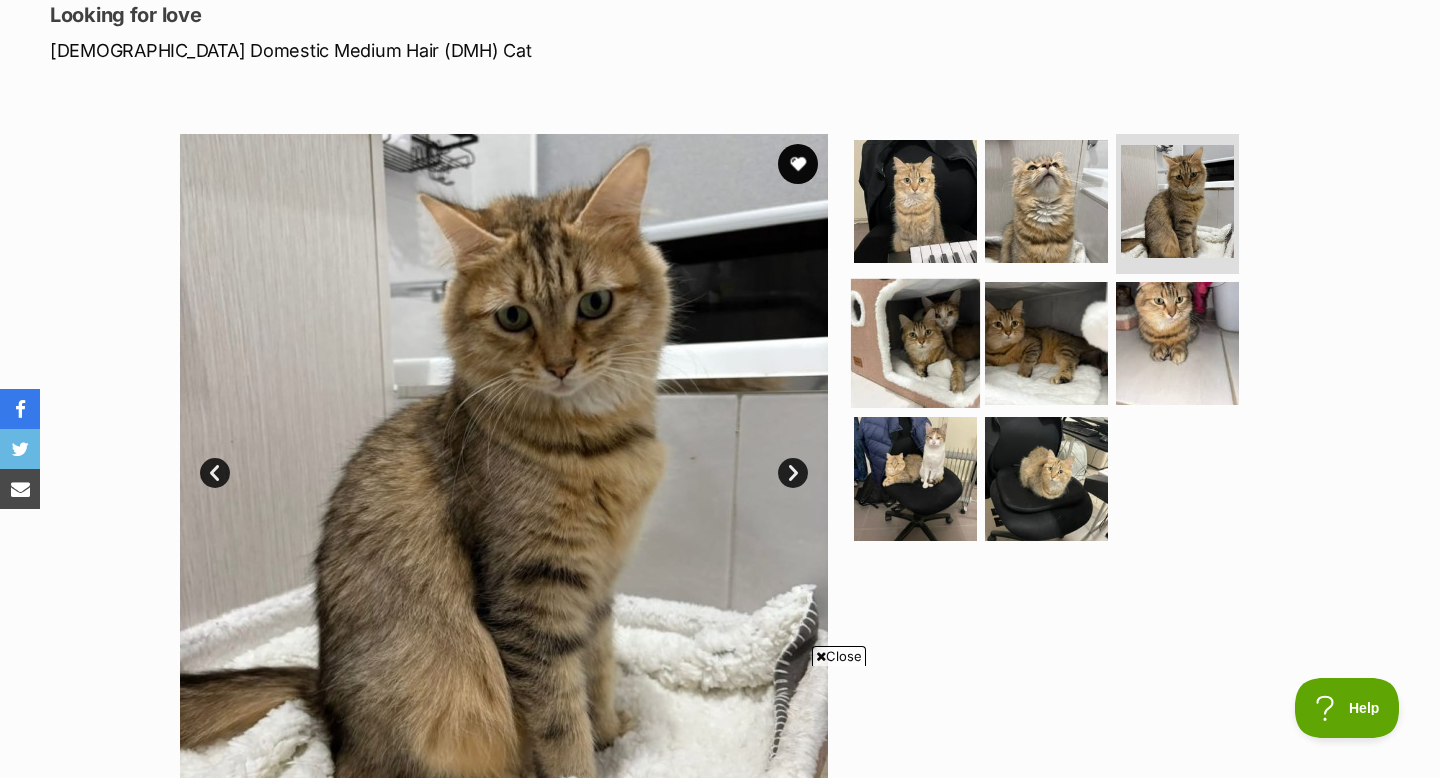 click at bounding box center [915, 342] 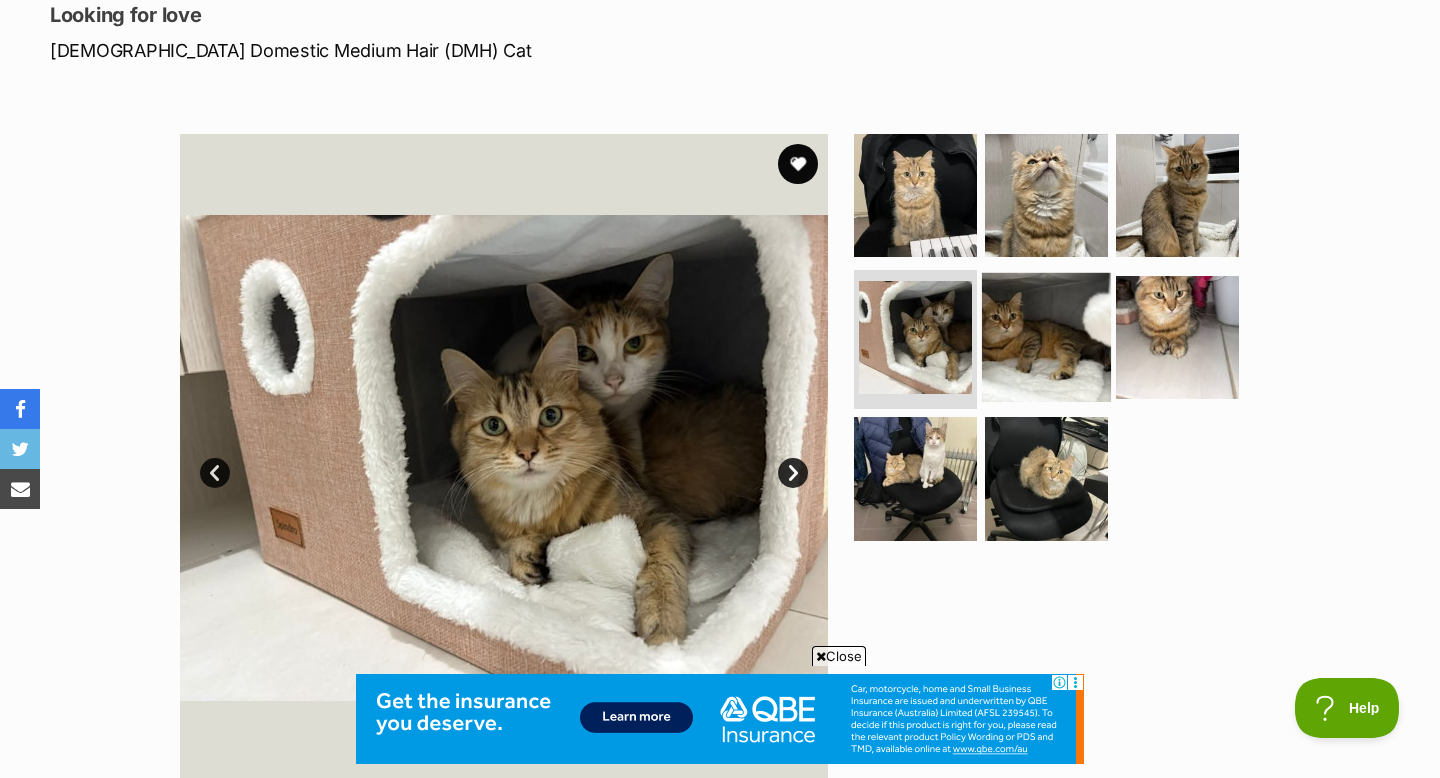 scroll, scrollTop: 0, scrollLeft: 0, axis: both 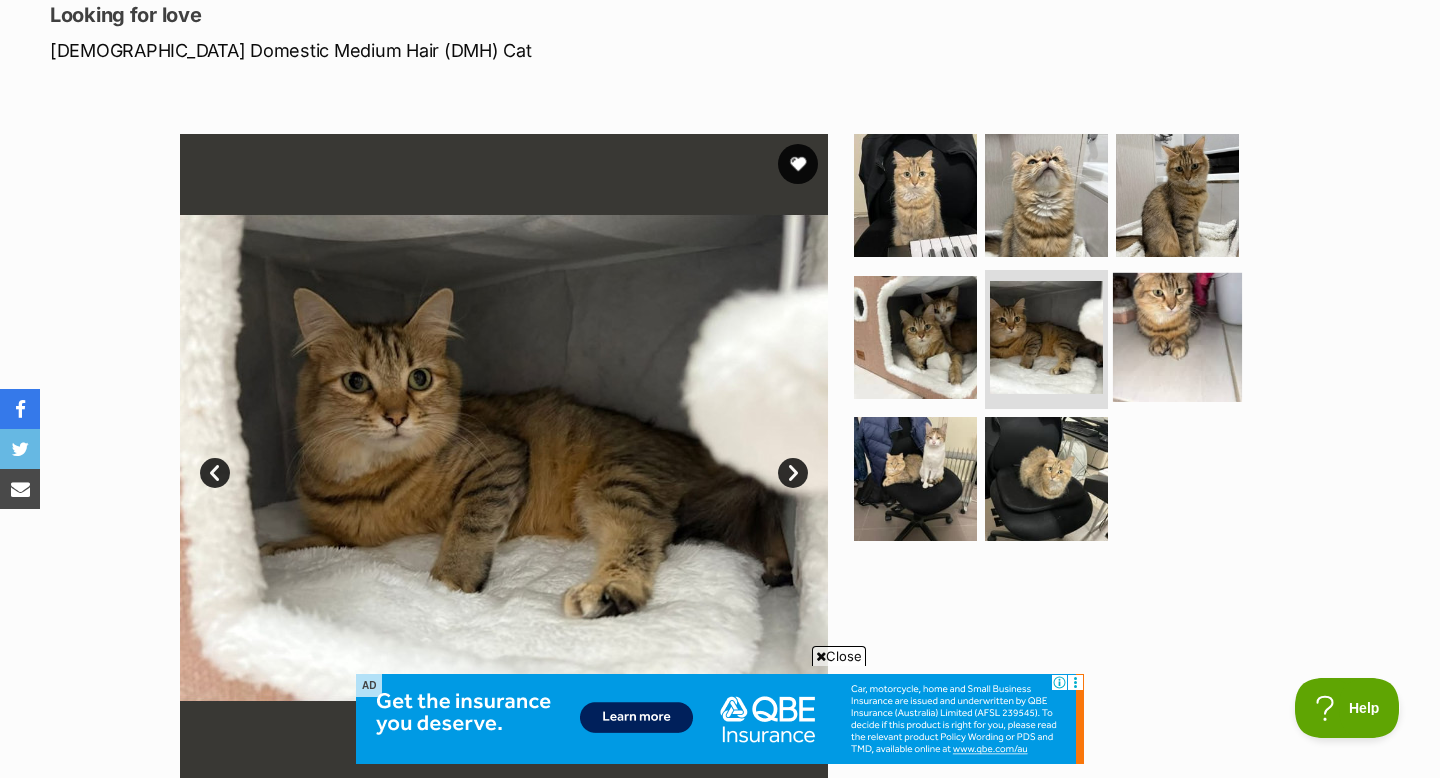 click at bounding box center [1177, 336] 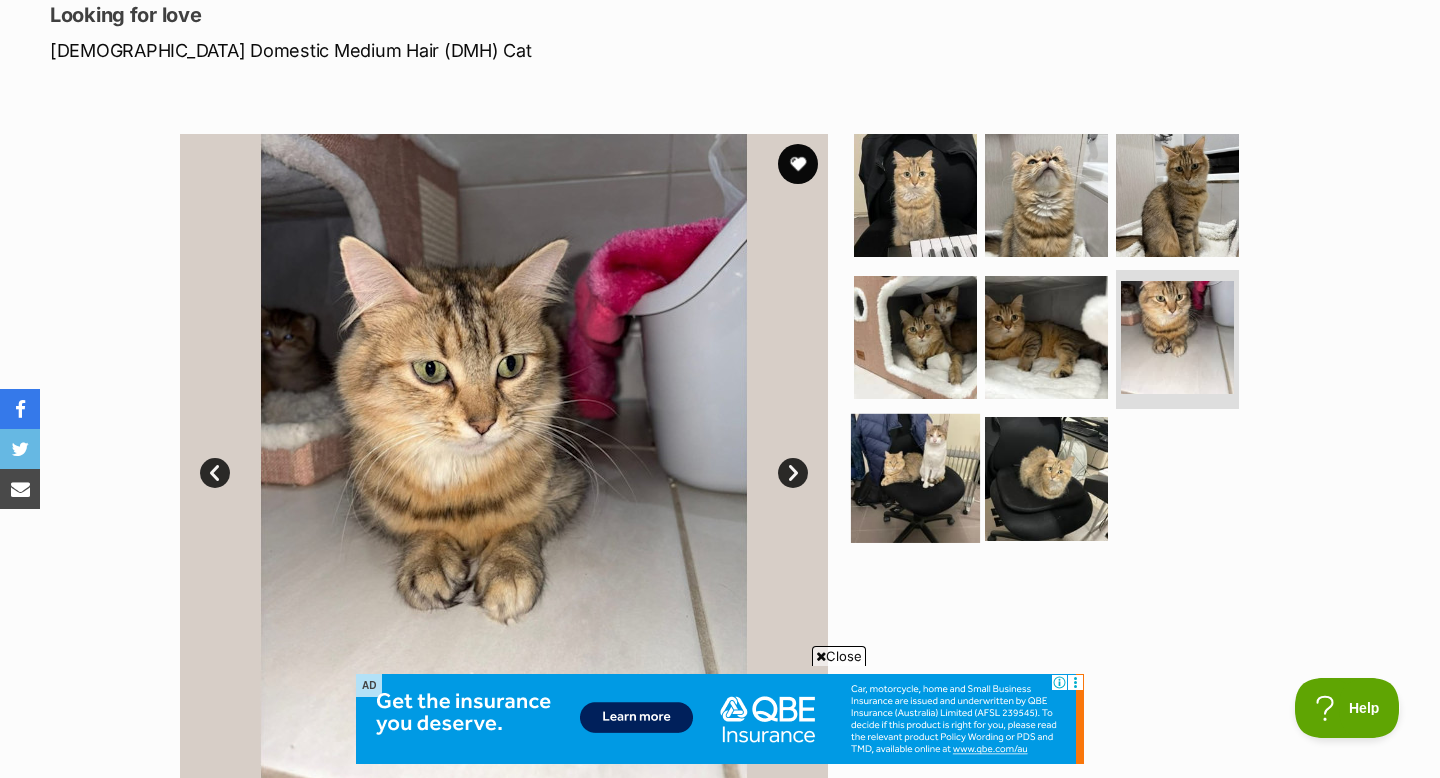 click at bounding box center [915, 478] 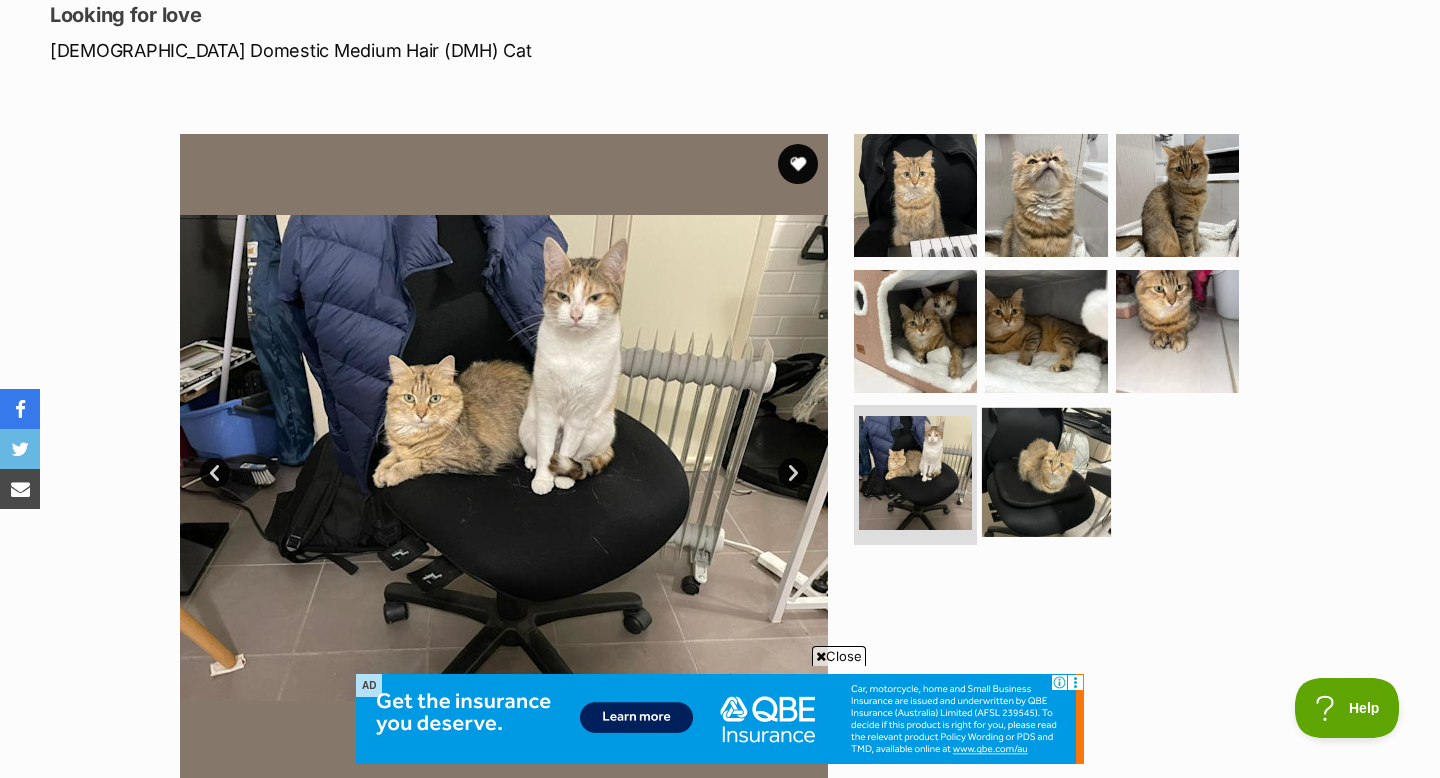 click at bounding box center [1046, 472] 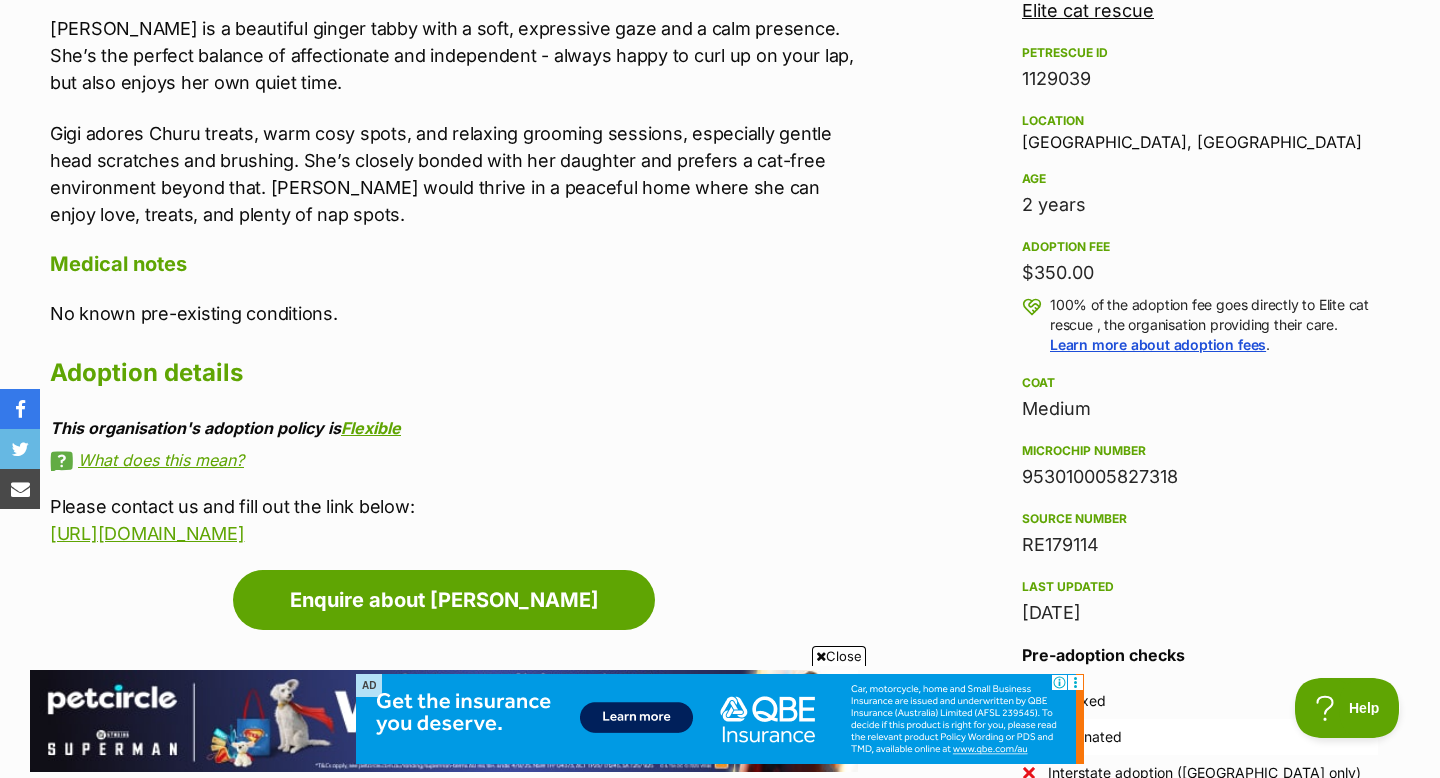 scroll, scrollTop: 1232, scrollLeft: 0, axis: vertical 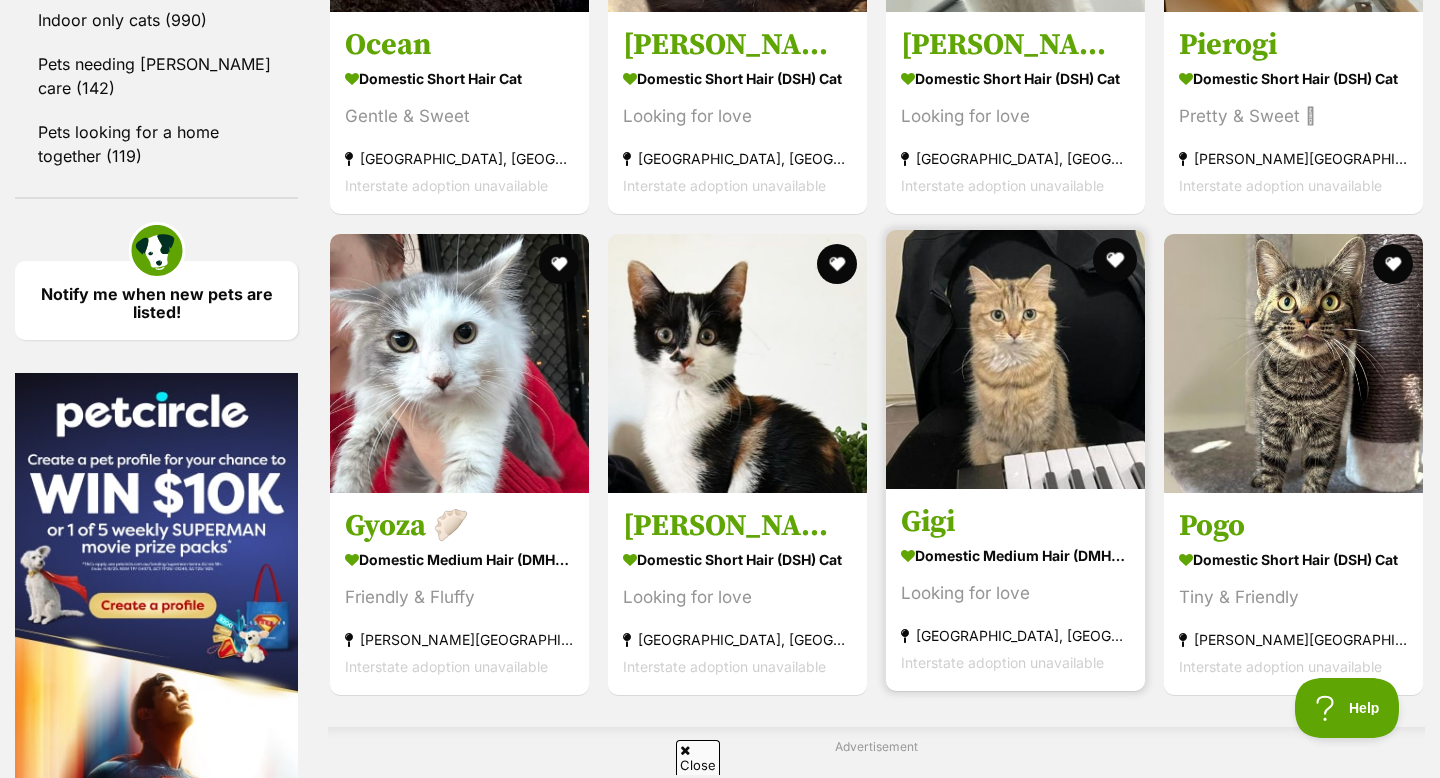 click at bounding box center [1115, 260] 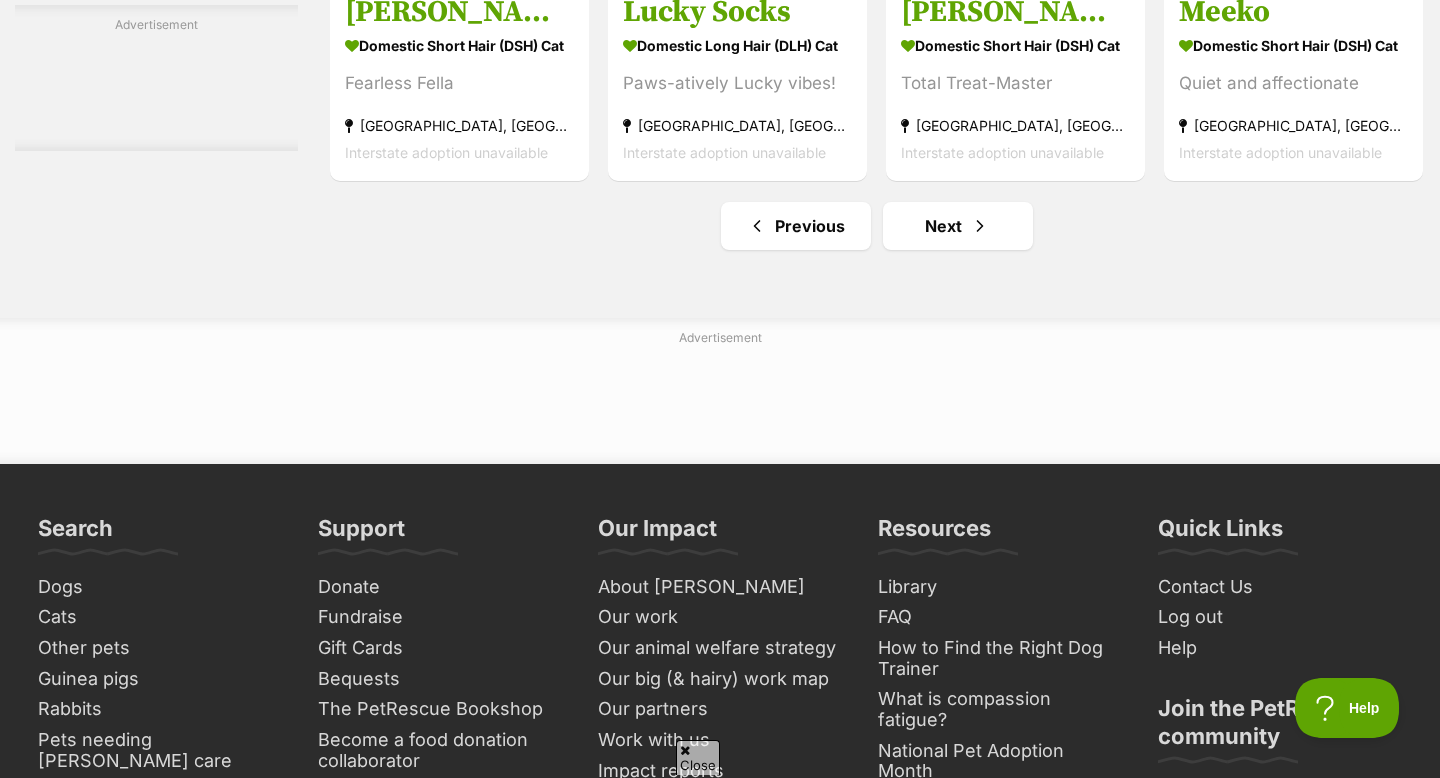 scroll, scrollTop: 6423, scrollLeft: 0, axis: vertical 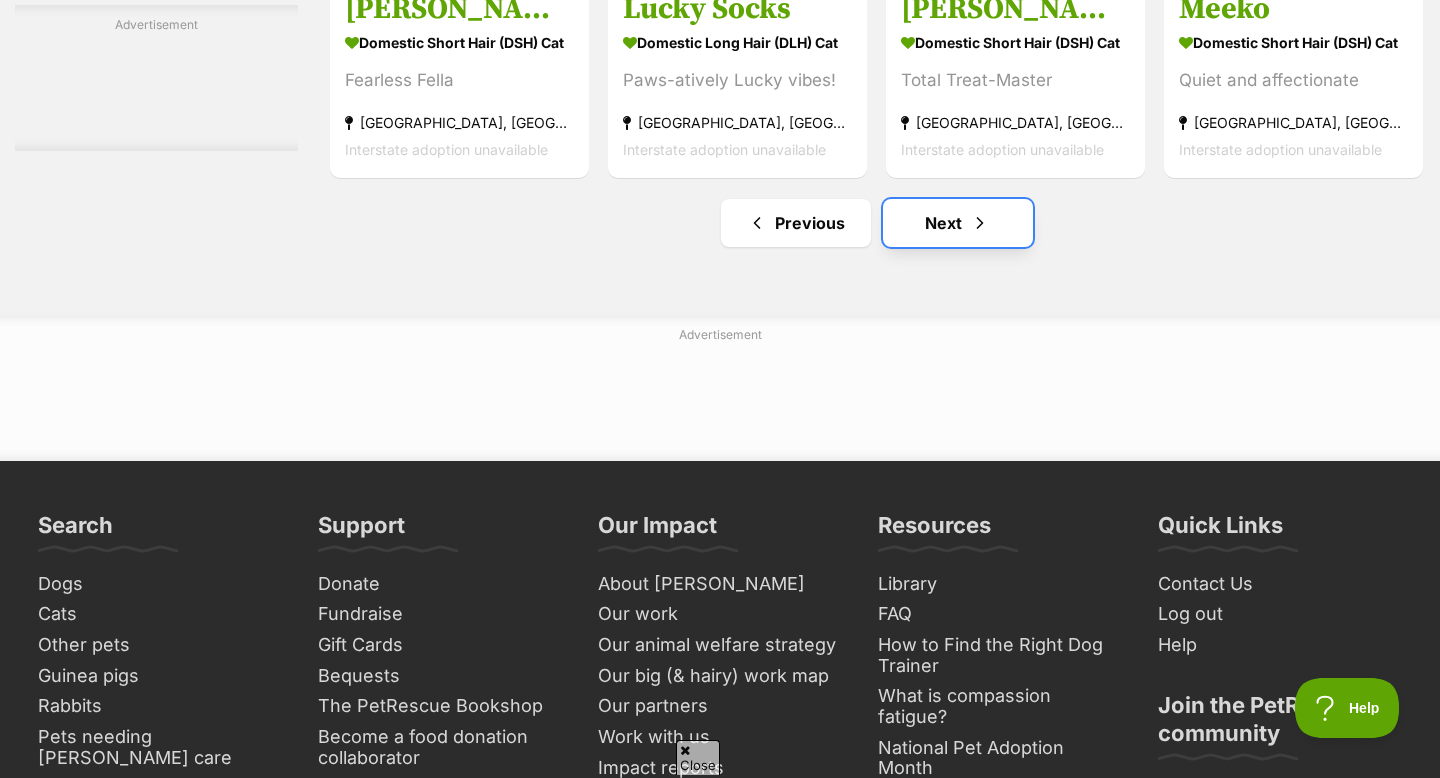 click on "Next" at bounding box center [958, 223] 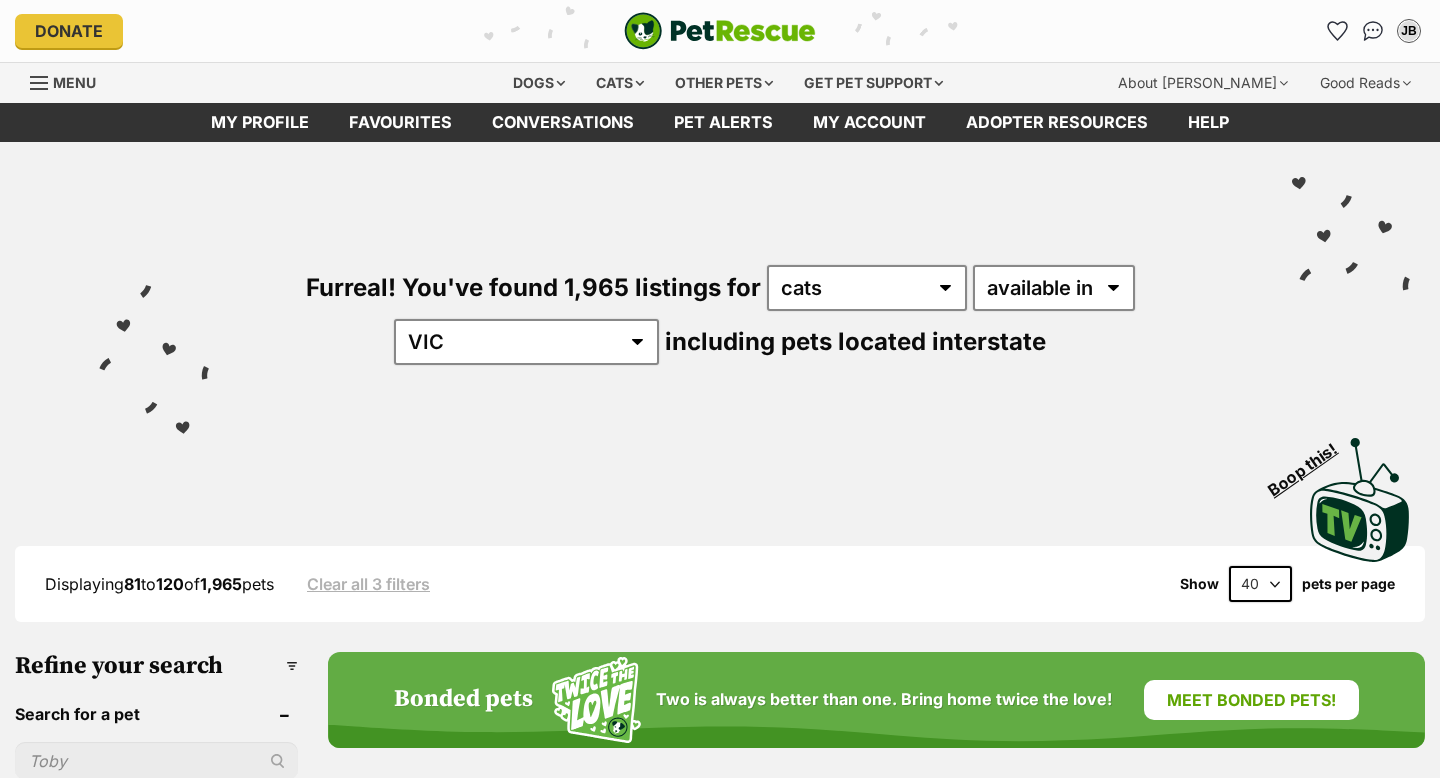 scroll, scrollTop: 0, scrollLeft: 0, axis: both 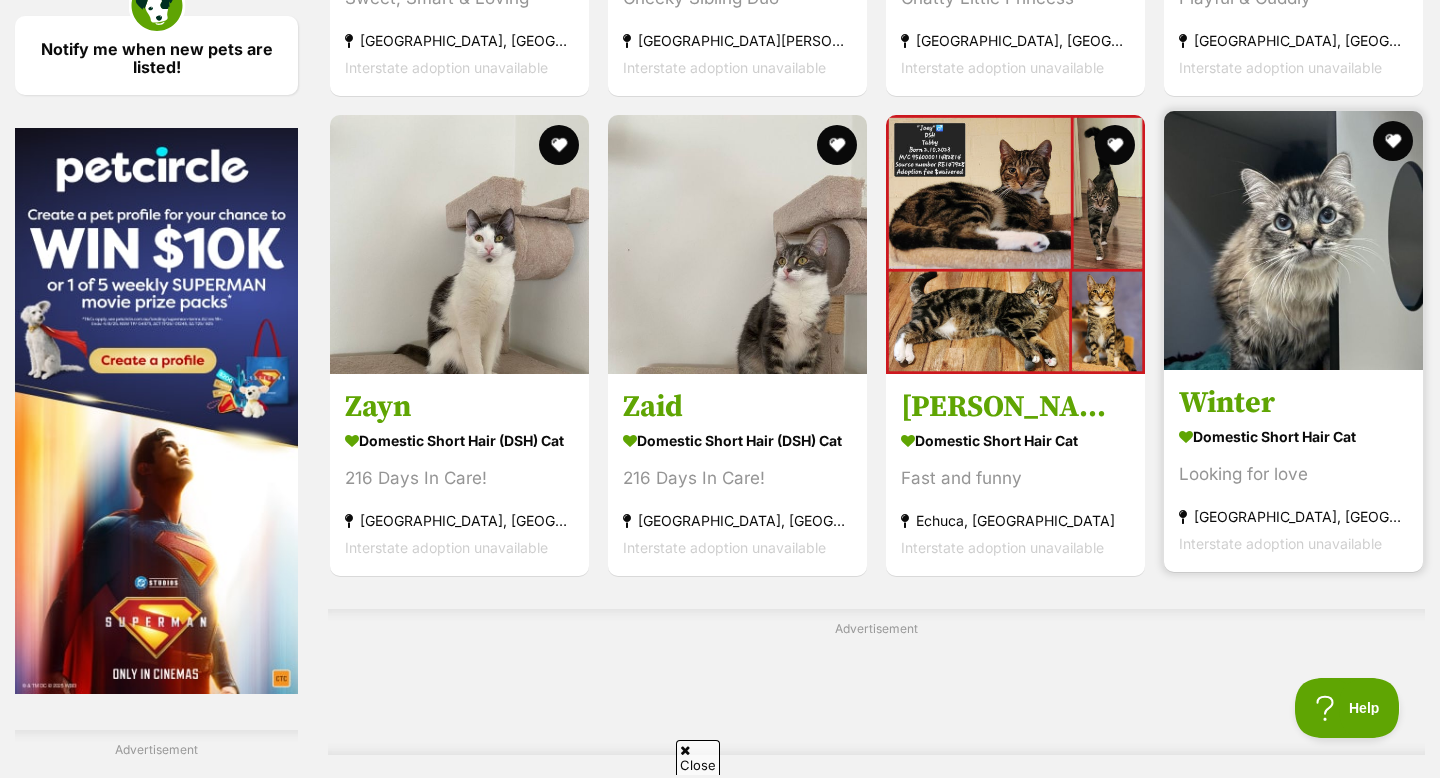click at bounding box center (1293, 240) 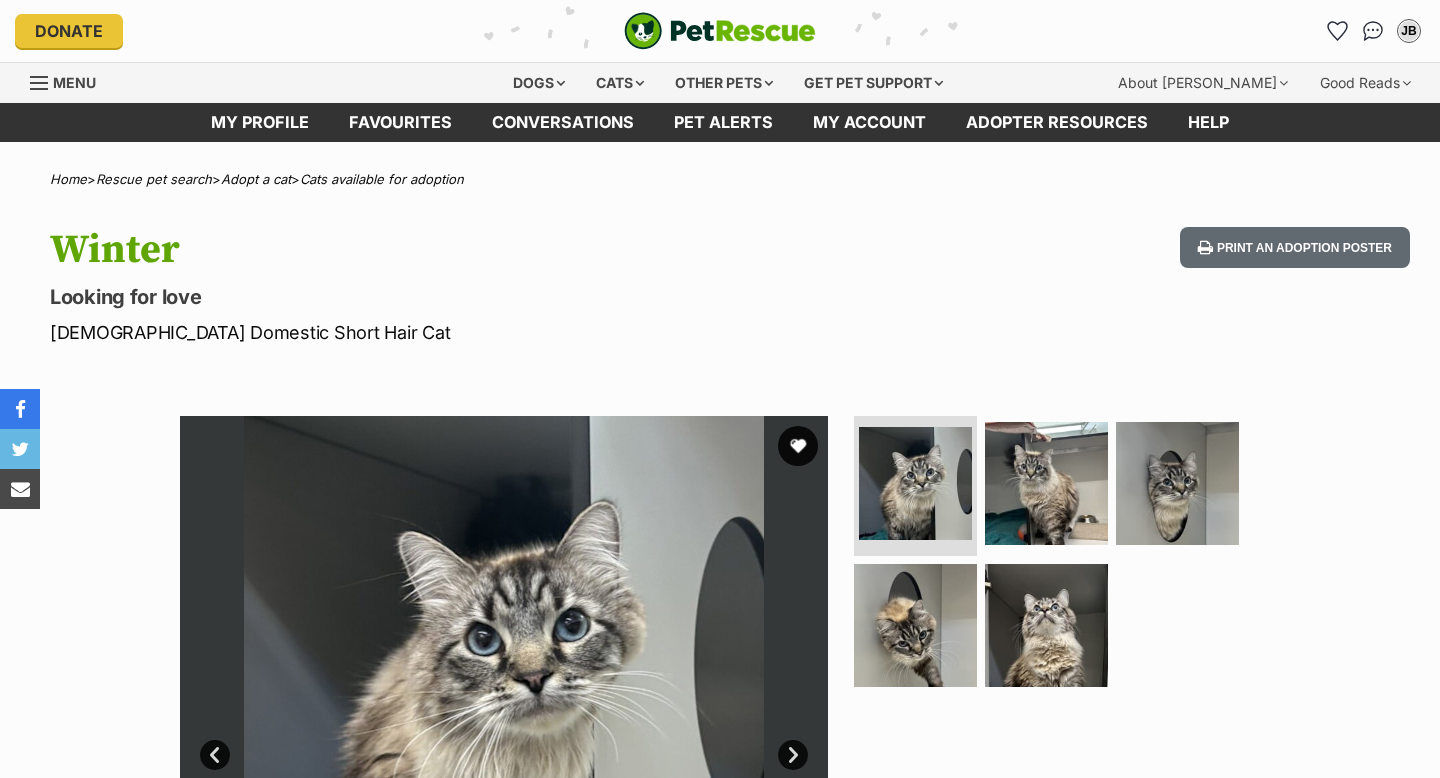 scroll, scrollTop: 0, scrollLeft: 0, axis: both 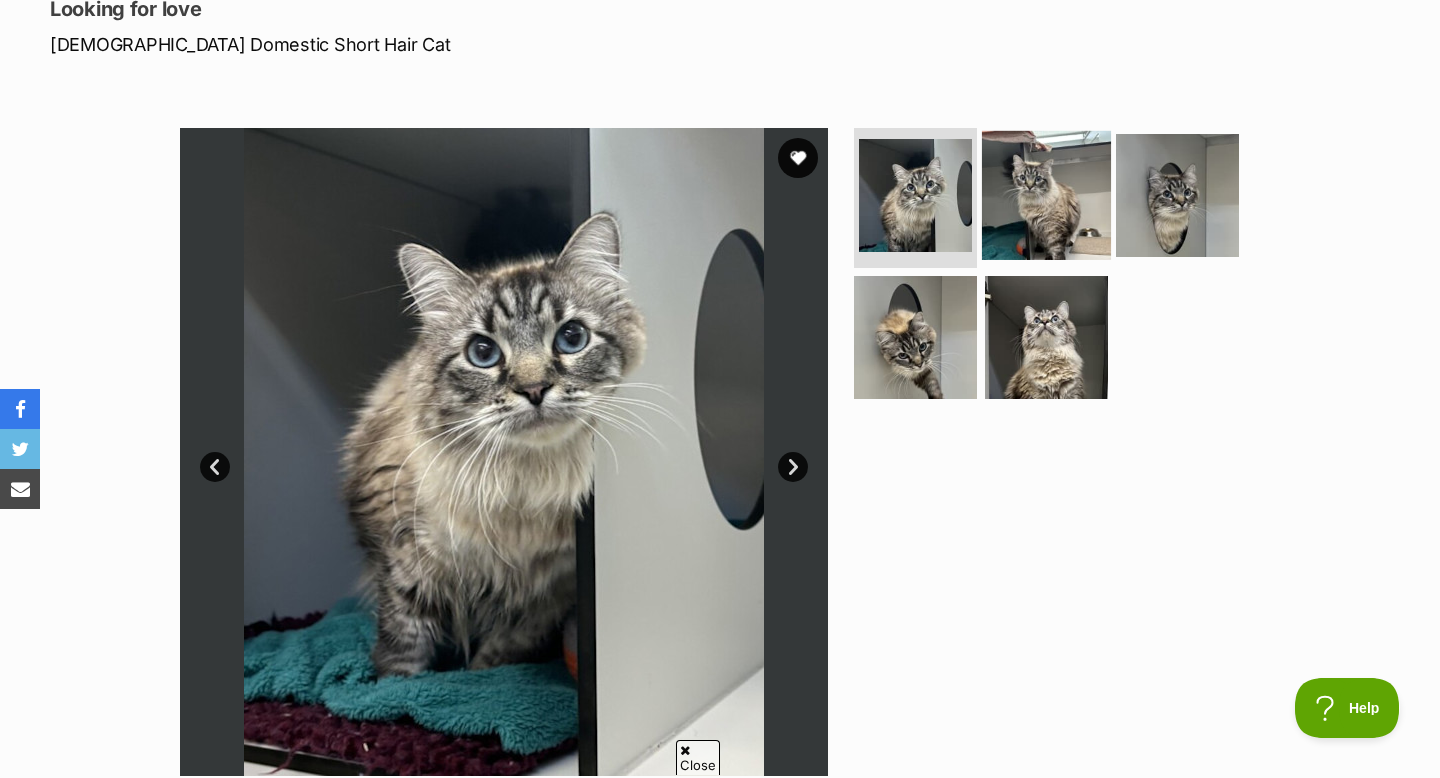 click at bounding box center [1046, 195] 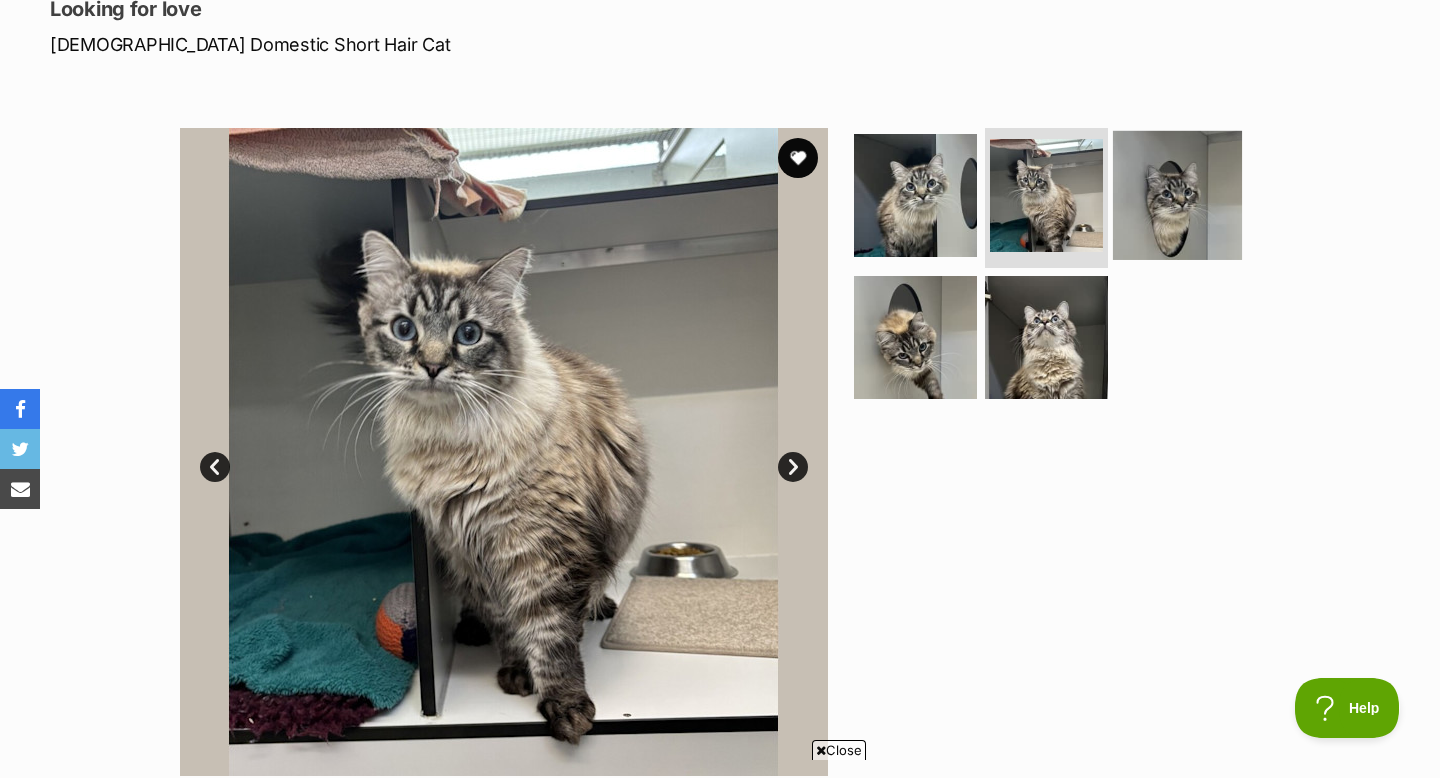 click at bounding box center (1177, 195) 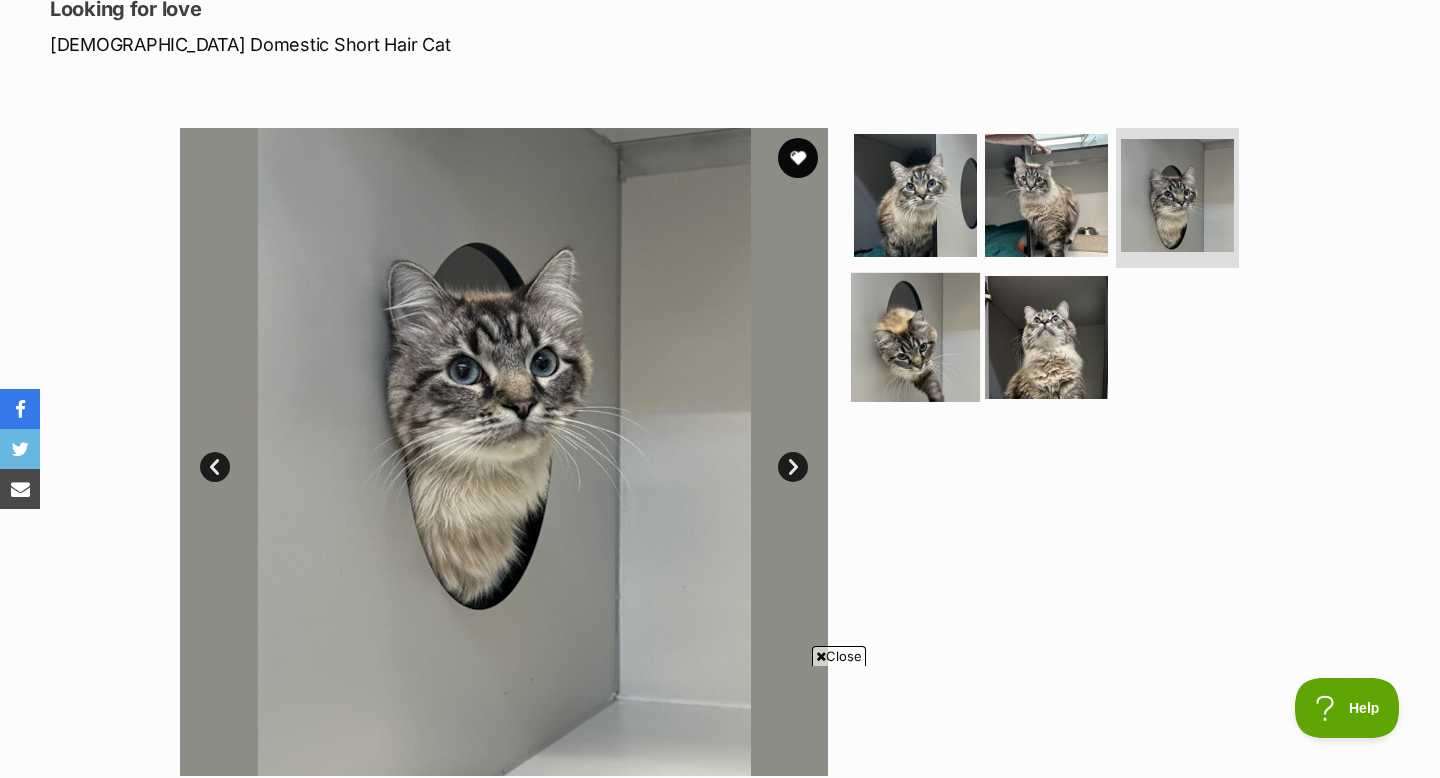 click at bounding box center (915, 336) 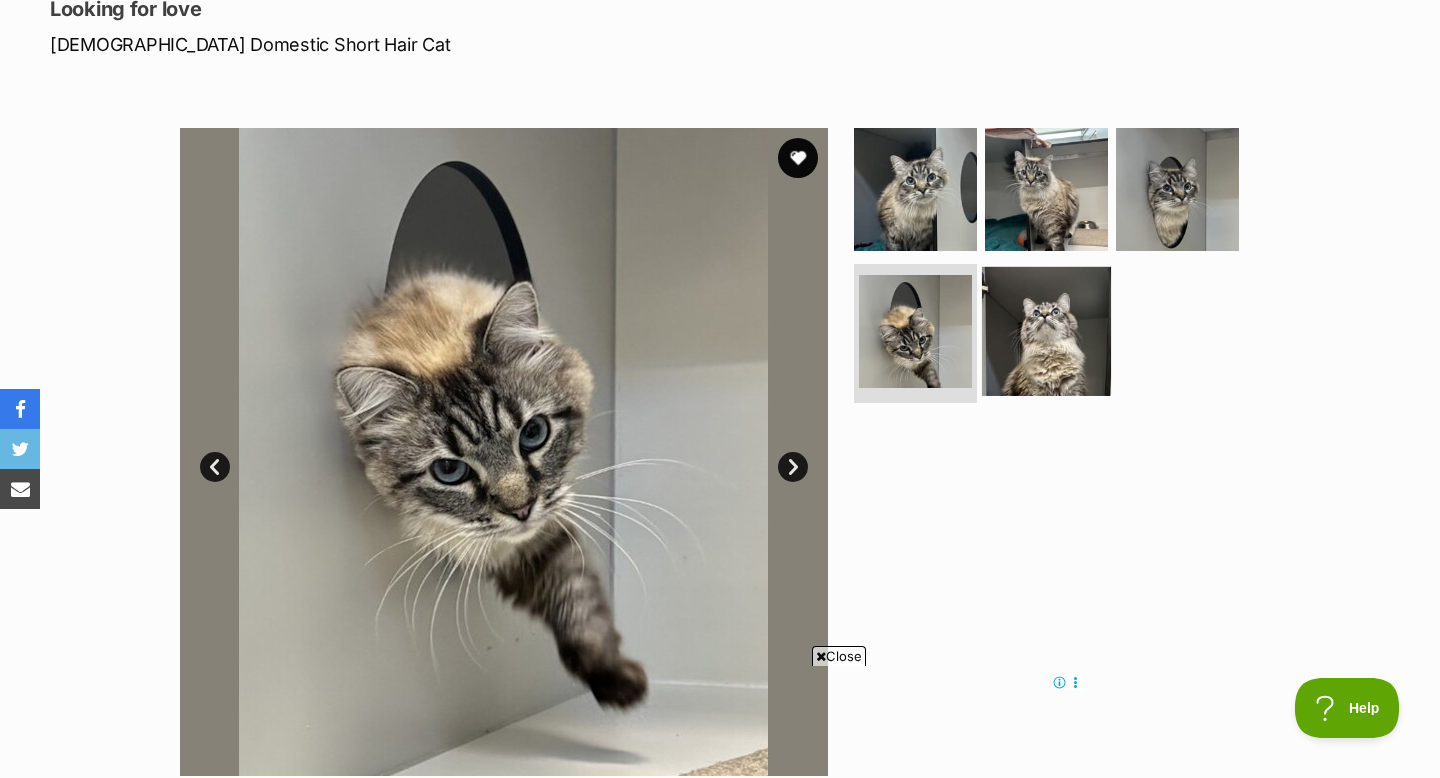 scroll, scrollTop: 0, scrollLeft: 0, axis: both 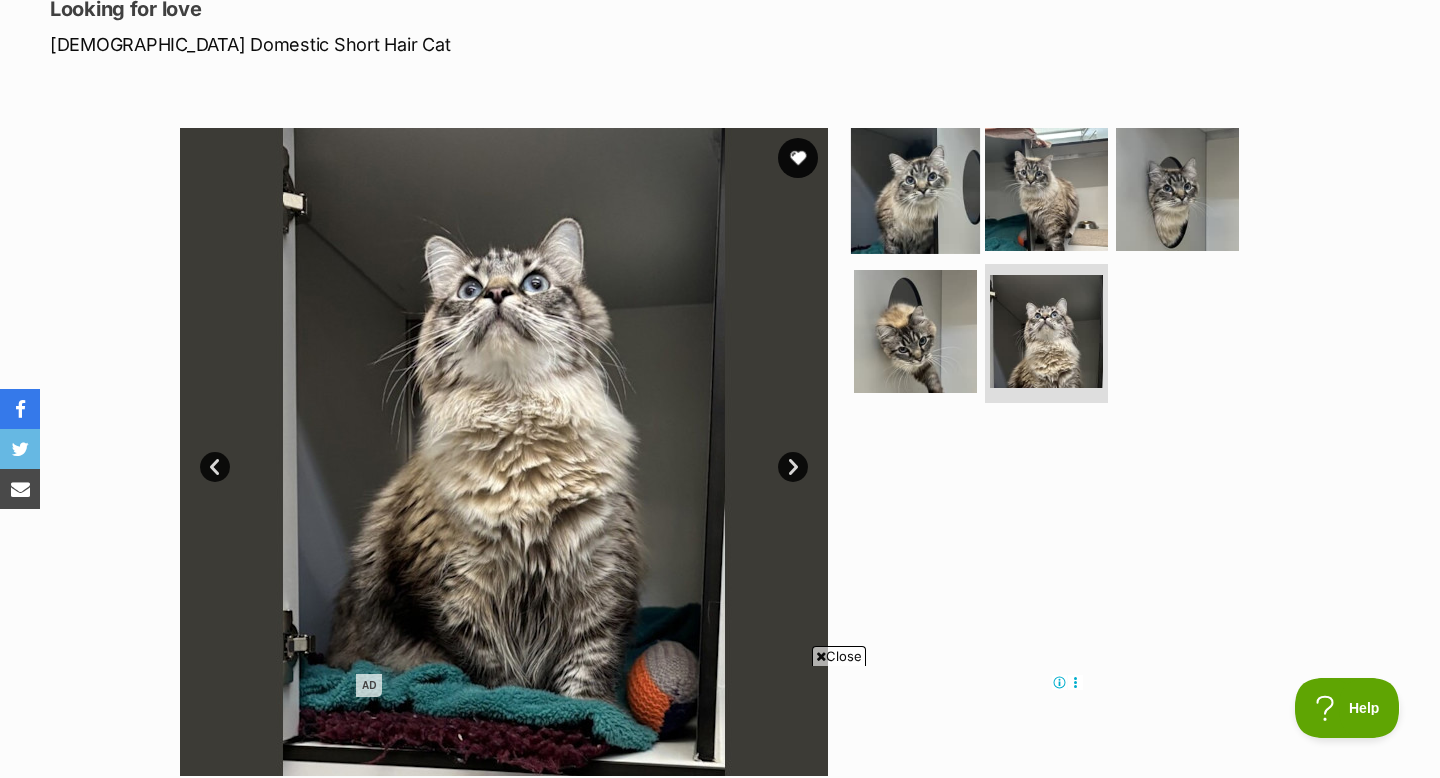 click at bounding box center (915, 189) 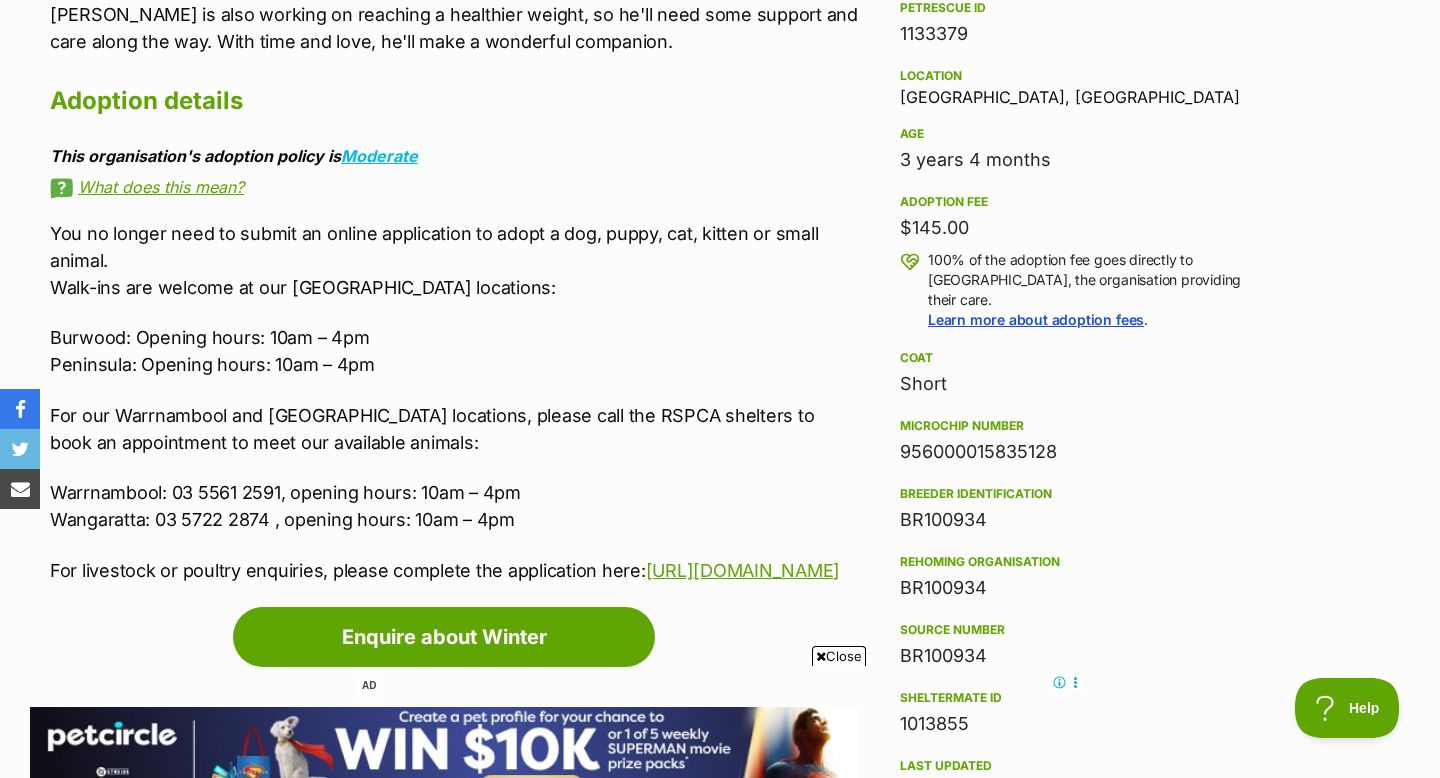 scroll, scrollTop: 1277, scrollLeft: 0, axis: vertical 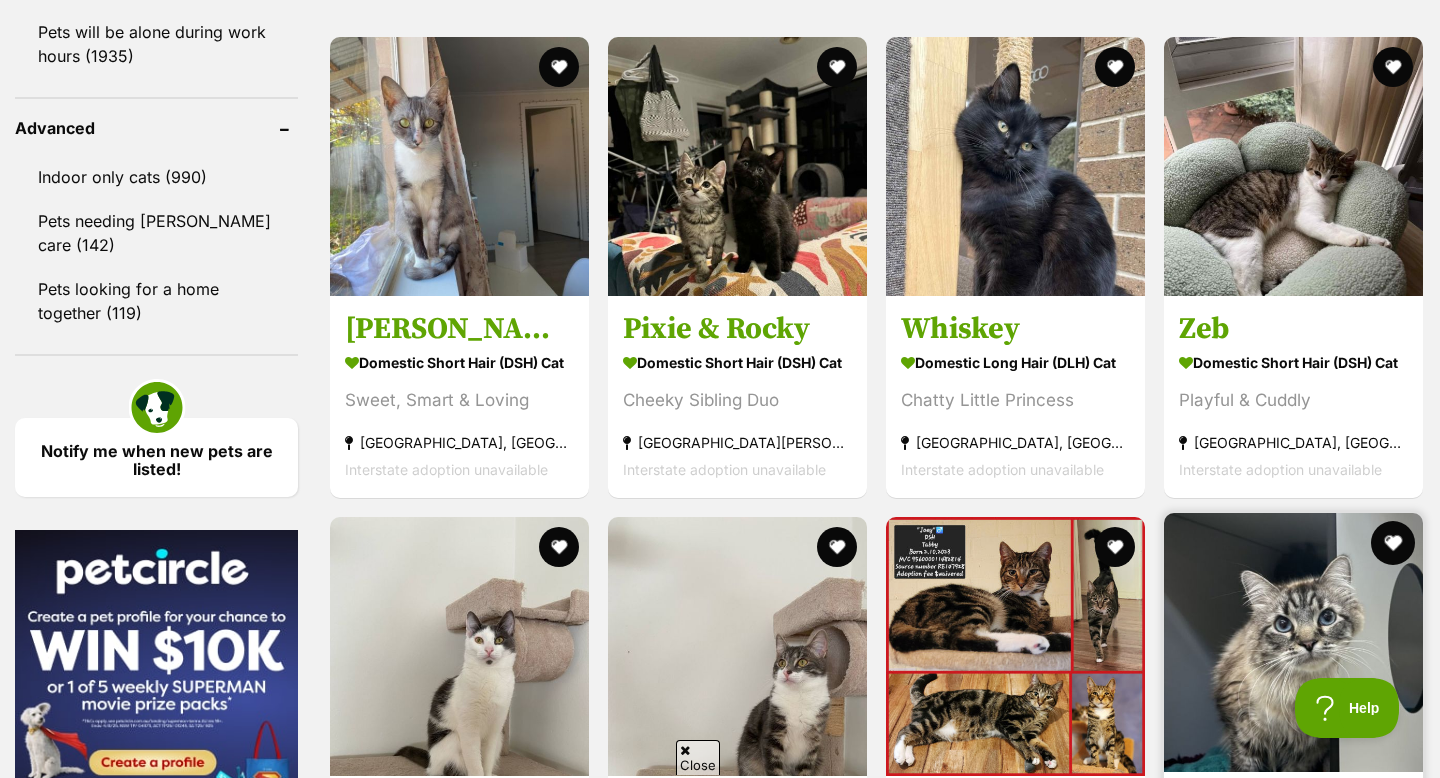 click at bounding box center (1393, 543) 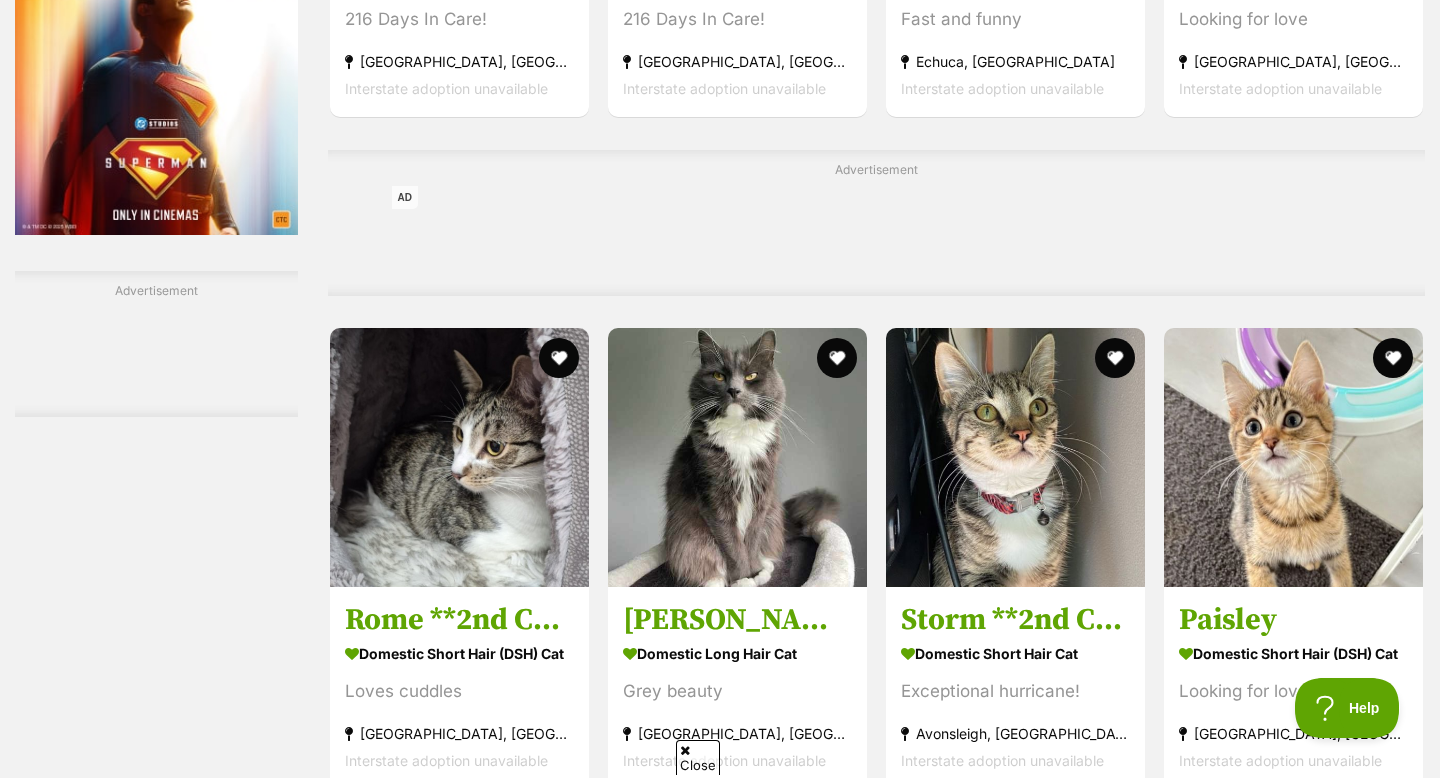 scroll, scrollTop: 3392, scrollLeft: 0, axis: vertical 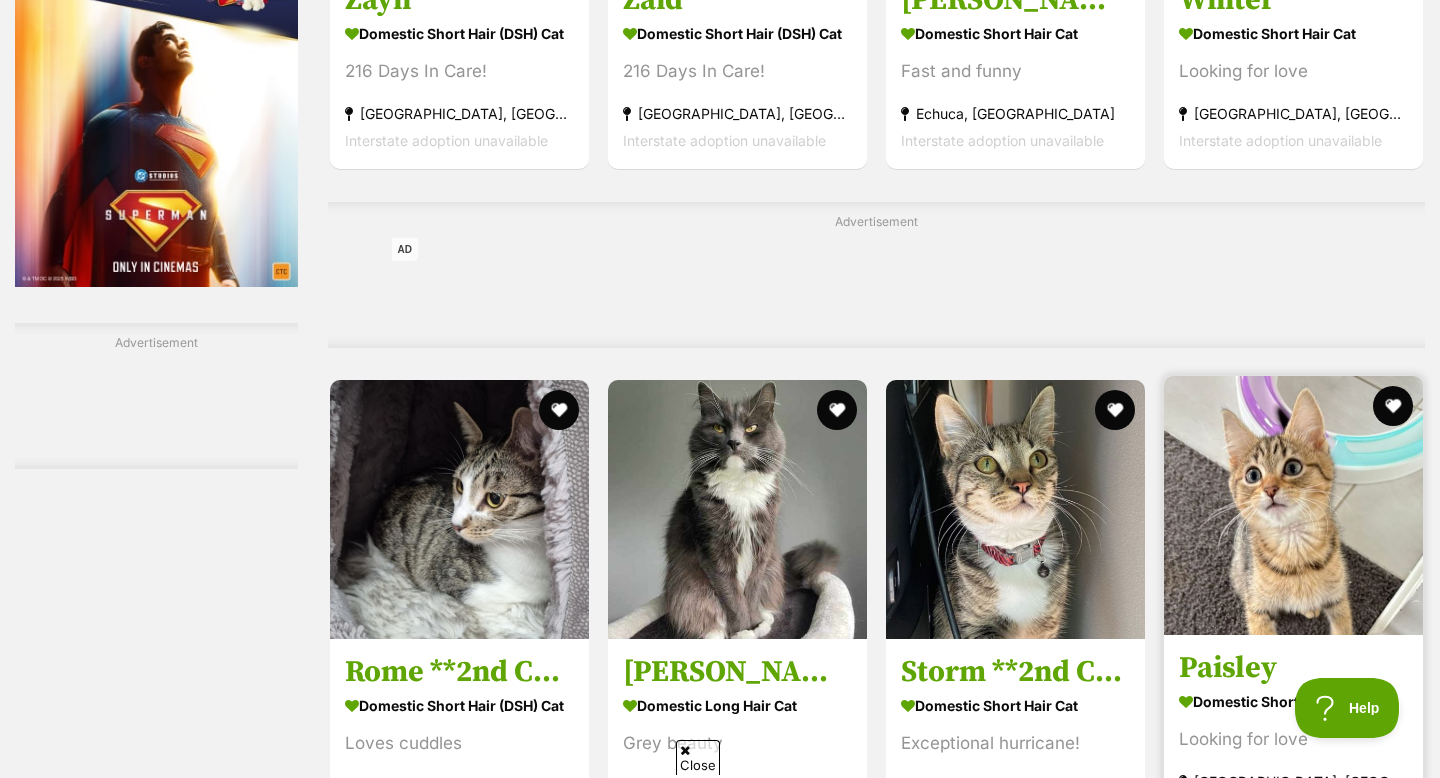 click at bounding box center [1293, 505] 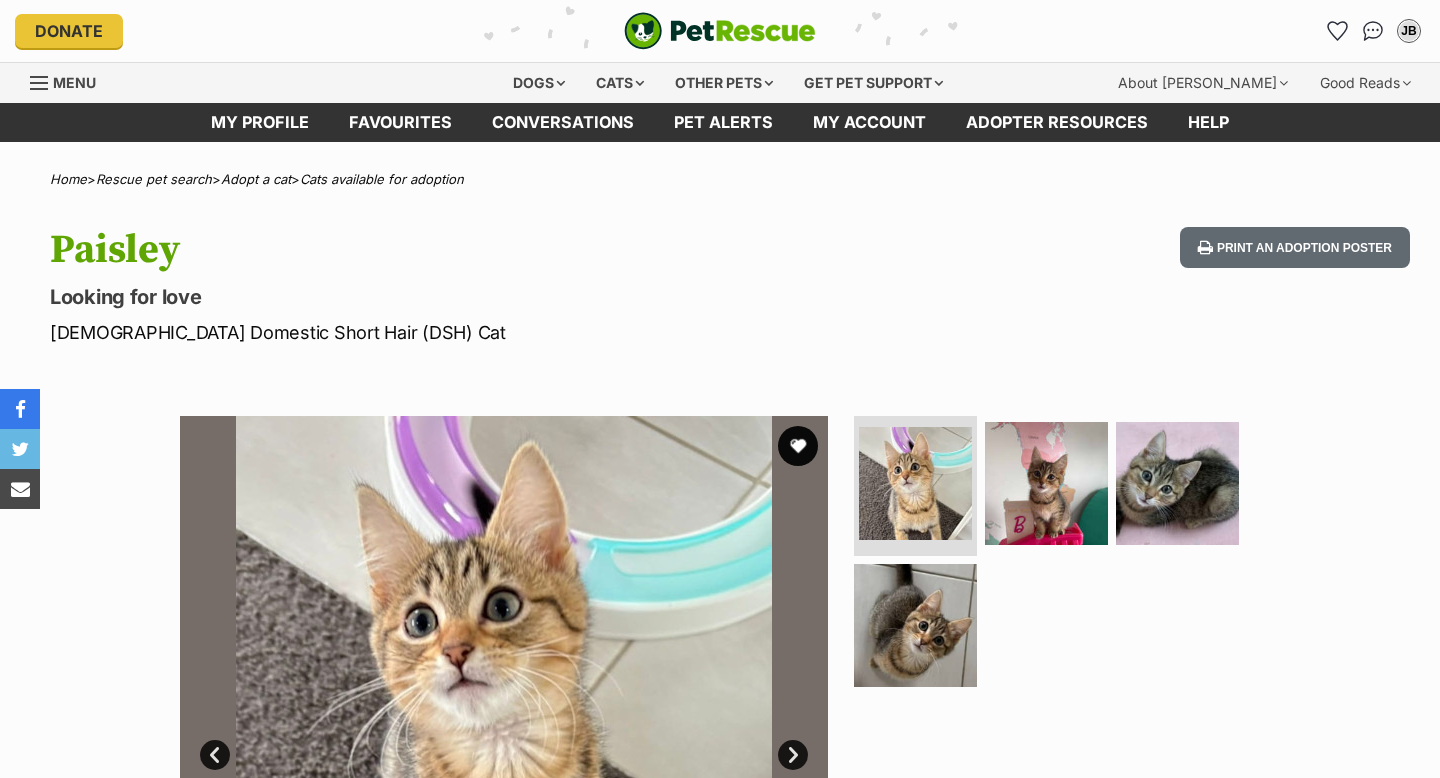 scroll, scrollTop: 0, scrollLeft: 0, axis: both 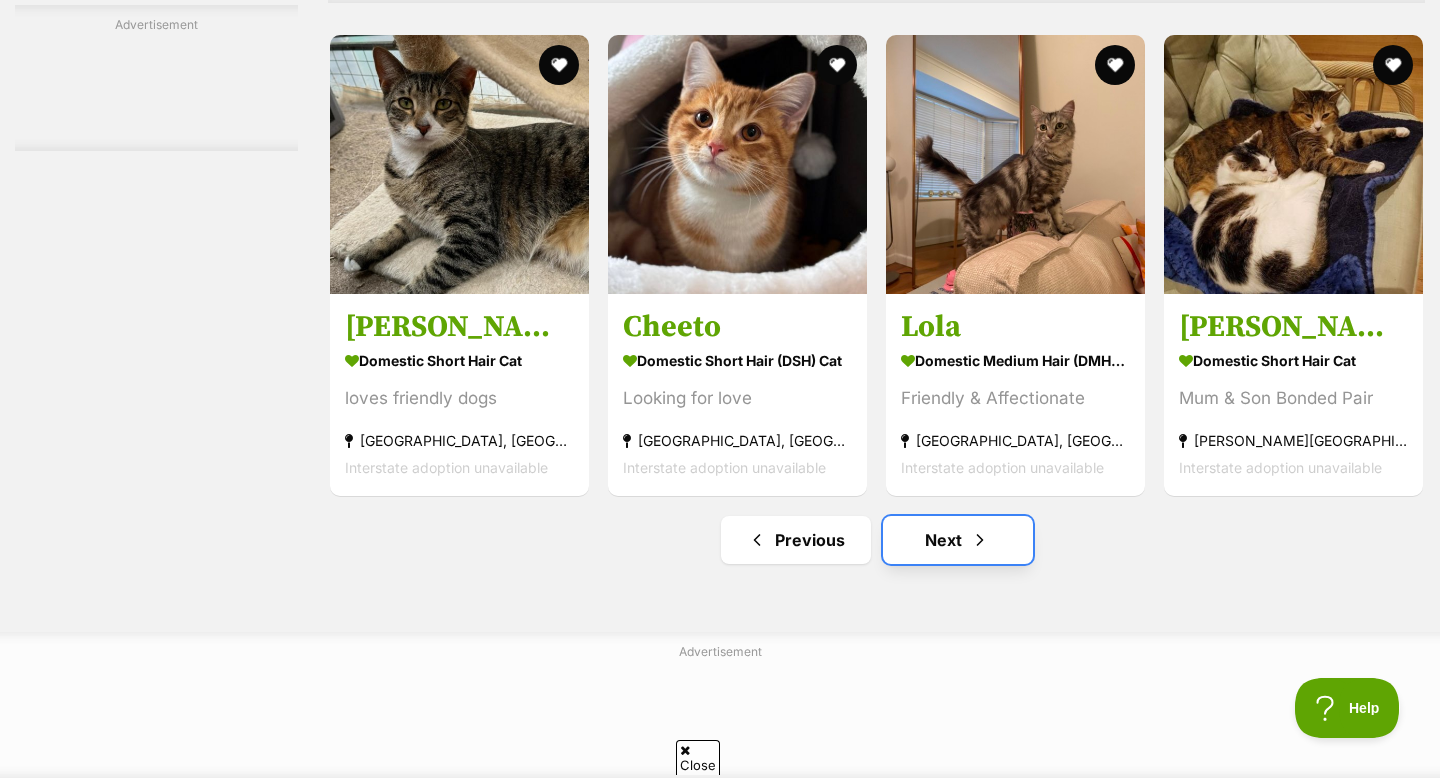 click on "Next" at bounding box center (958, 540) 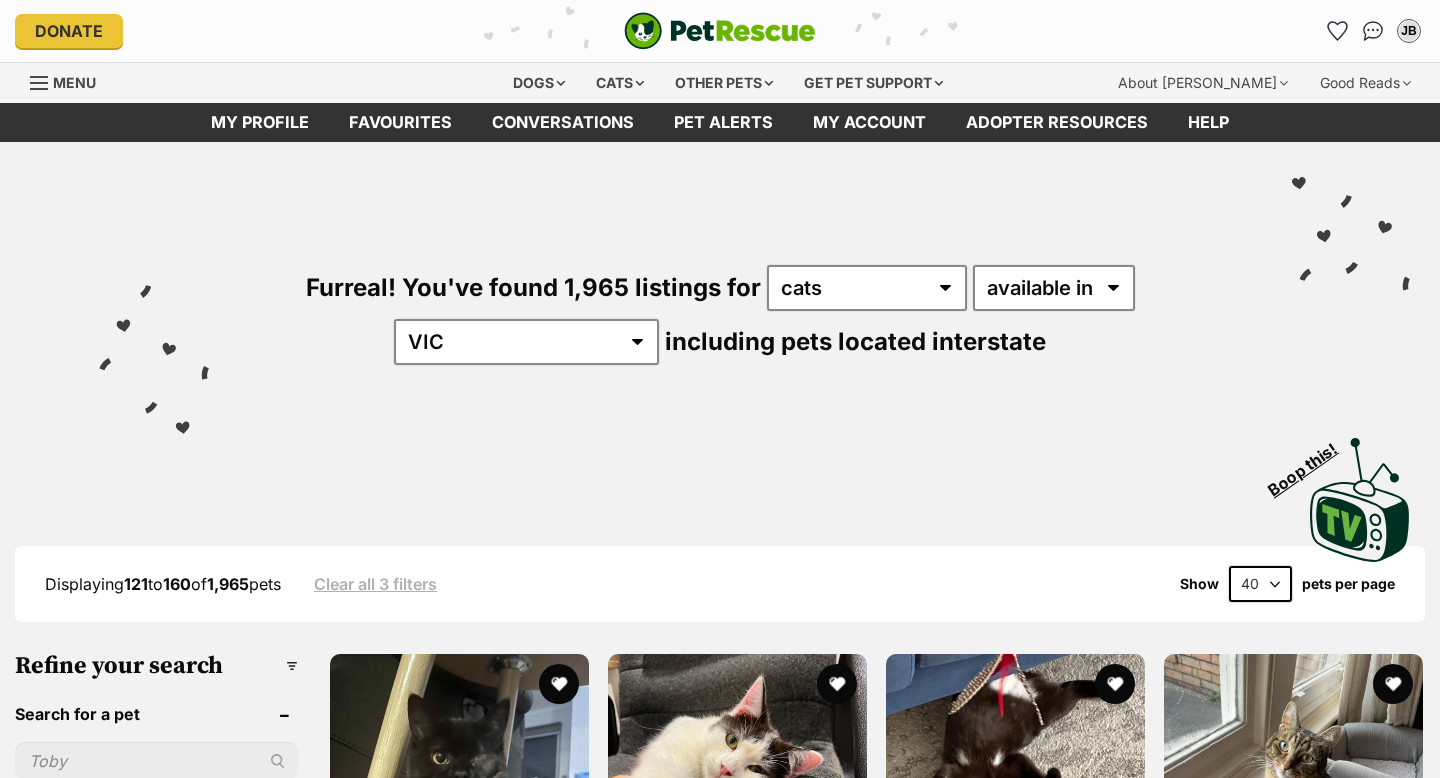 scroll, scrollTop: 258, scrollLeft: 0, axis: vertical 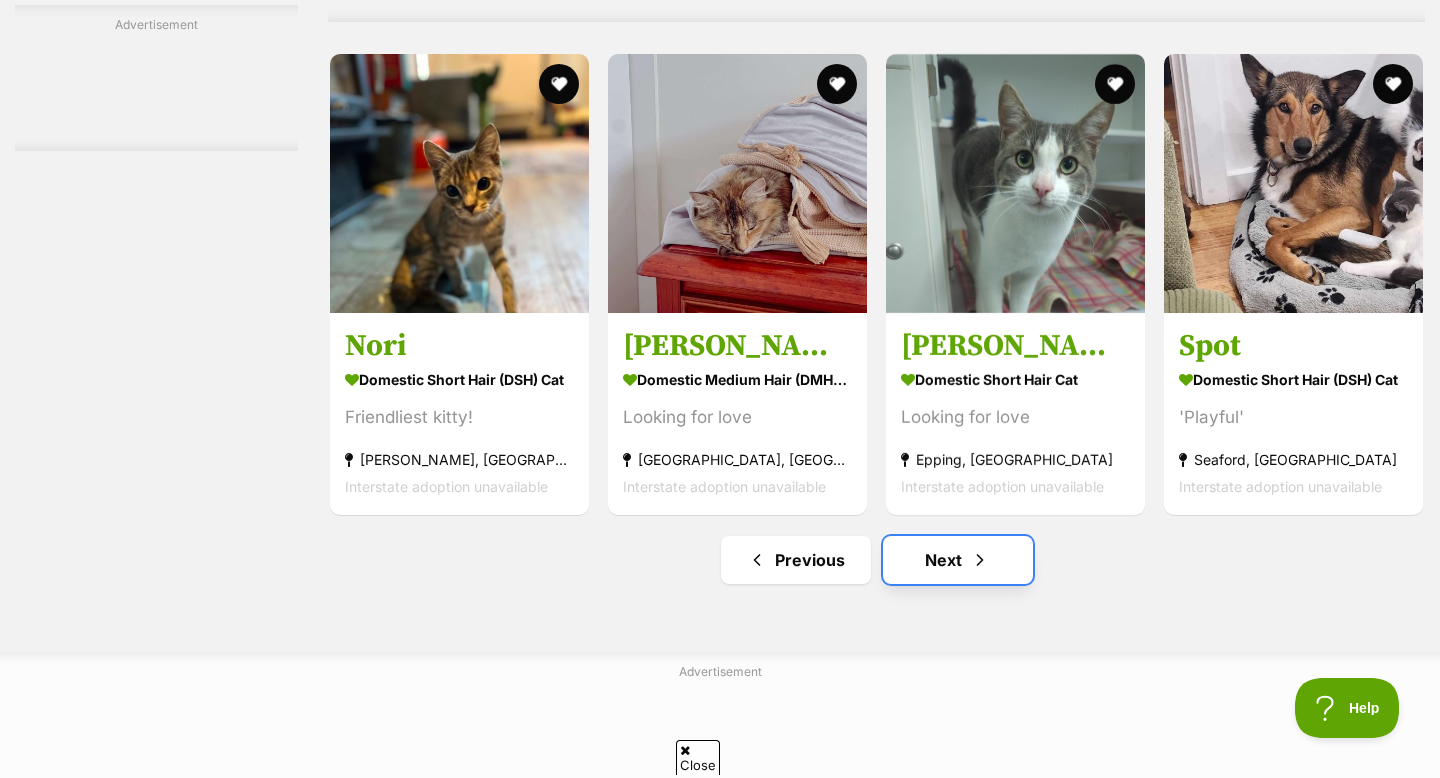click on "Next" at bounding box center (958, 560) 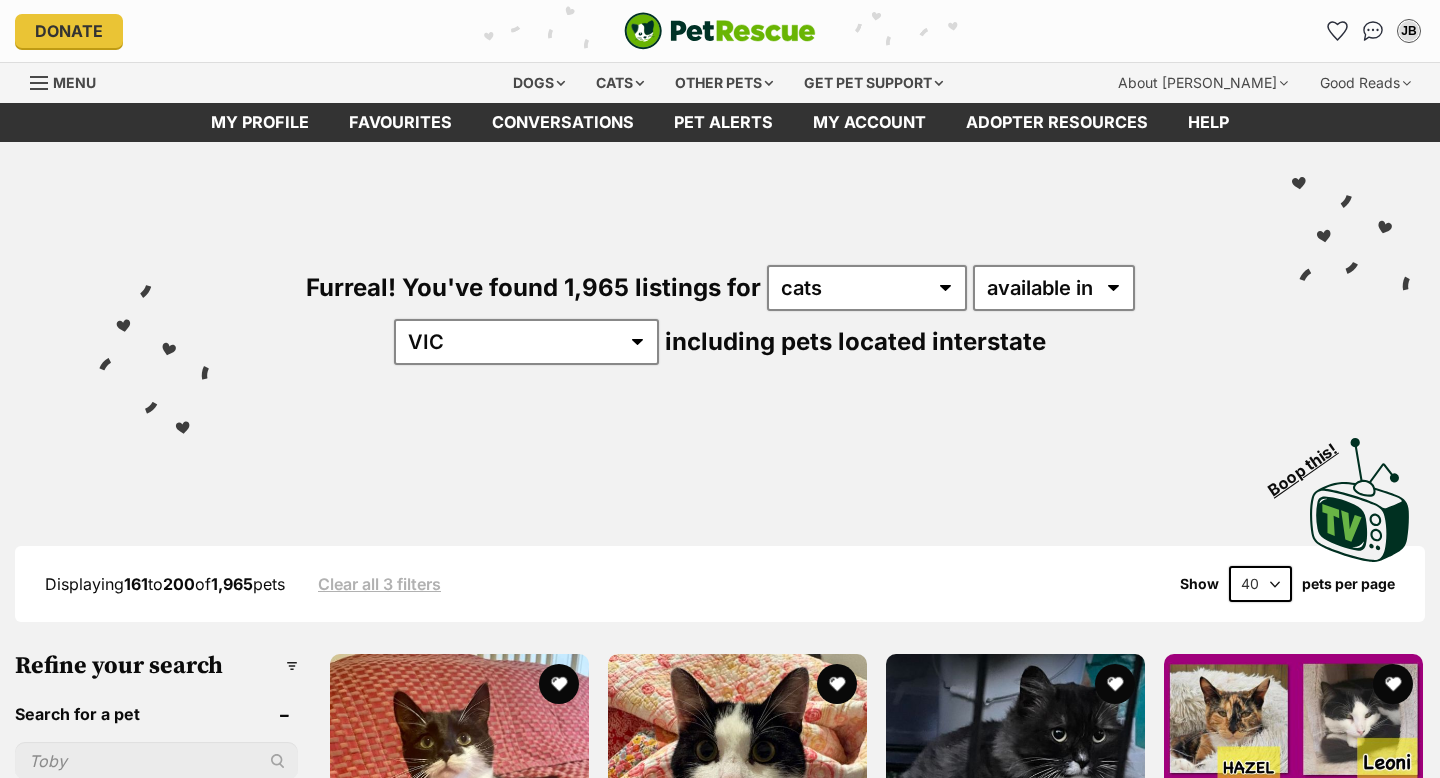 scroll, scrollTop: 0, scrollLeft: 0, axis: both 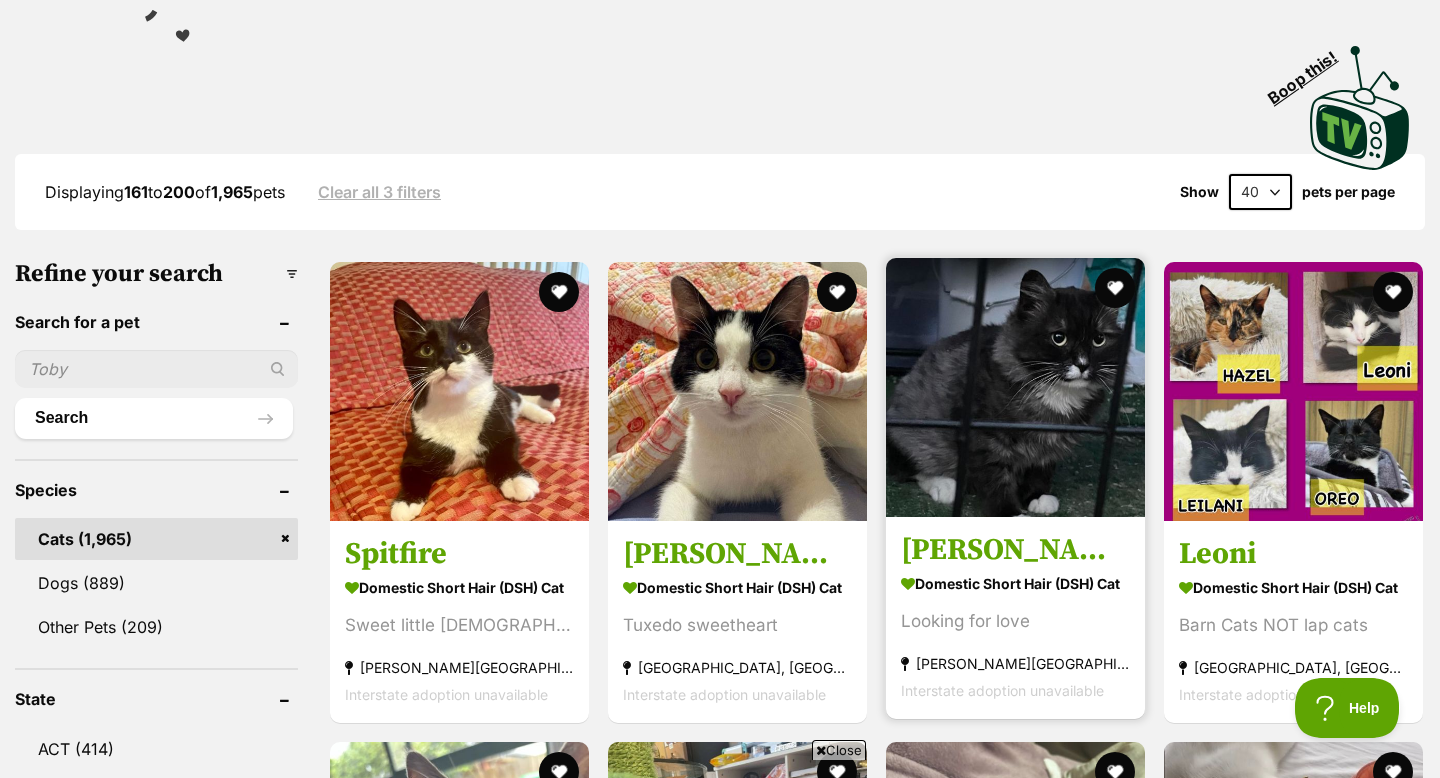 click at bounding box center (1015, 387) 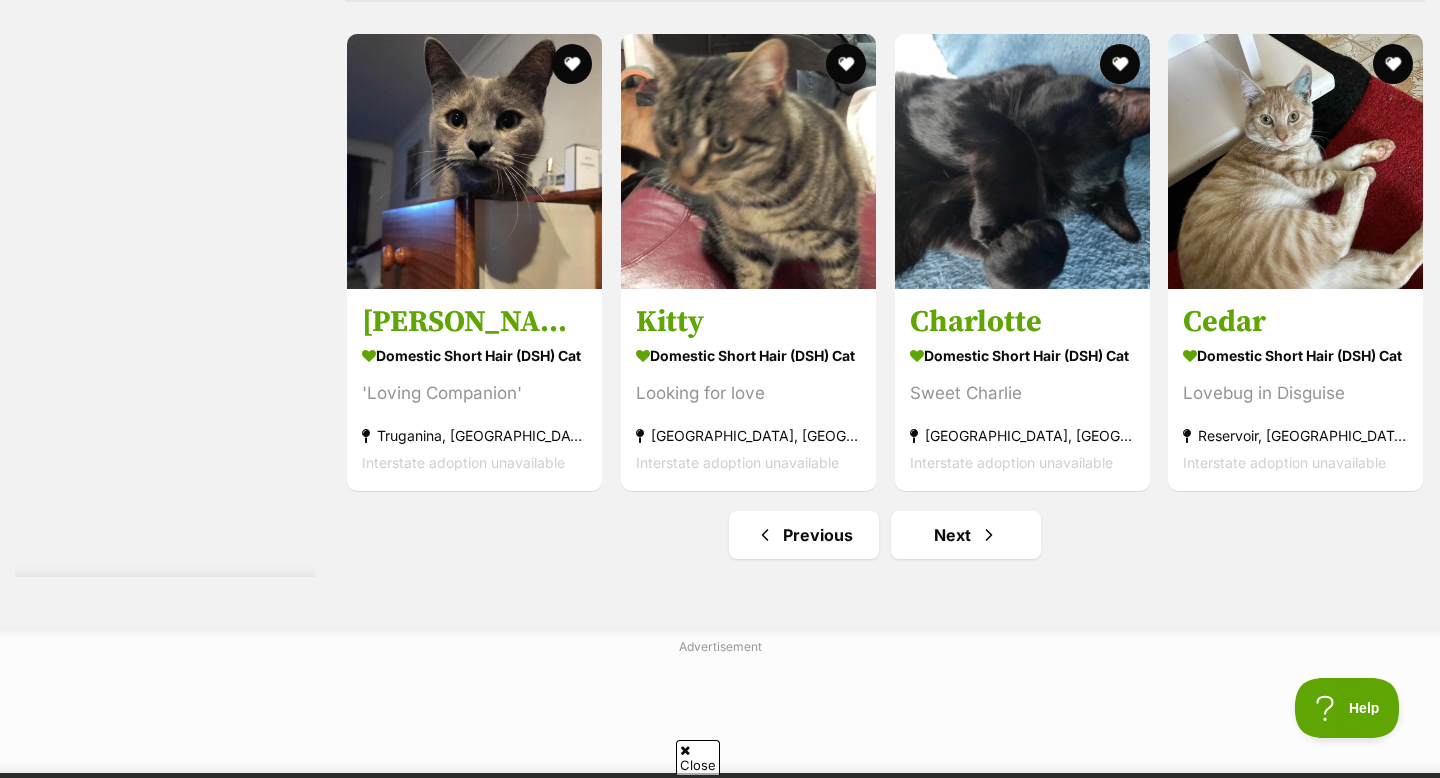 scroll, scrollTop: 6071, scrollLeft: 0, axis: vertical 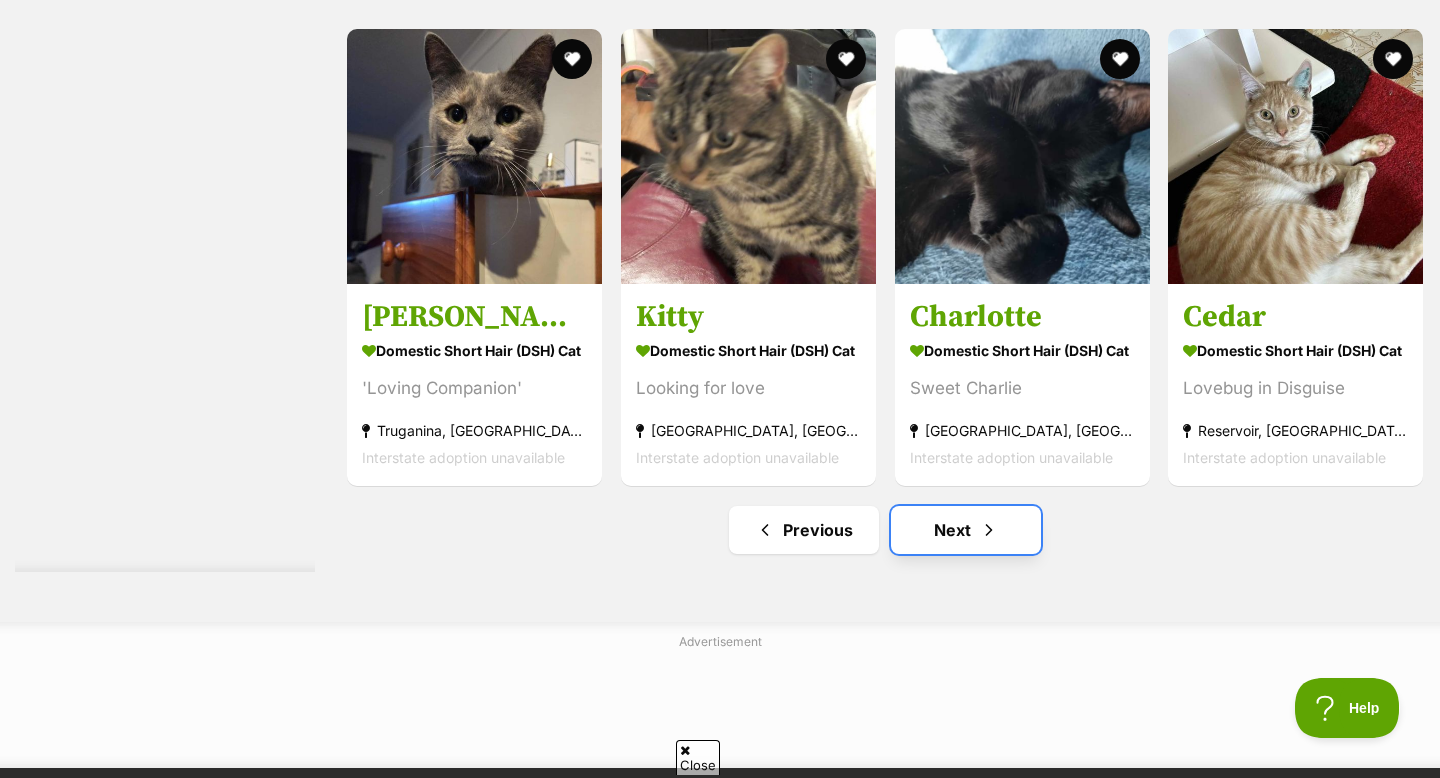 click at bounding box center (989, 530) 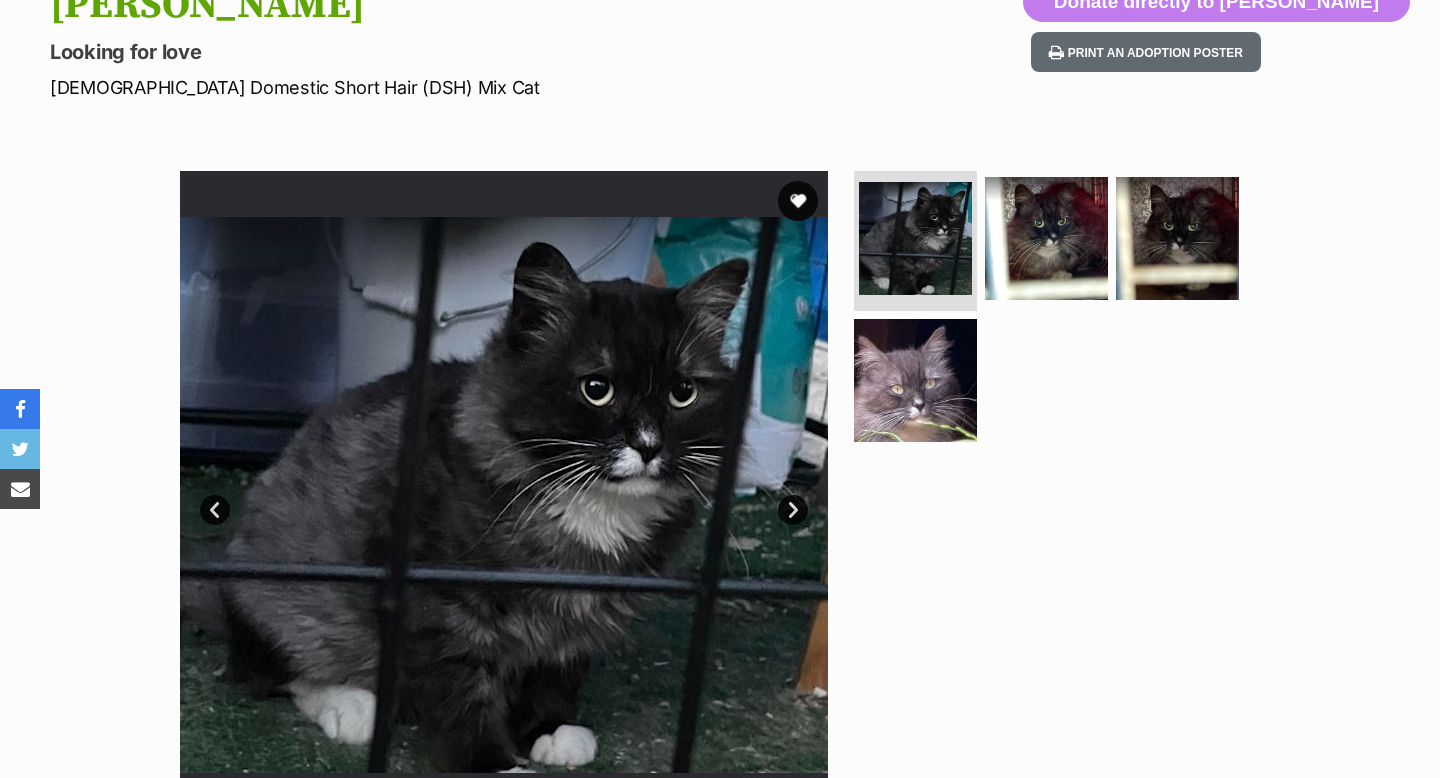 scroll, scrollTop: 0, scrollLeft: 0, axis: both 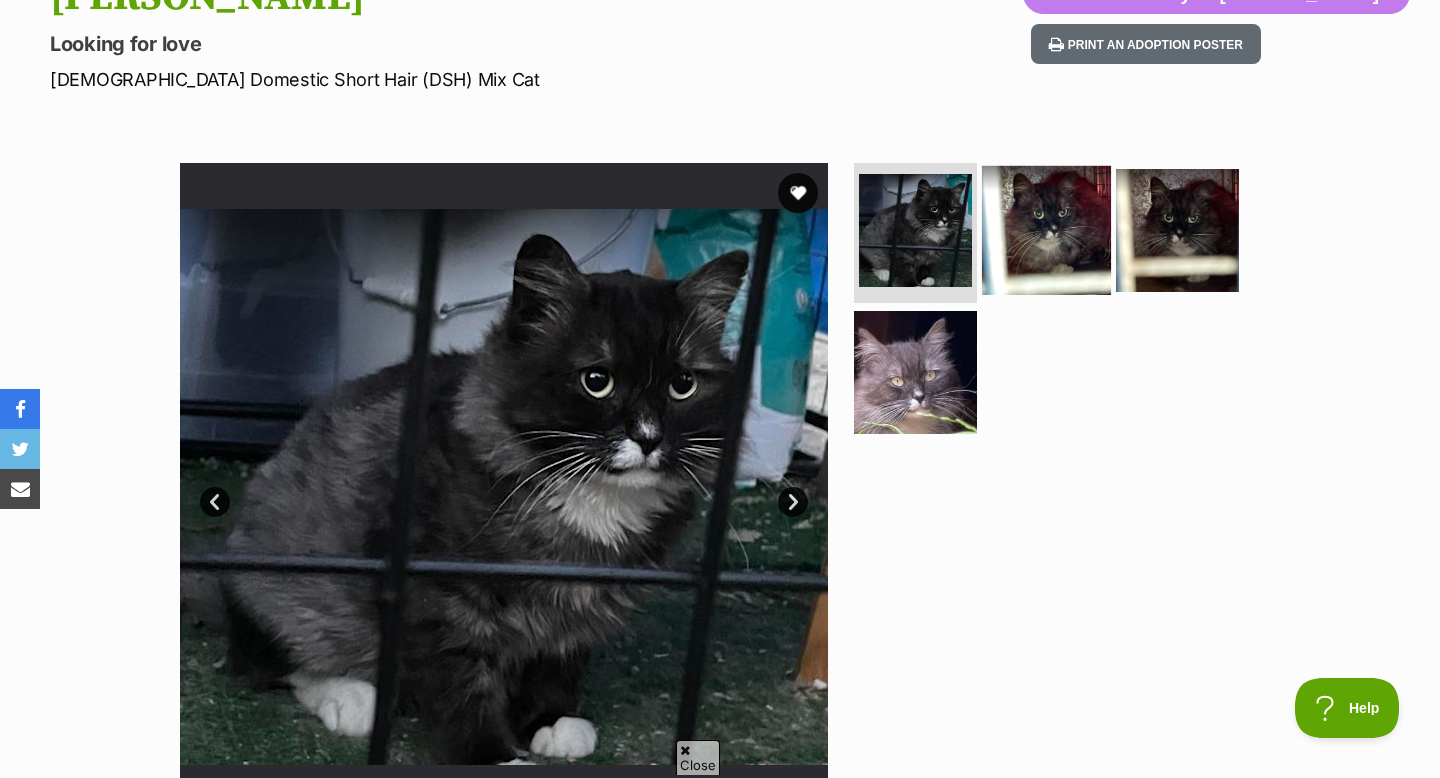 click at bounding box center [1046, 230] 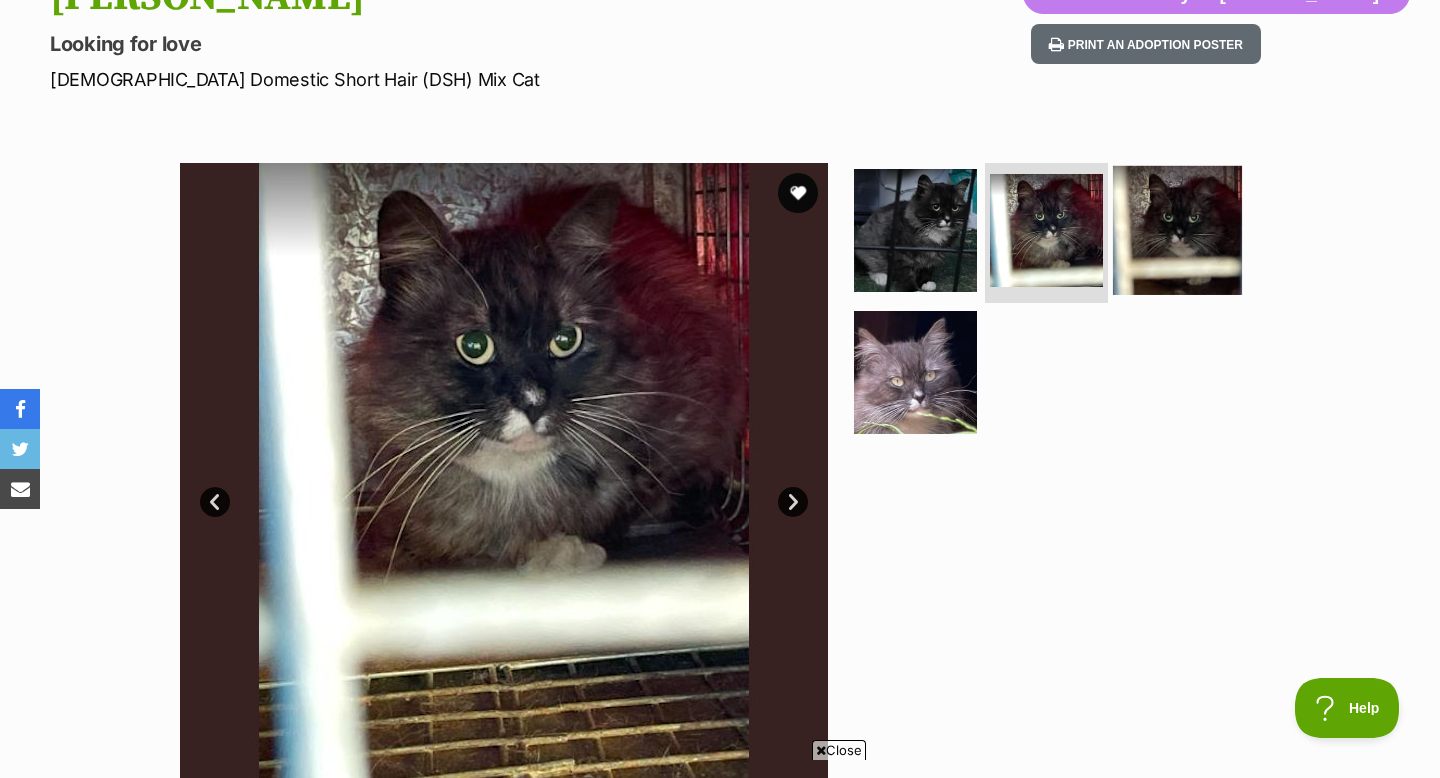 click at bounding box center (1177, 230) 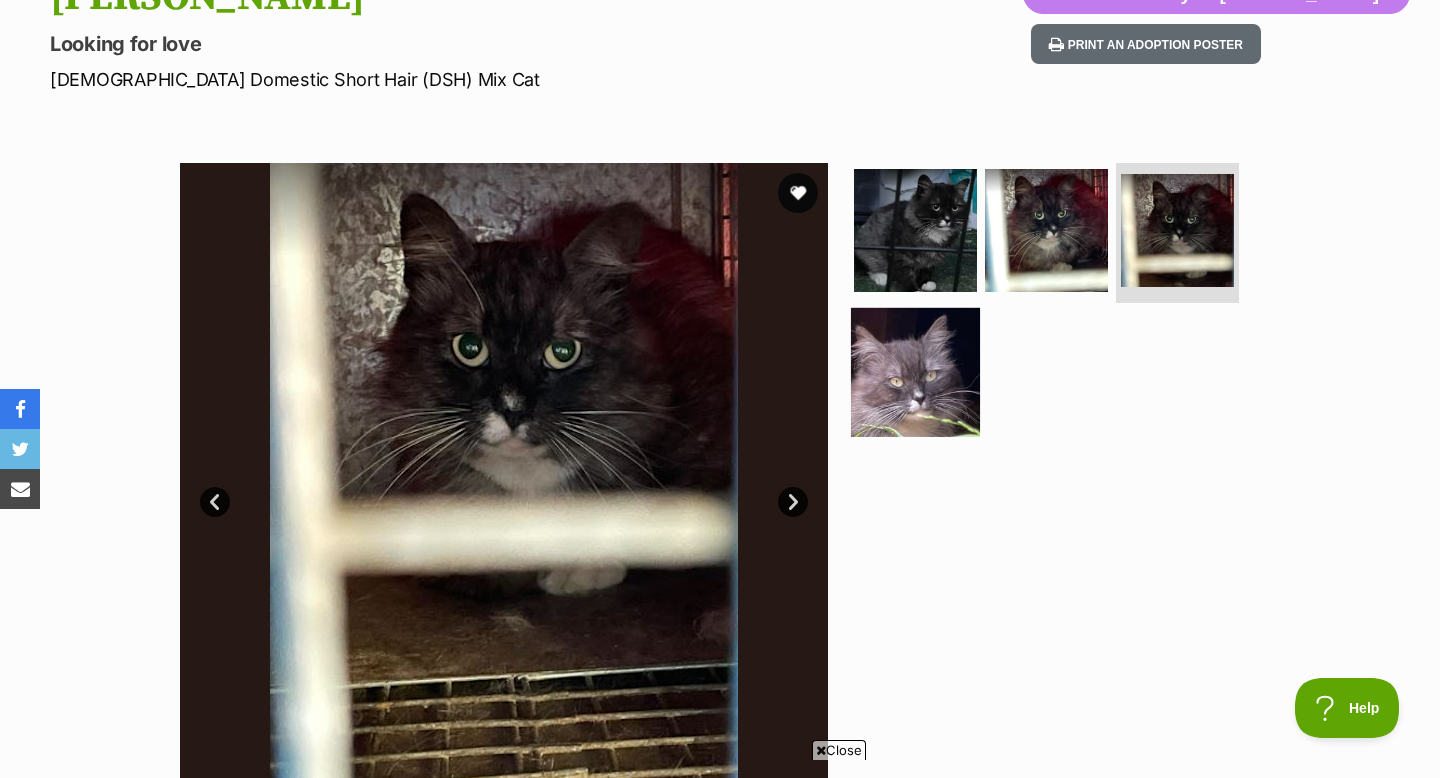 click at bounding box center [915, 371] 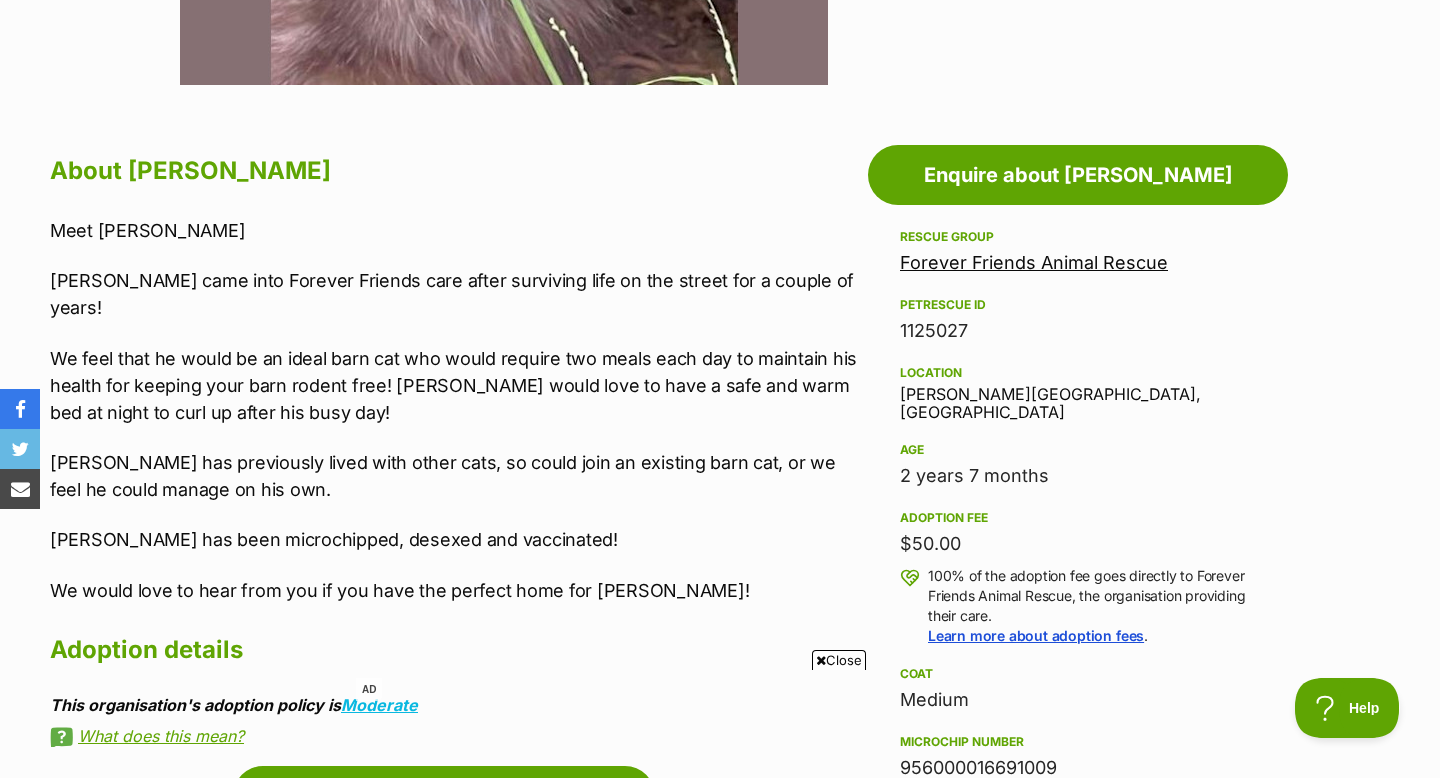 scroll, scrollTop: 983, scrollLeft: 0, axis: vertical 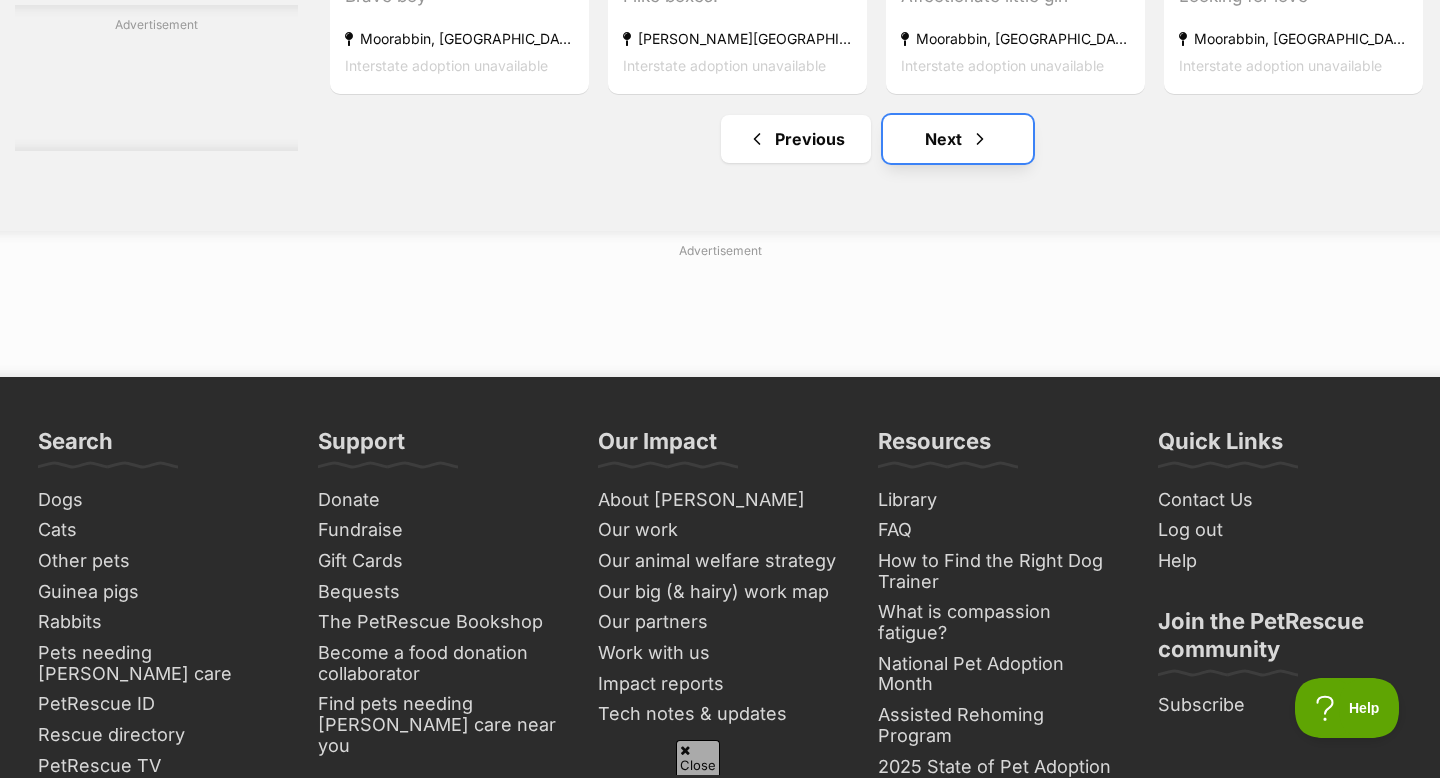 click at bounding box center [980, 139] 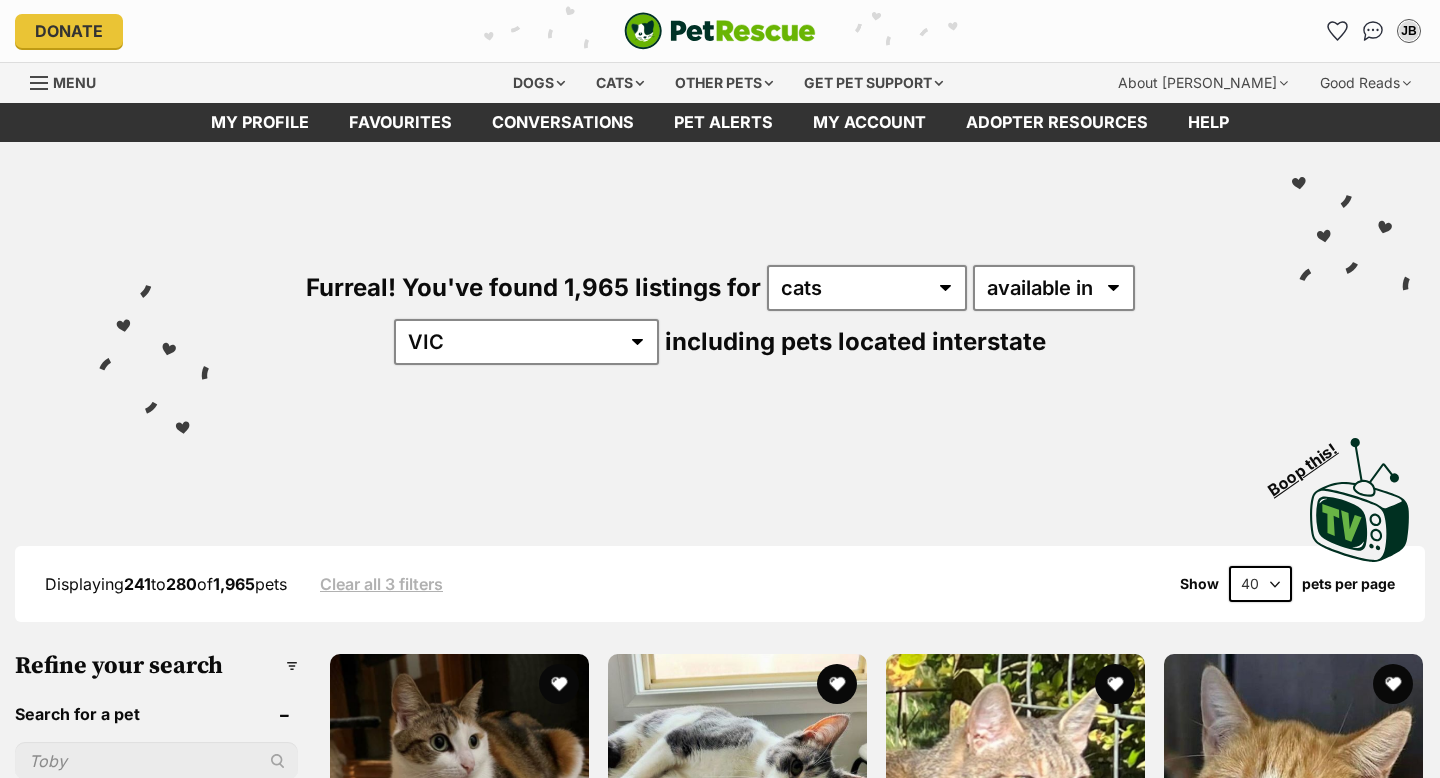 scroll, scrollTop: 0, scrollLeft: 0, axis: both 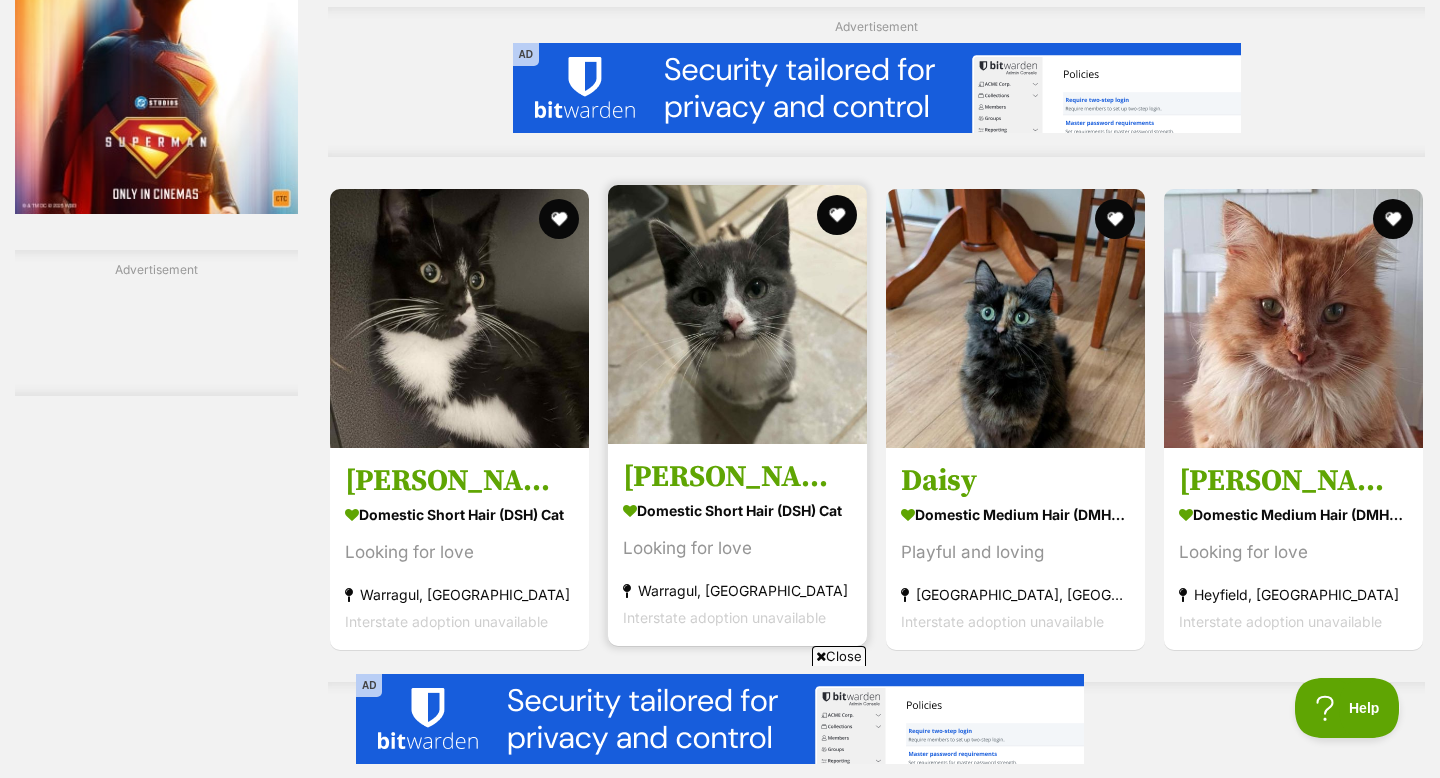 click at bounding box center (737, 314) 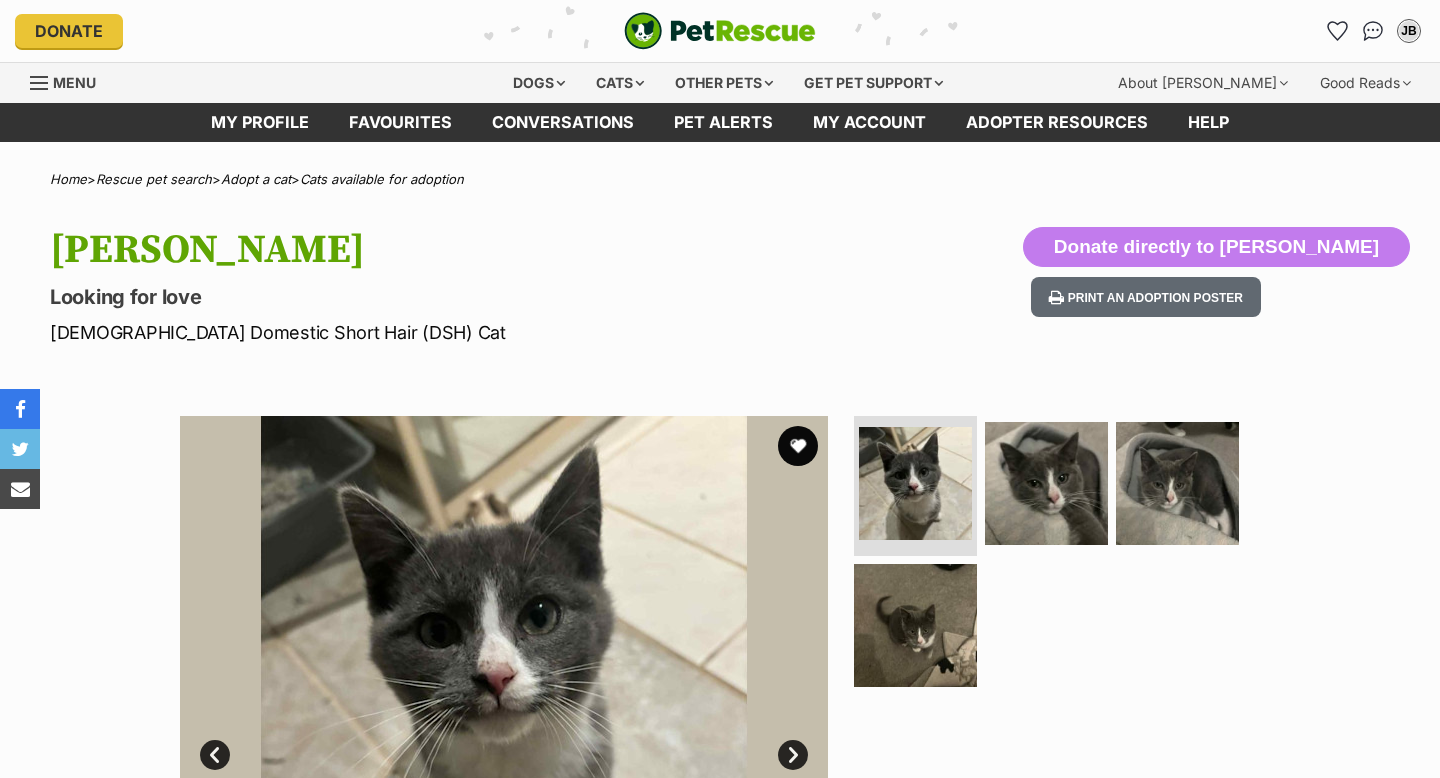 scroll, scrollTop: 0, scrollLeft: 0, axis: both 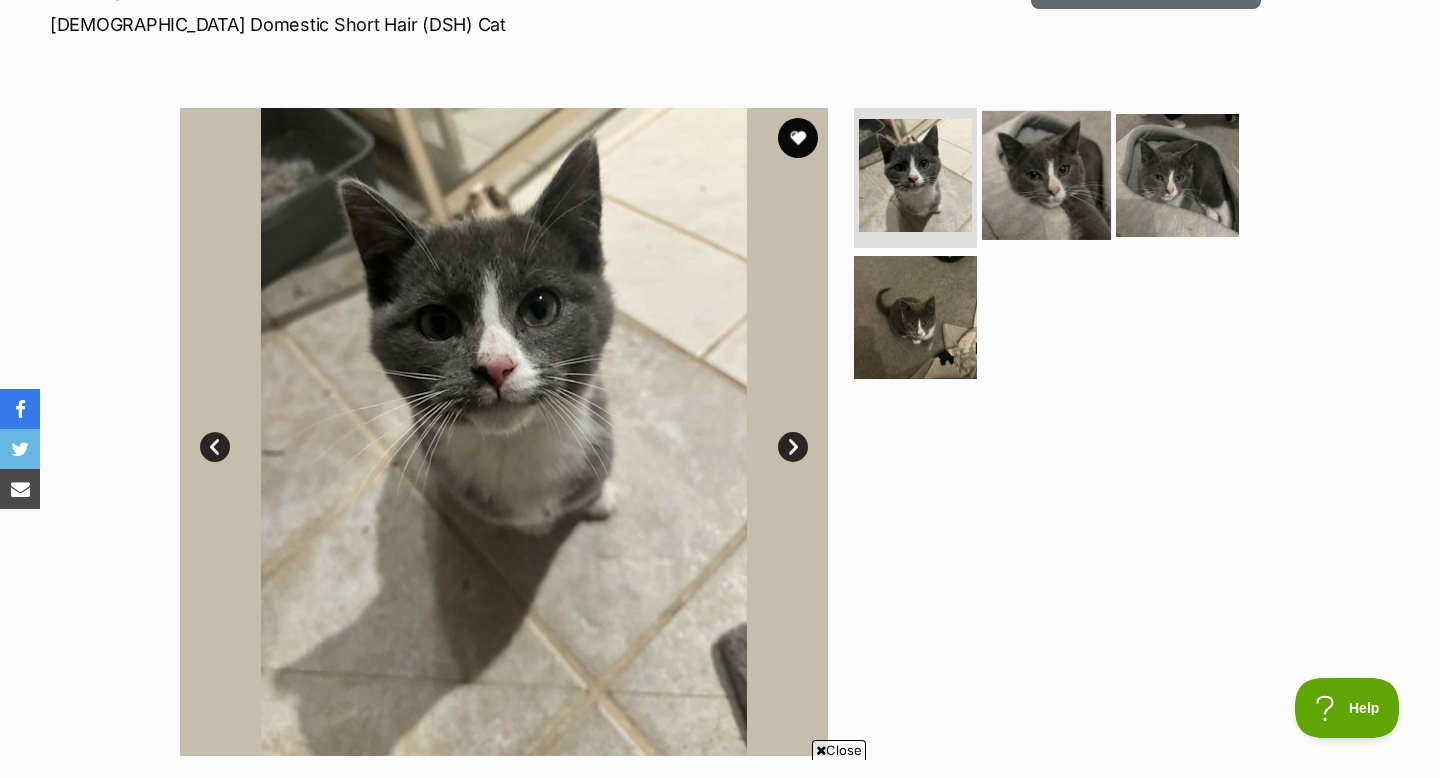 click at bounding box center (1046, 175) 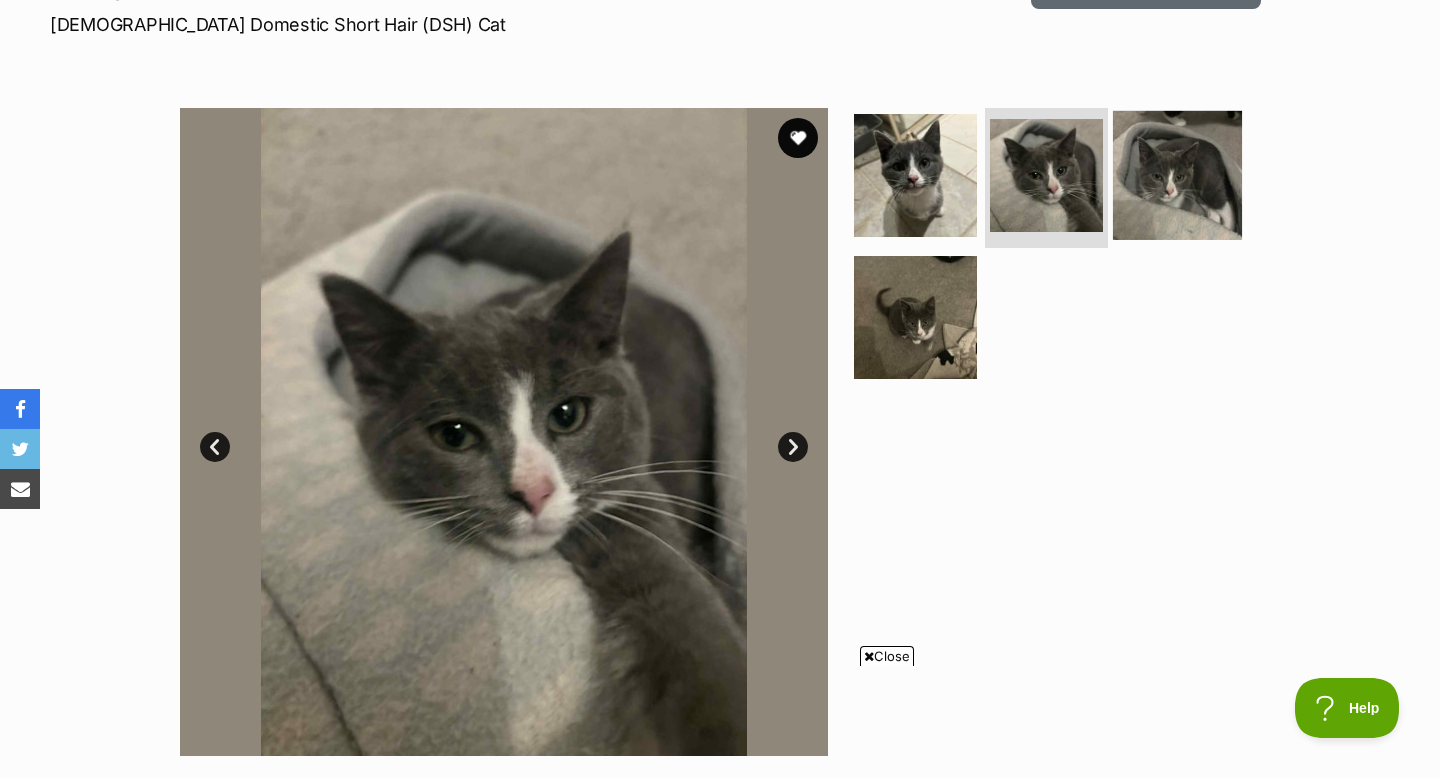click at bounding box center (1177, 175) 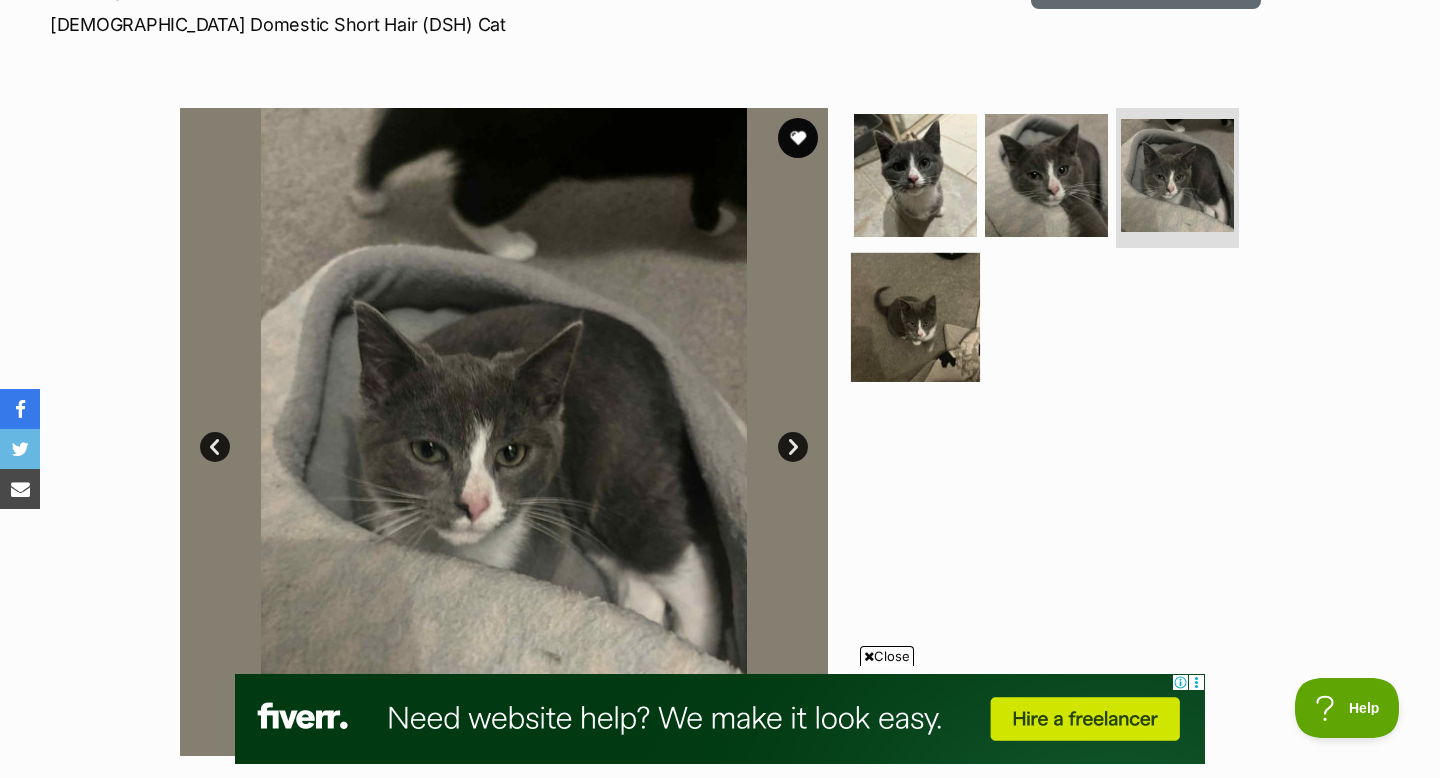 scroll, scrollTop: 0, scrollLeft: 0, axis: both 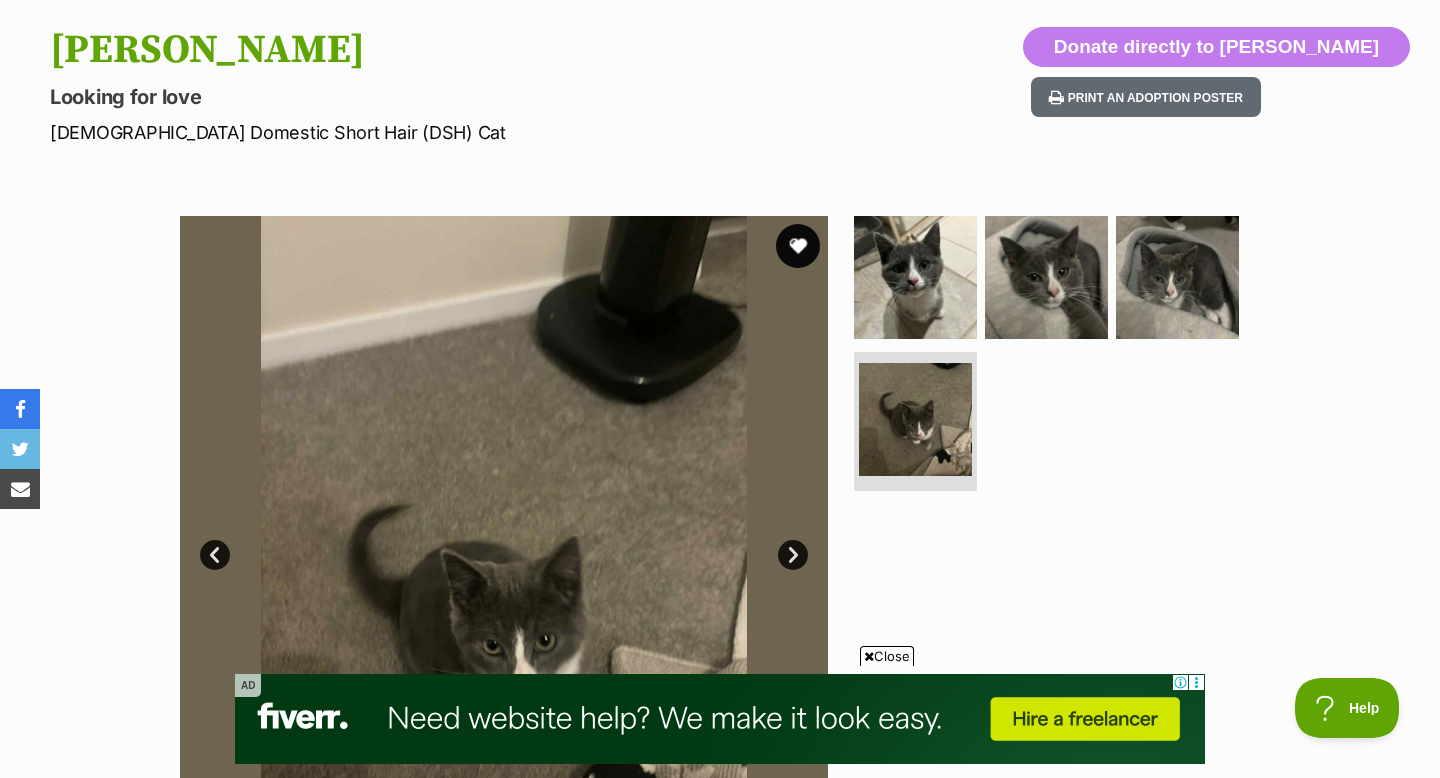 click at bounding box center (798, 246) 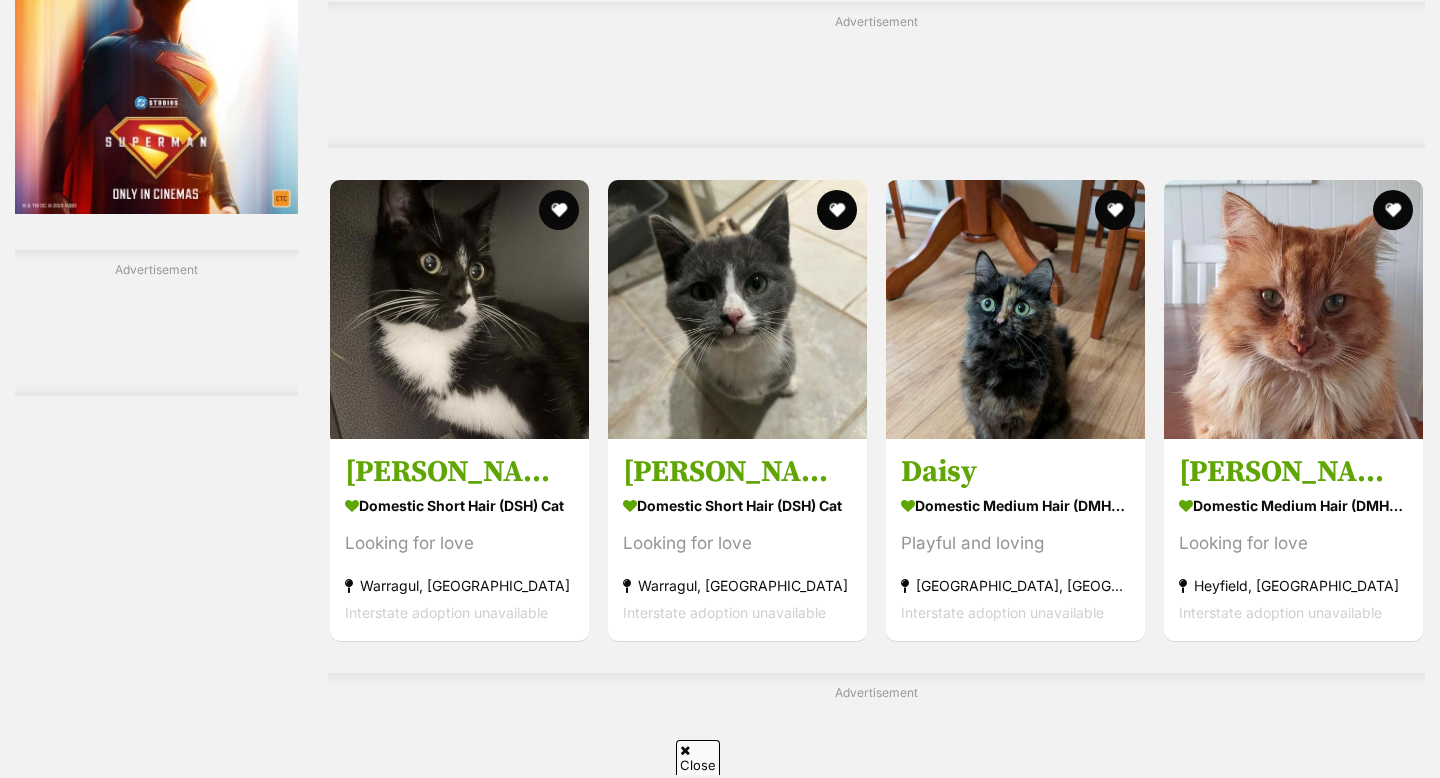 scroll, scrollTop: 3465, scrollLeft: 0, axis: vertical 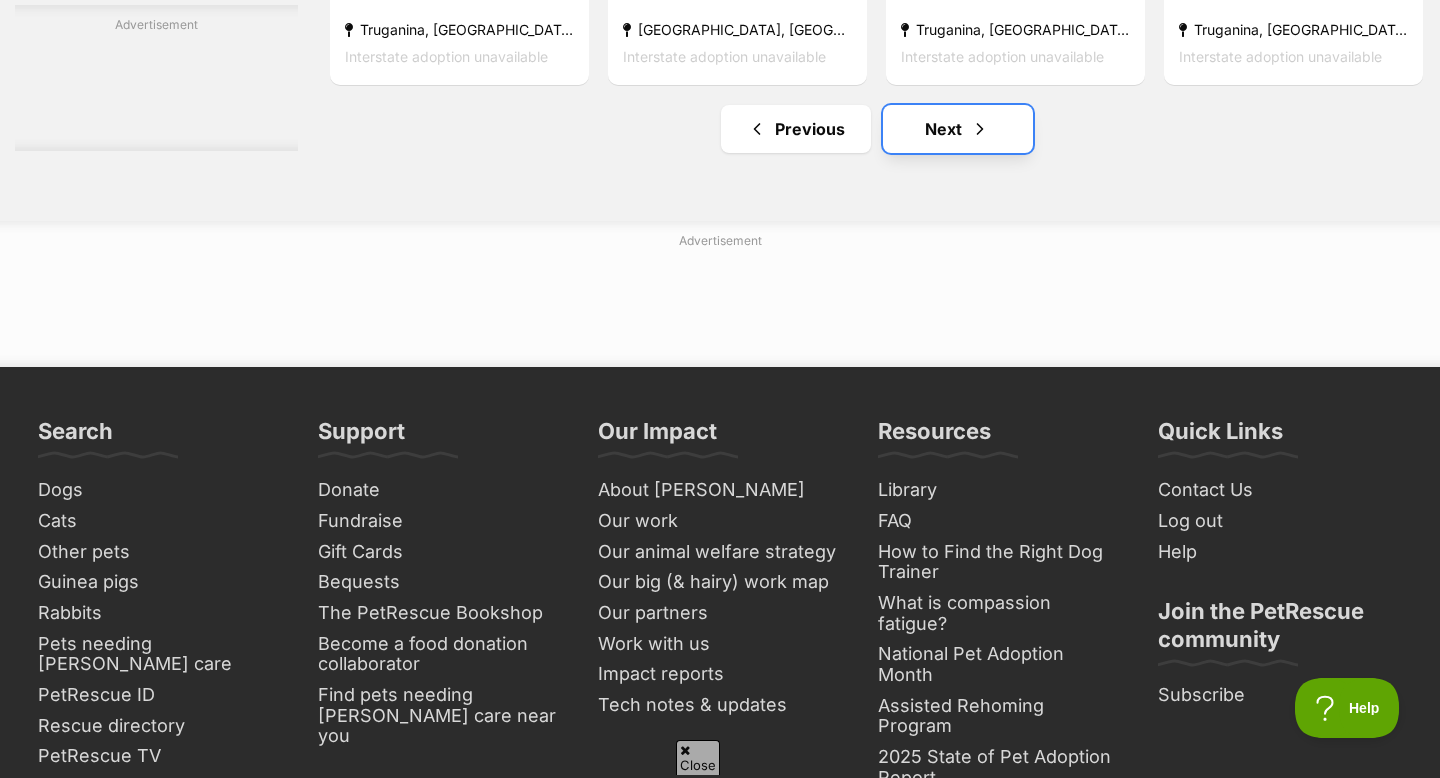 click on "Next" at bounding box center (958, 129) 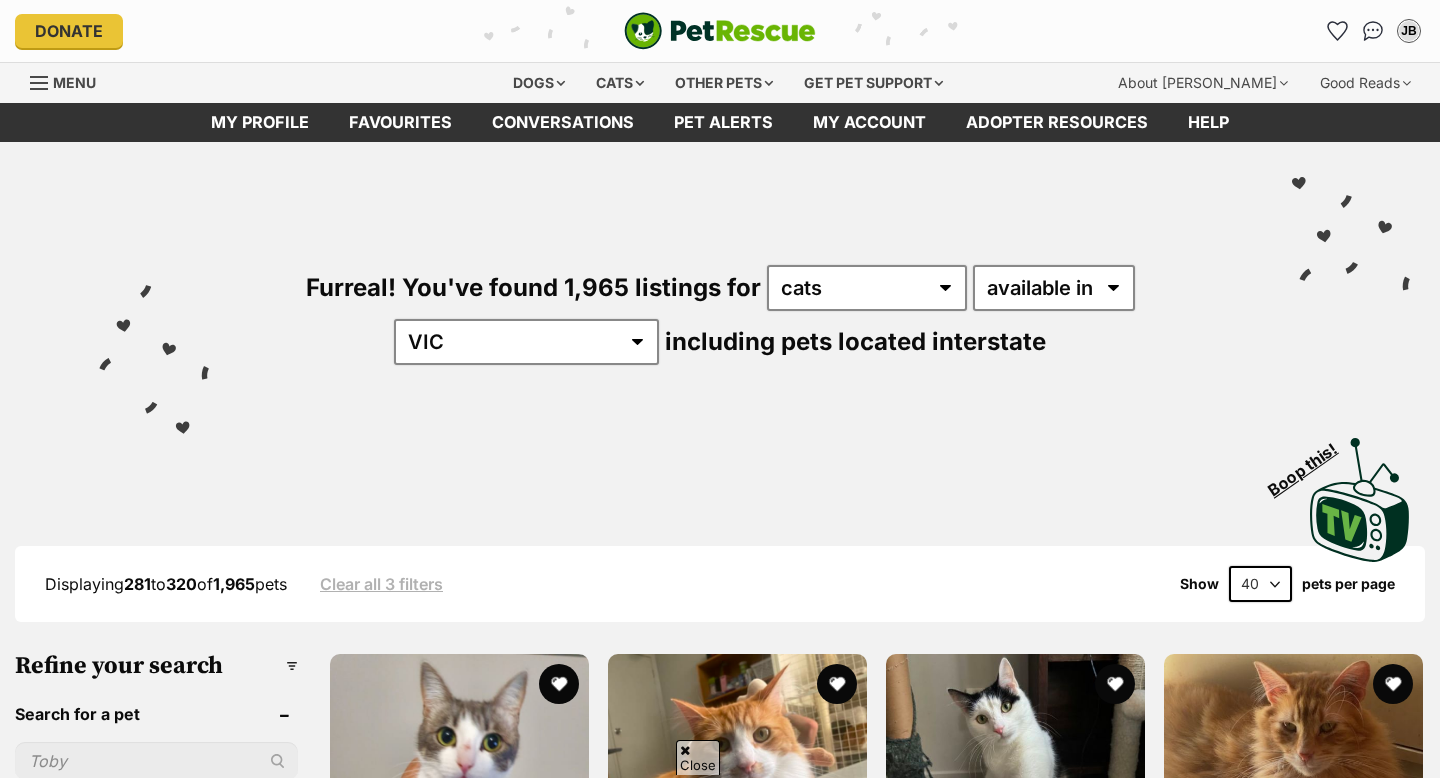 scroll, scrollTop: 133, scrollLeft: 0, axis: vertical 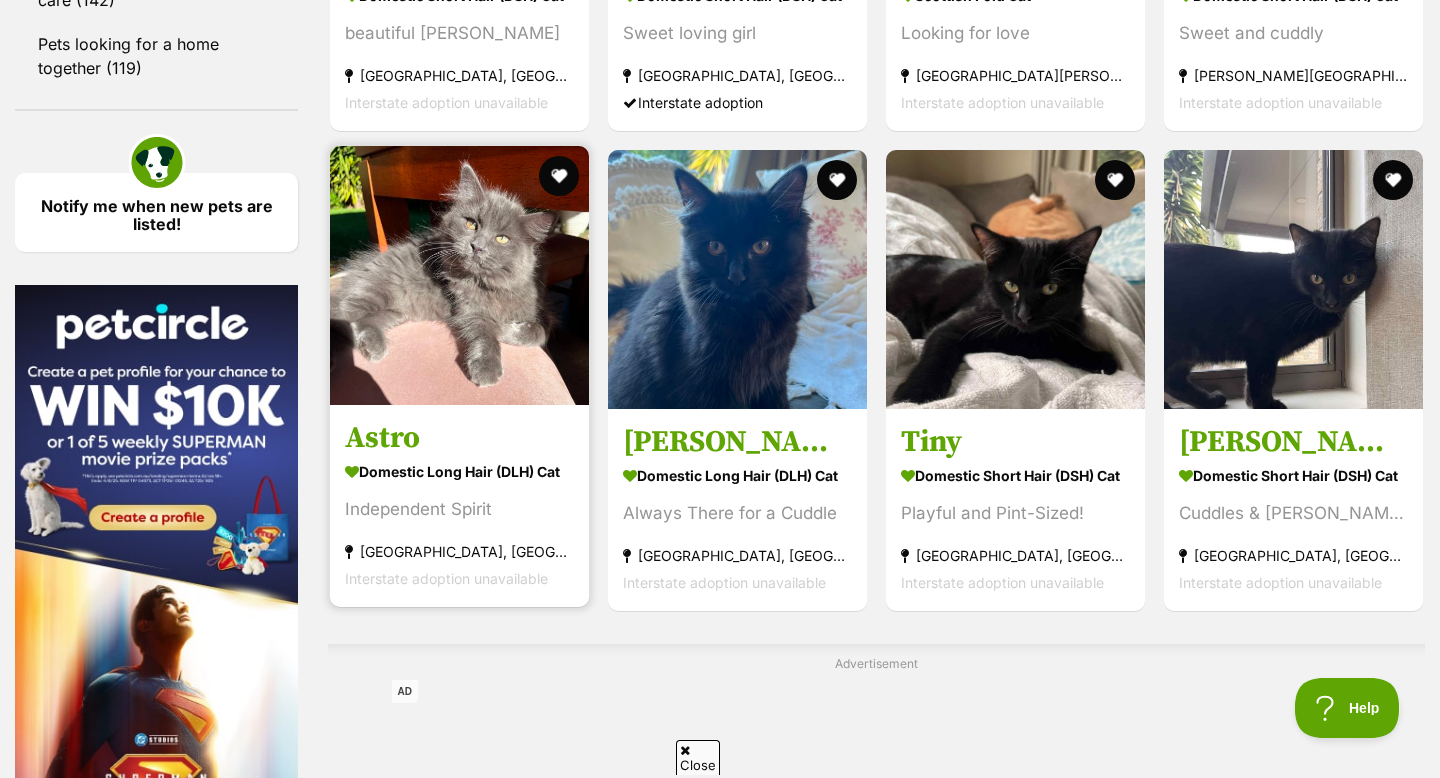 click at bounding box center [459, 275] 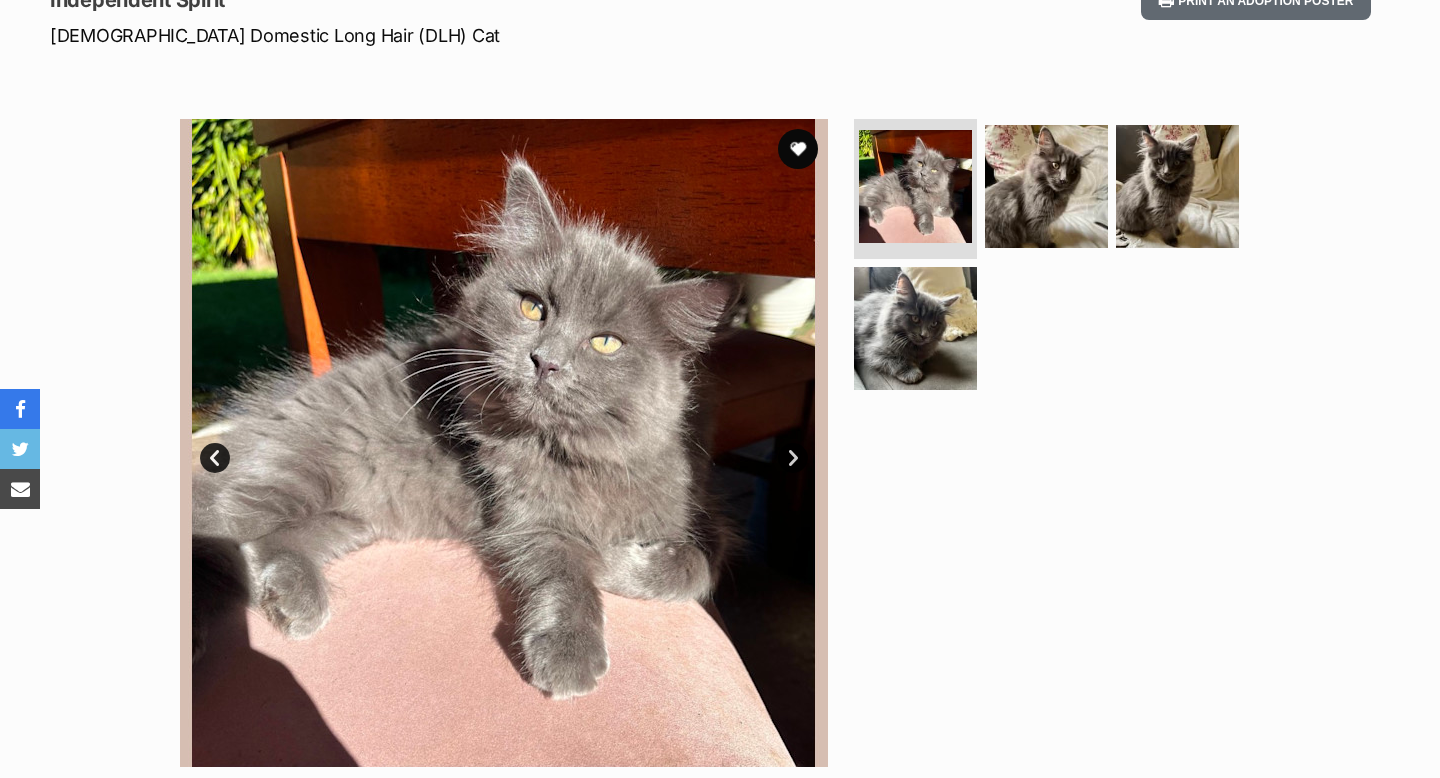 scroll, scrollTop: 0, scrollLeft: 0, axis: both 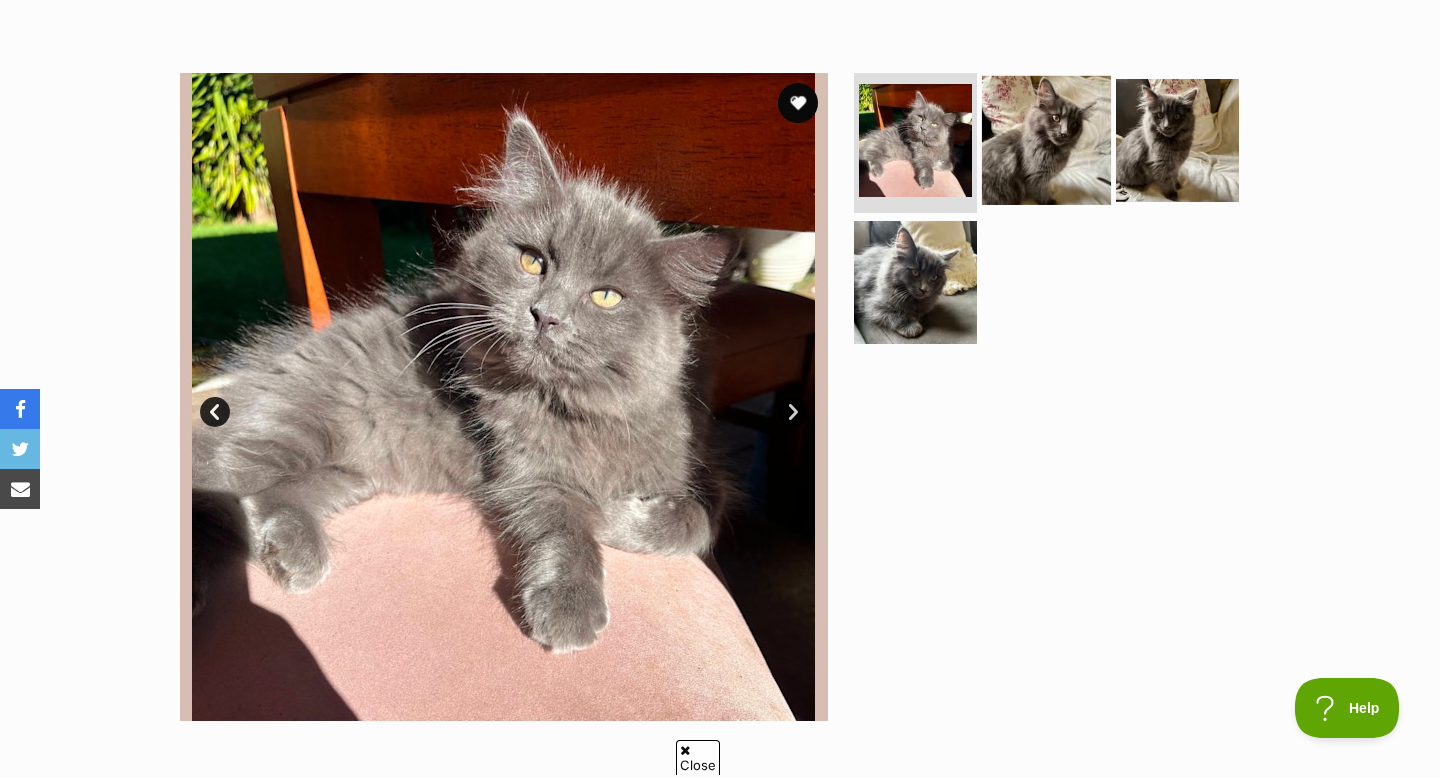 click at bounding box center [1046, 140] 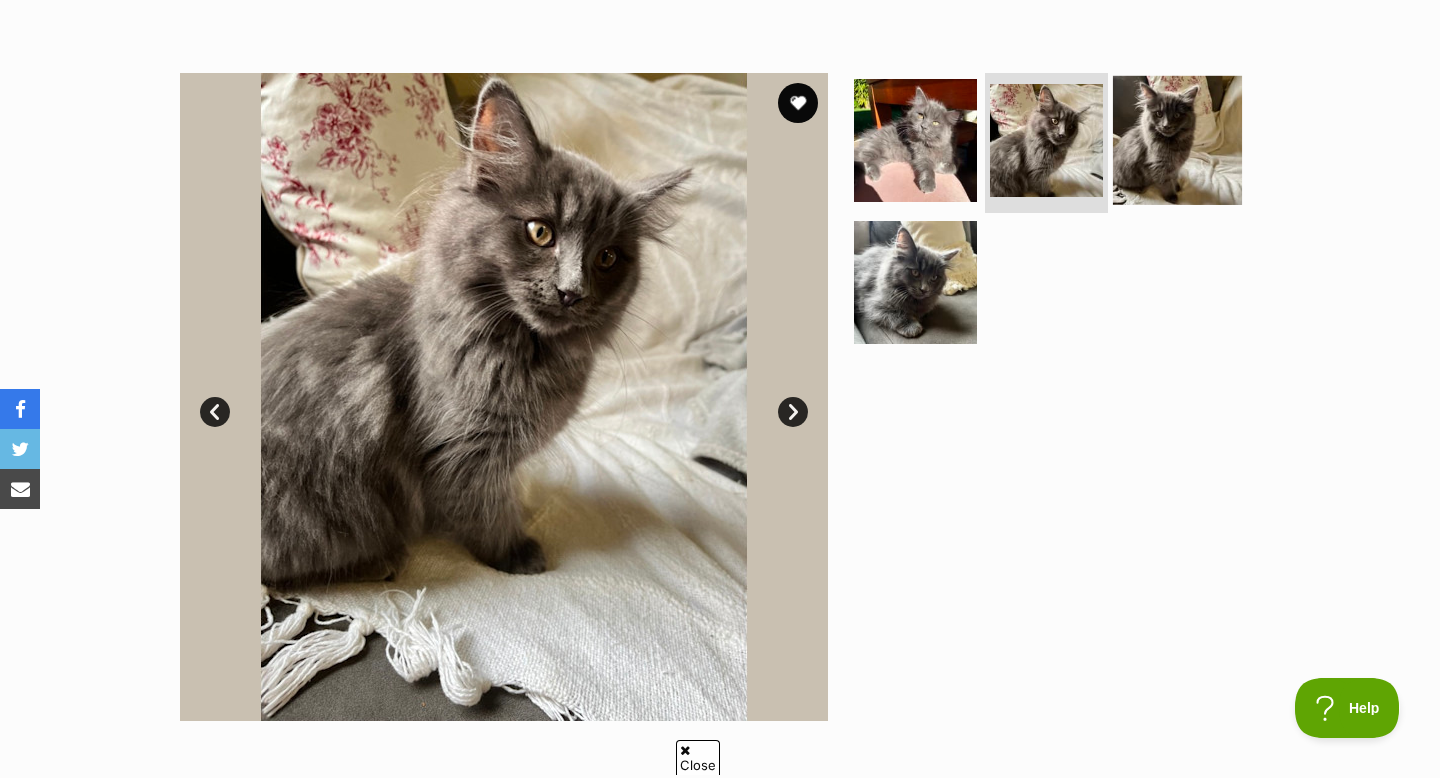 click at bounding box center (1177, 140) 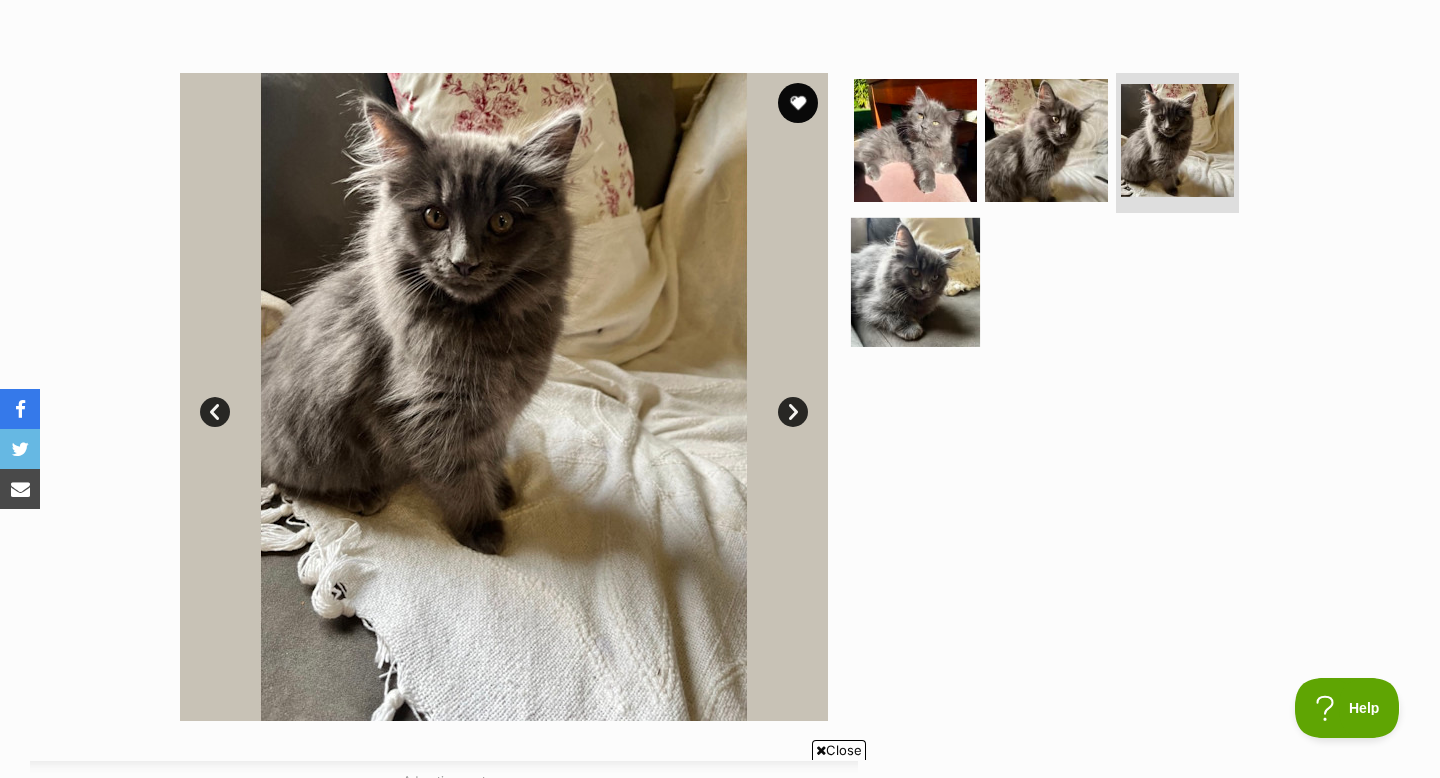 click at bounding box center [915, 281] 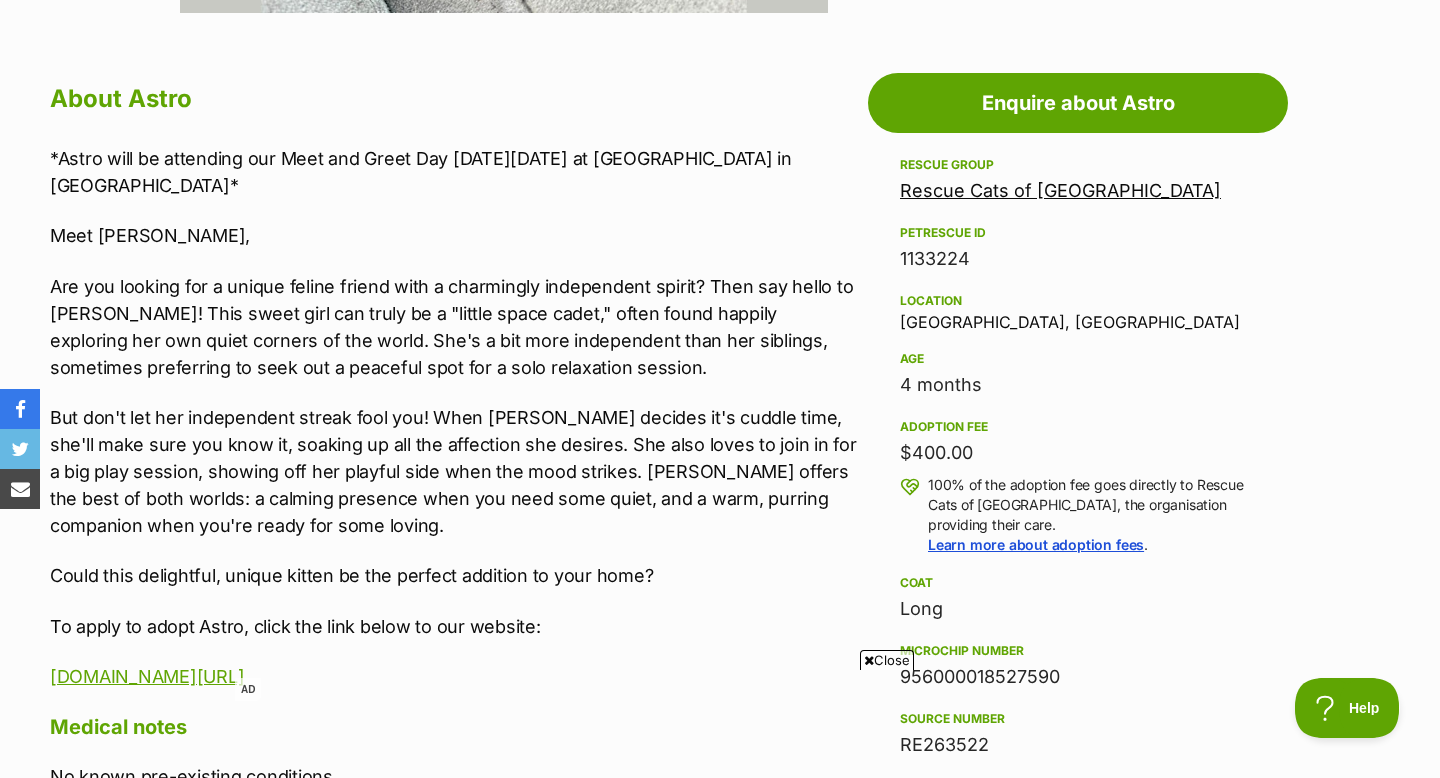 scroll, scrollTop: 1035, scrollLeft: 0, axis: vertical 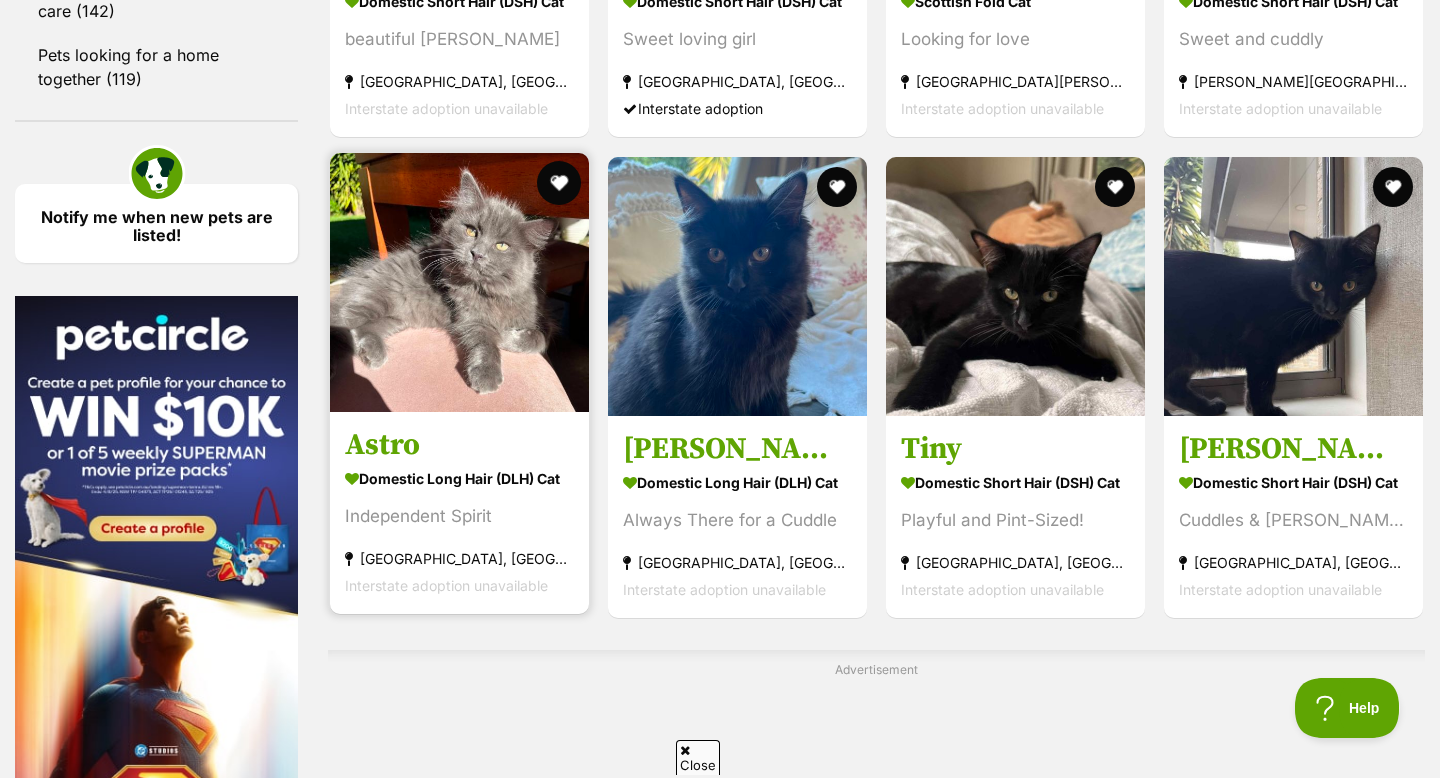 click at bounding box center (559, 183) 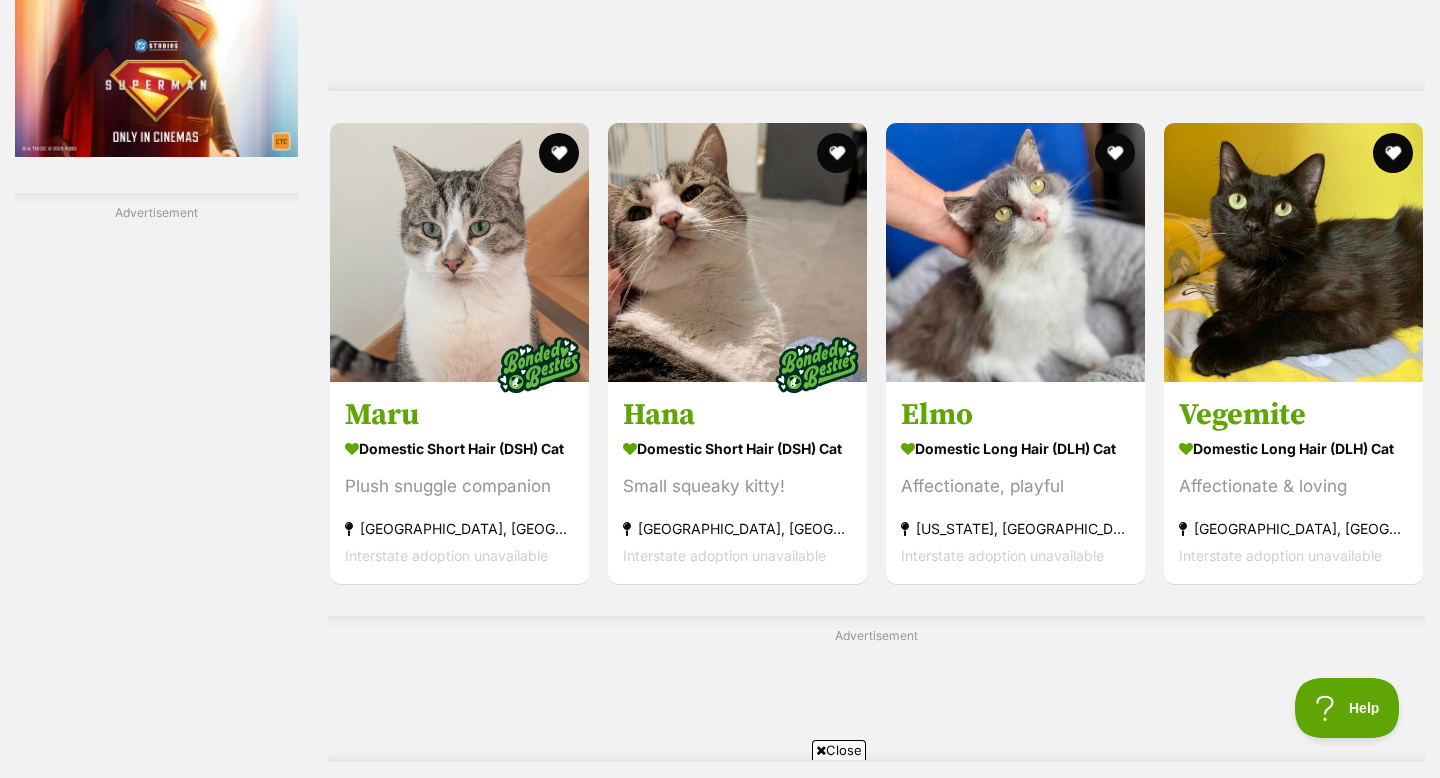 scroll, scrollTop: 3523, scrollLeft: 0, axis: vertical 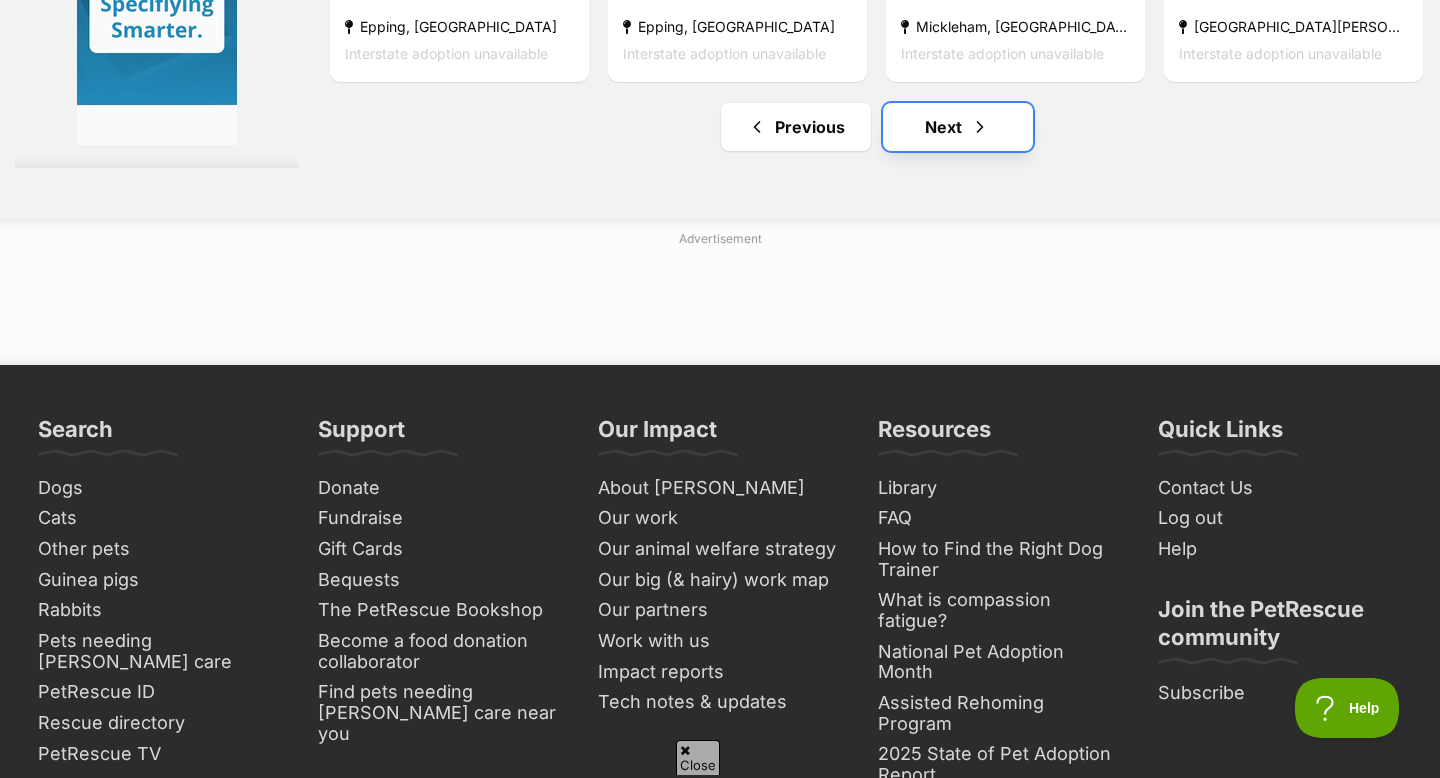 click on "Next" at bounding box center [958, 127] 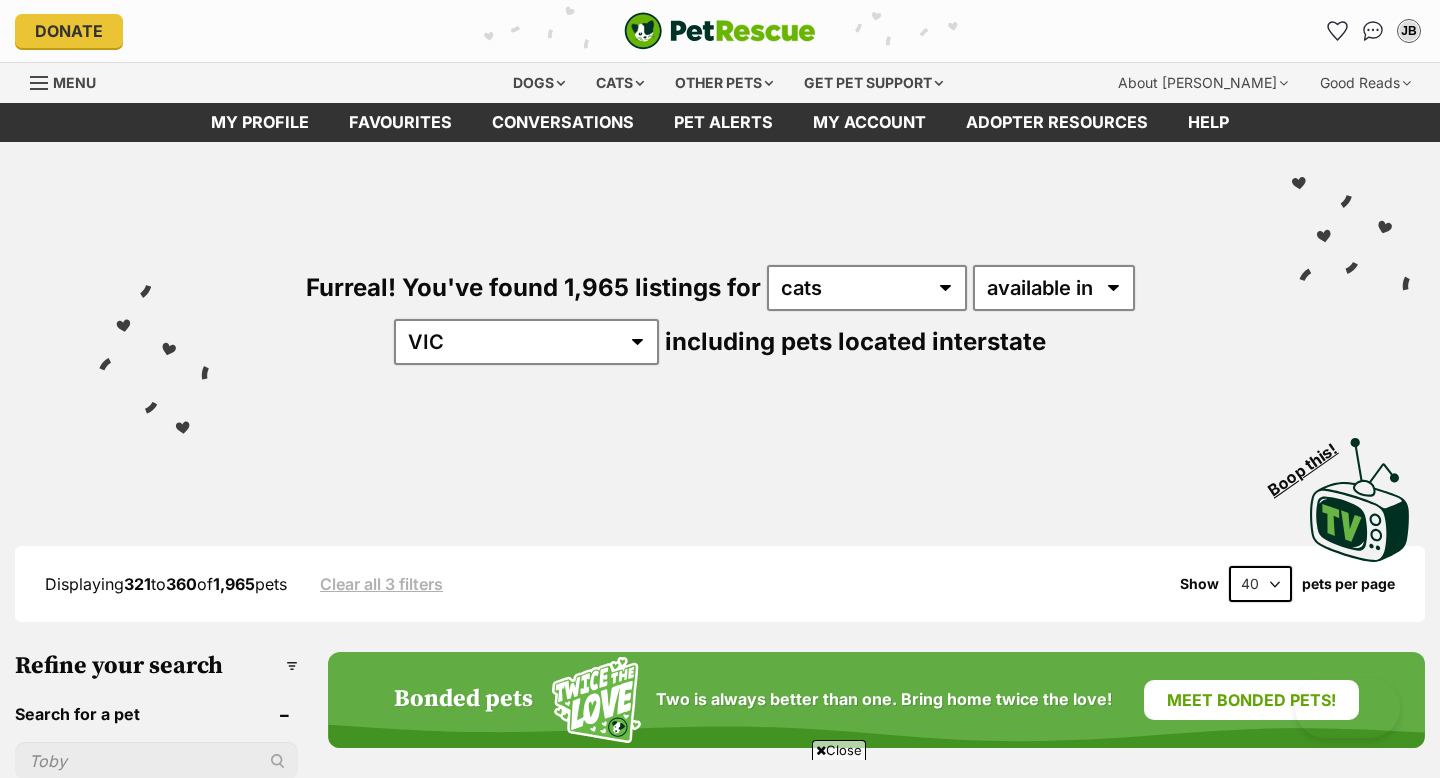 scroll, scrollTop: 950, scrollLeft: 0, axis: vertical 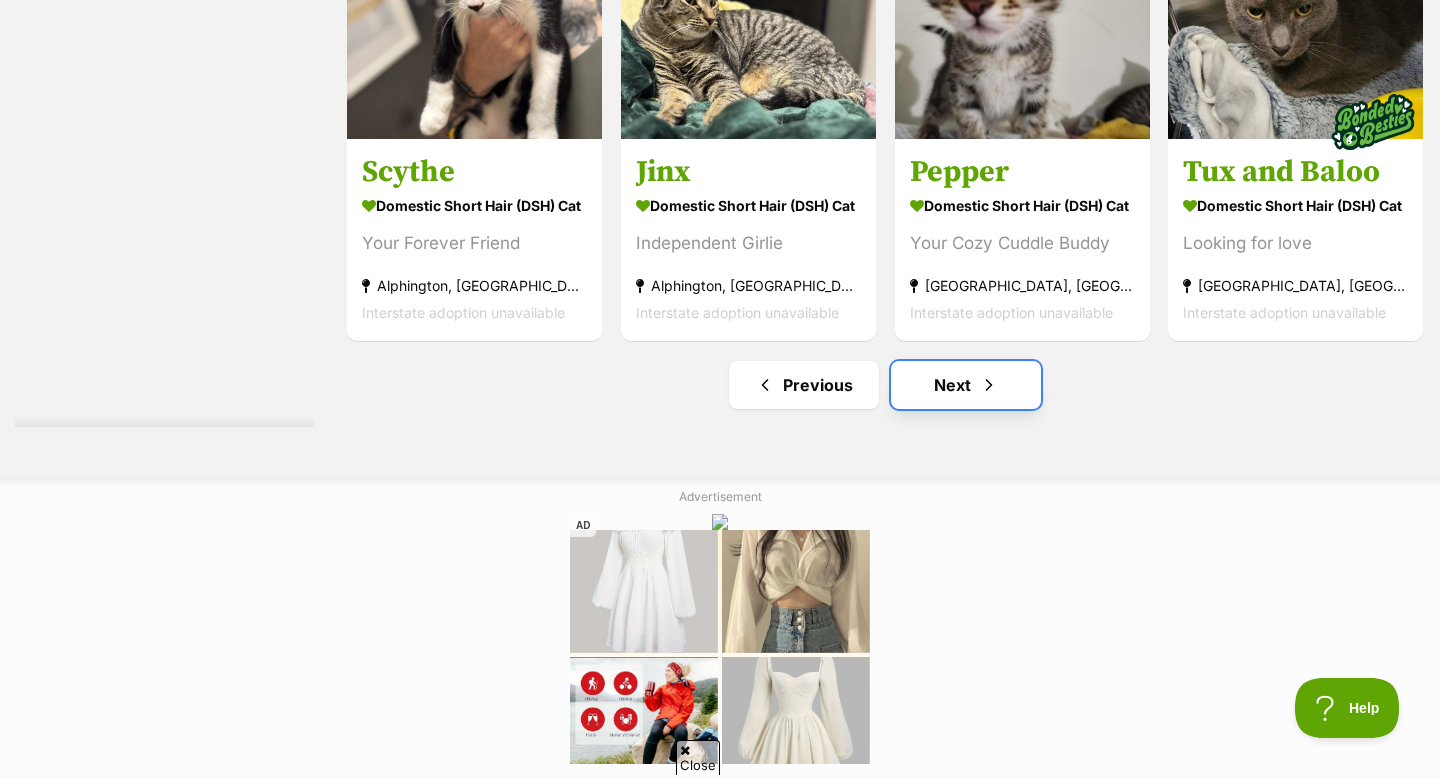 click at bounding box center [989, 385] 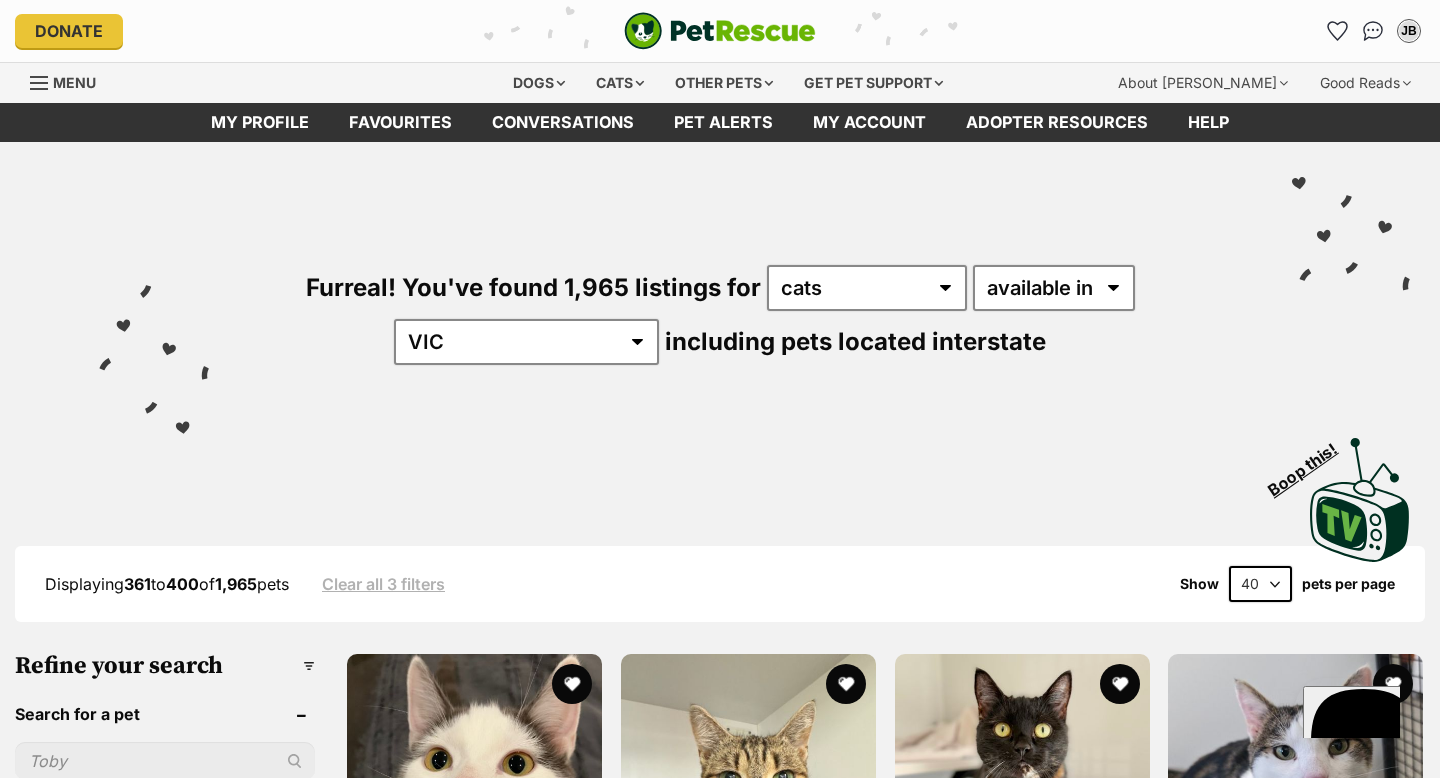 scroll, scrollTop: 0, scrollLeft: 0, axis: both 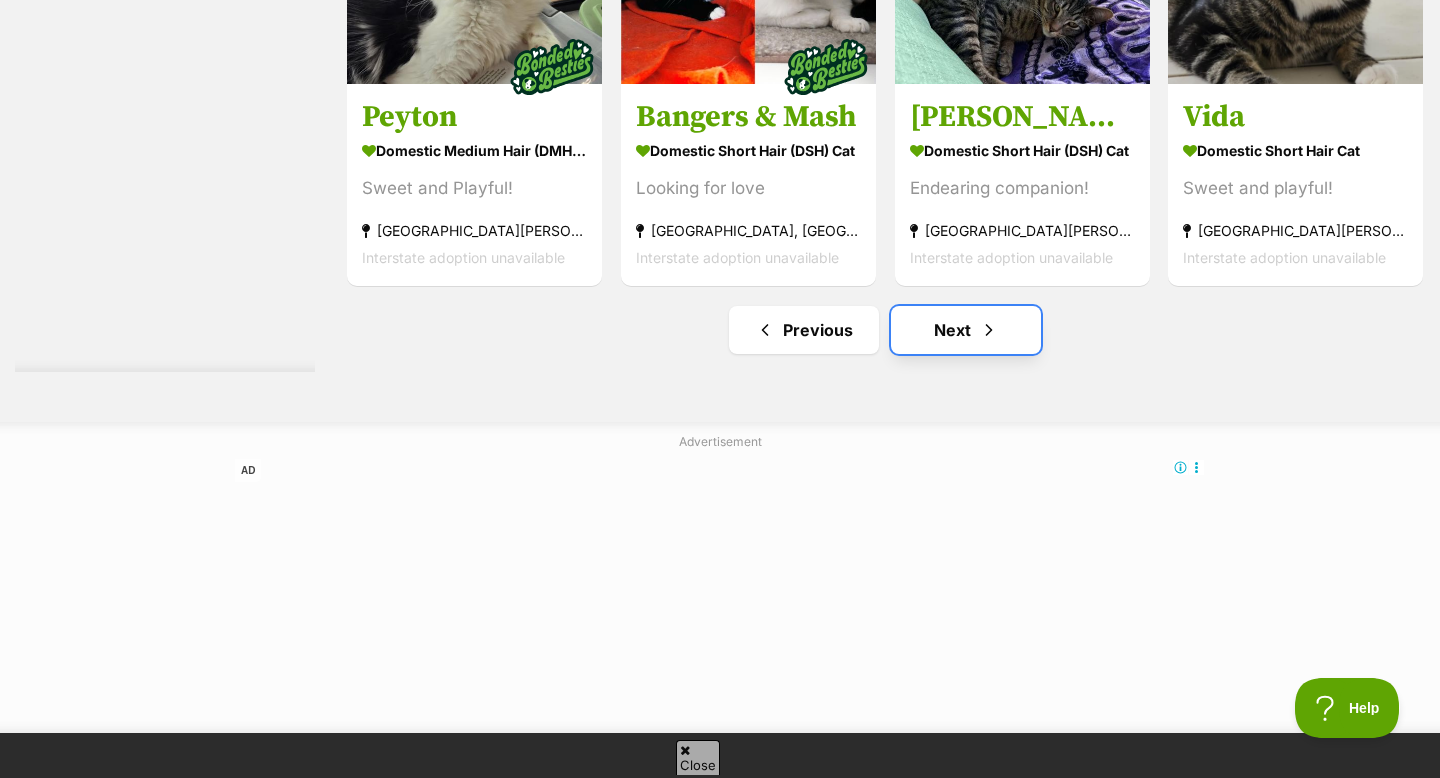 click on "Next" at bounding box center [966, 330] 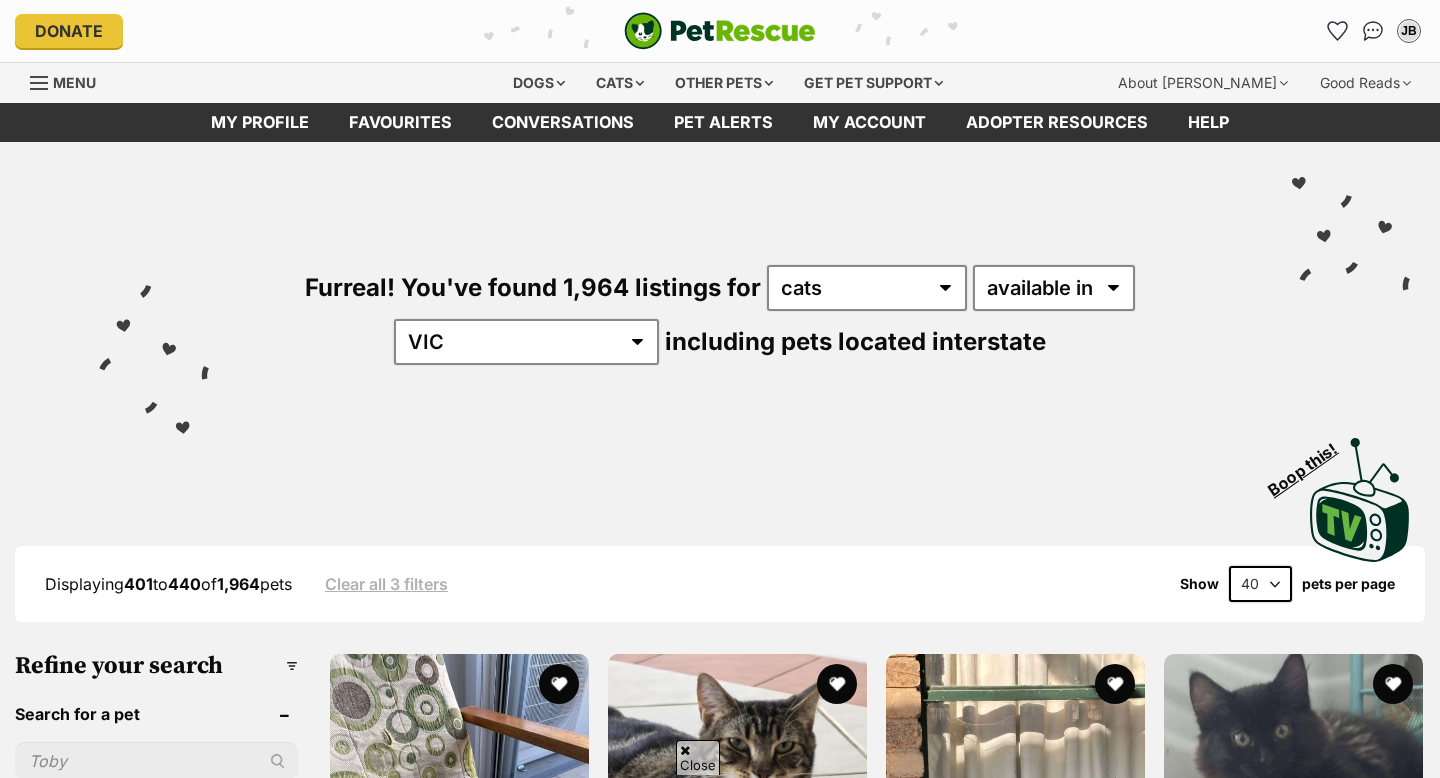 scroll, scrollTop: 274, scrollLeft: 0, axis: vertical 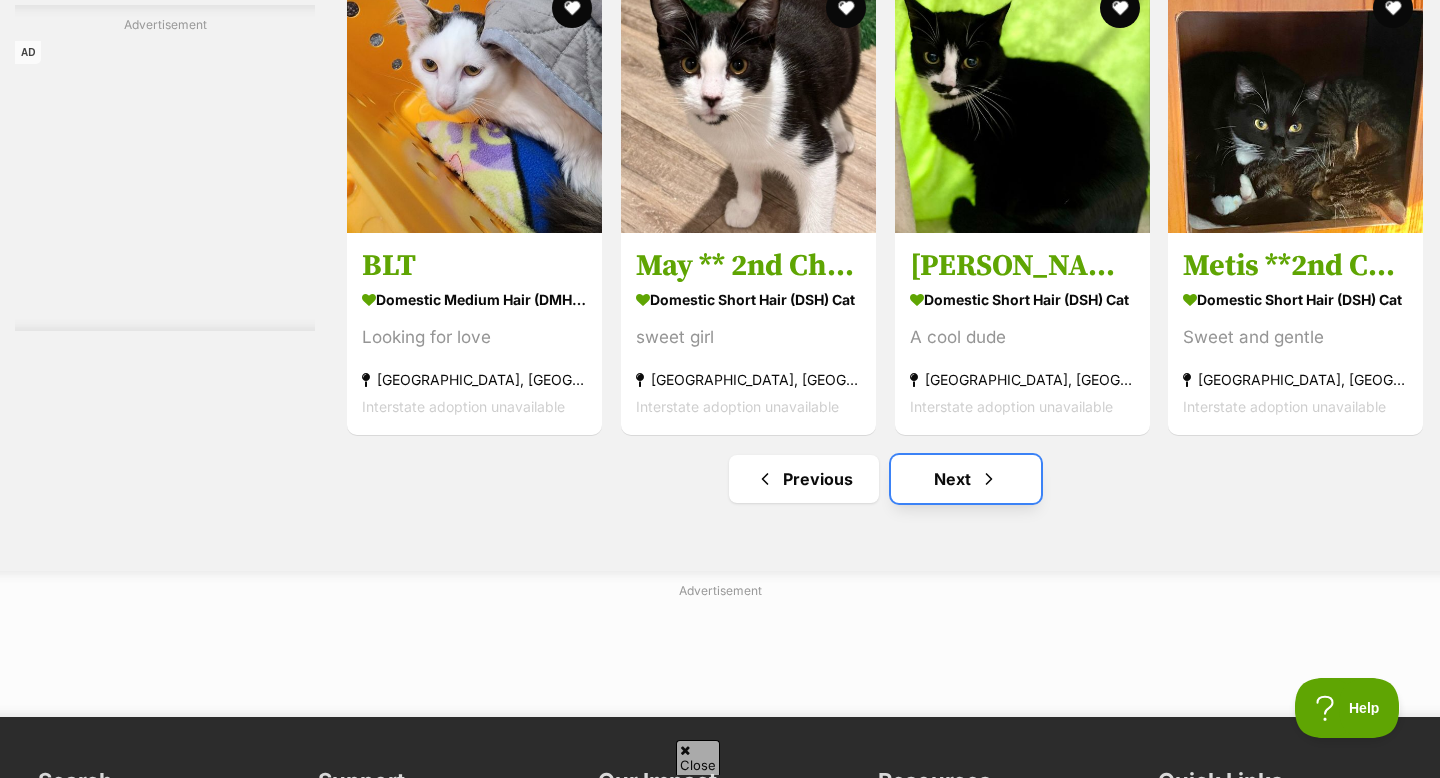 click on "Next" at bounding box center [966, 479] 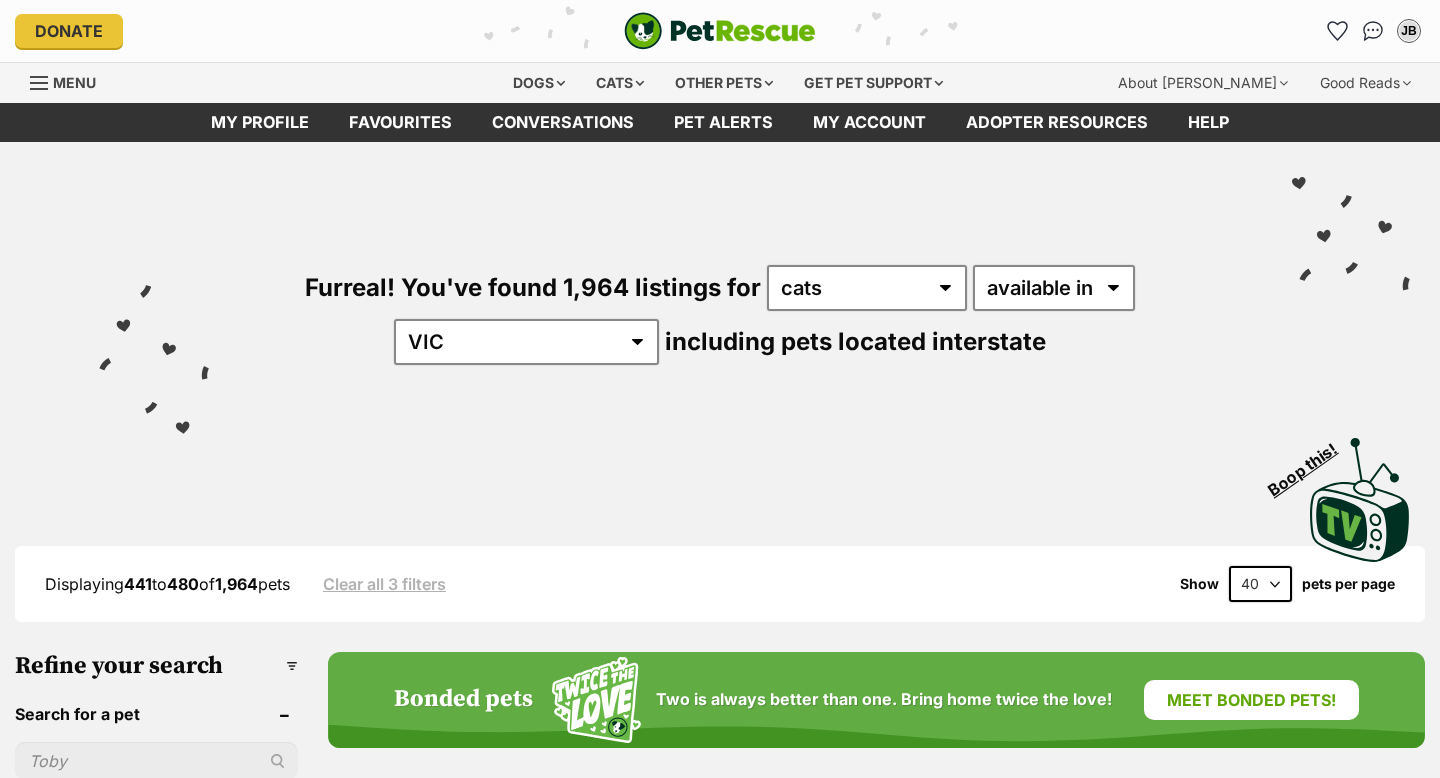 scroll, scrollTop: 0, scrollLeft: 0, axis: both 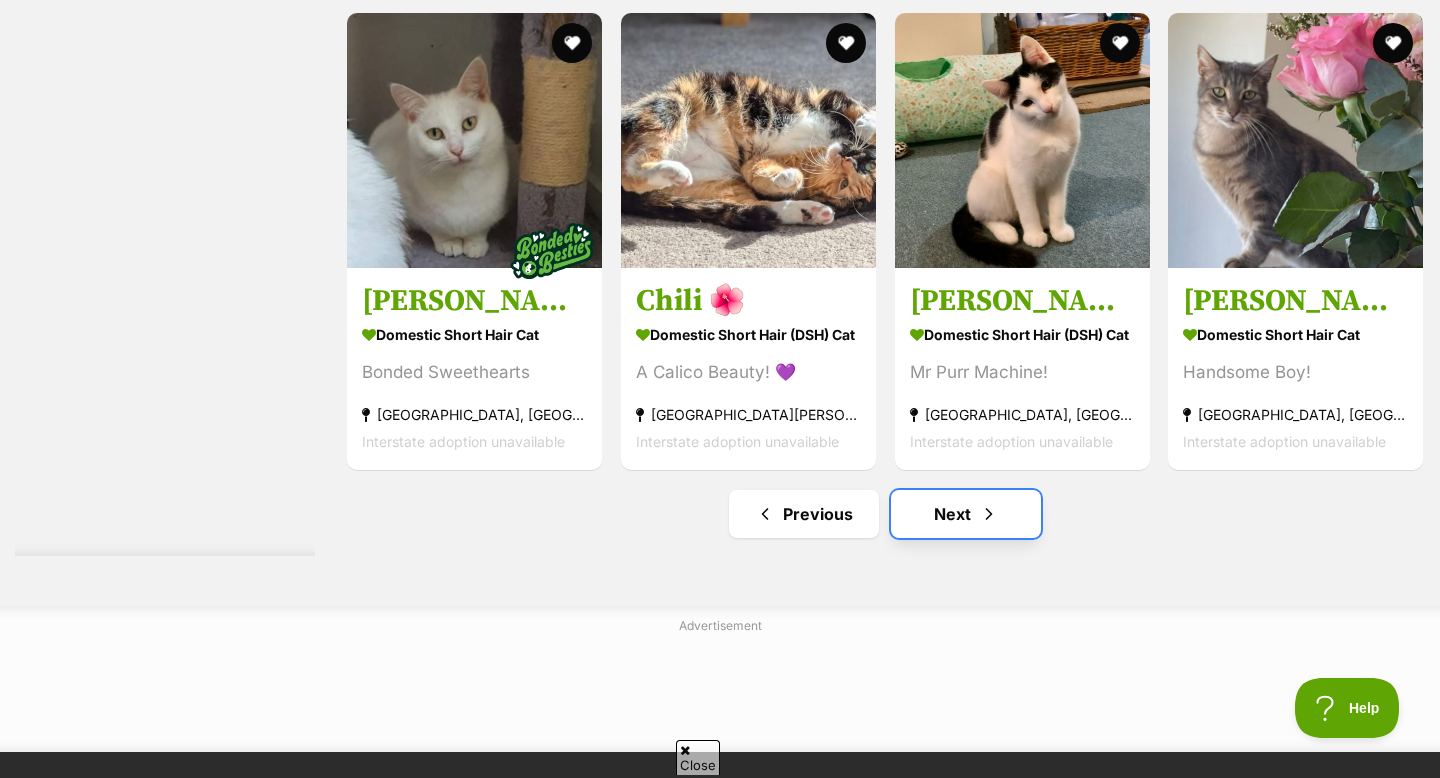 click on "Next" at bounding box center [966, 514] 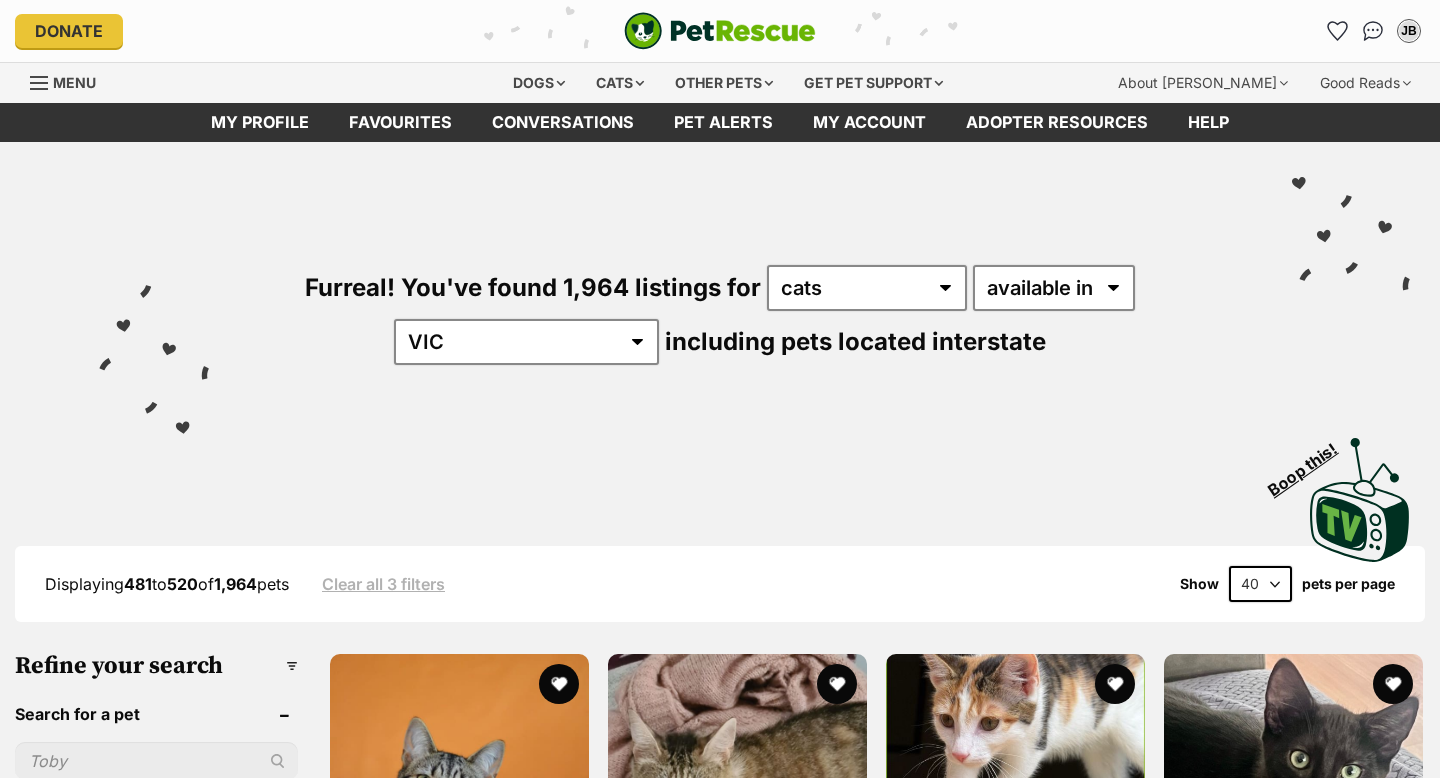 scroll, scrollTop: 0, scrollLeft: 0, axis: both 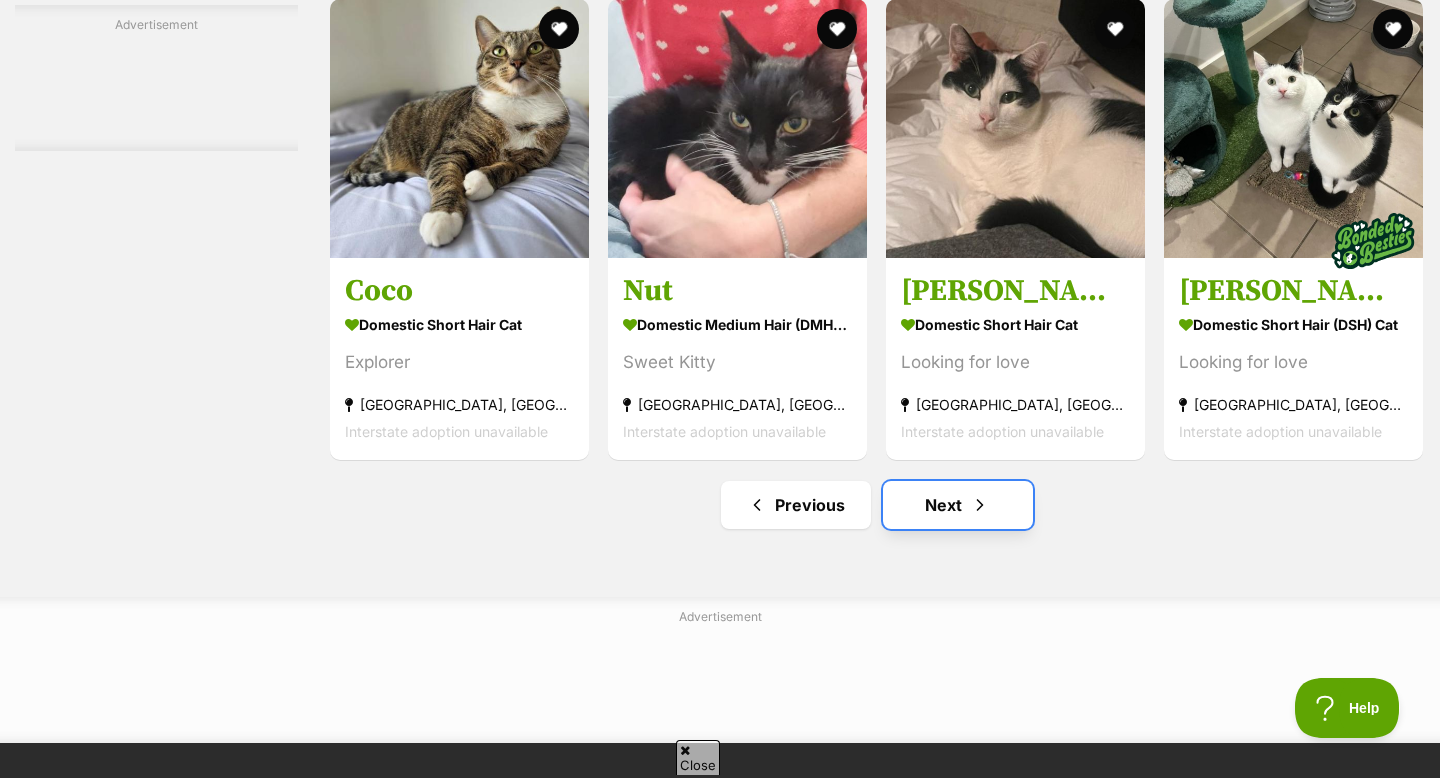 click at bounding box center (980, 505) 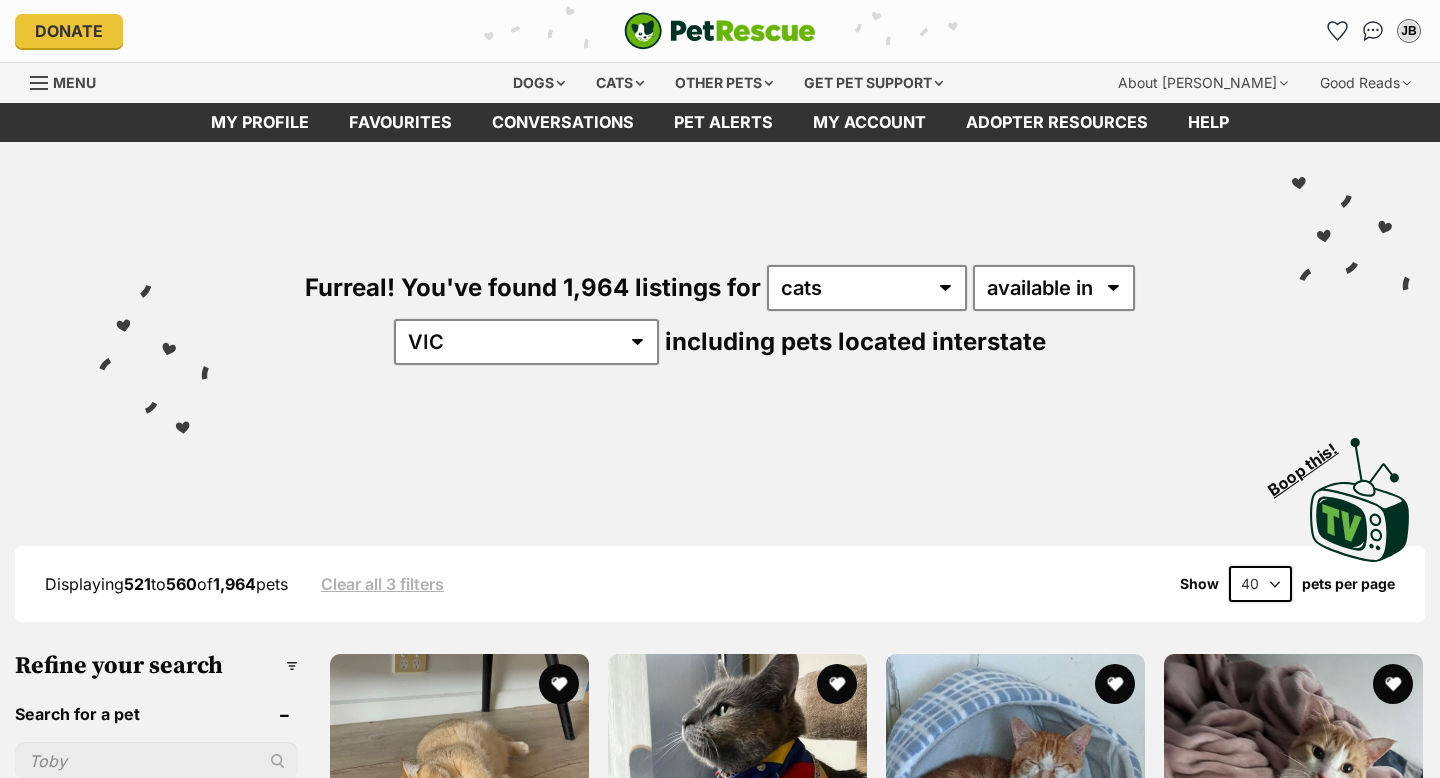 scroll, scrollTop: 0, scrollLeft: 0, axis: both 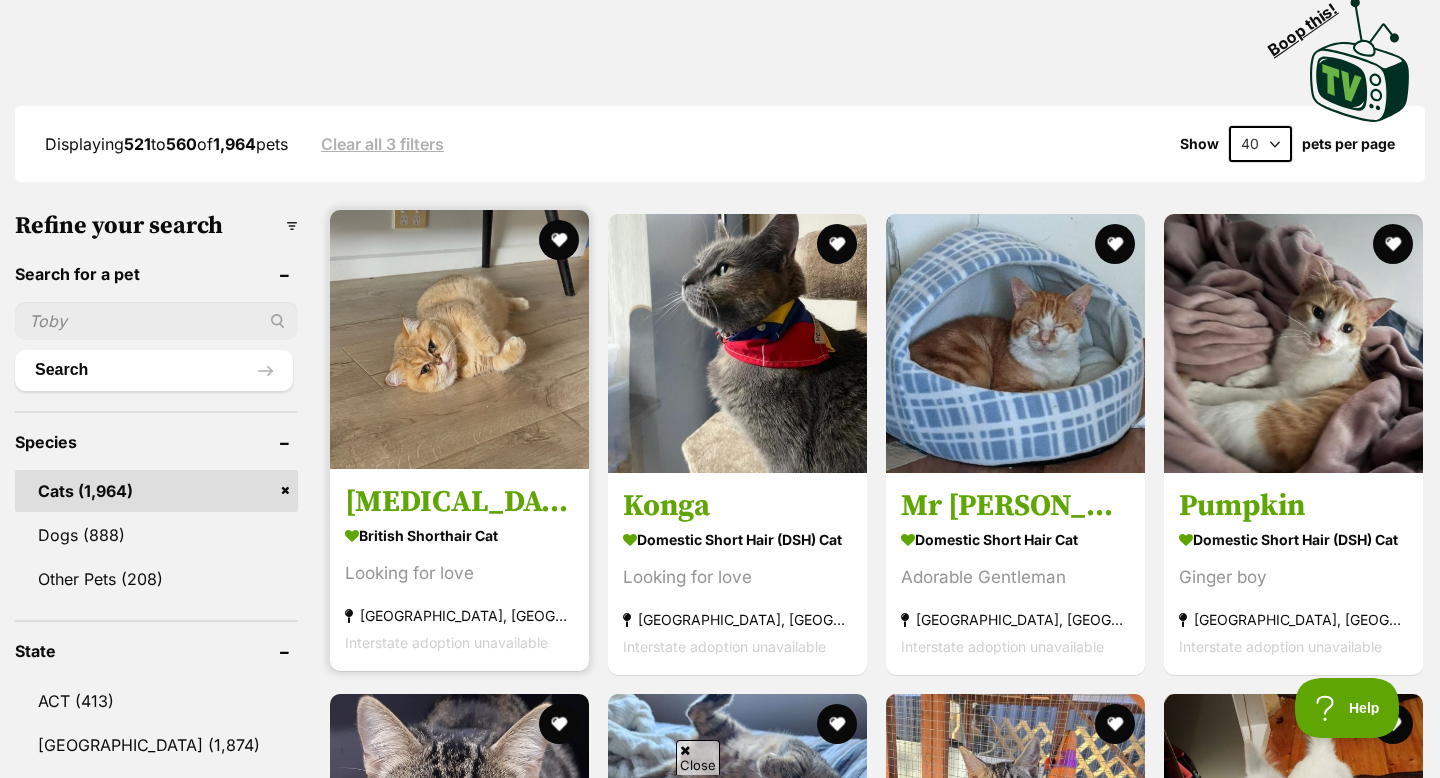 click at bounding box center (459, 339) 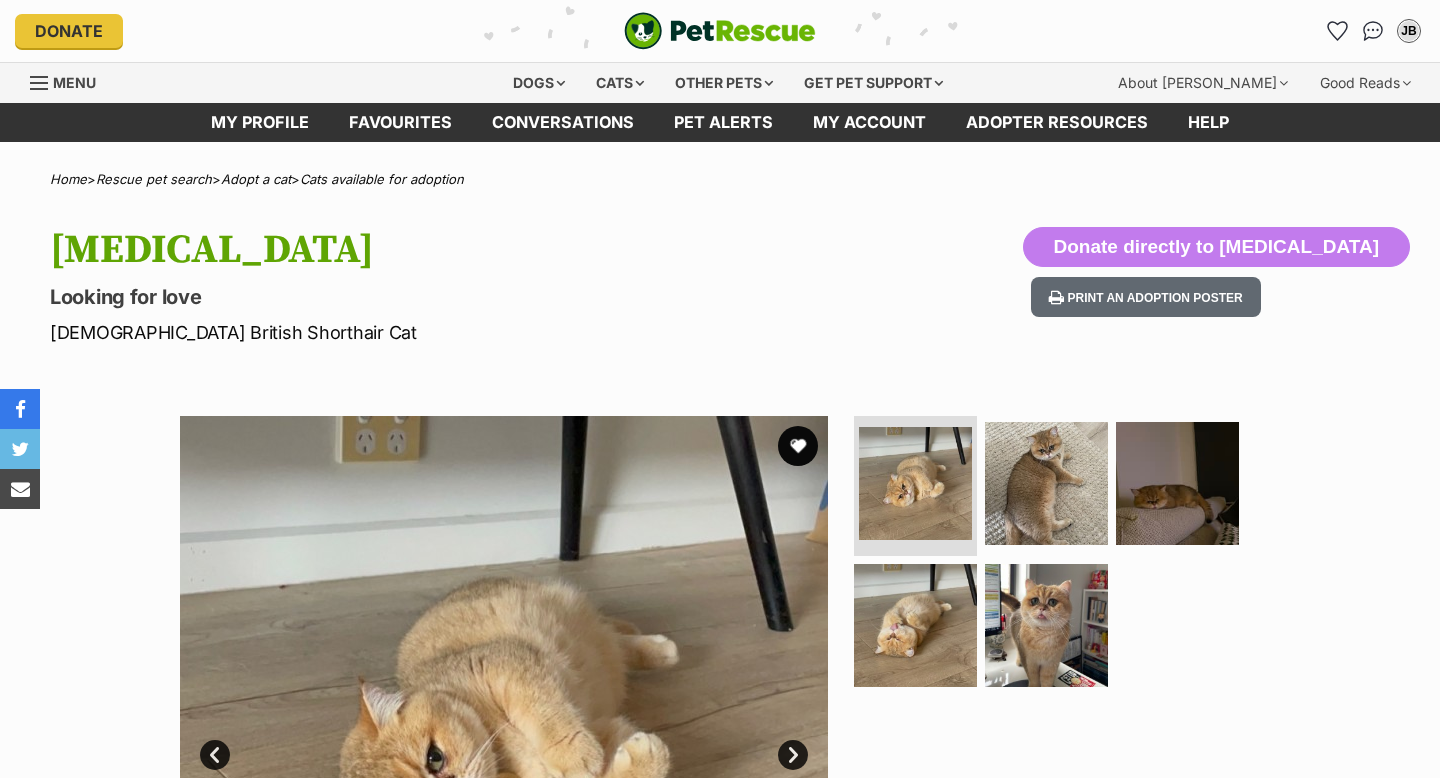 scroll, scrollTop: 0, scrollLeft: 0, axis: both 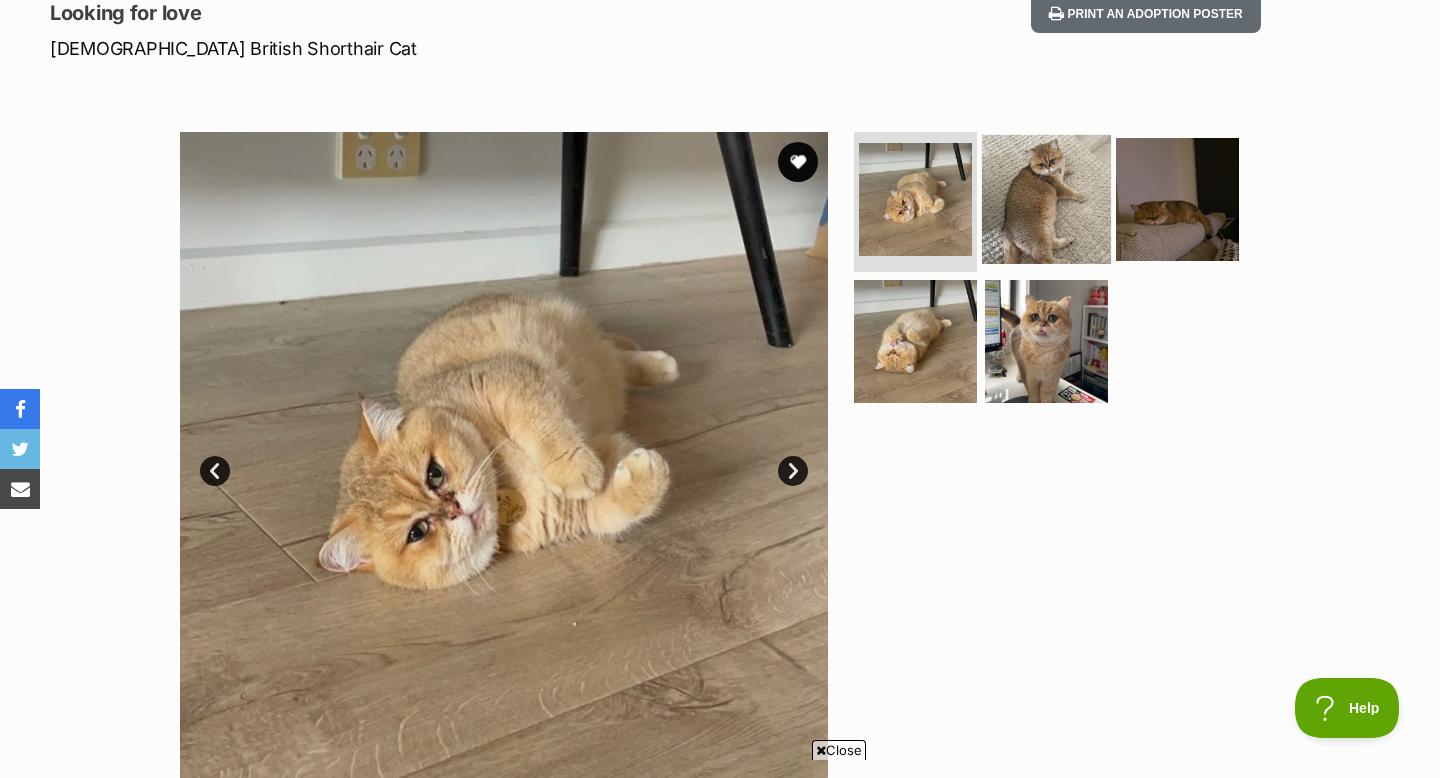 click at bounding box center (1046, 199) 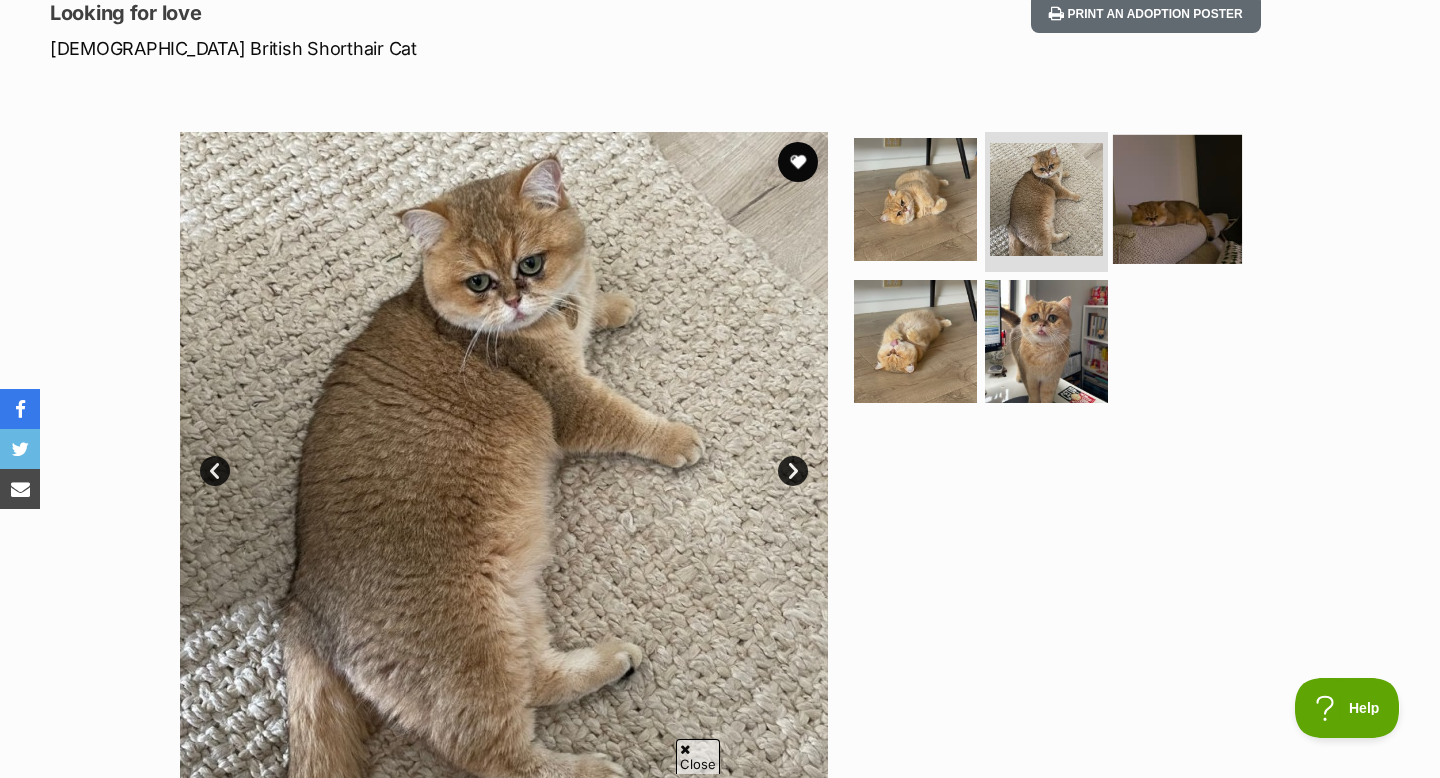 click at bounding box center (1177, 199) 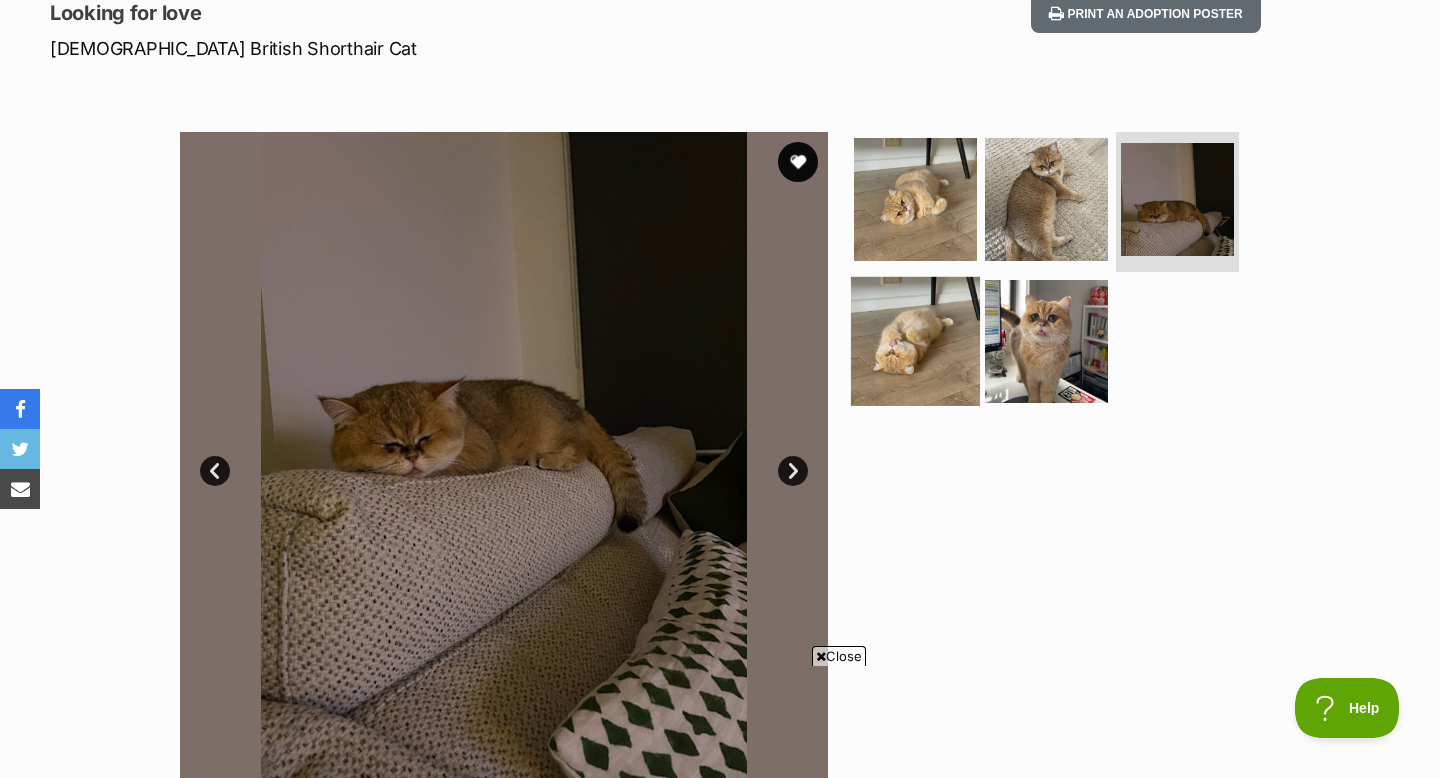 click at bounding box center (915, 340) 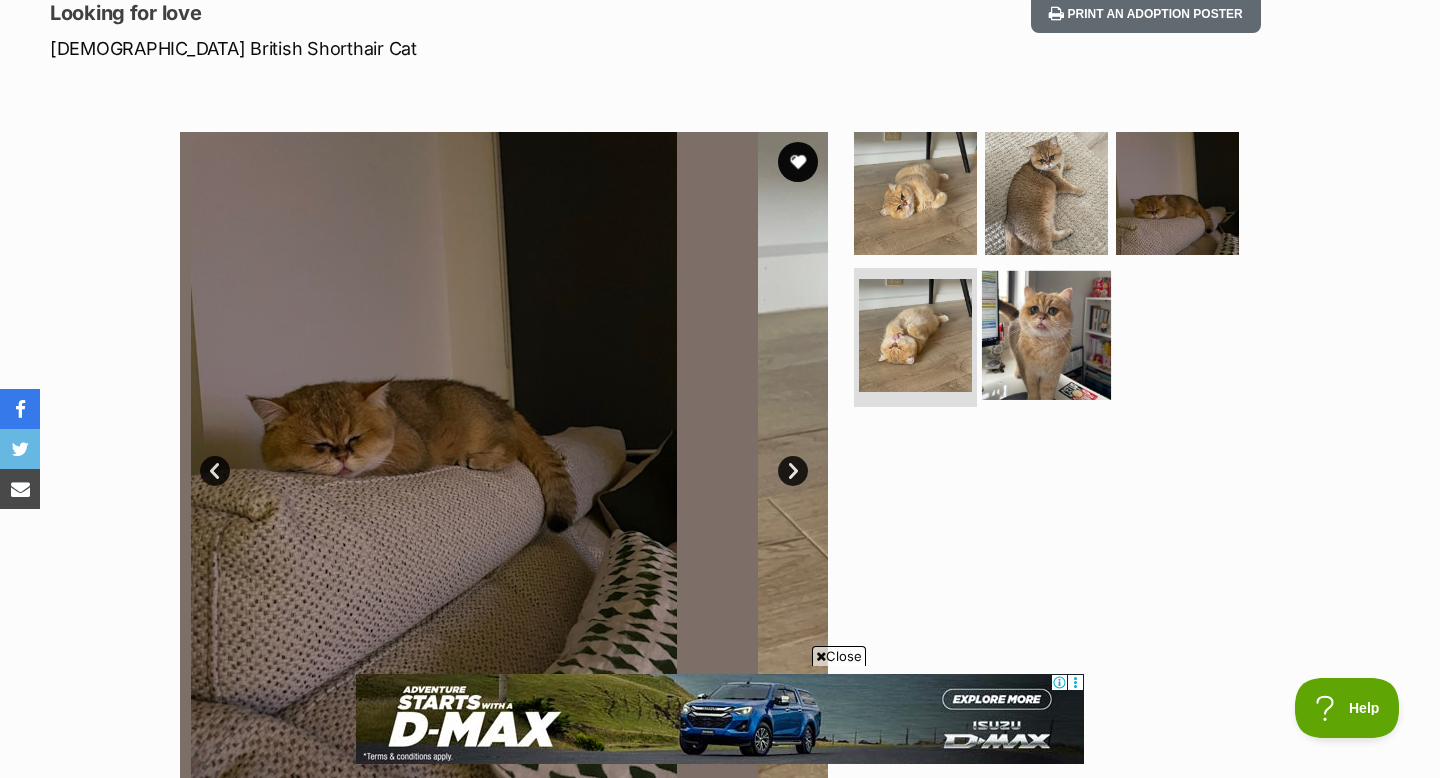 scroll, scrollTop: 0, scrollLeft: 0, axis: both 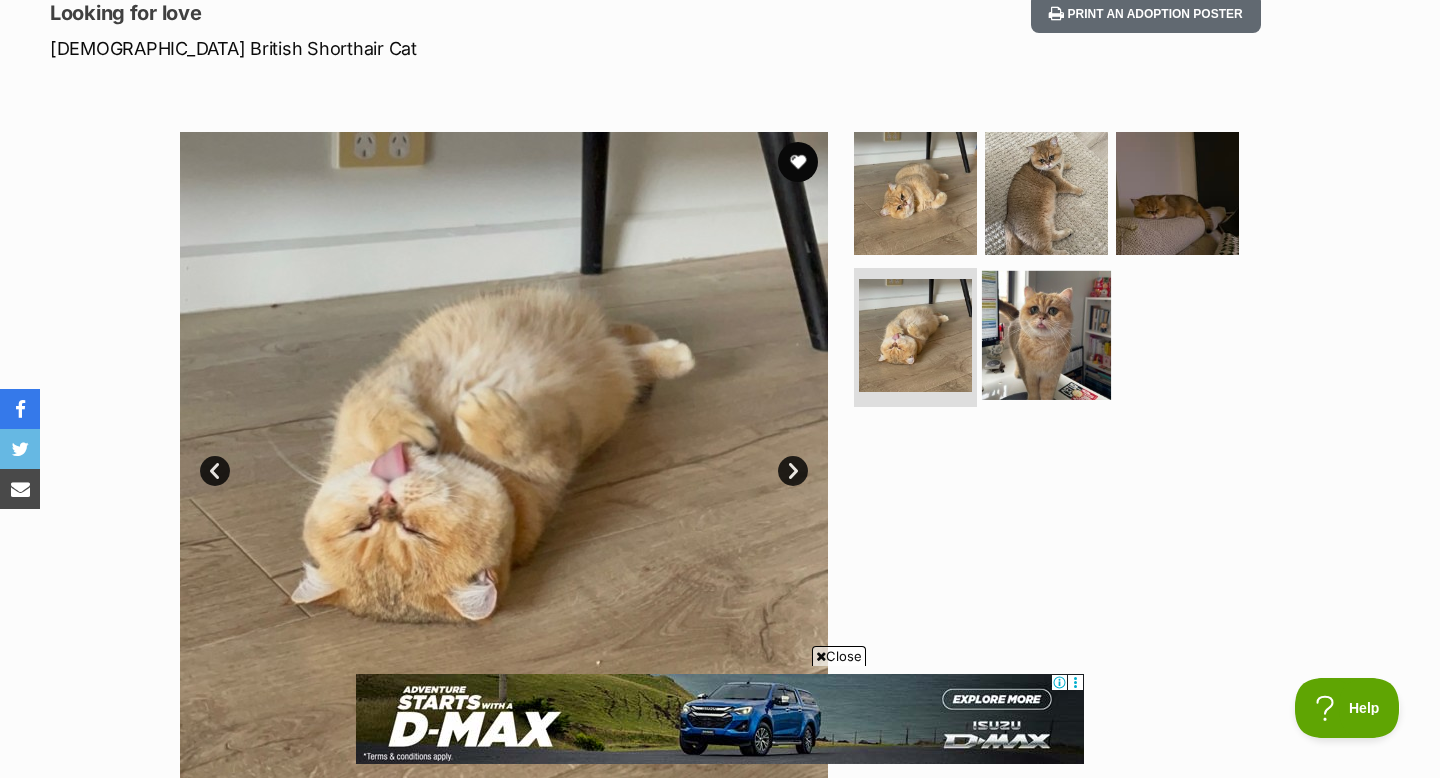 click at bounding box center [1046, 334] 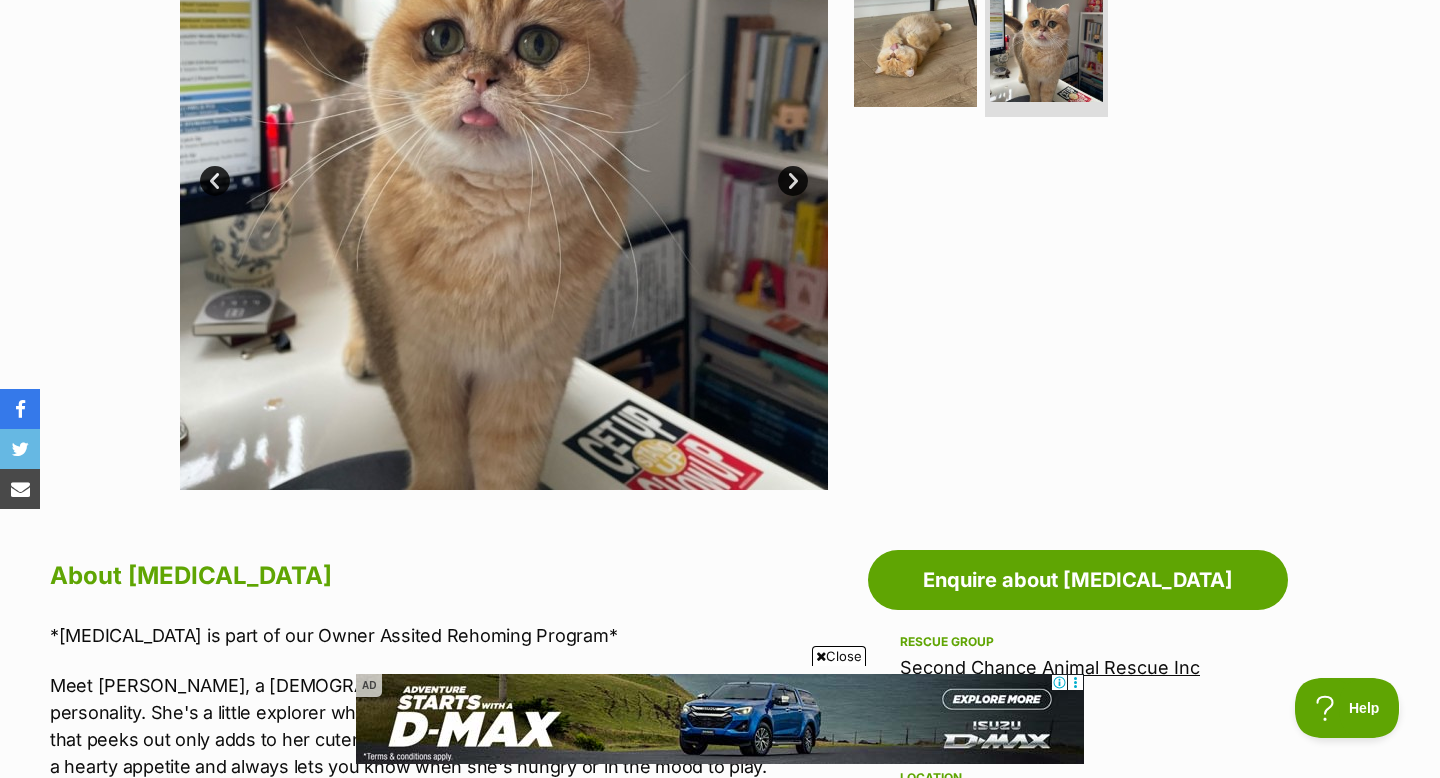 scroll, scrollTop: 577, scrollLeft: 0, axis: vertical 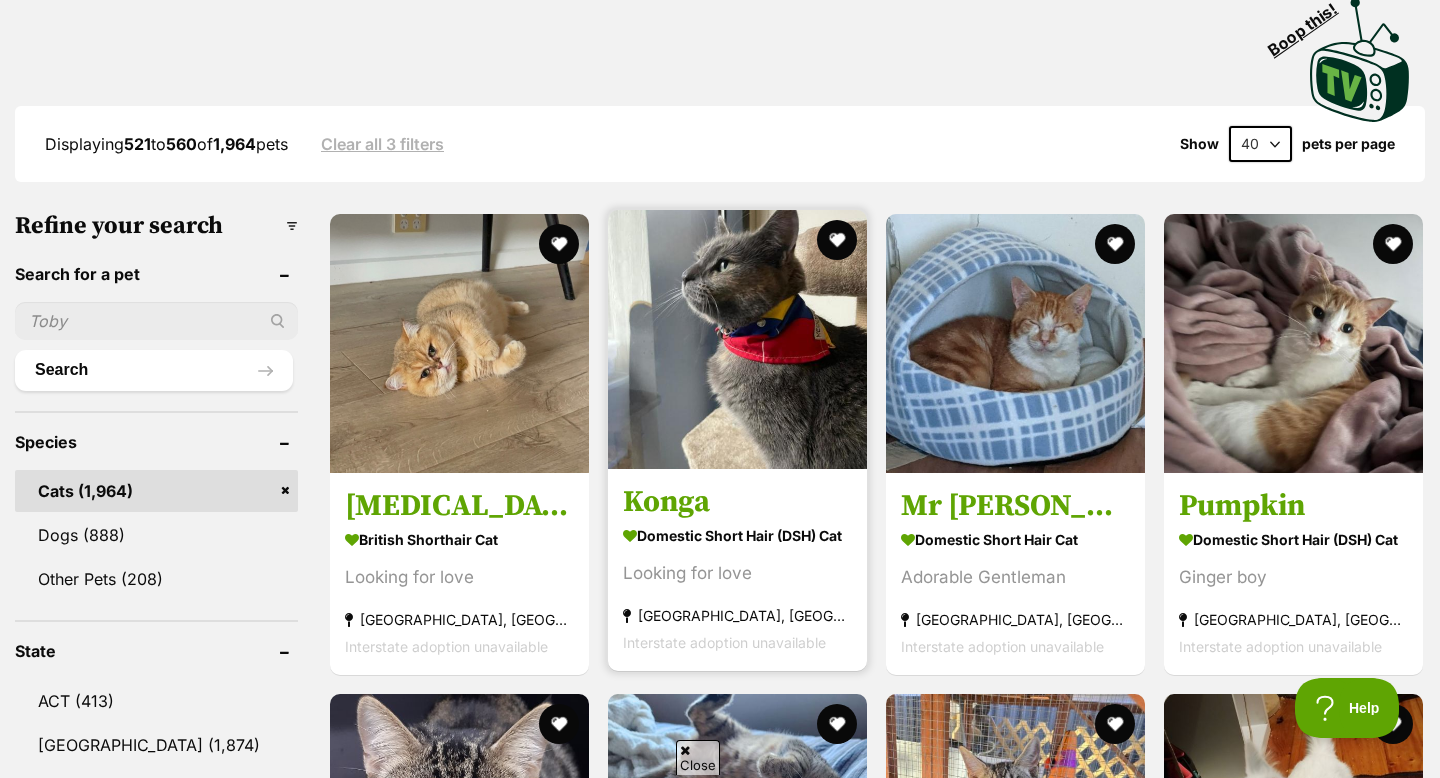click at bounding box center [737, 339] 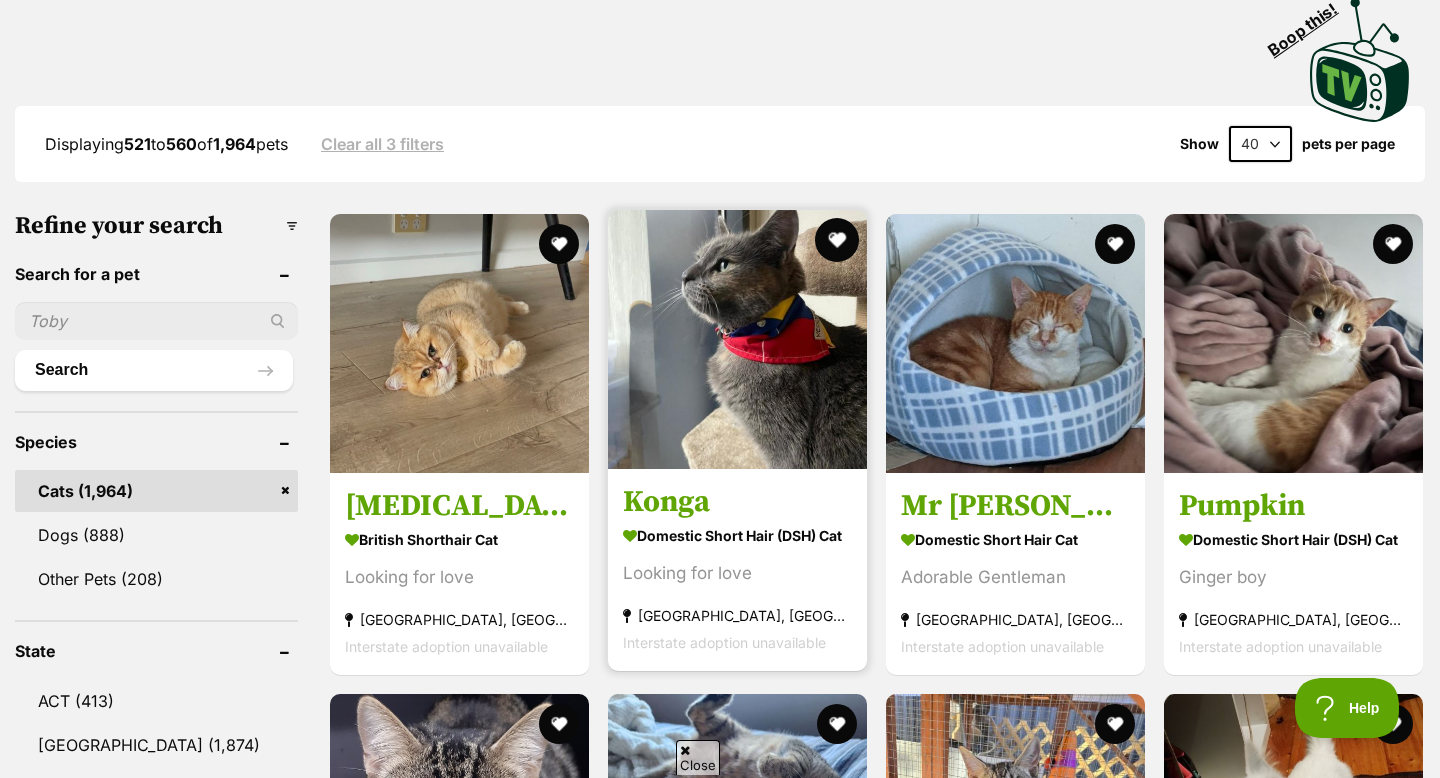 click at bounding box center (837, 240) 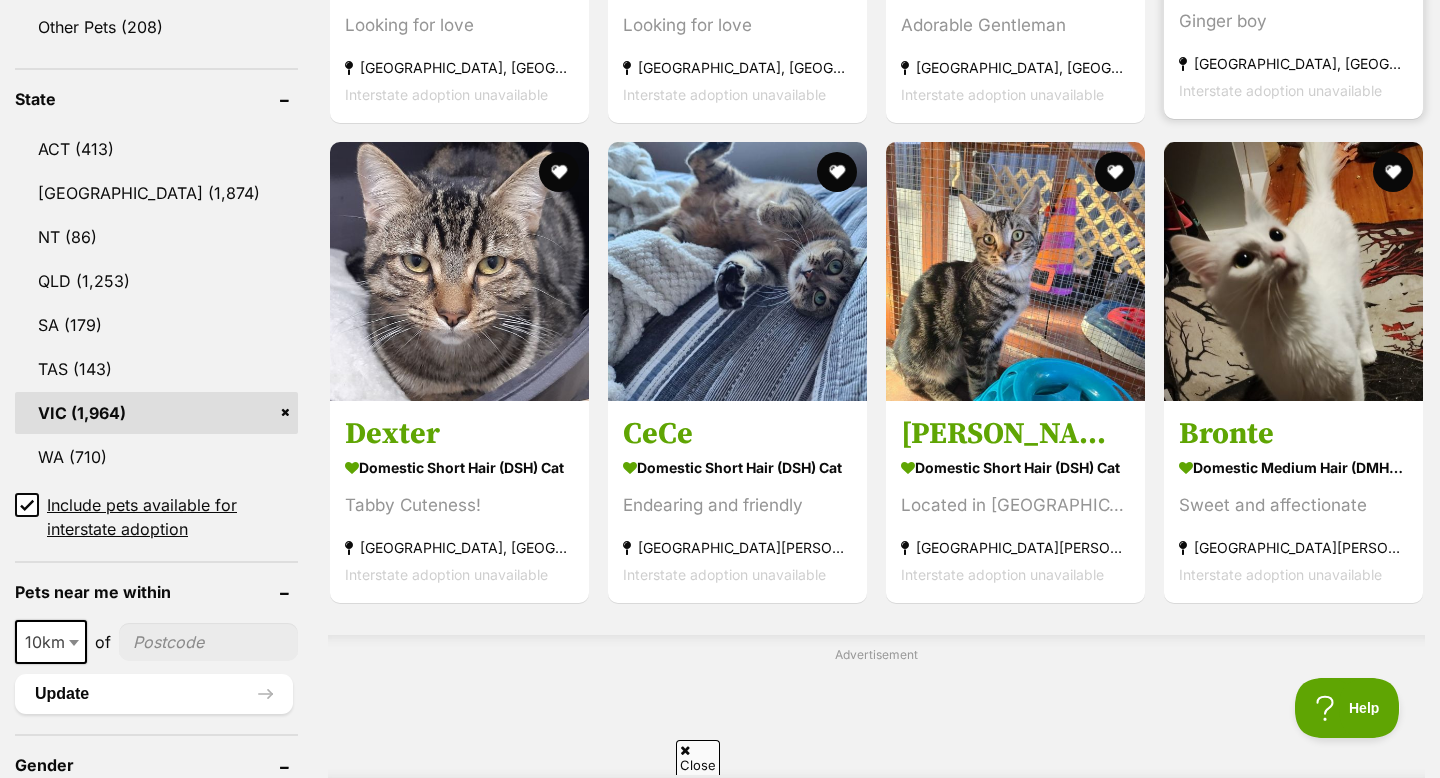 scroll, scrollTop: 994, scrollLeft: 0, axis: vertical 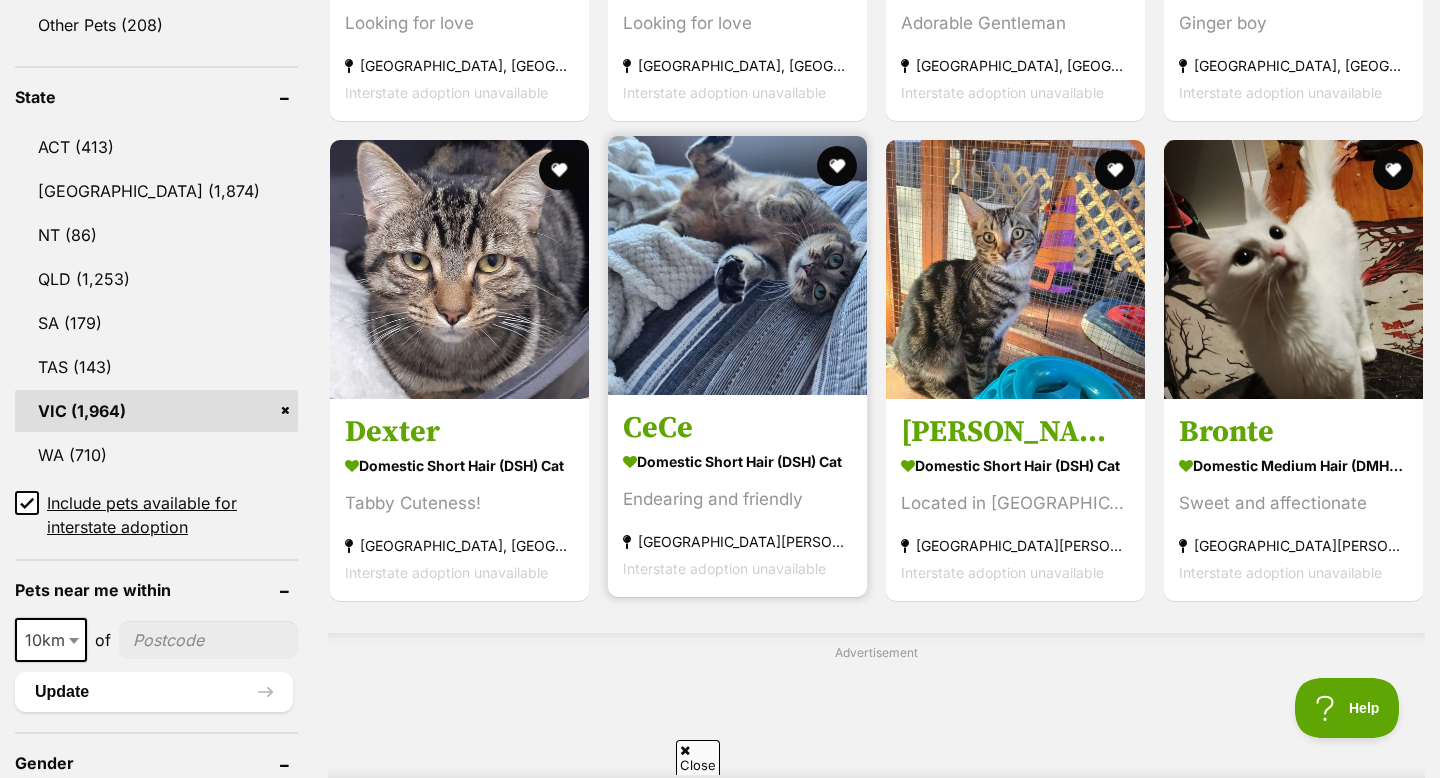click on "CeCe" at bounding box center [737, 428] 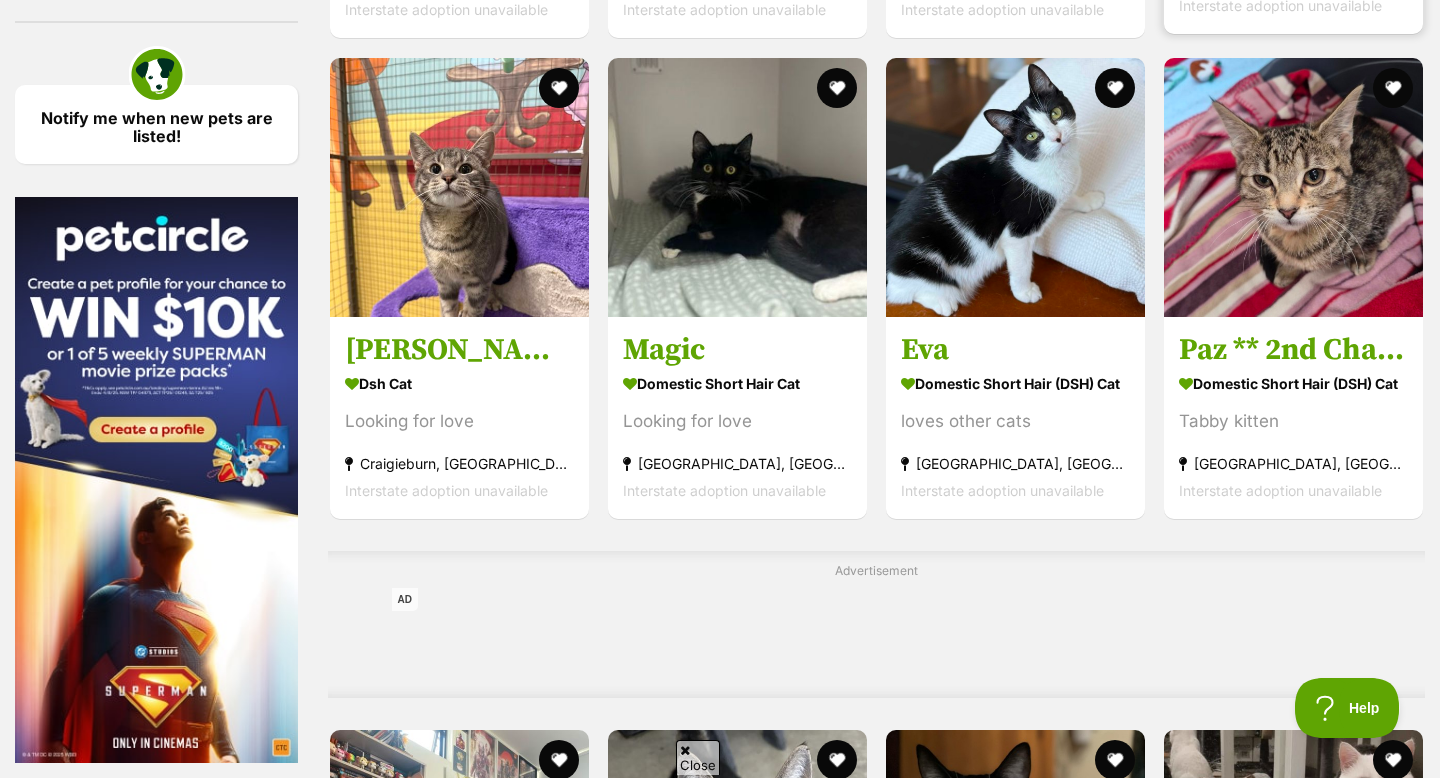 scroll, scrollTop: 2917, scrollLeft: 0, axis: vertical 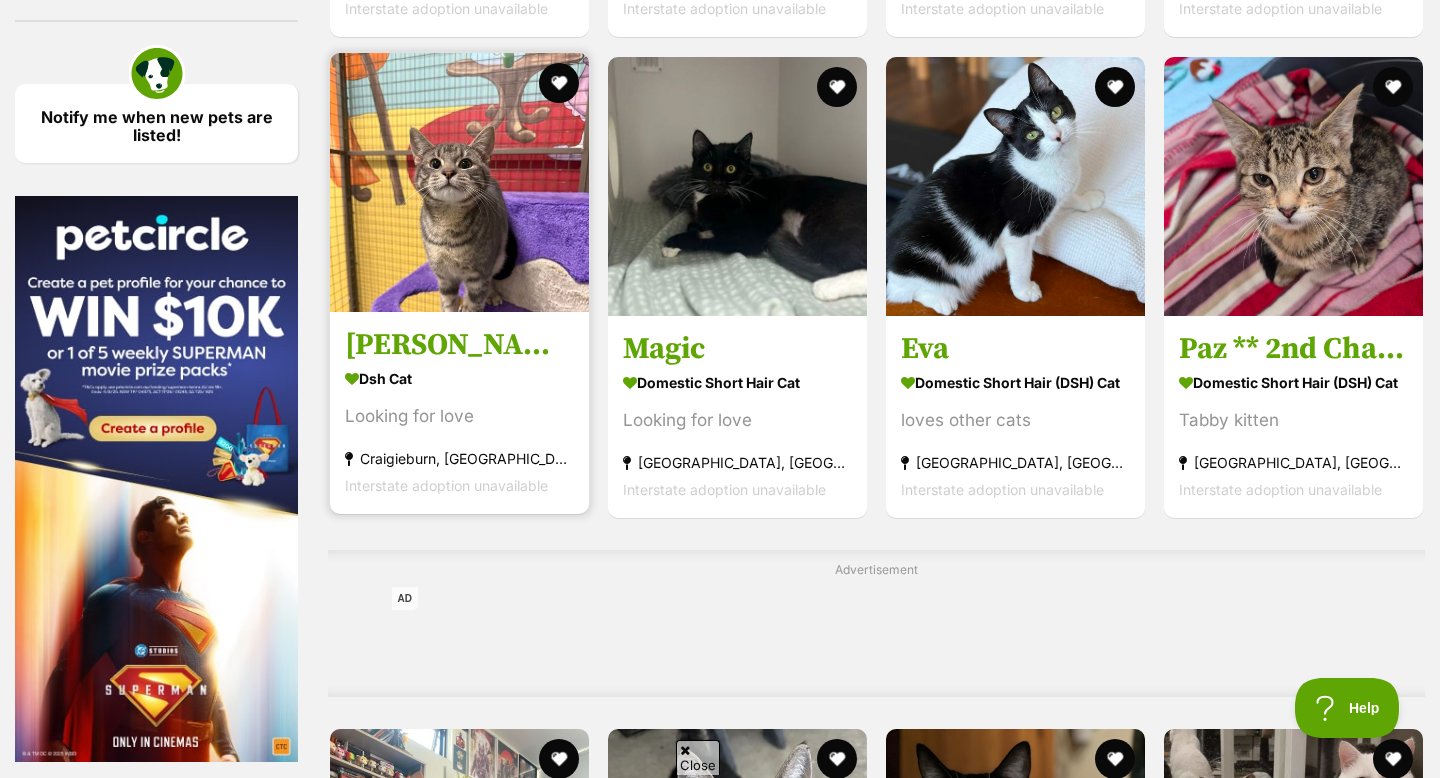 click at bounding box center [459, 182] 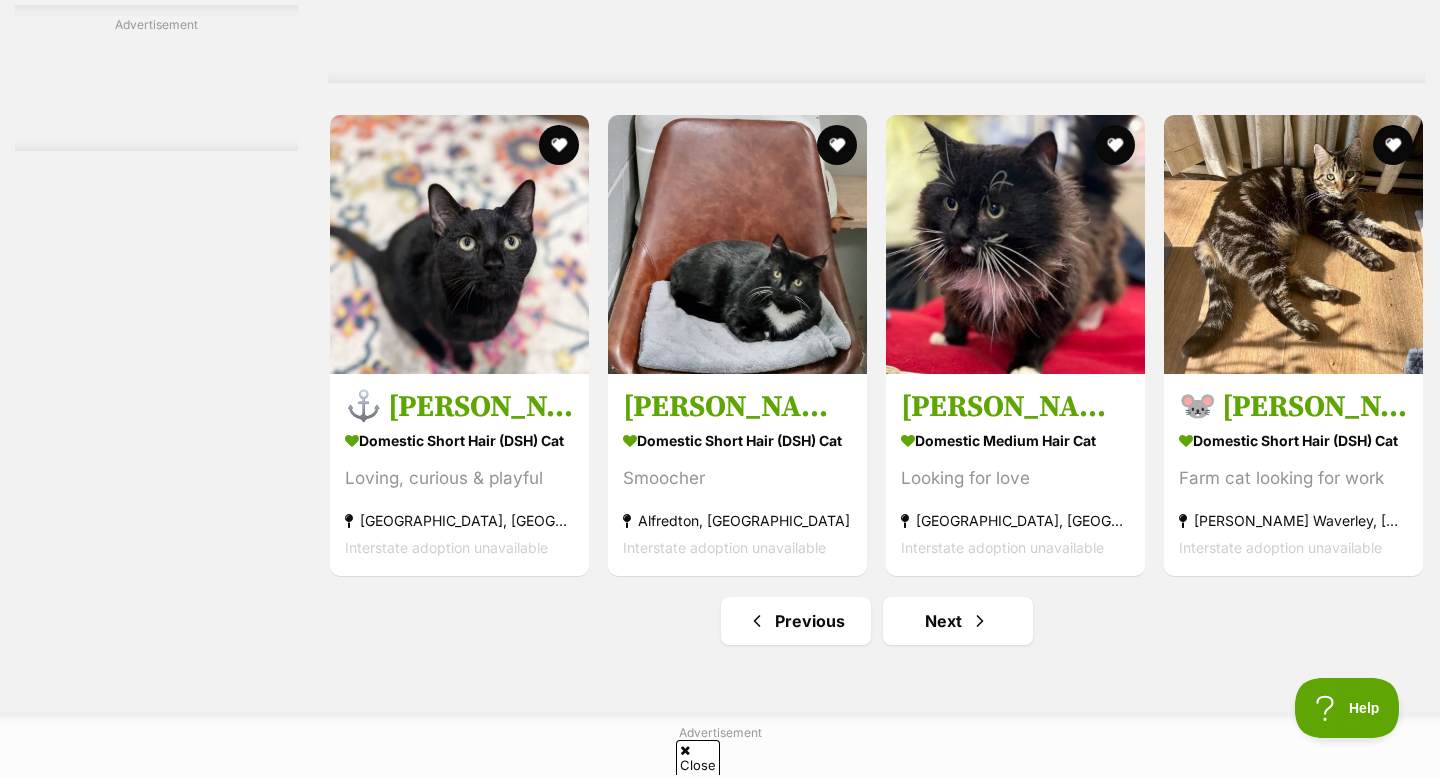 scroll, scrollTop: 6279, scrollLeft: 0, axis: vertical 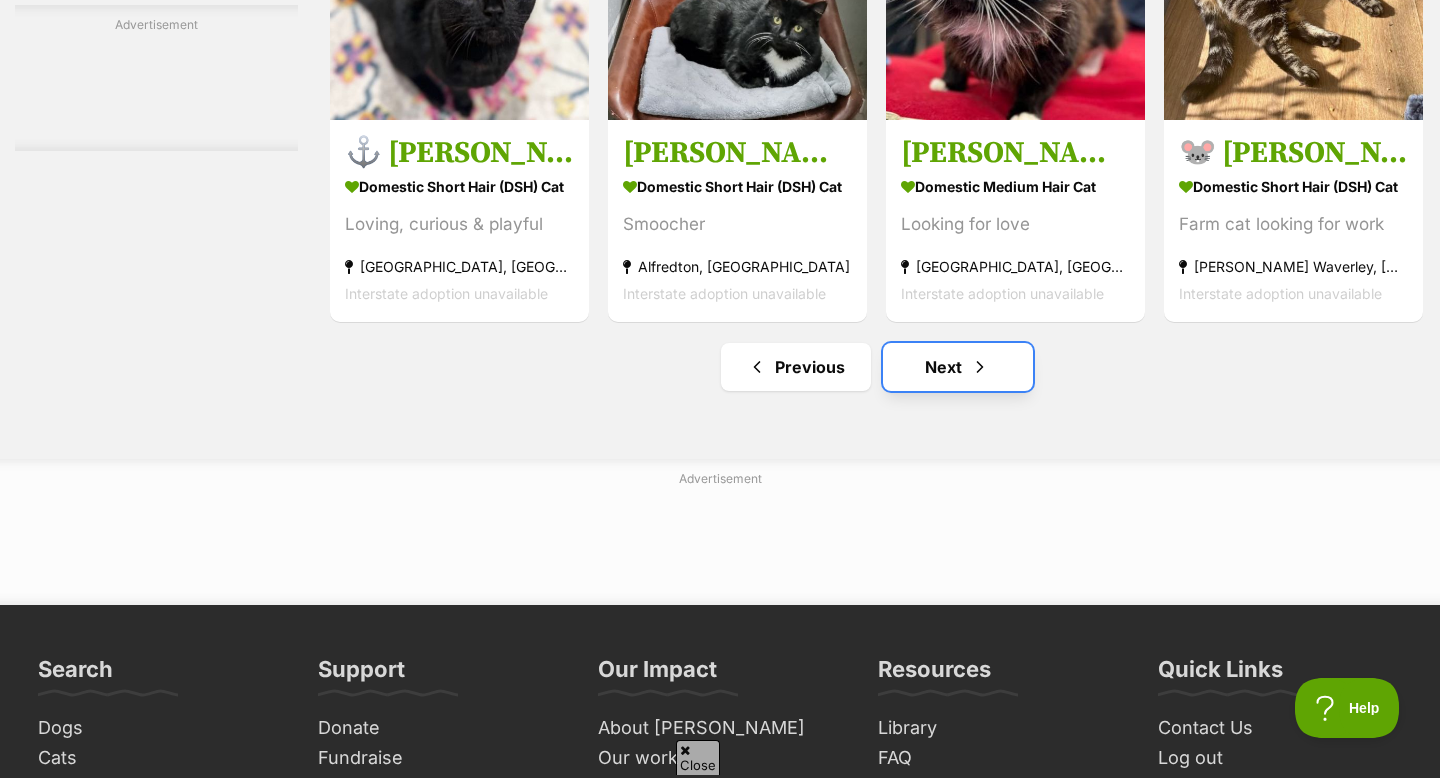 click on "Next" at bounding box center [958, 367] 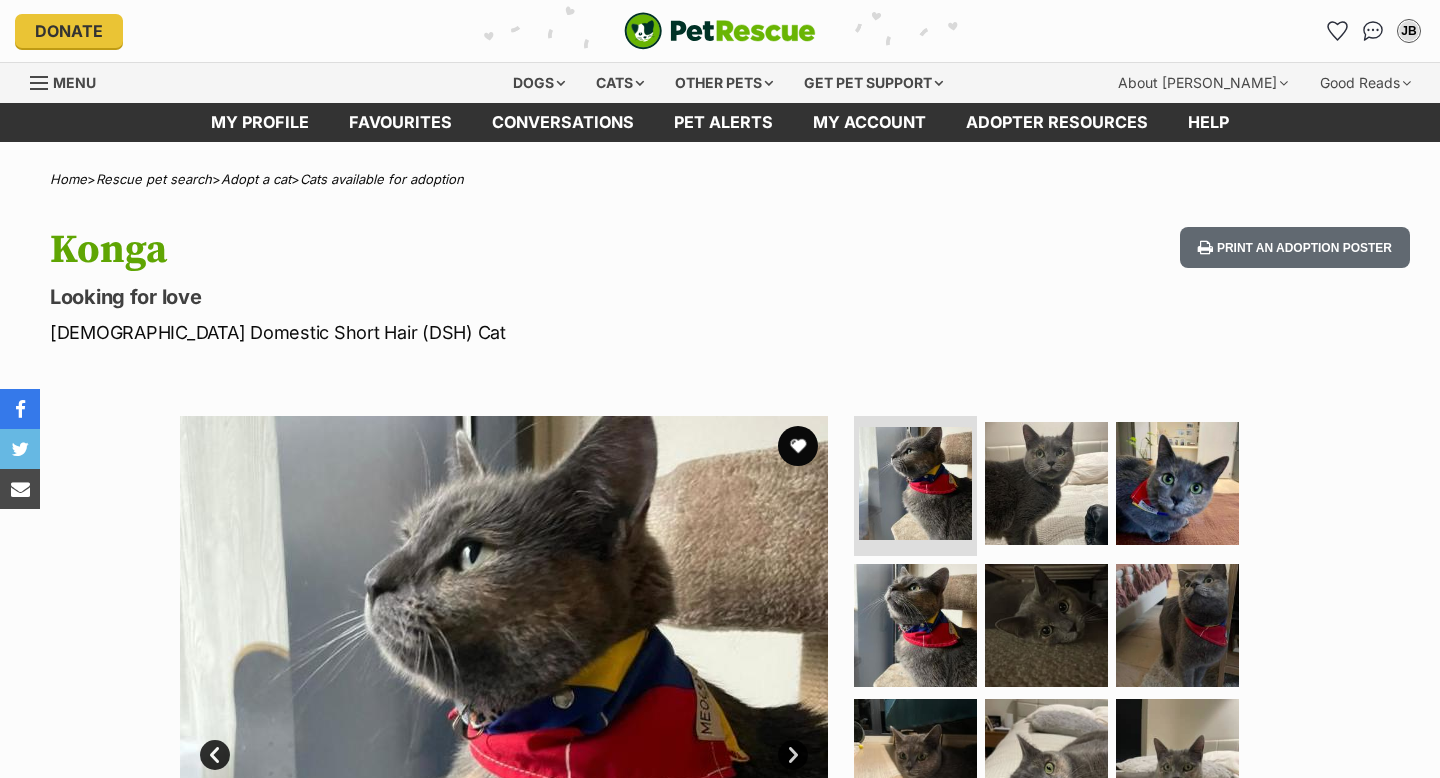 scroll, scrollTop: 0, scrollLeft: 0, axis: both 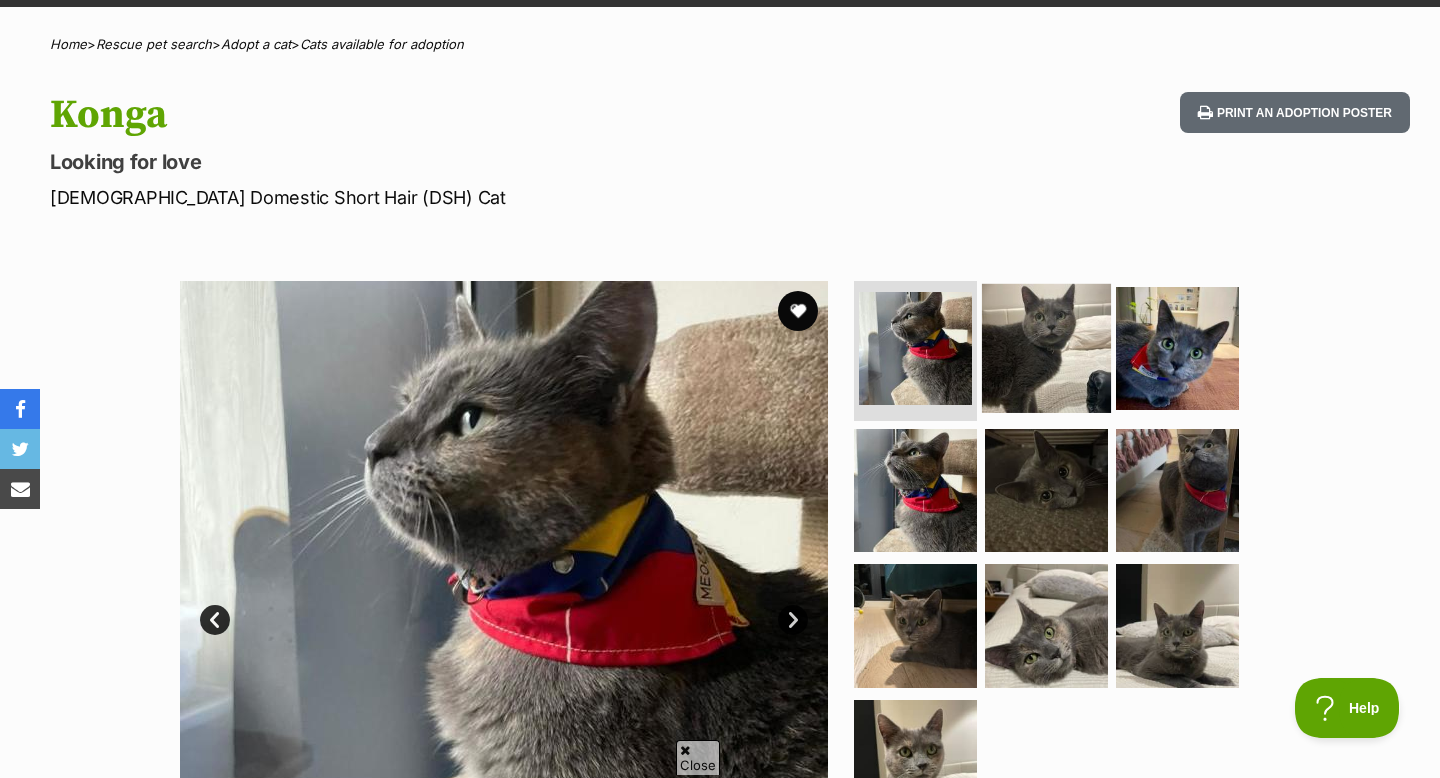 click at bounding box center (1046, 348) 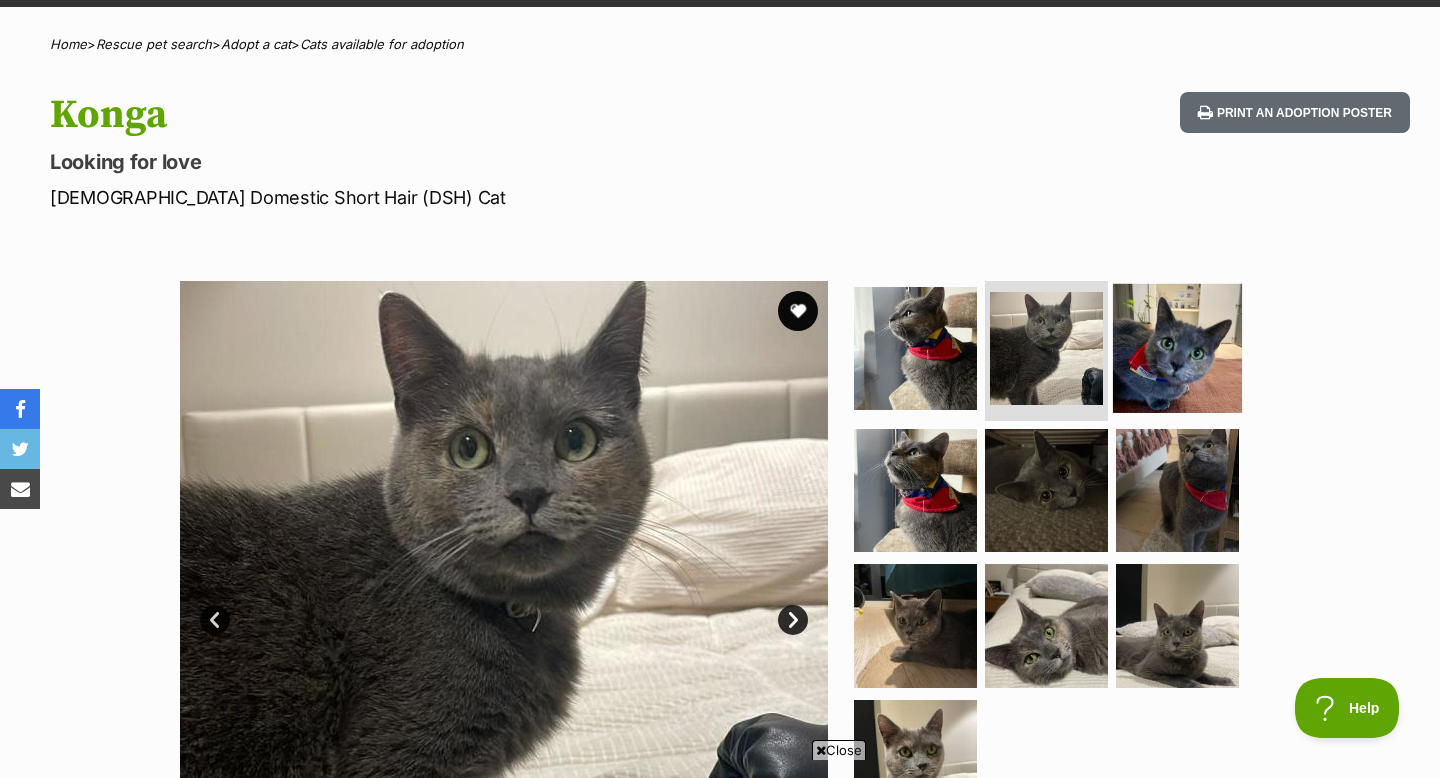 click at bounding box center [1177, 348] 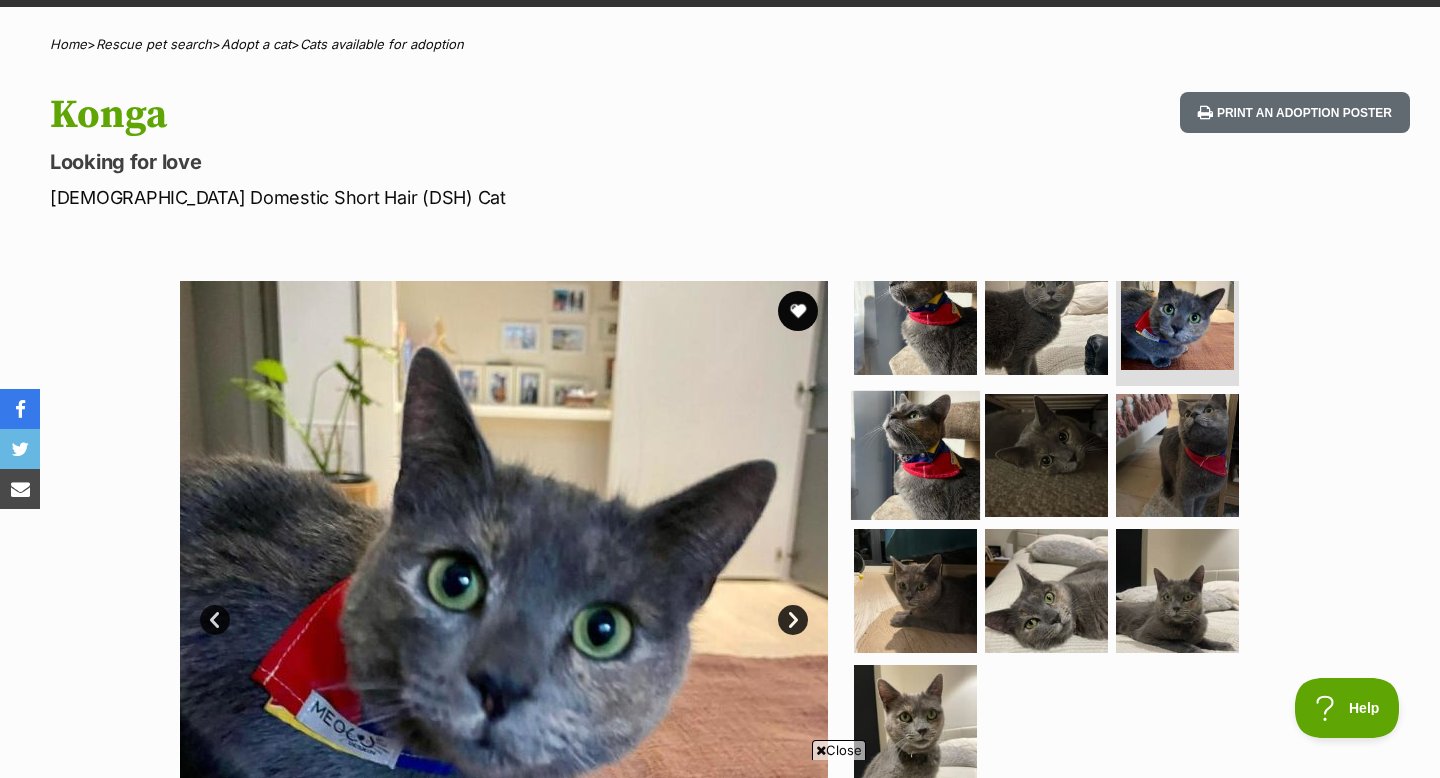 click at bounding box center [915, 454] 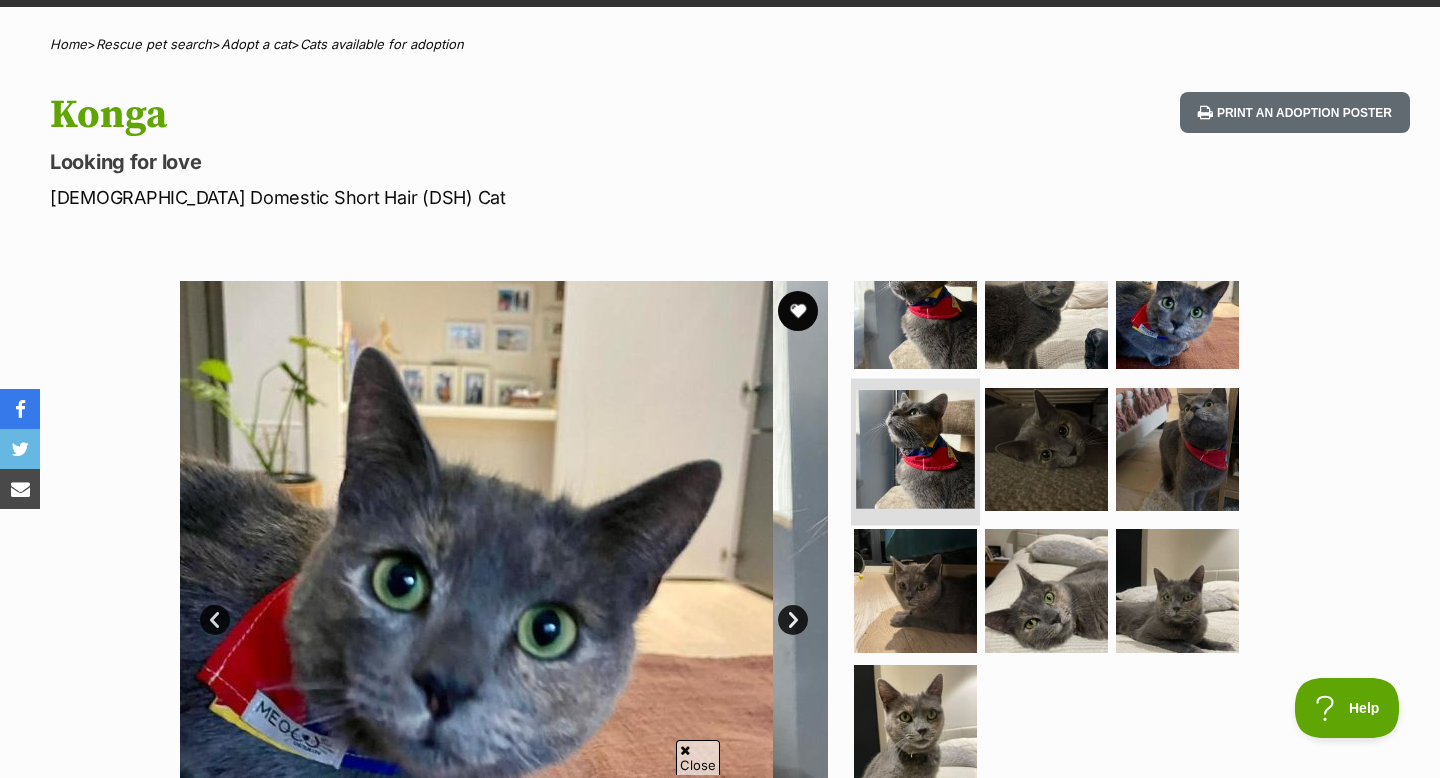 scroll, scrollTop: 34, scrollLeft: 0, axis: vertical 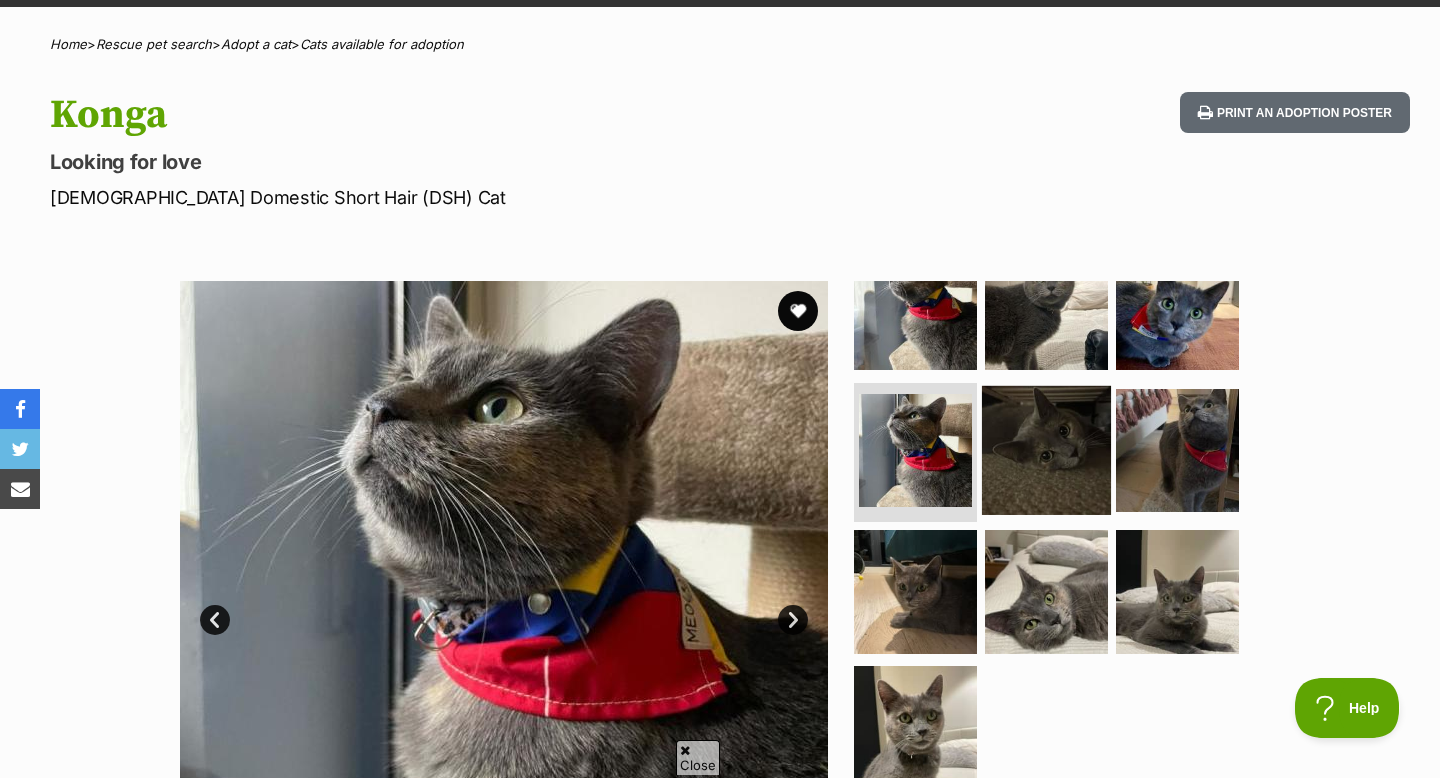click at bounding box center (1046, 449) 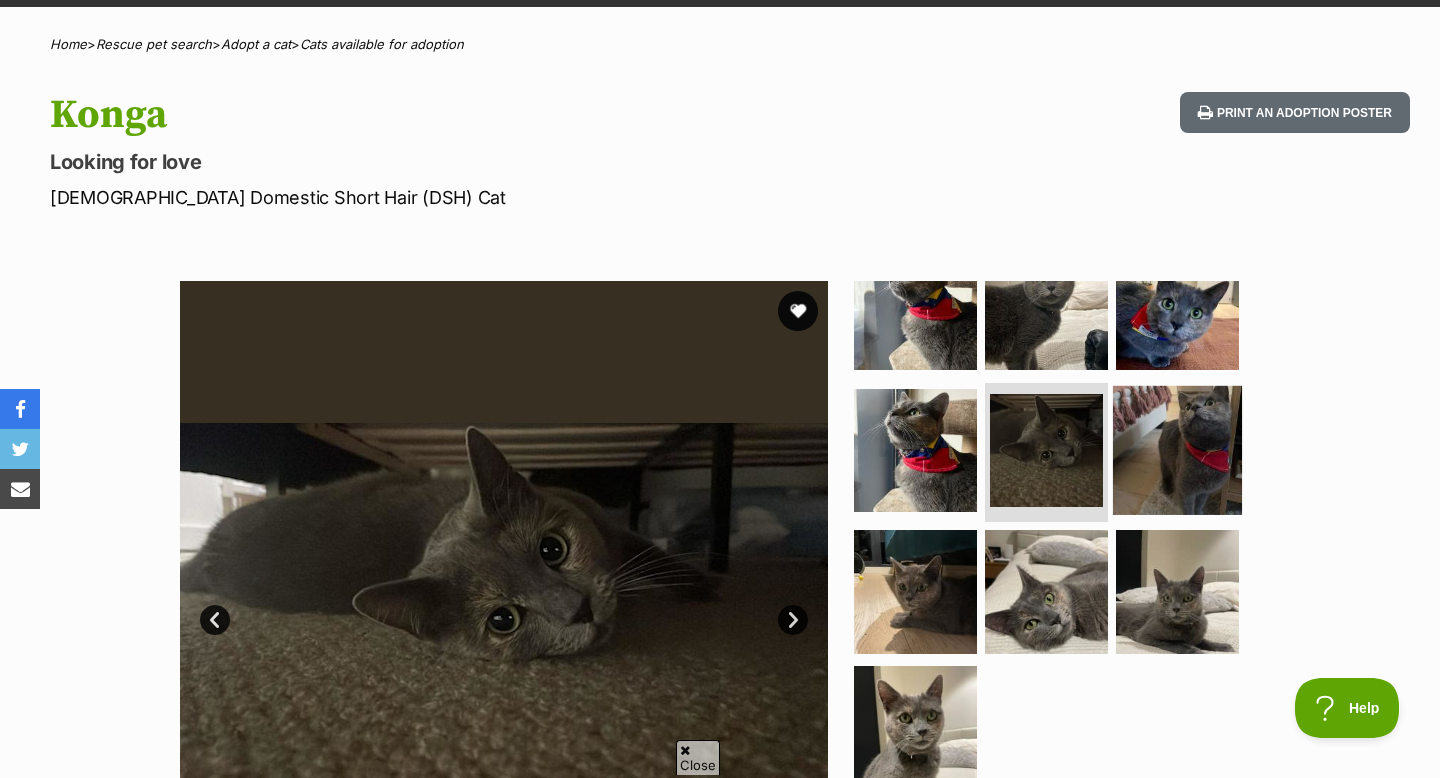 click at bounding box center [1177, 449] 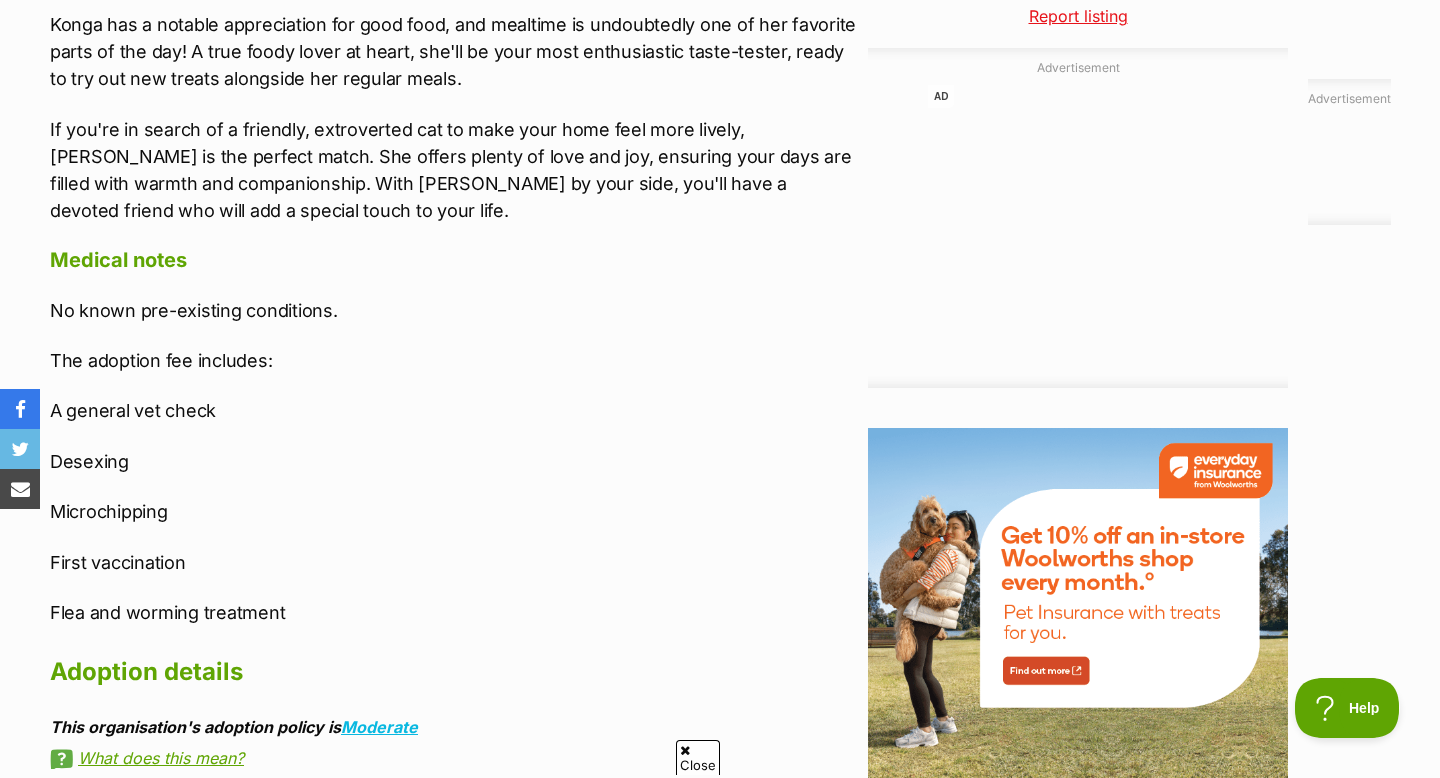 scroll, scrollTop: 2133, scrollLeft: 0, axis: vertical 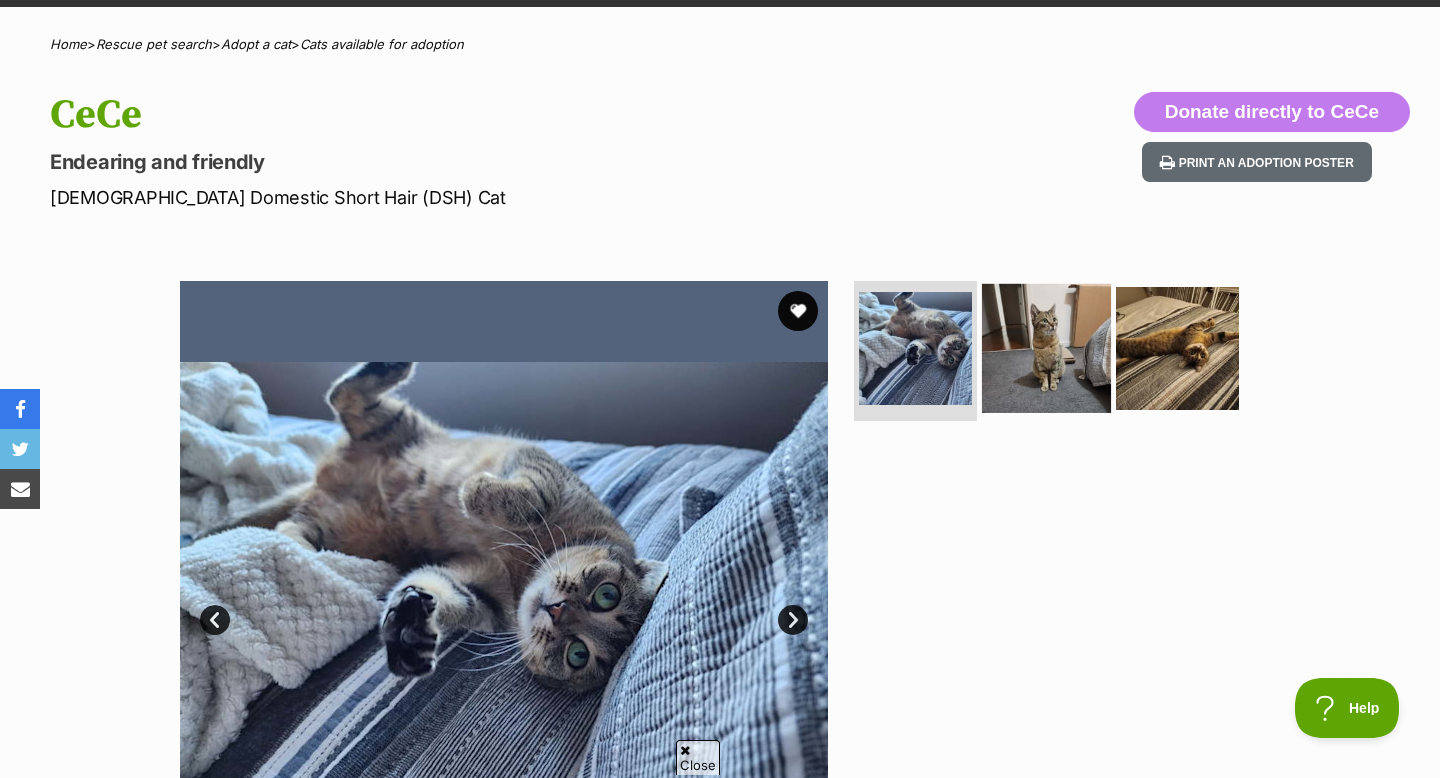 click at bounding box center (1046, 348) 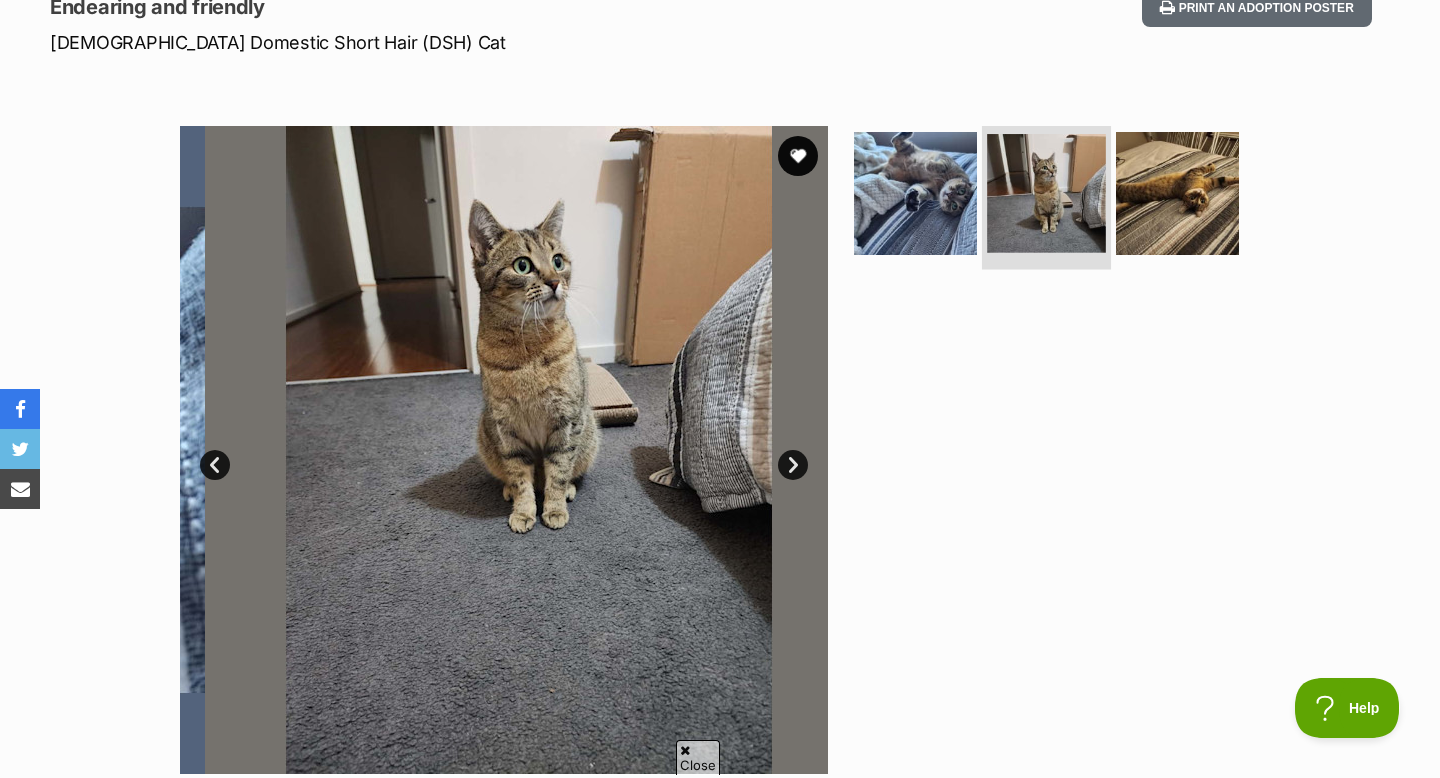 scroll, scrollTop: 349, scrollLeft: 0, axis: vertical 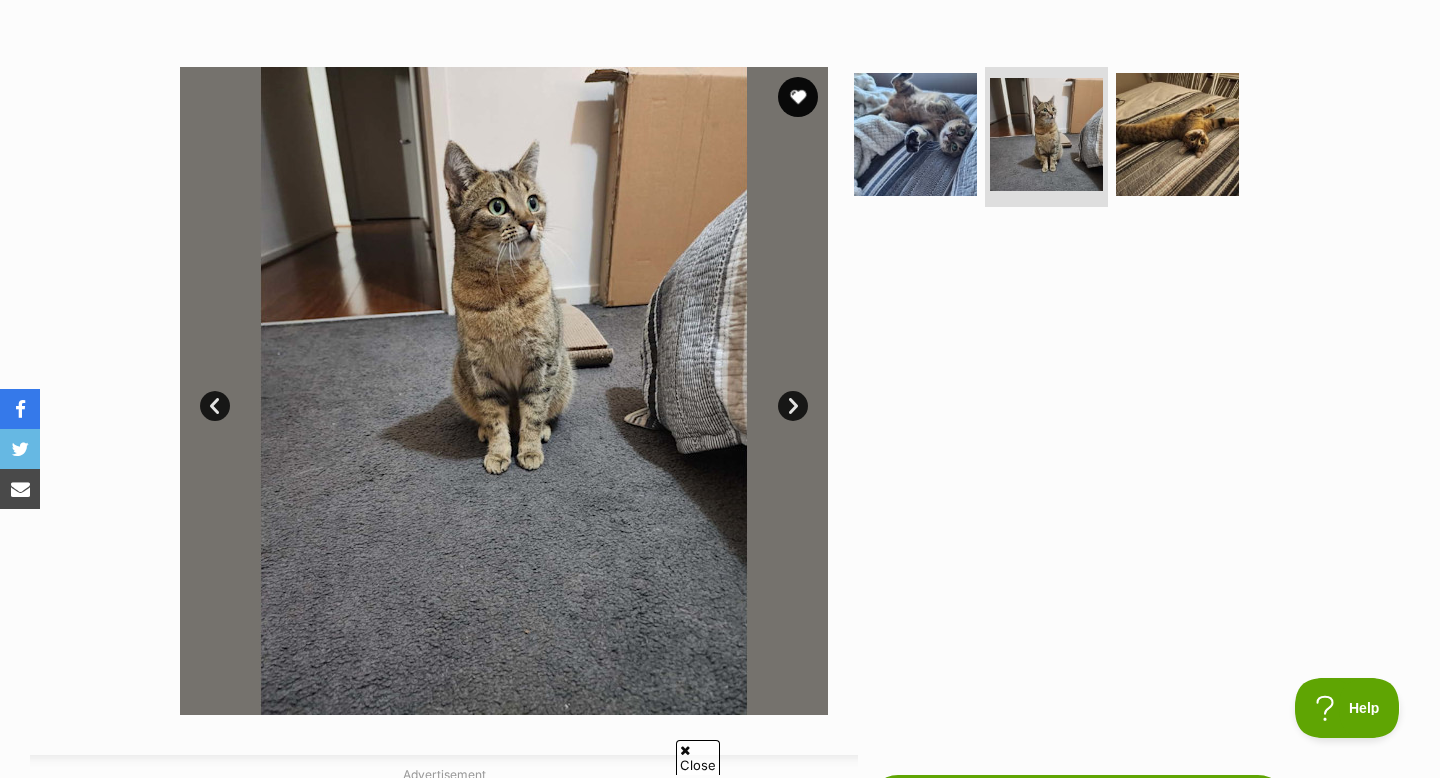 click at bounding box center [1055, 141] 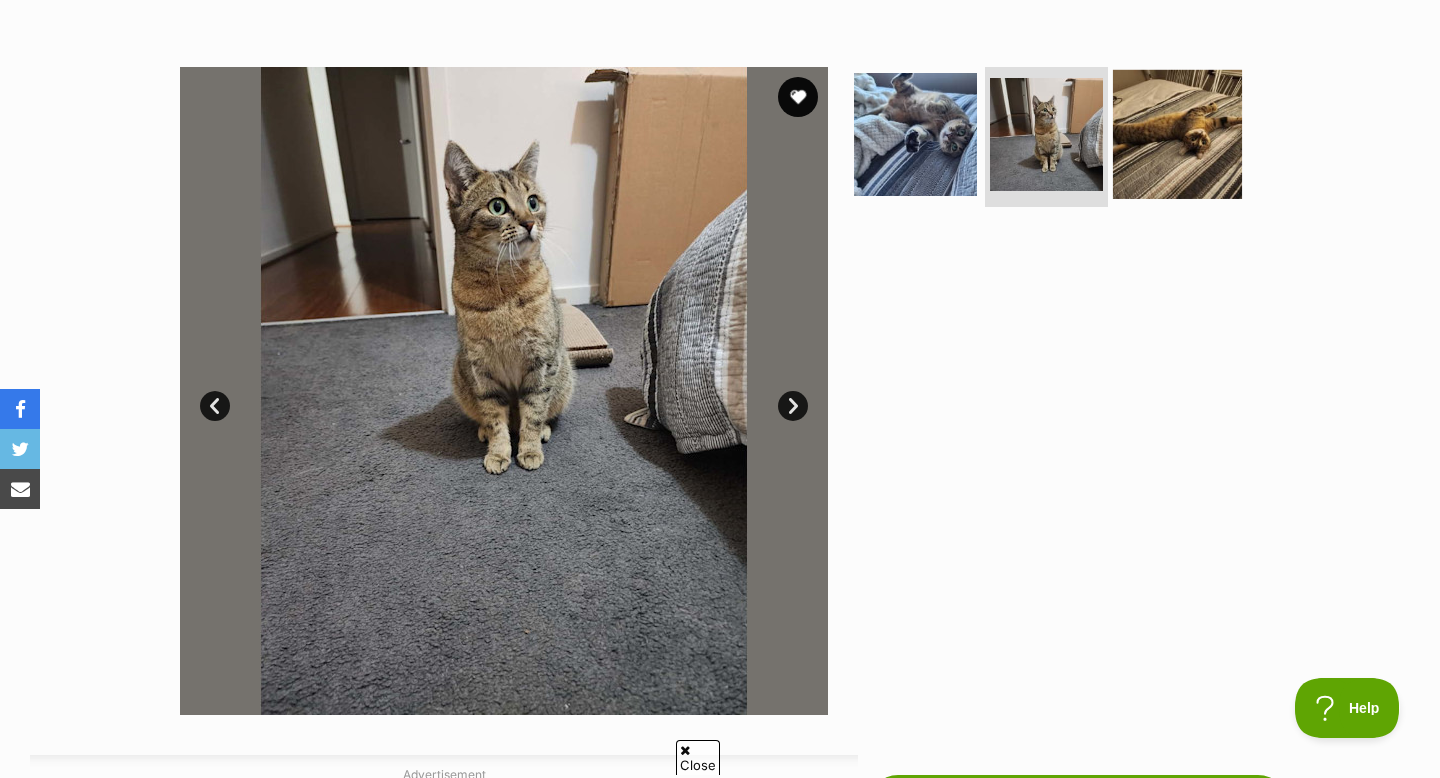 click at bounding box center [1177, 134] 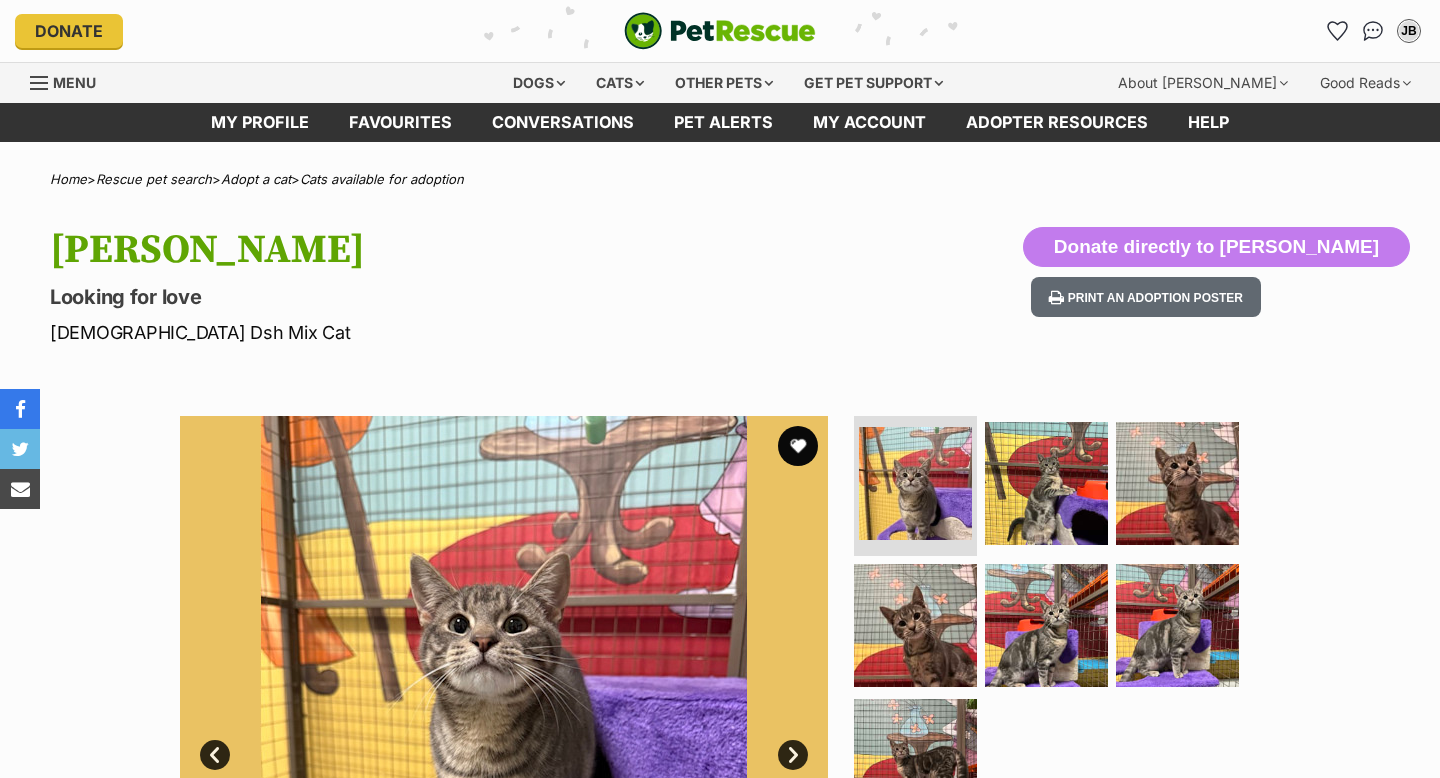 scroll, scrollTop: 0, scrollLeft: 0, axis: both 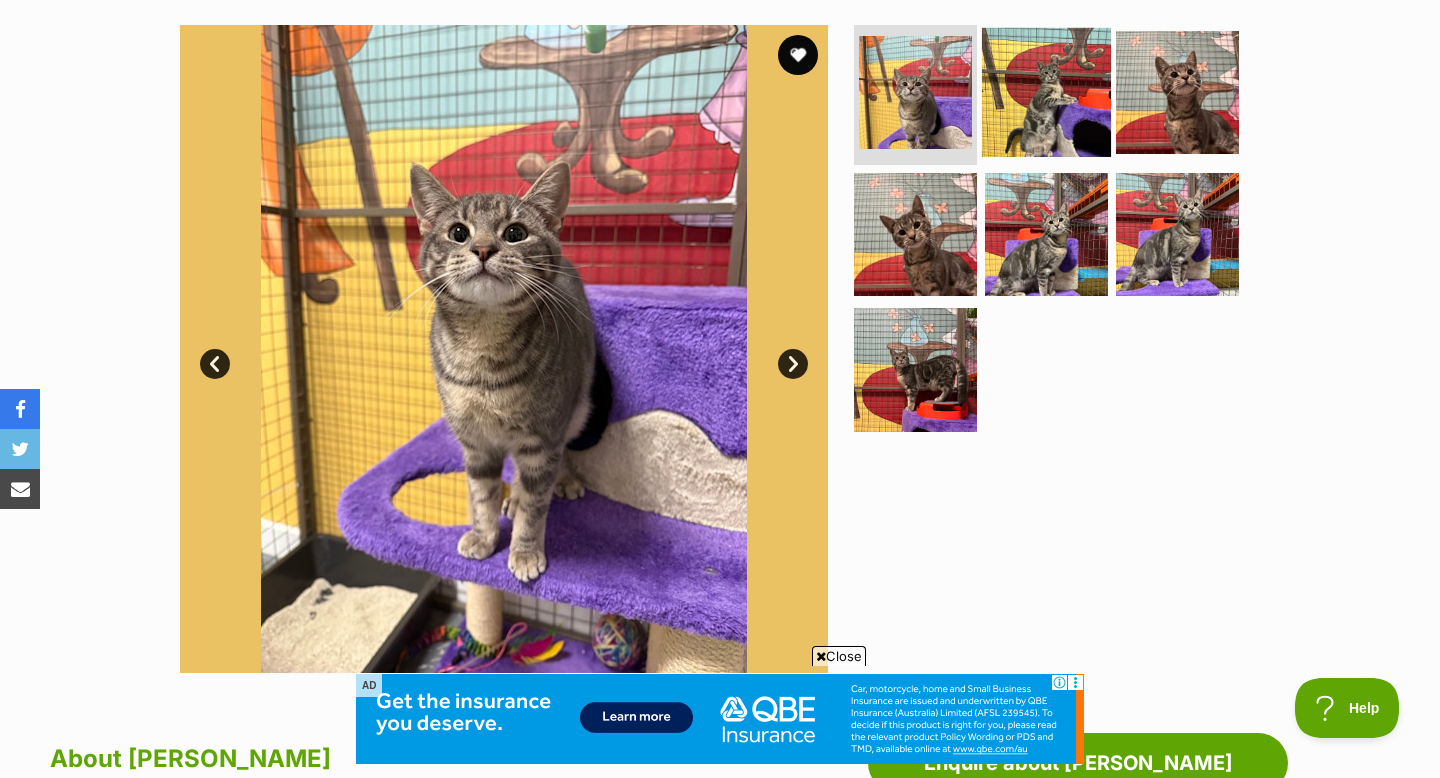 click at bounding box center (1046, 92) 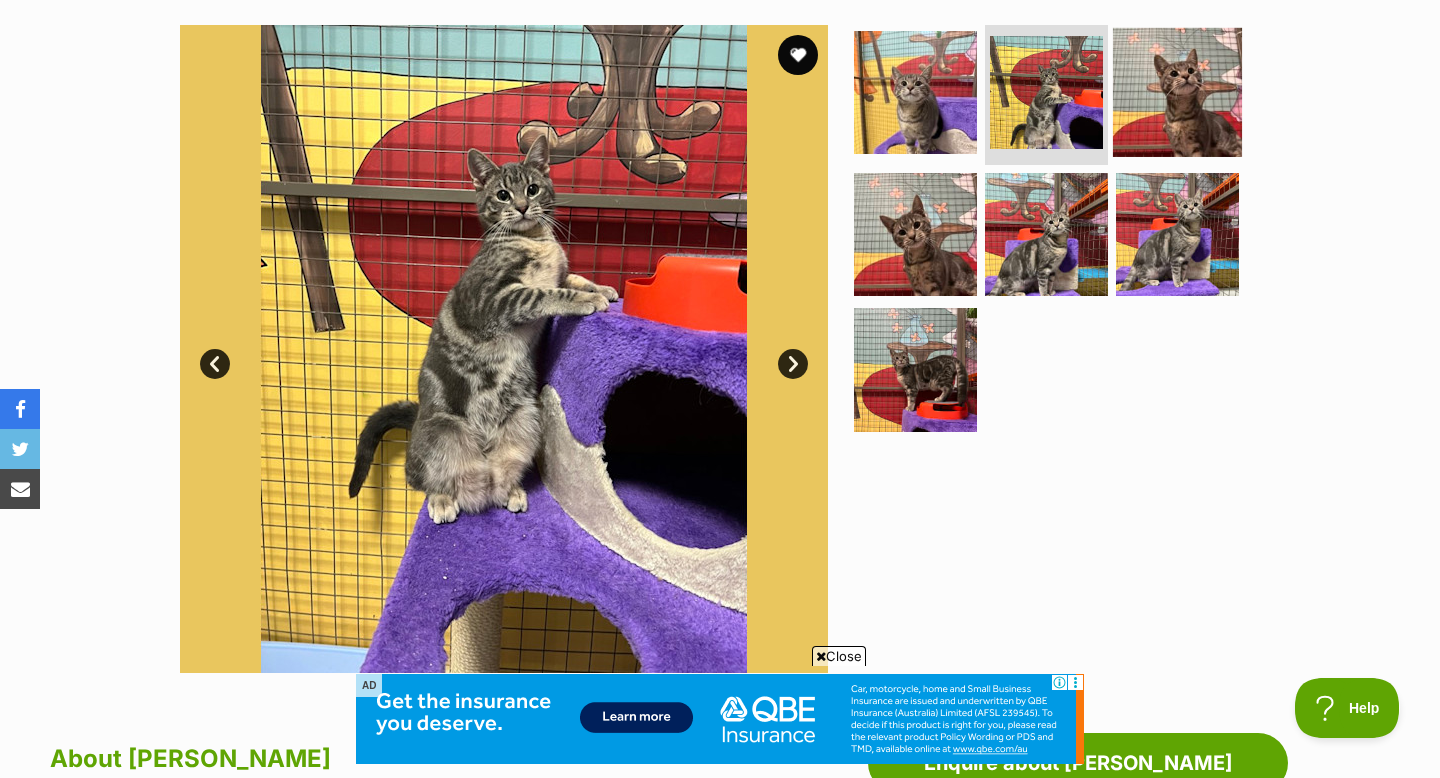 click at bounding box center (1177, 92) 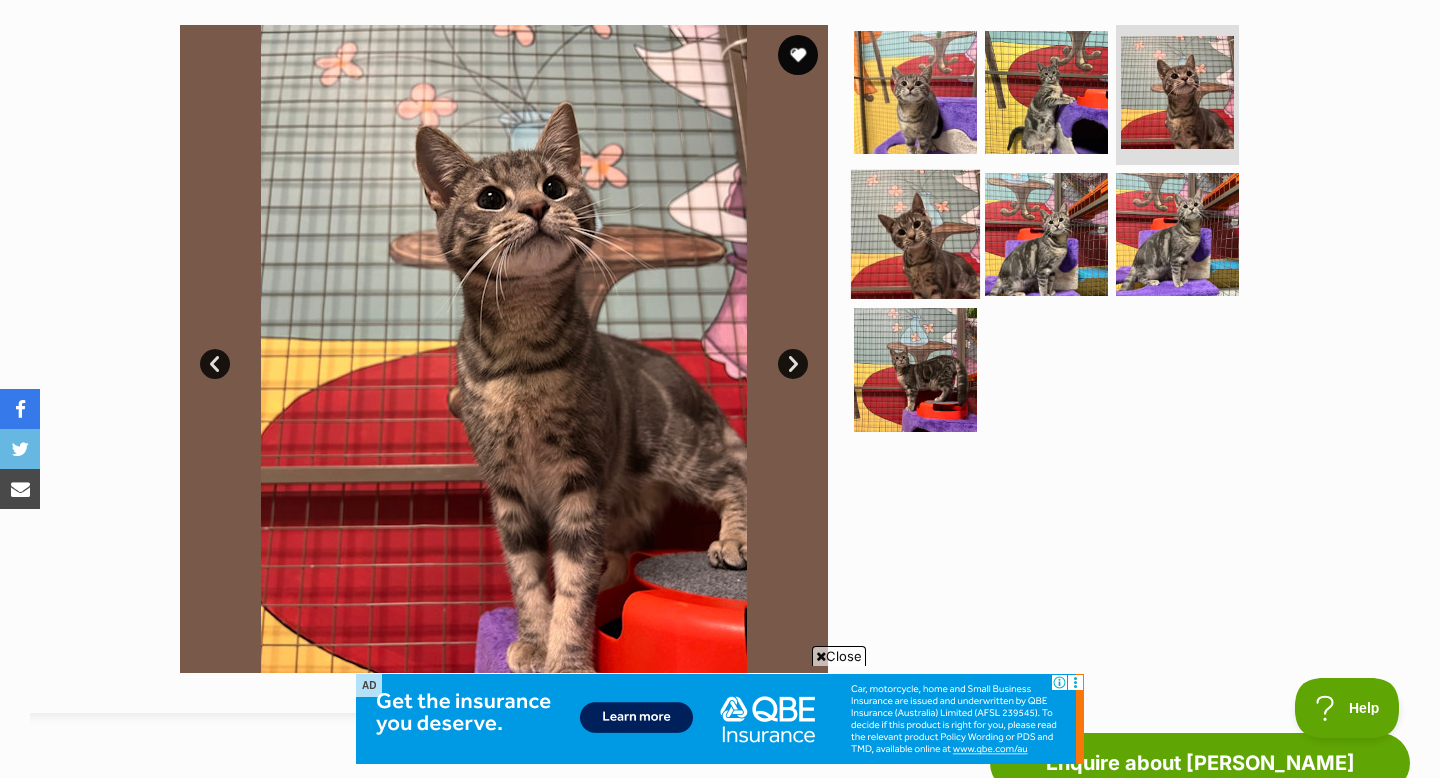 click at bounding box center [915, 233] 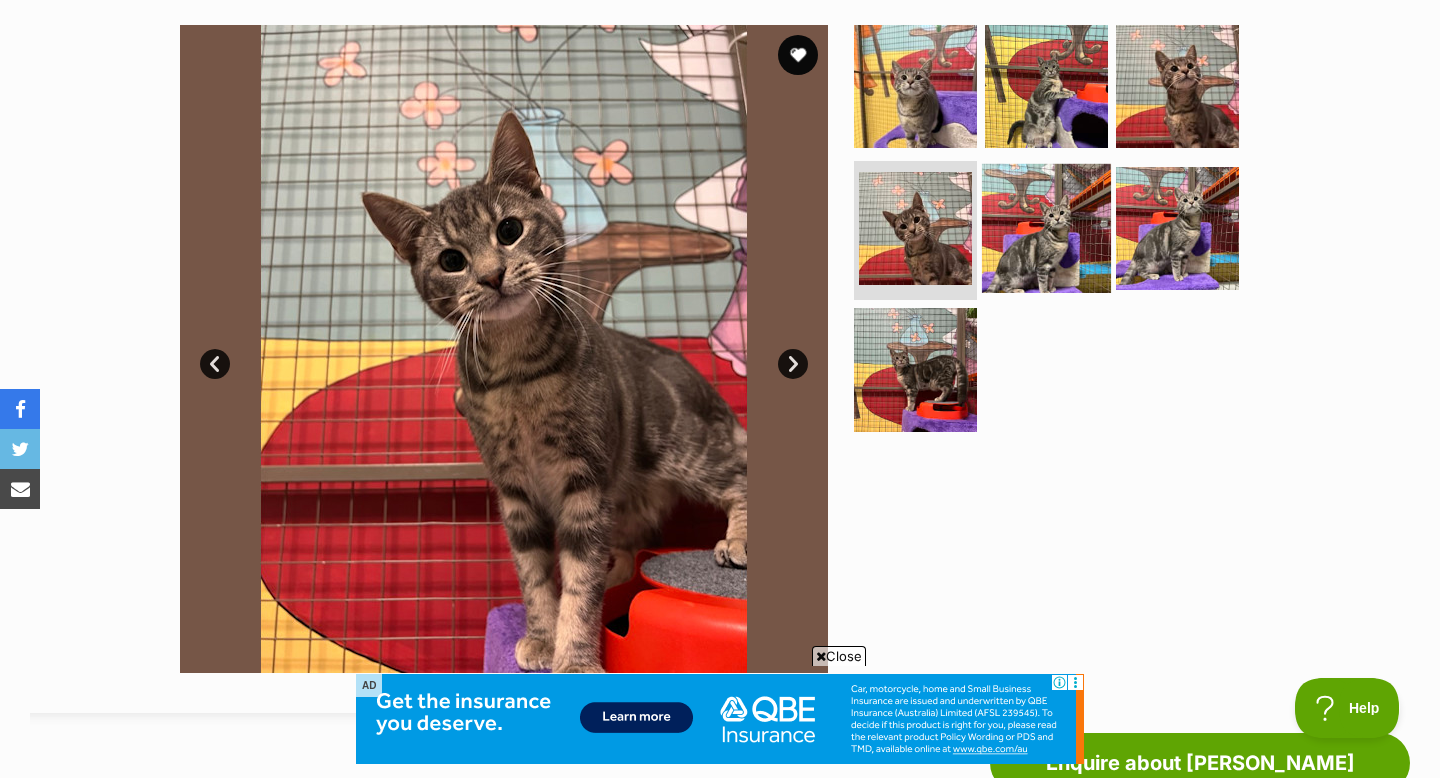 click at bounding box center (1046, 227) 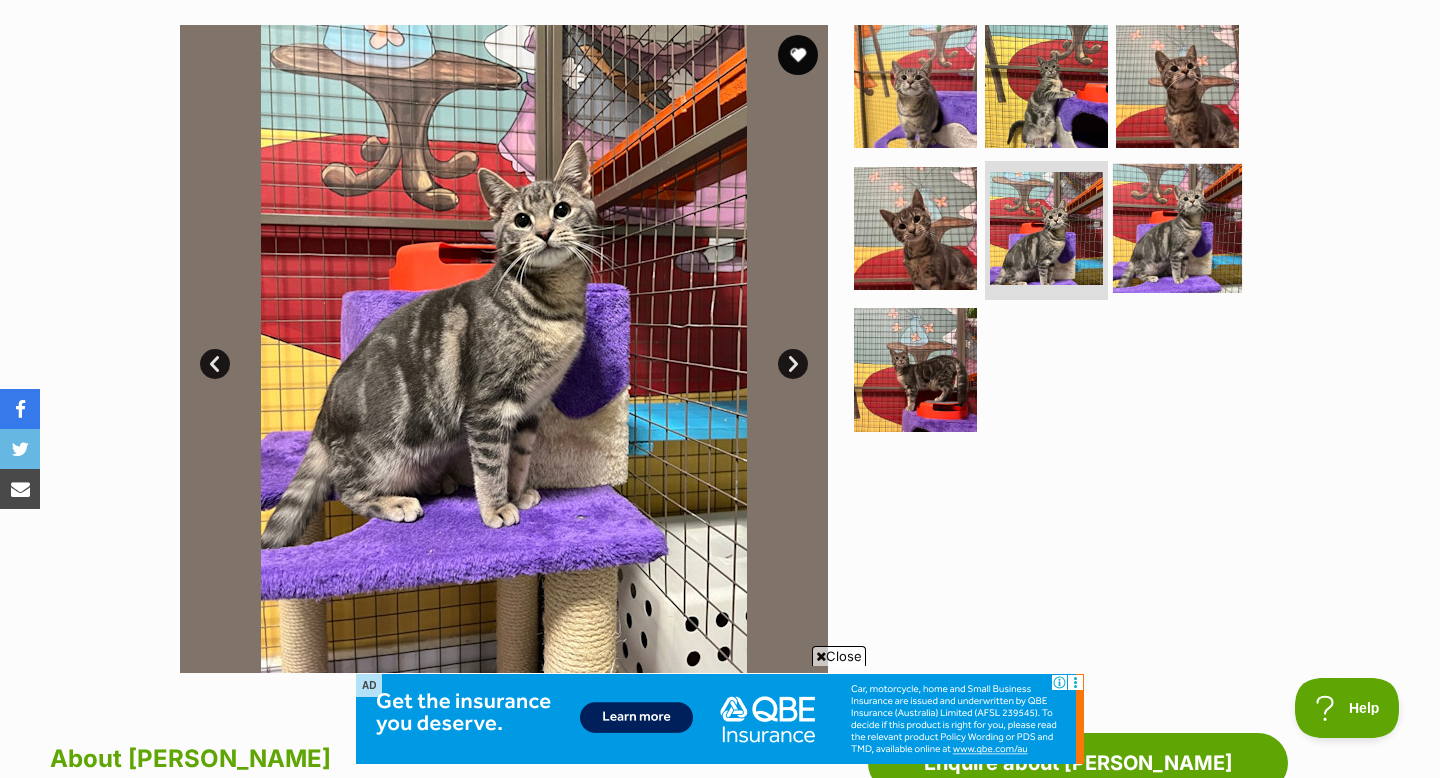 click at bounding box center [1177, 227] 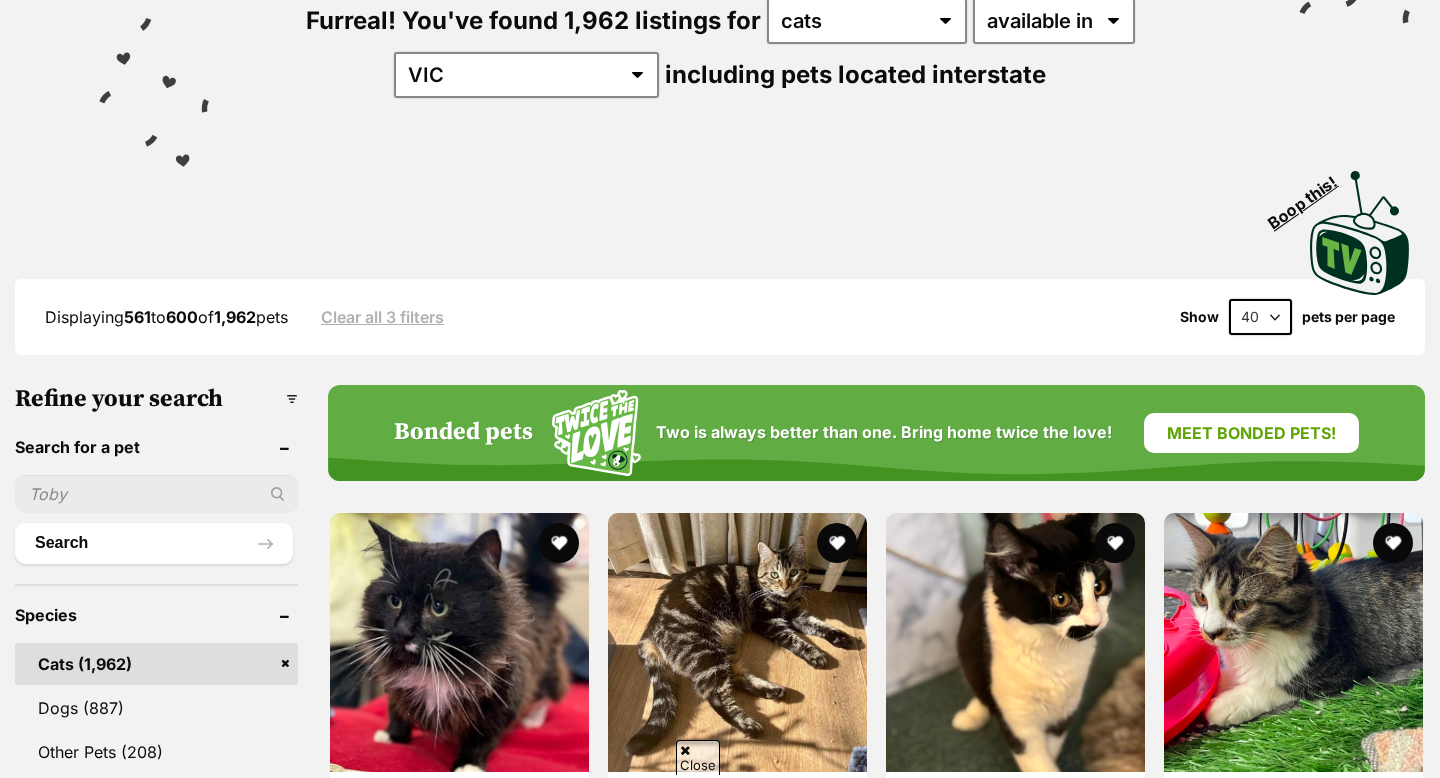 scroll, scrollTop: 297, scrollLeft: 0, axis: vertical 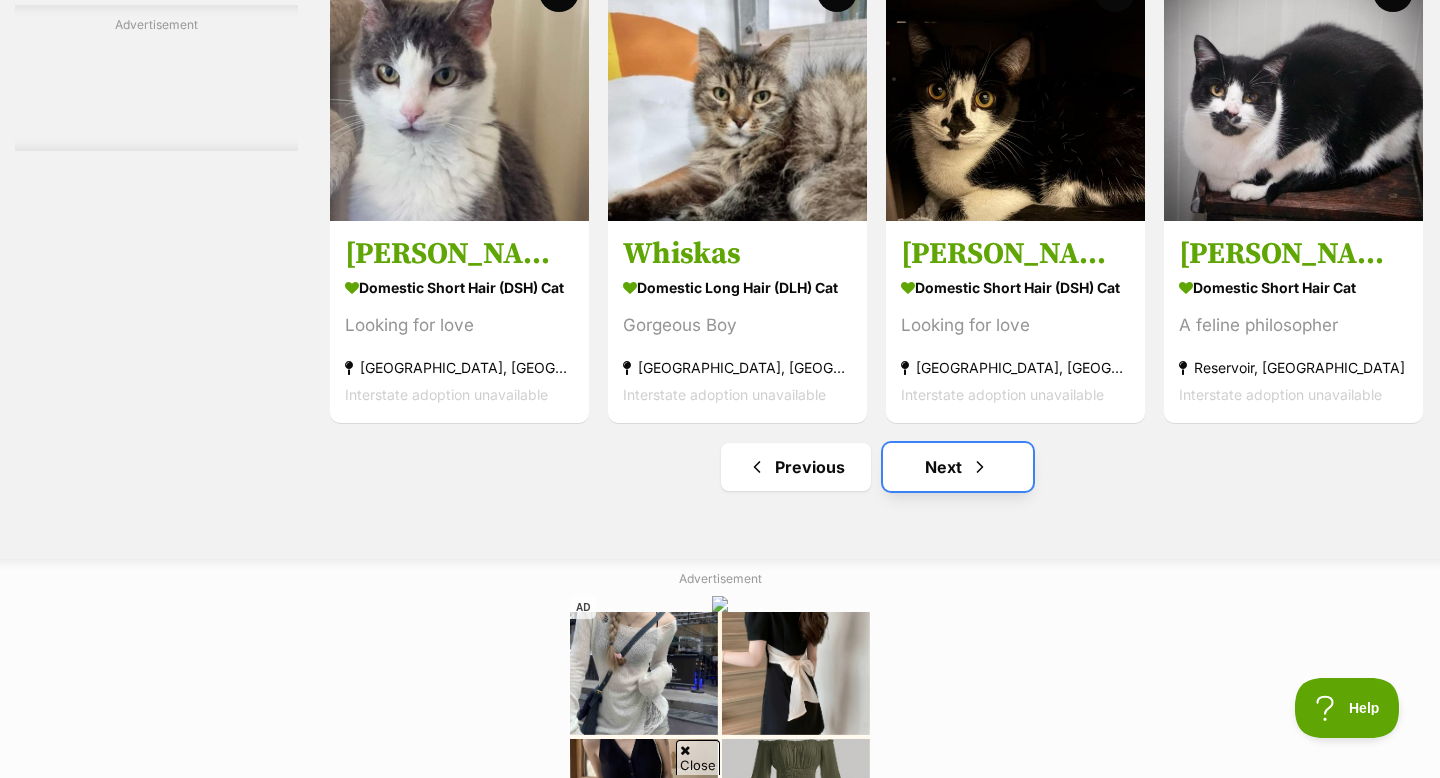 click on "Next" at bounding box center [958, 467] 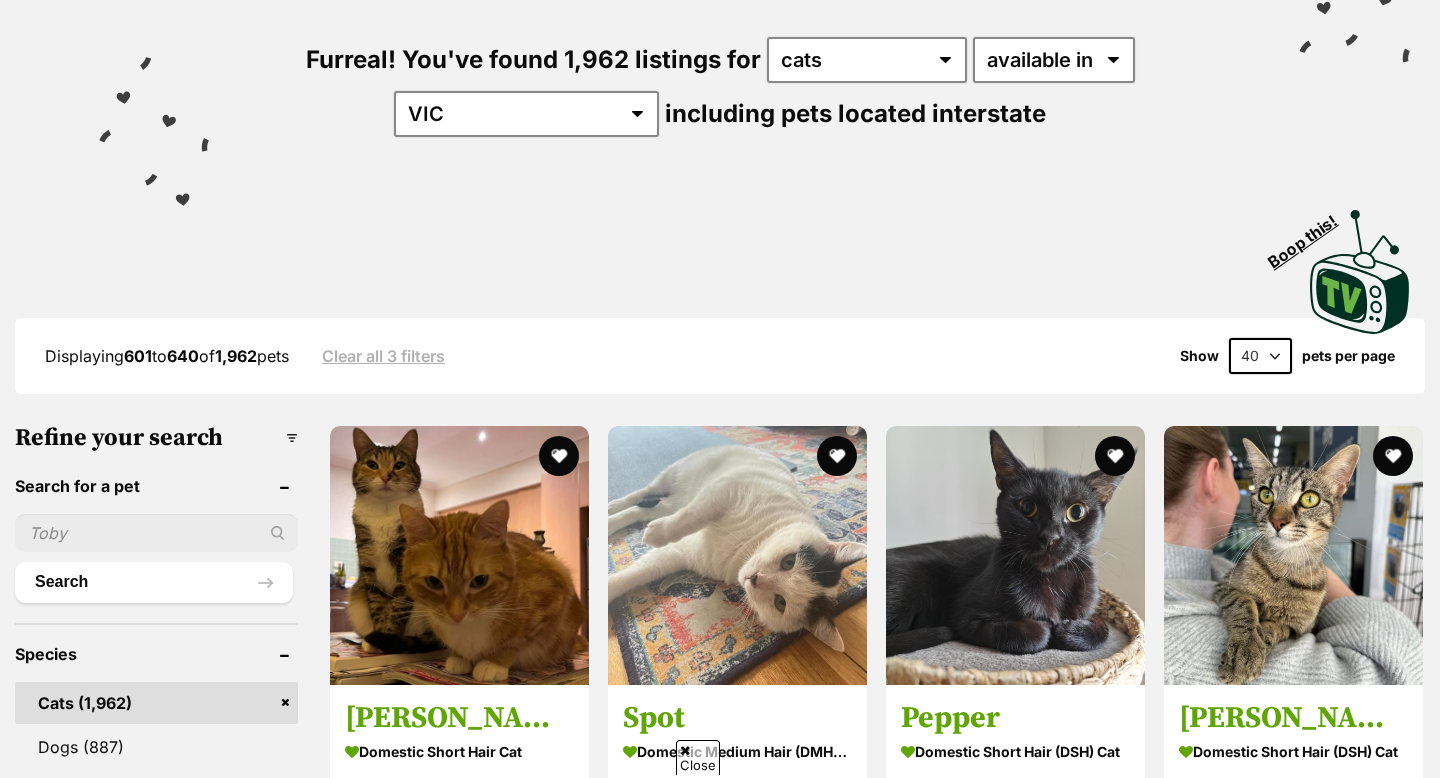 scroll, scrollTop: 232, scrollLeft: 0, axis: vertical 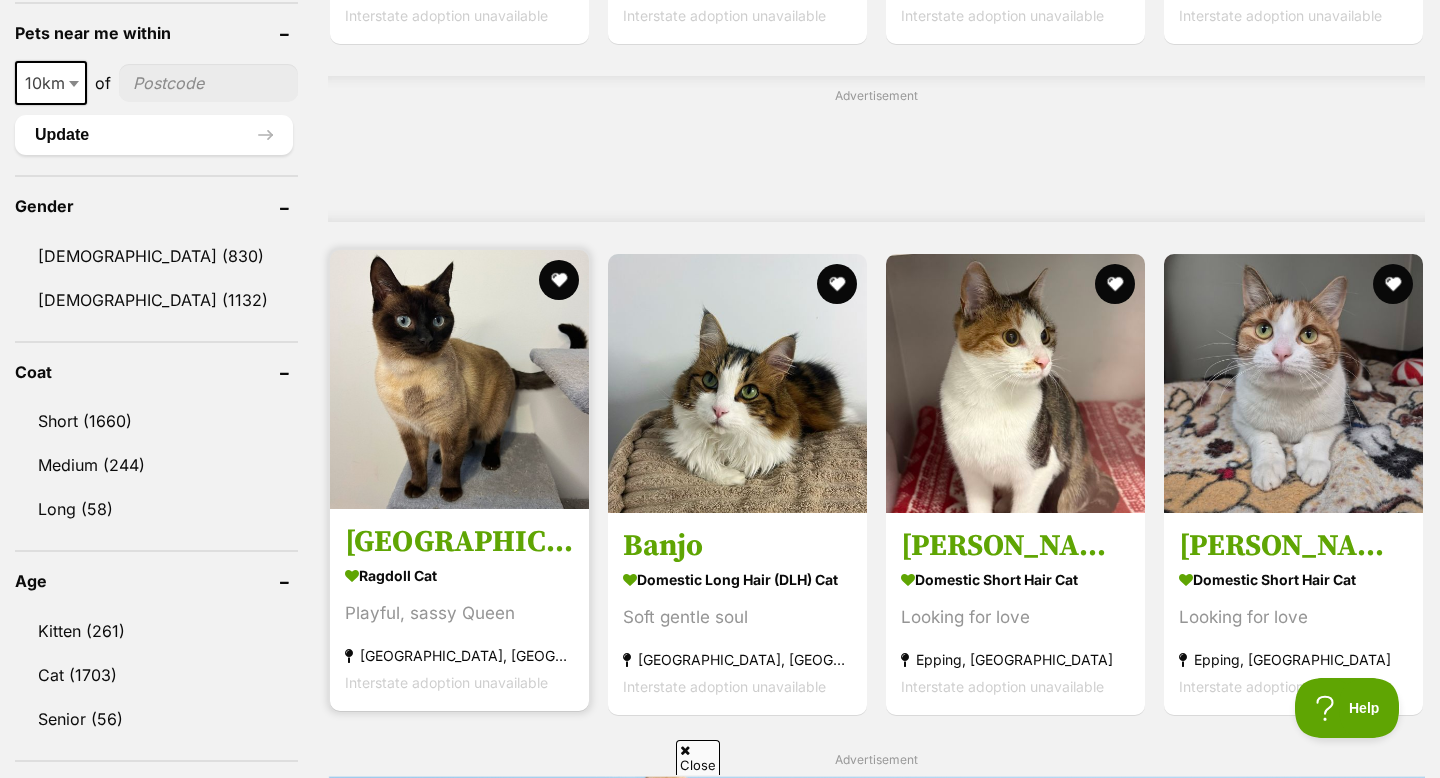 click on "[GEOGRAPHIC_DATA]" at bounding box center (459, 543) 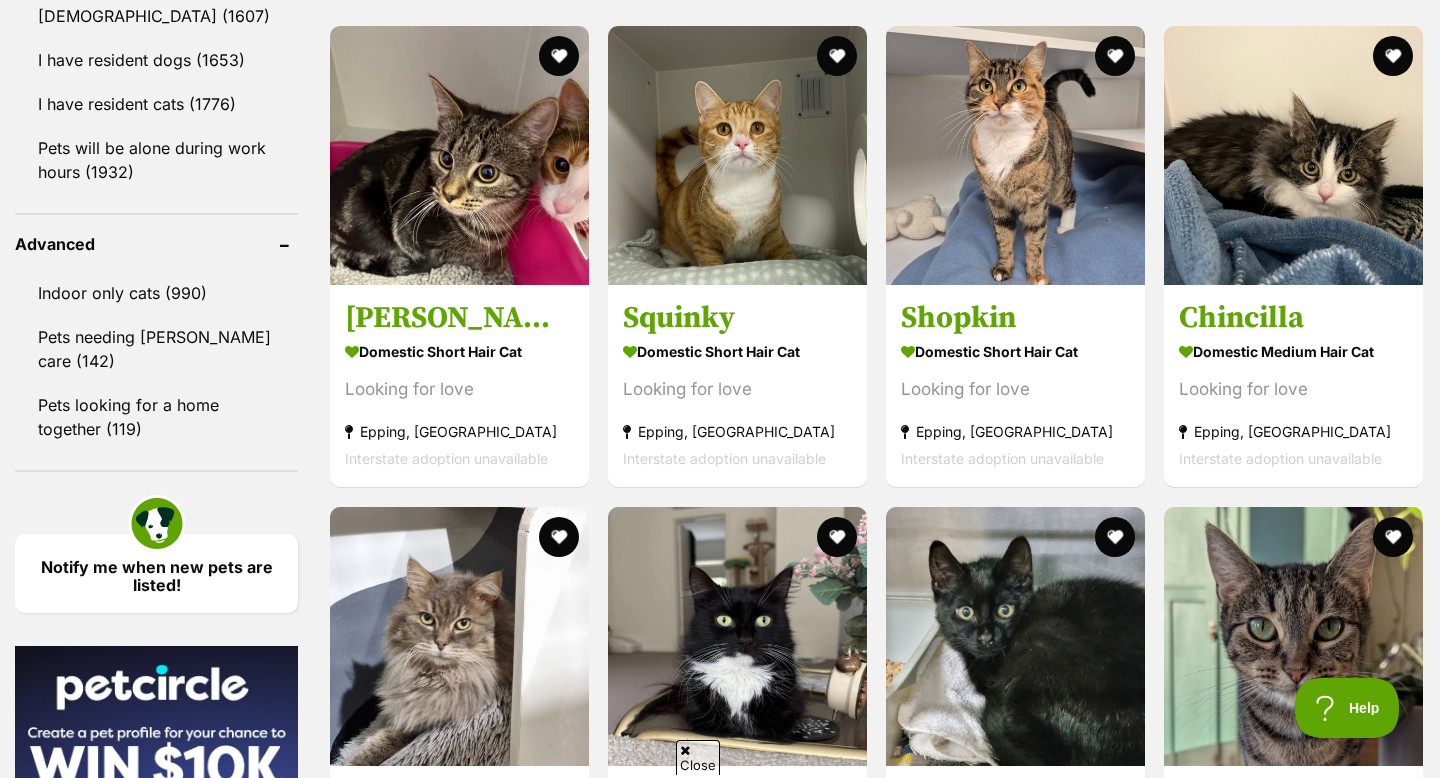 scroll, scrollTop: 2470, scrollLeft: 0, axis: vertical 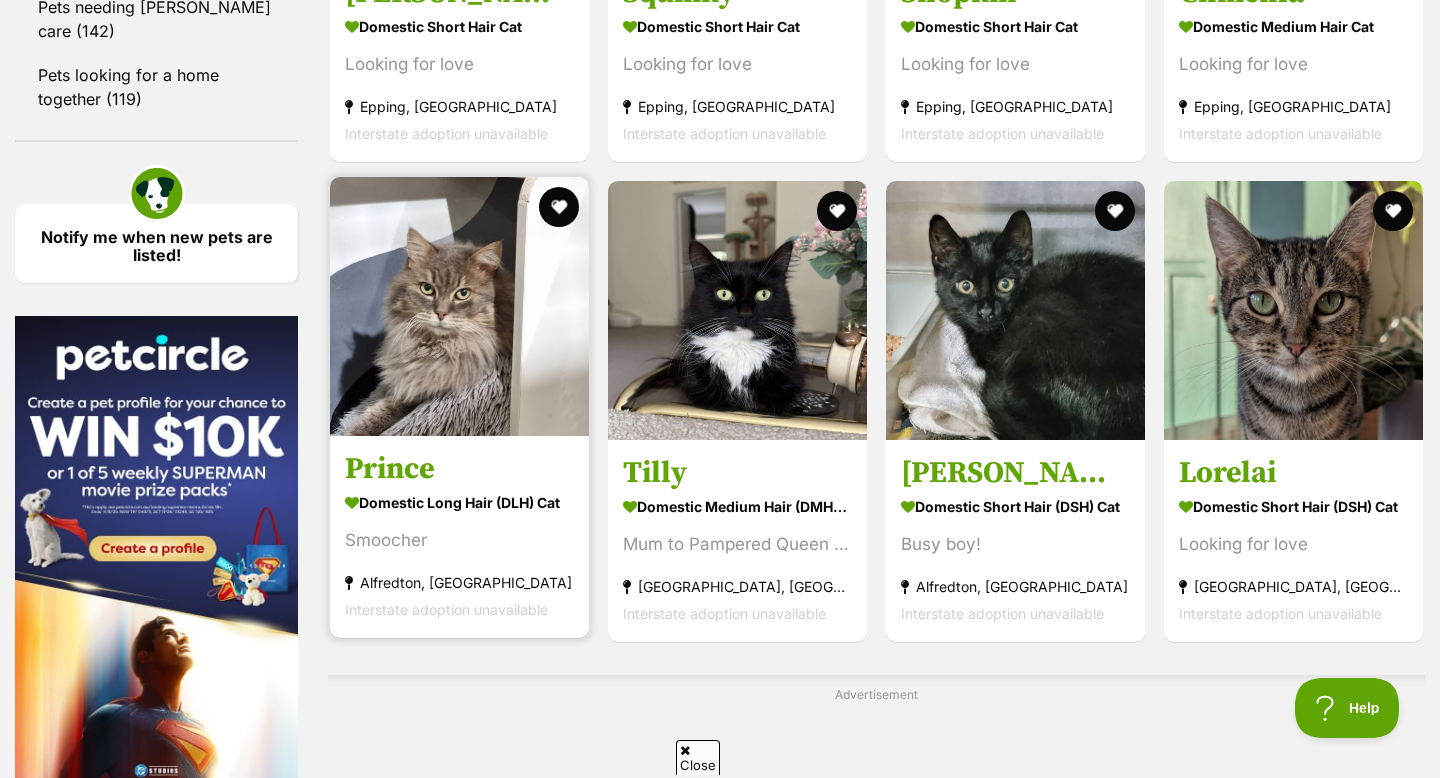 click at bounding box center (459, 306) 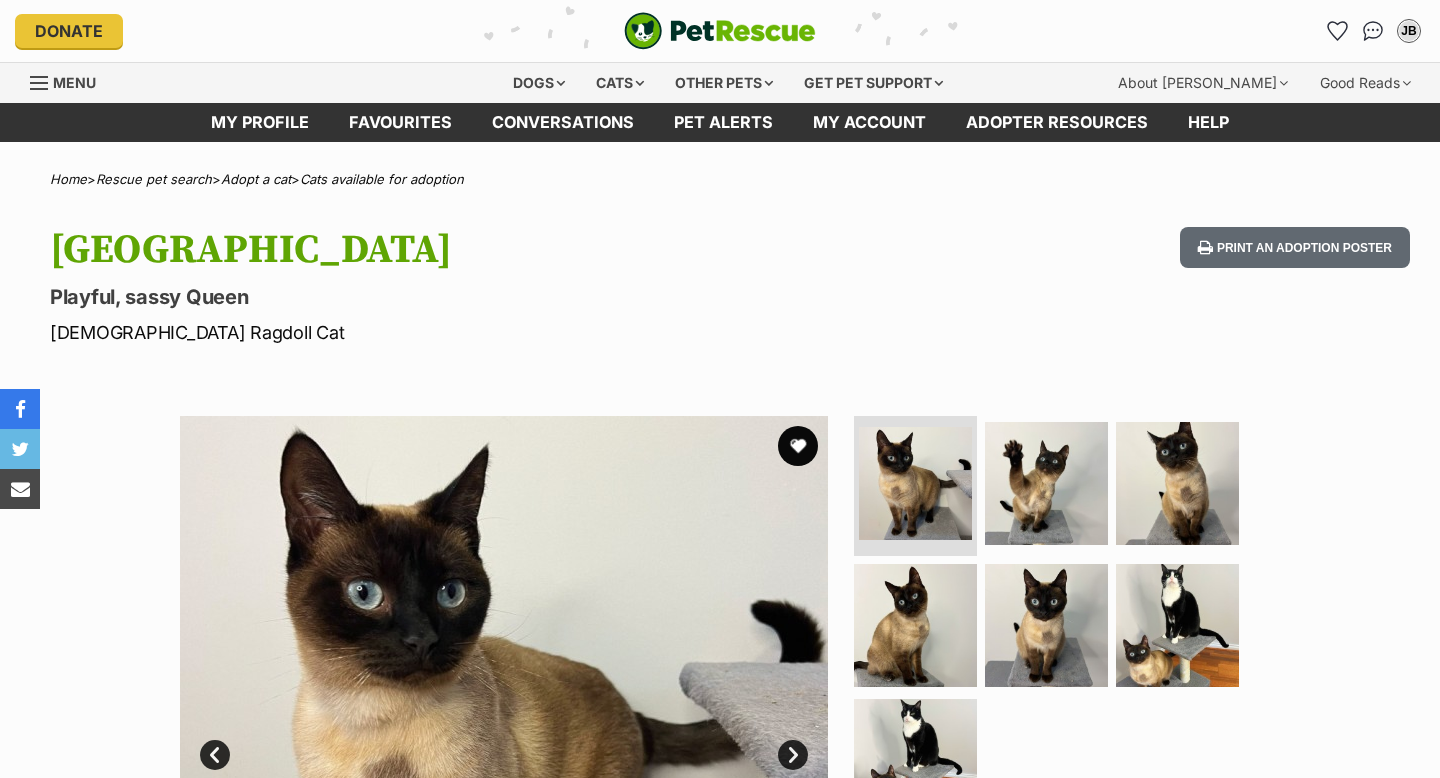 scroll, scrollTop: 0, scrollLeft: 0, axis: both 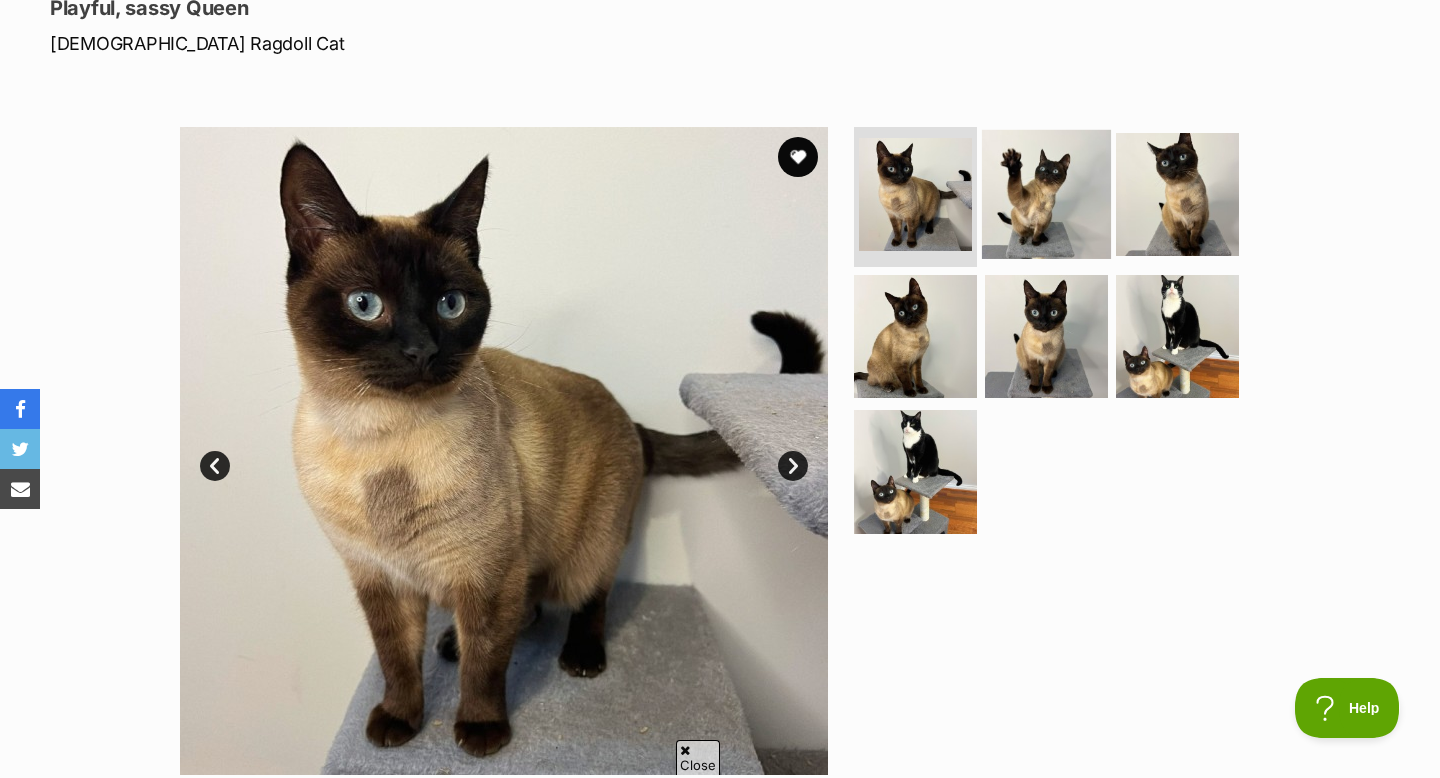 click at bounding box center (1046, 194) 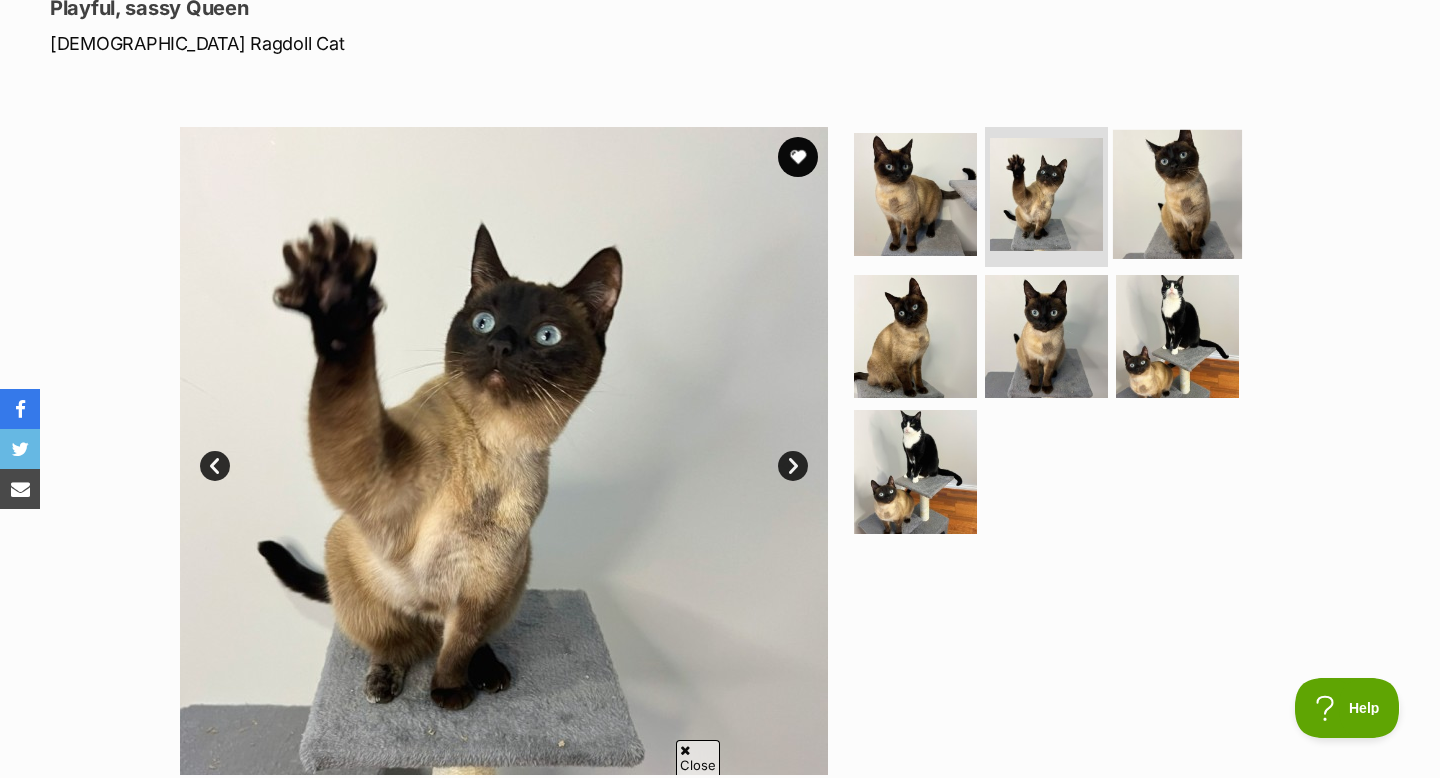 click at bounding box center (1177, 194) 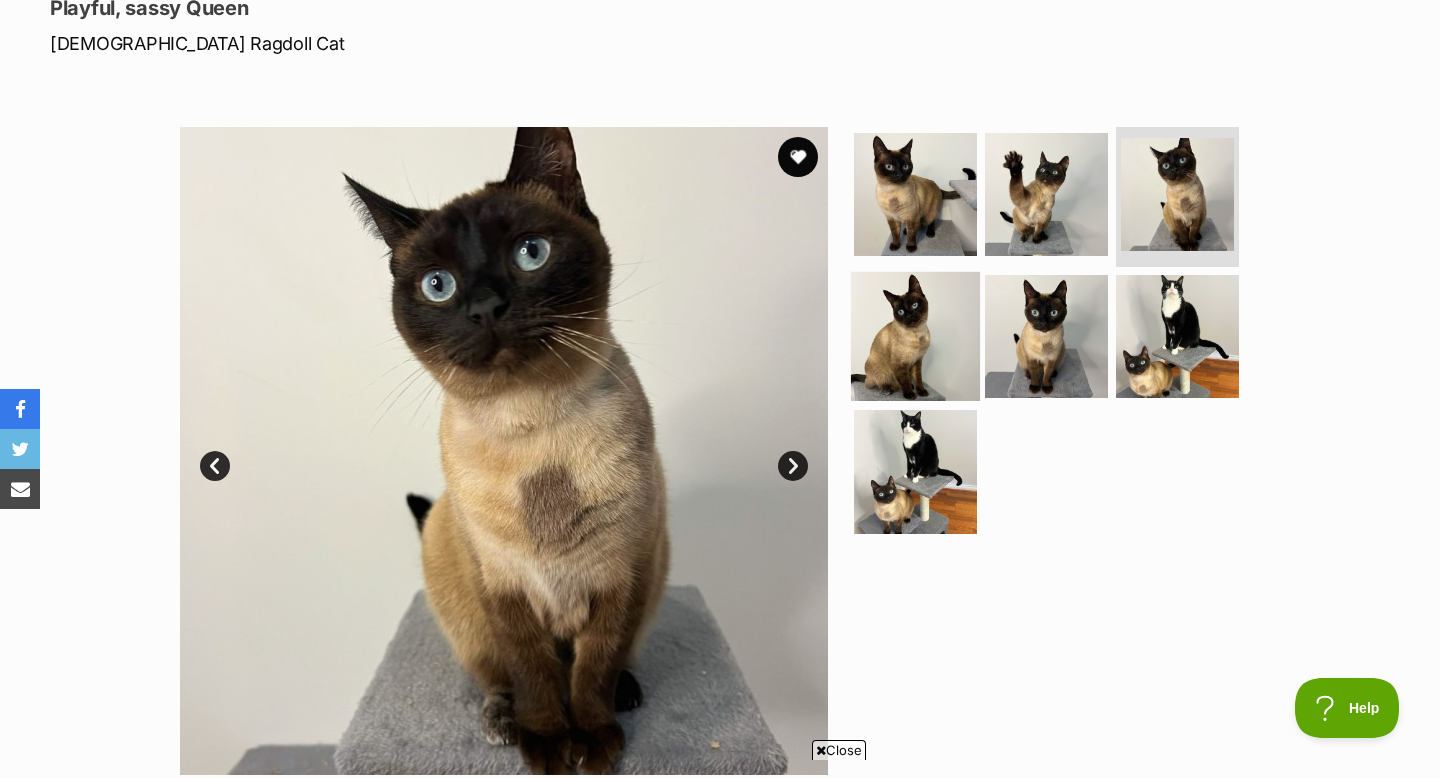 click at bounding box center [915, 335] 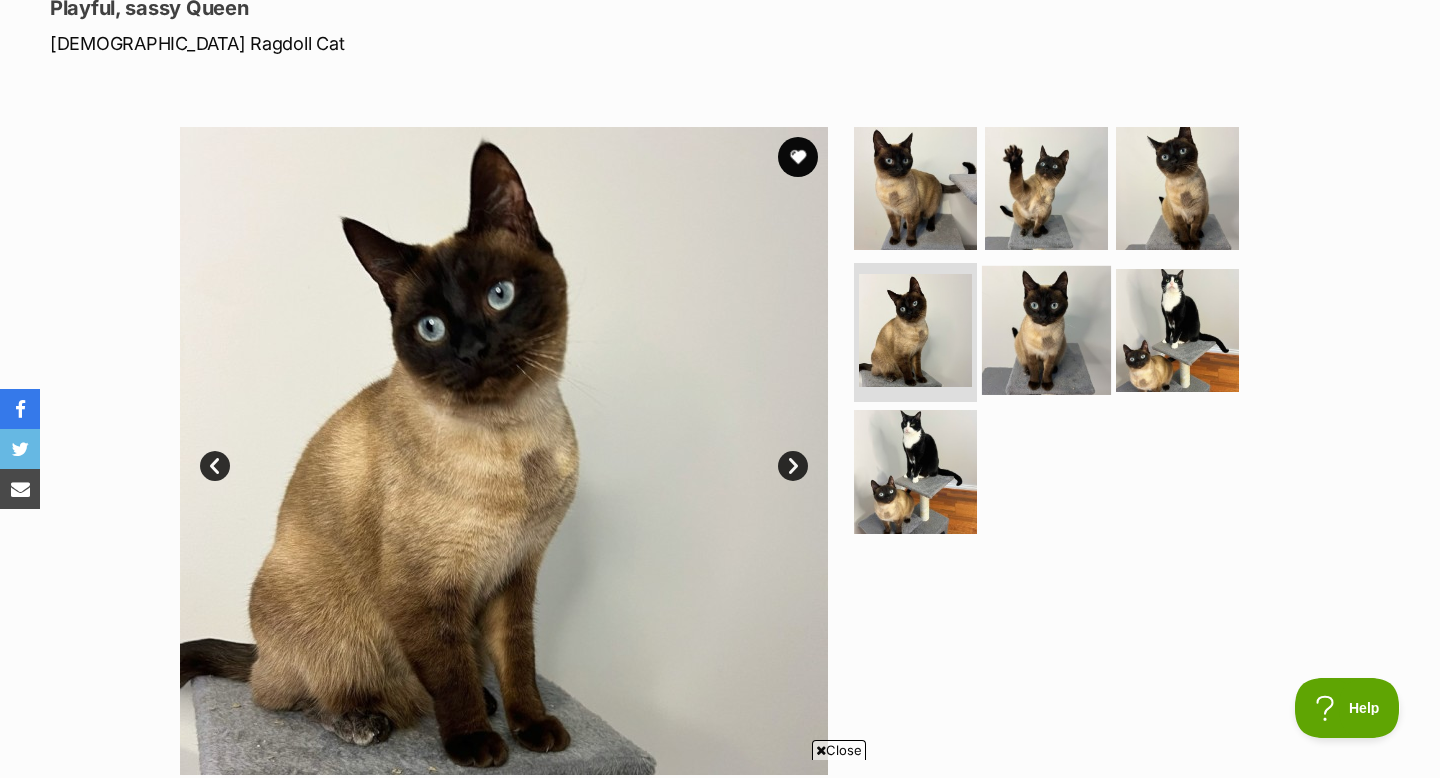 click at bounding box center (1046, 329) 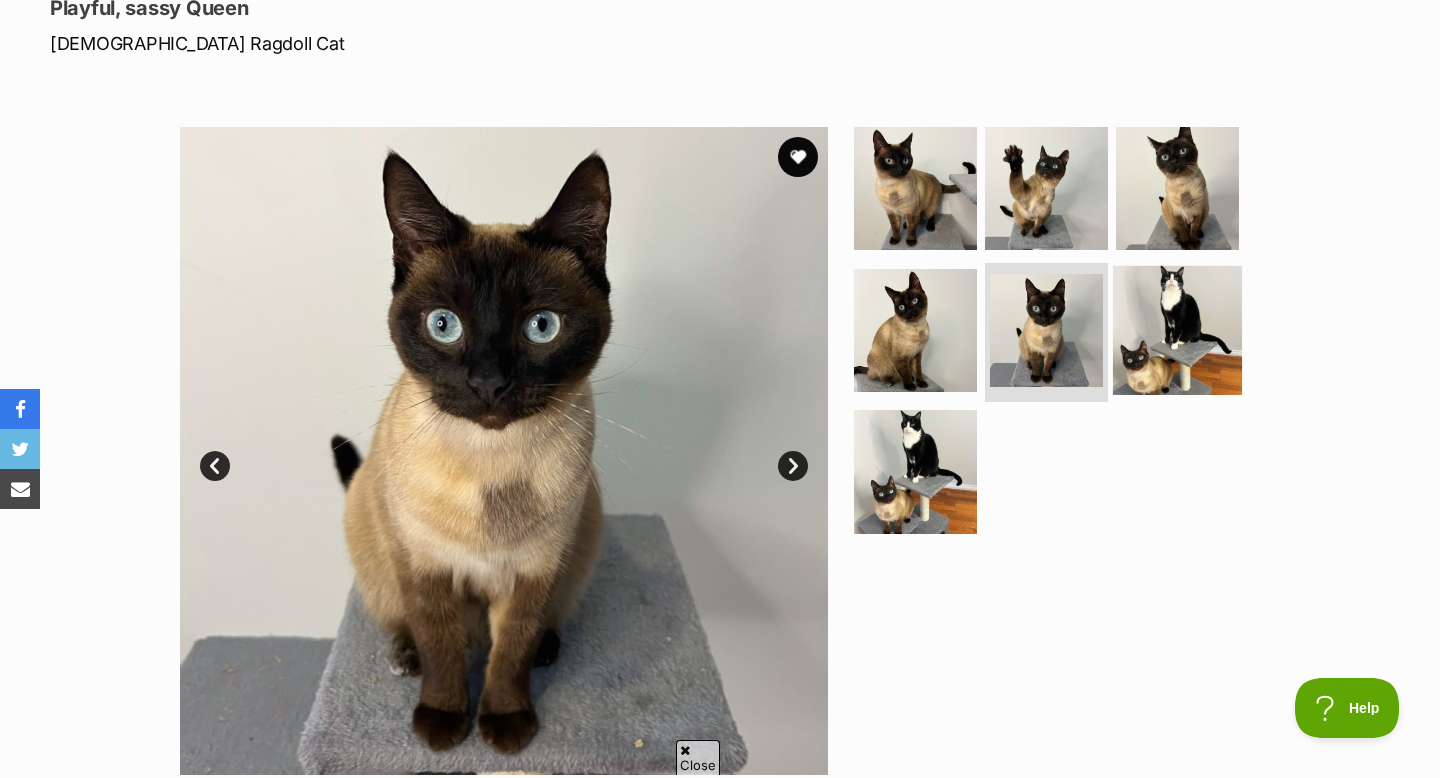 click at bounding box center (1177, 329) 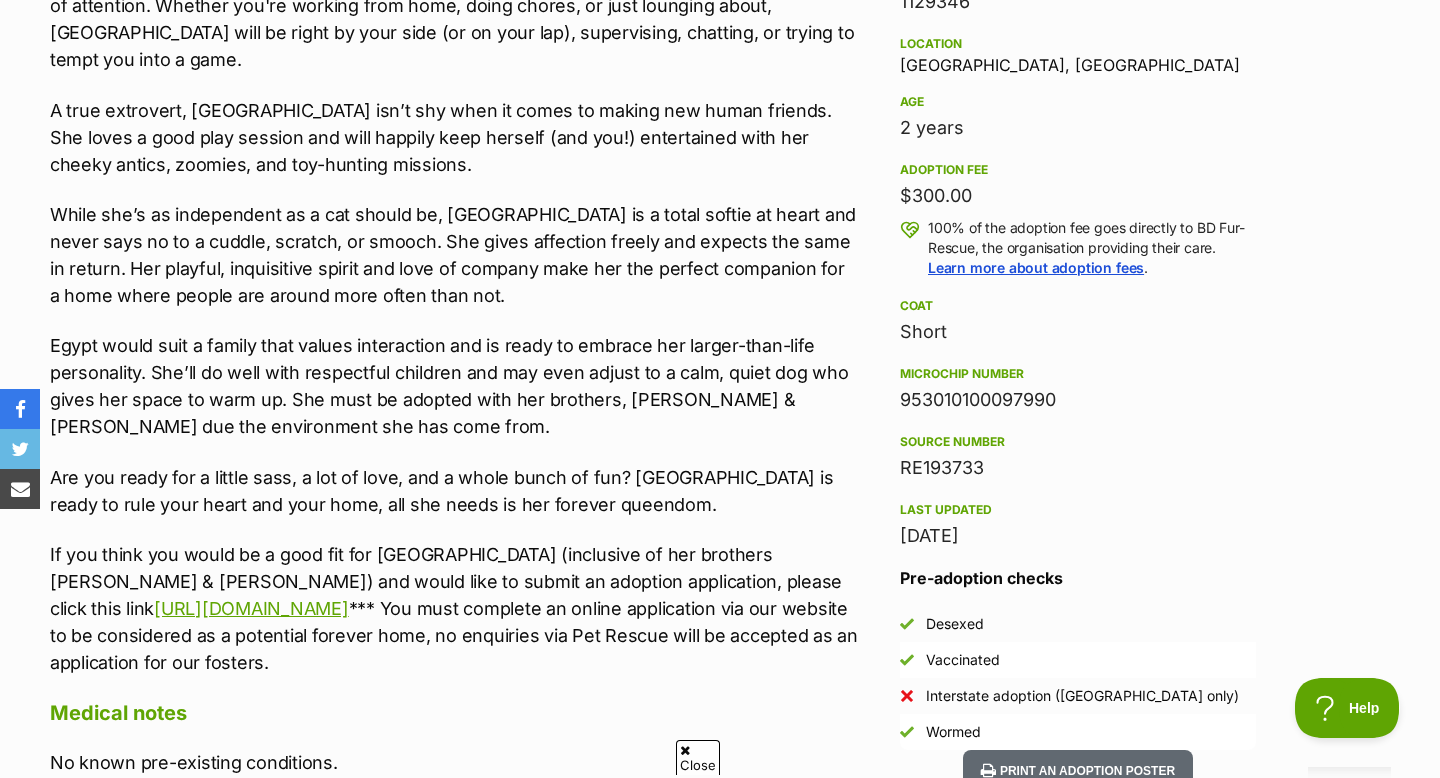 scroll, scrollTop: 1309, scrollLeft: 0, axis: vertical 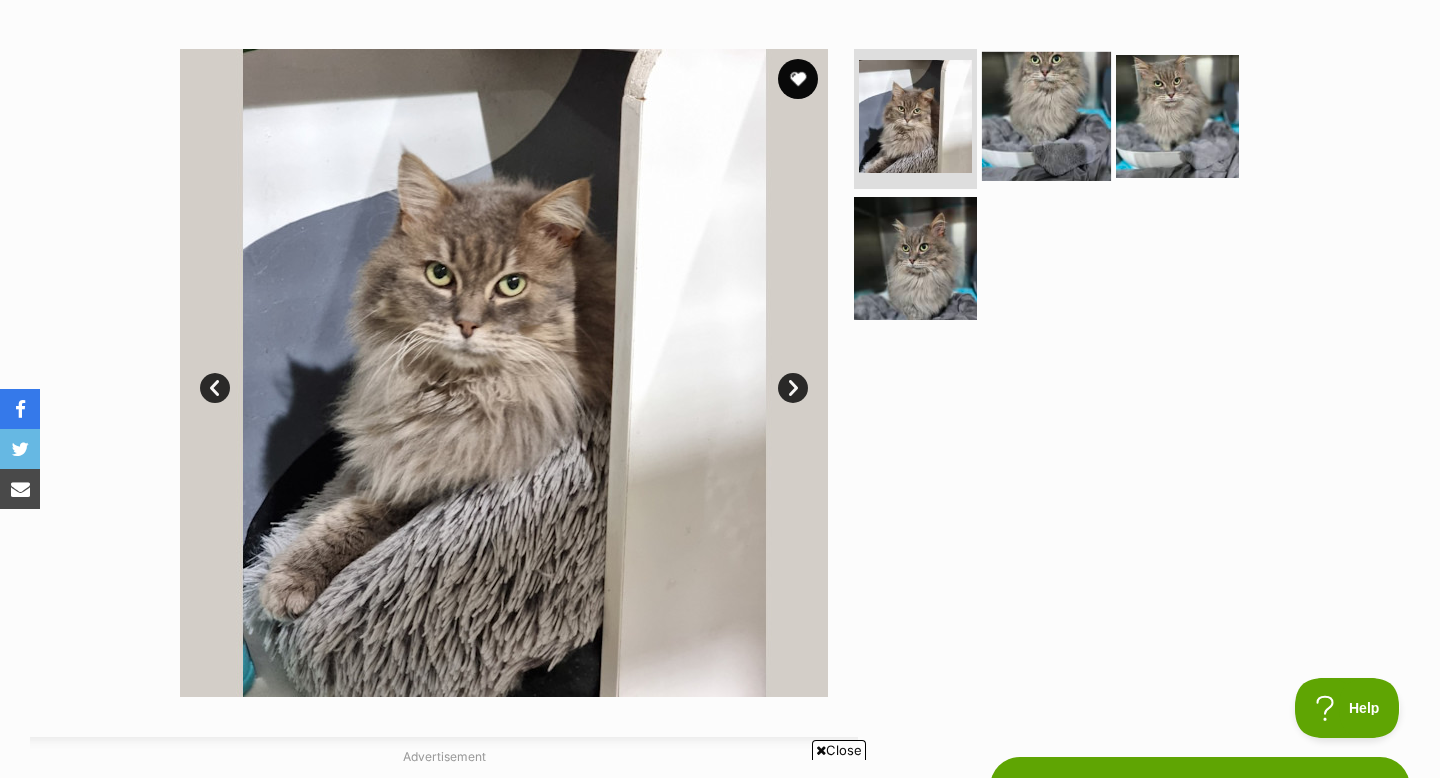 click at bounding box center [1046, 116] 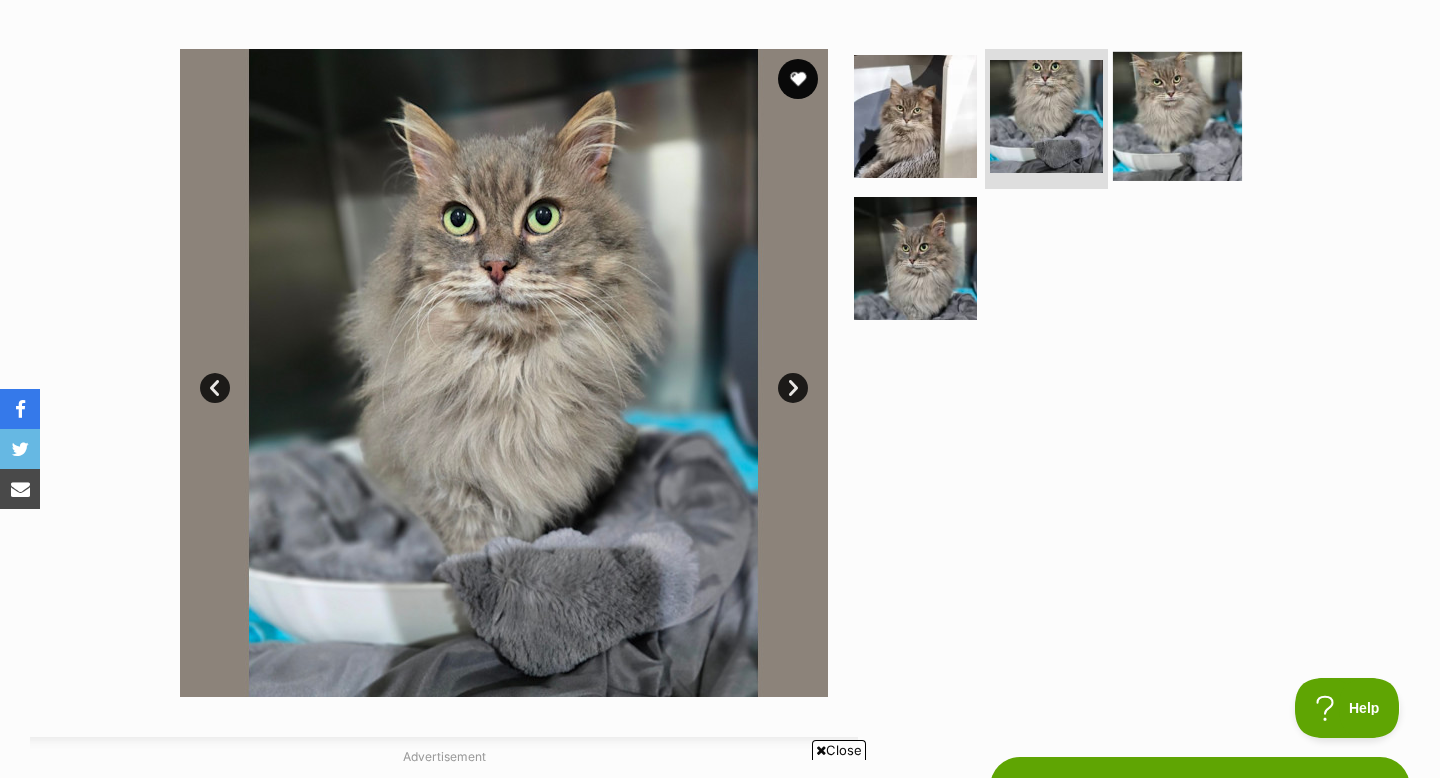 click at bounding box center (1177, 116) 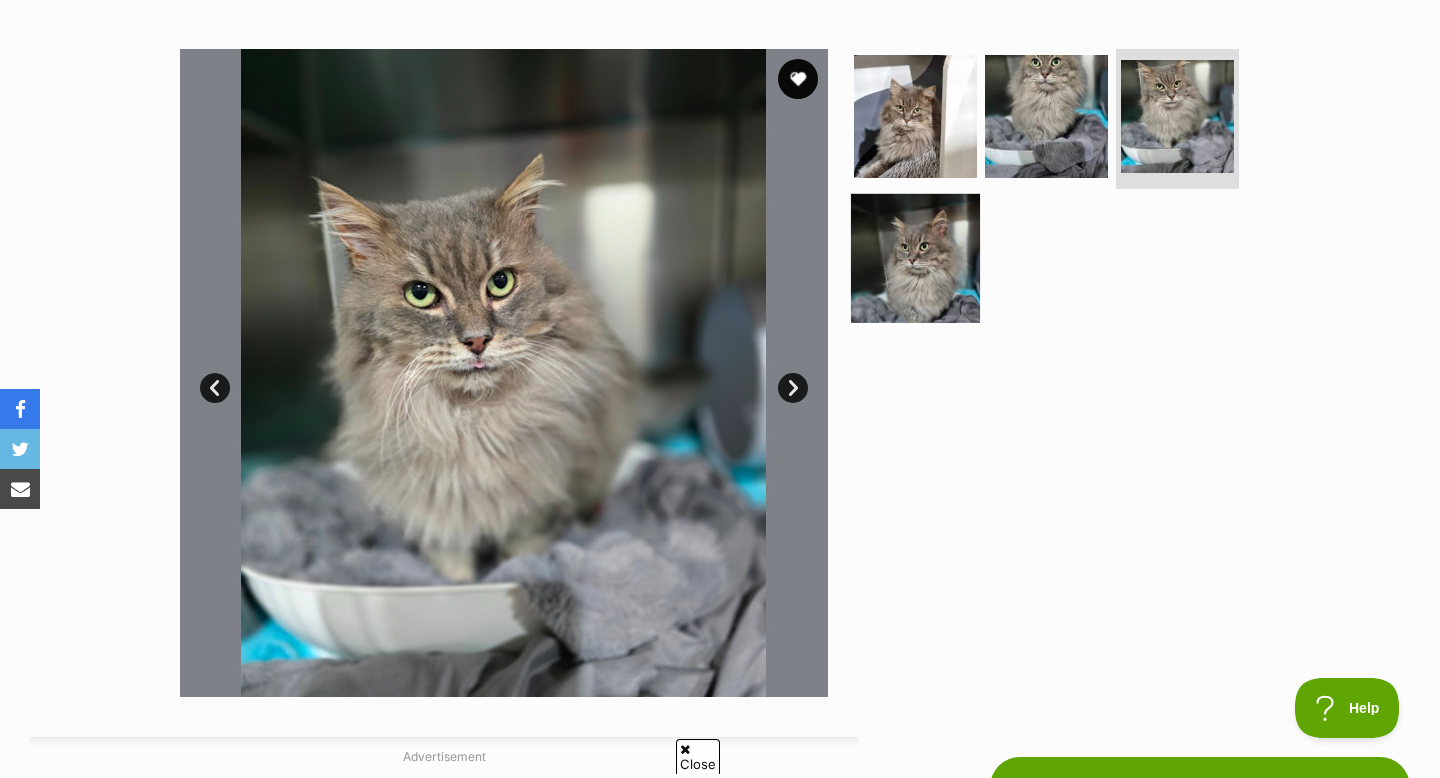 click at bounding box center [915, 257] 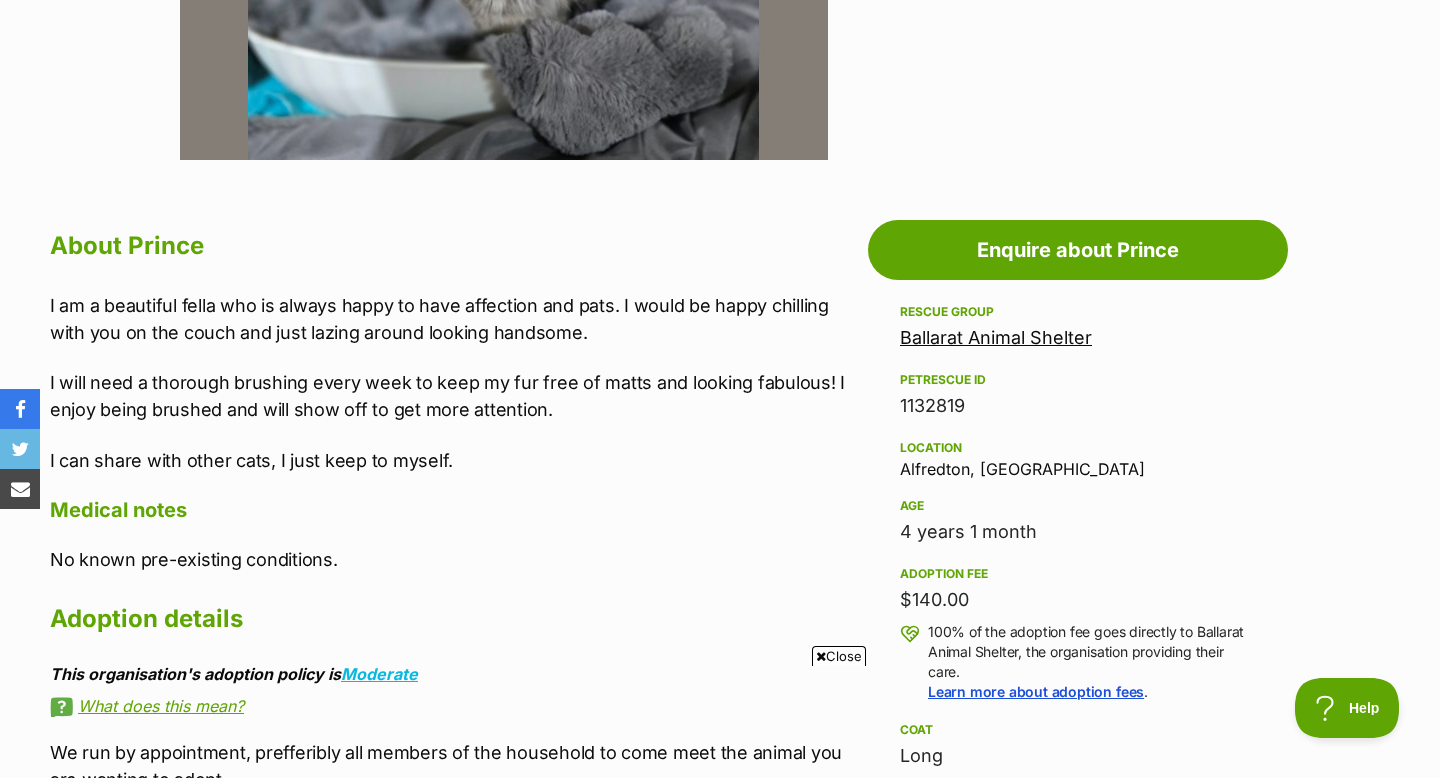 scroll, scrollTop: 912, scrollLeft: 0, axis: vertical 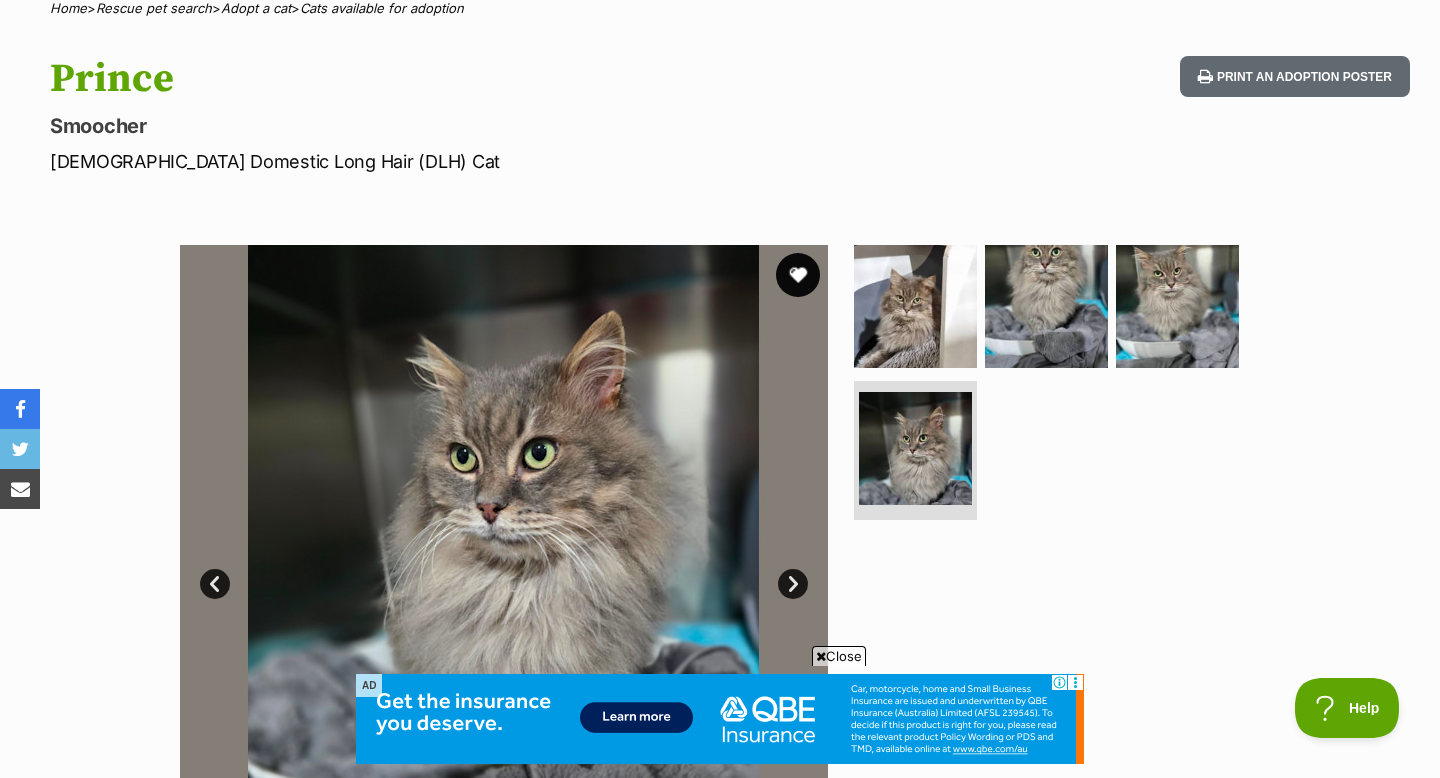 click at bounding box center (798, 275) 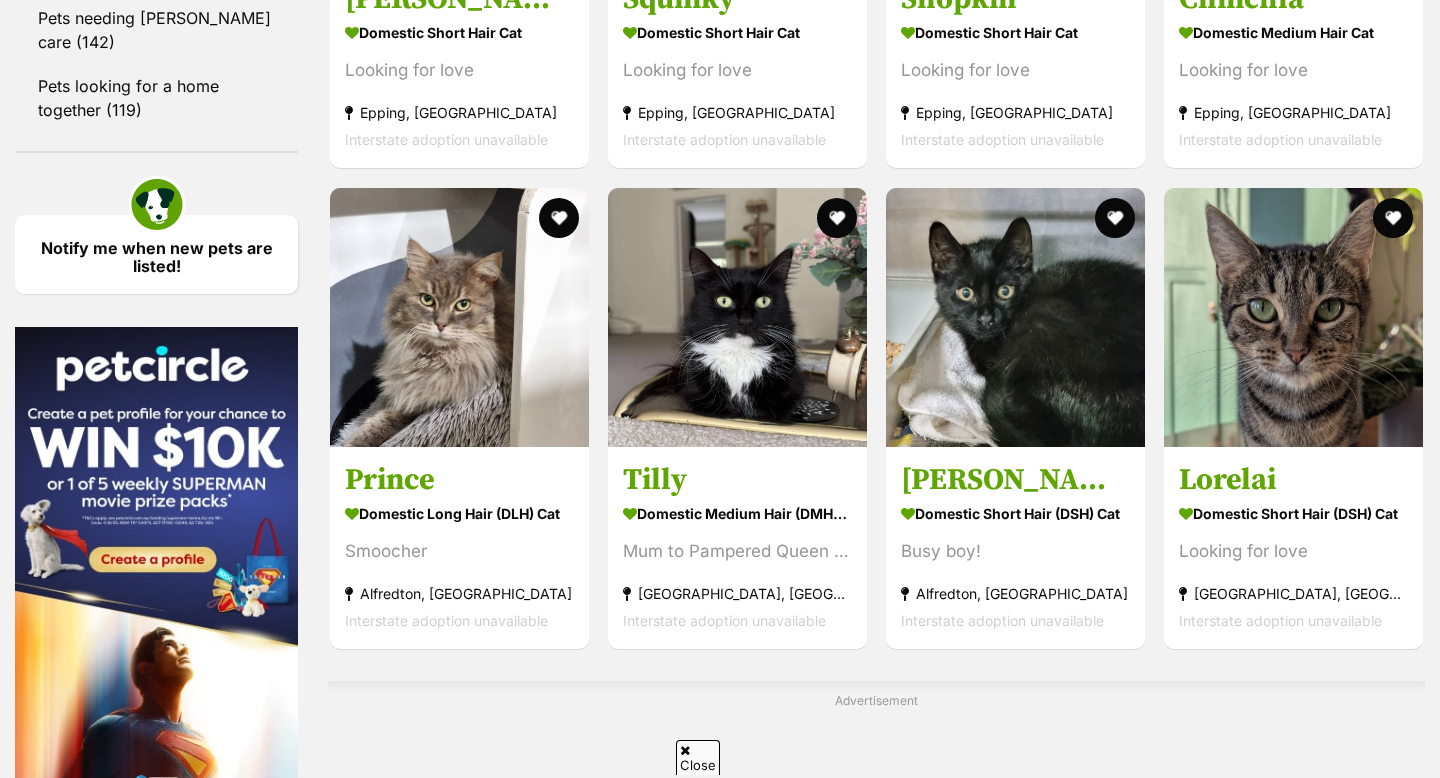 scroll, scrollTop: 0, scrollLeft: 0, axis: both 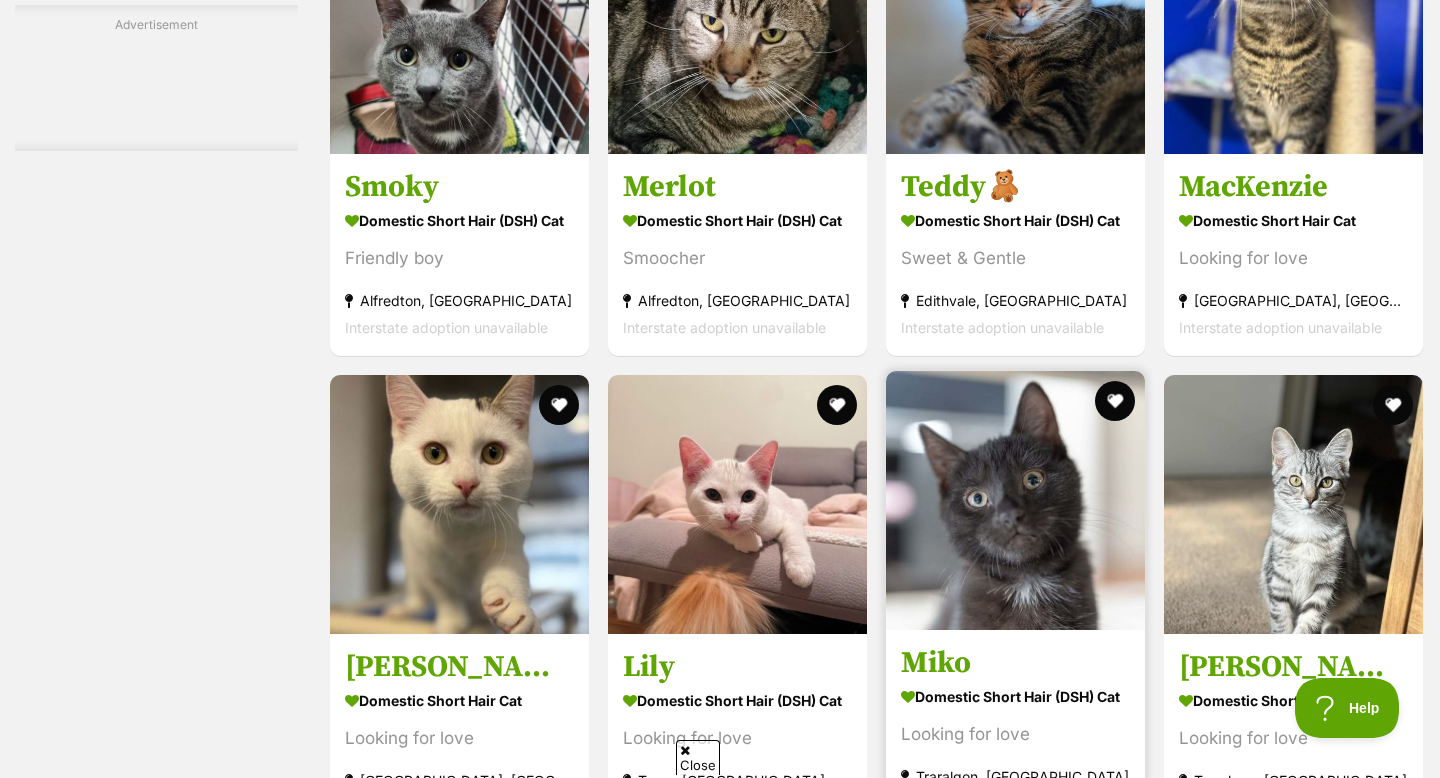 click on "Miko" at bounding box center [1015, 664] 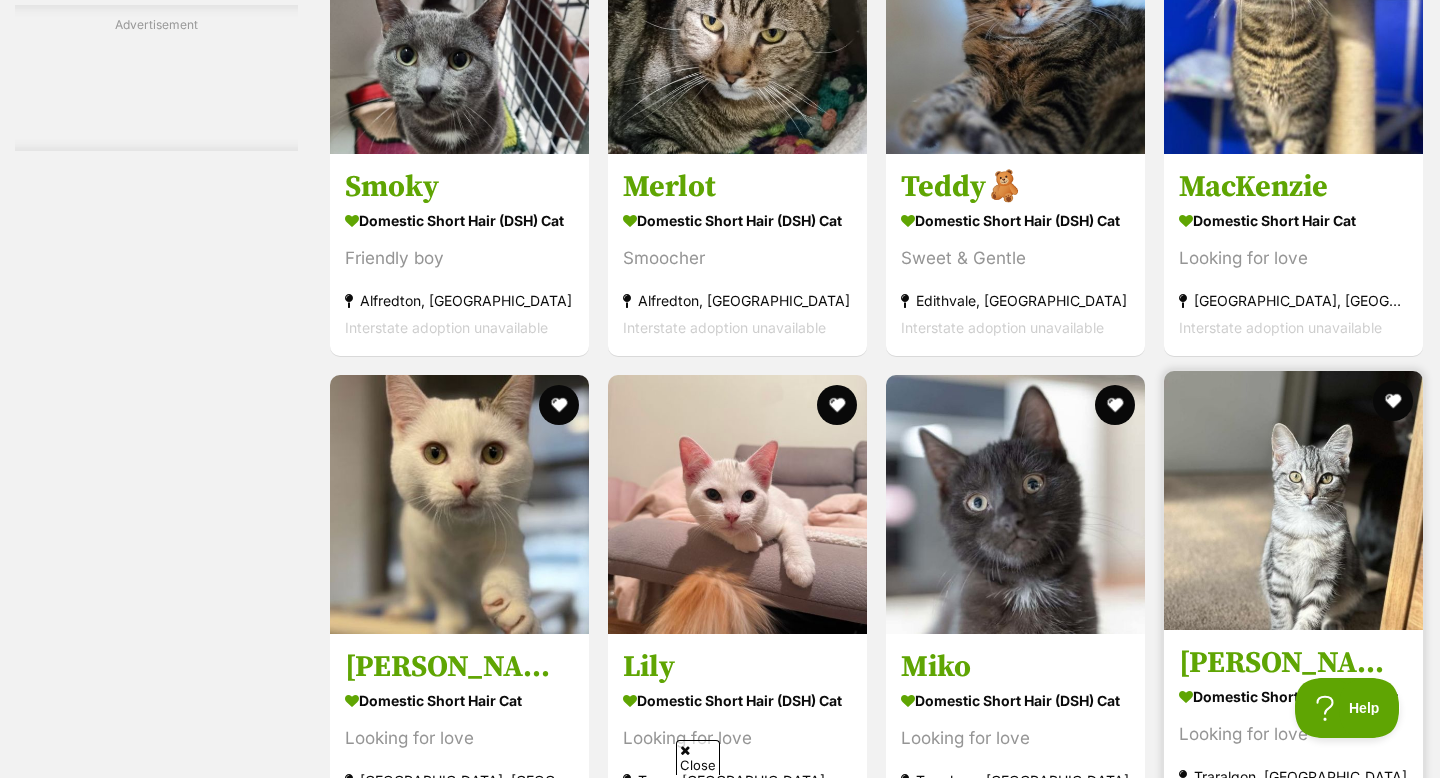 click at bounding box center [1293, 500] 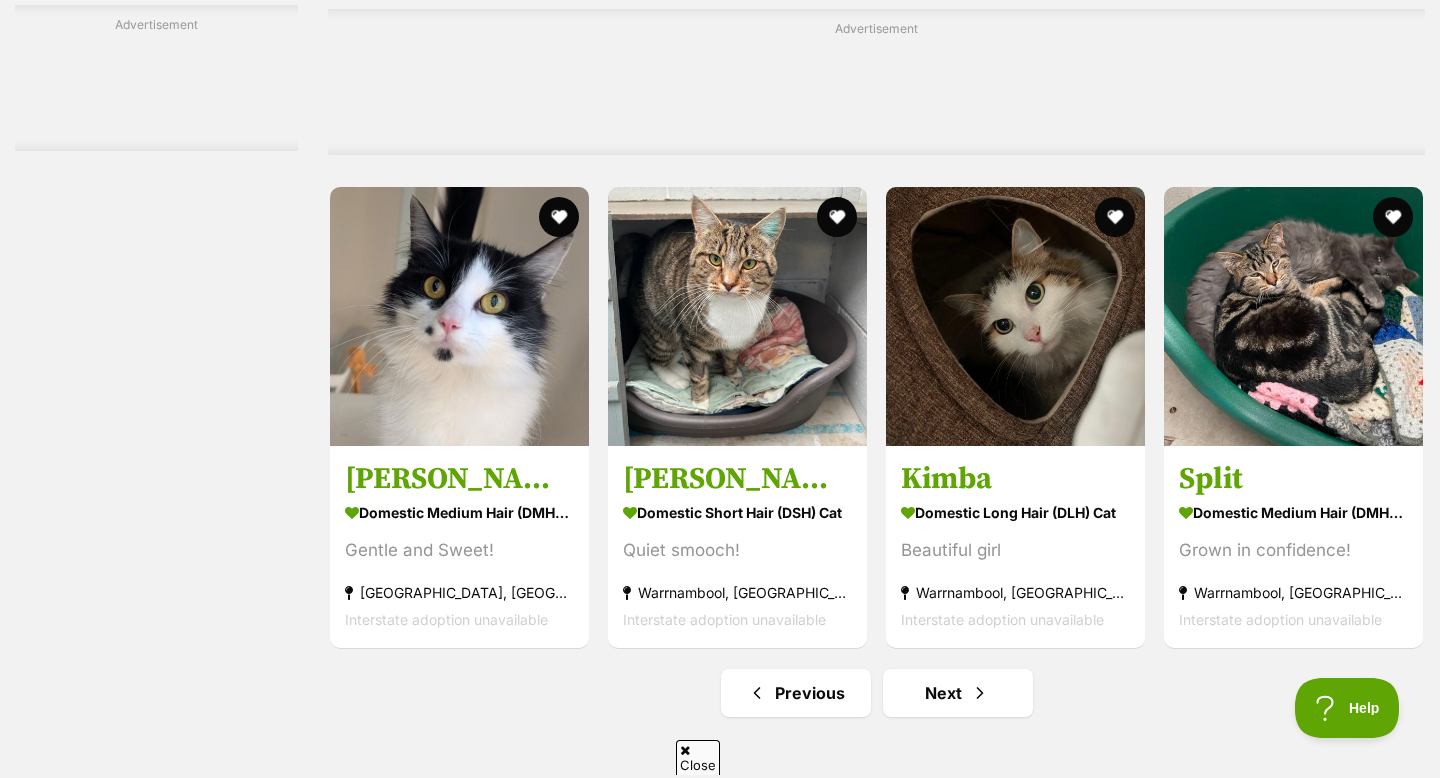 scroll, scrollTop: 5961, scrollLeft: 0, axis: vertical 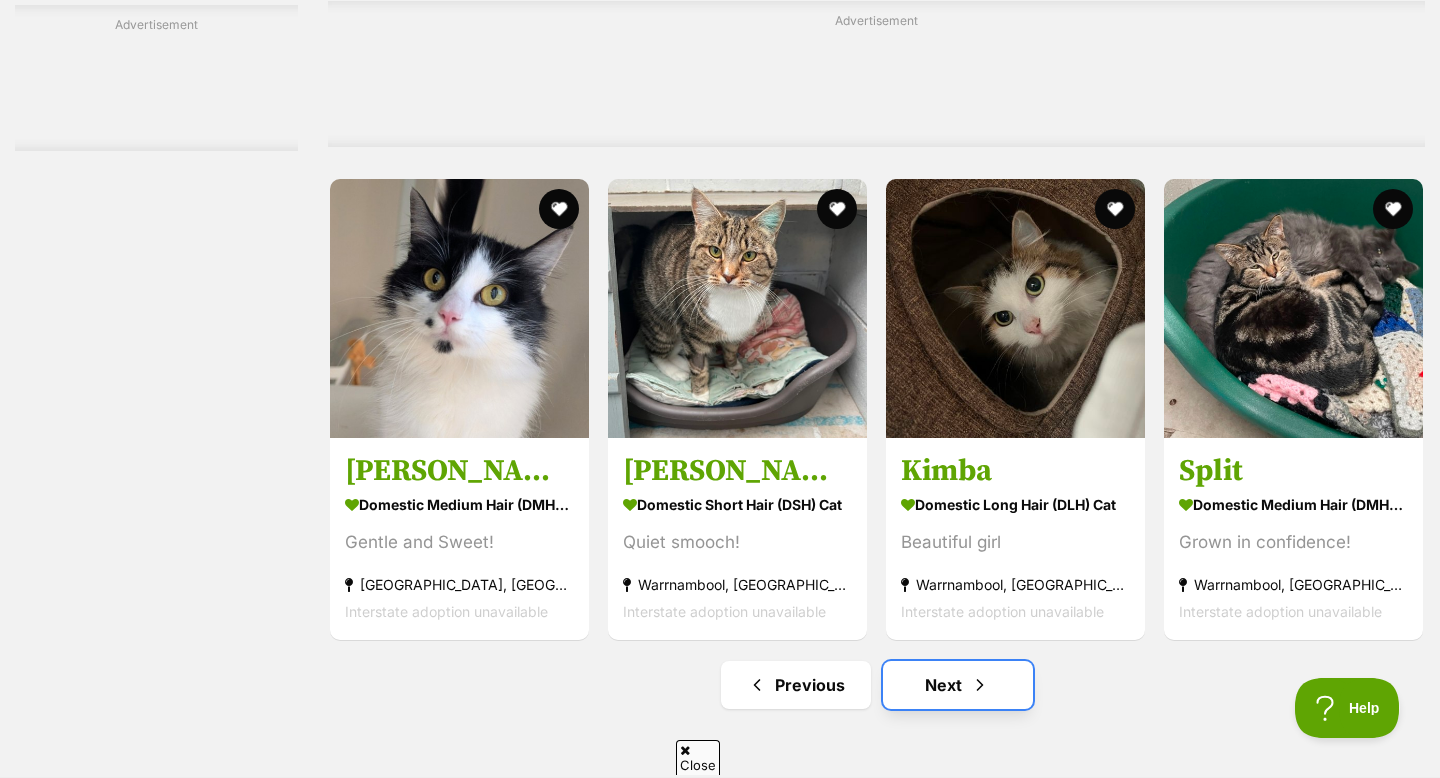 click at bounding box center (980, 685) 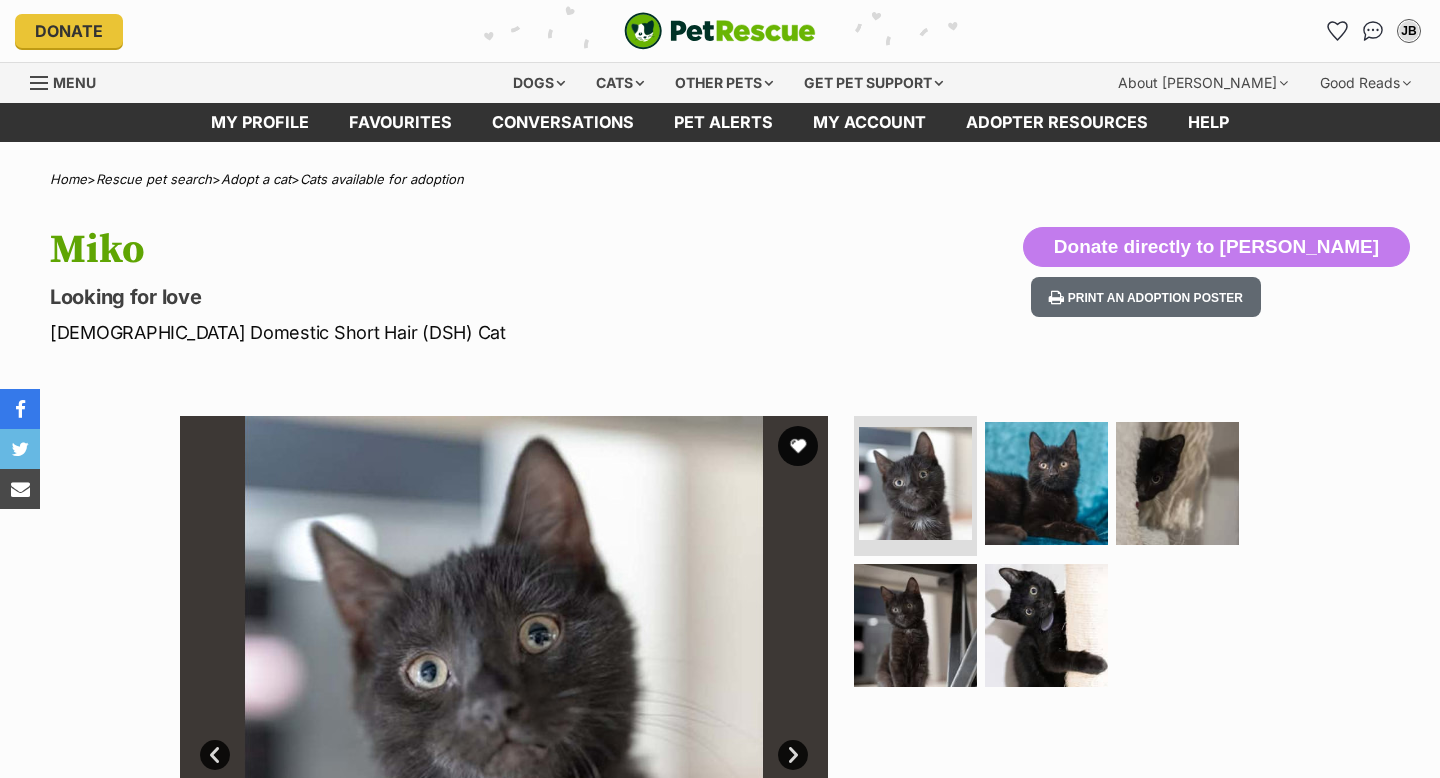 scroll, scrollTop: 0, scrollLeft: 0, axis: both 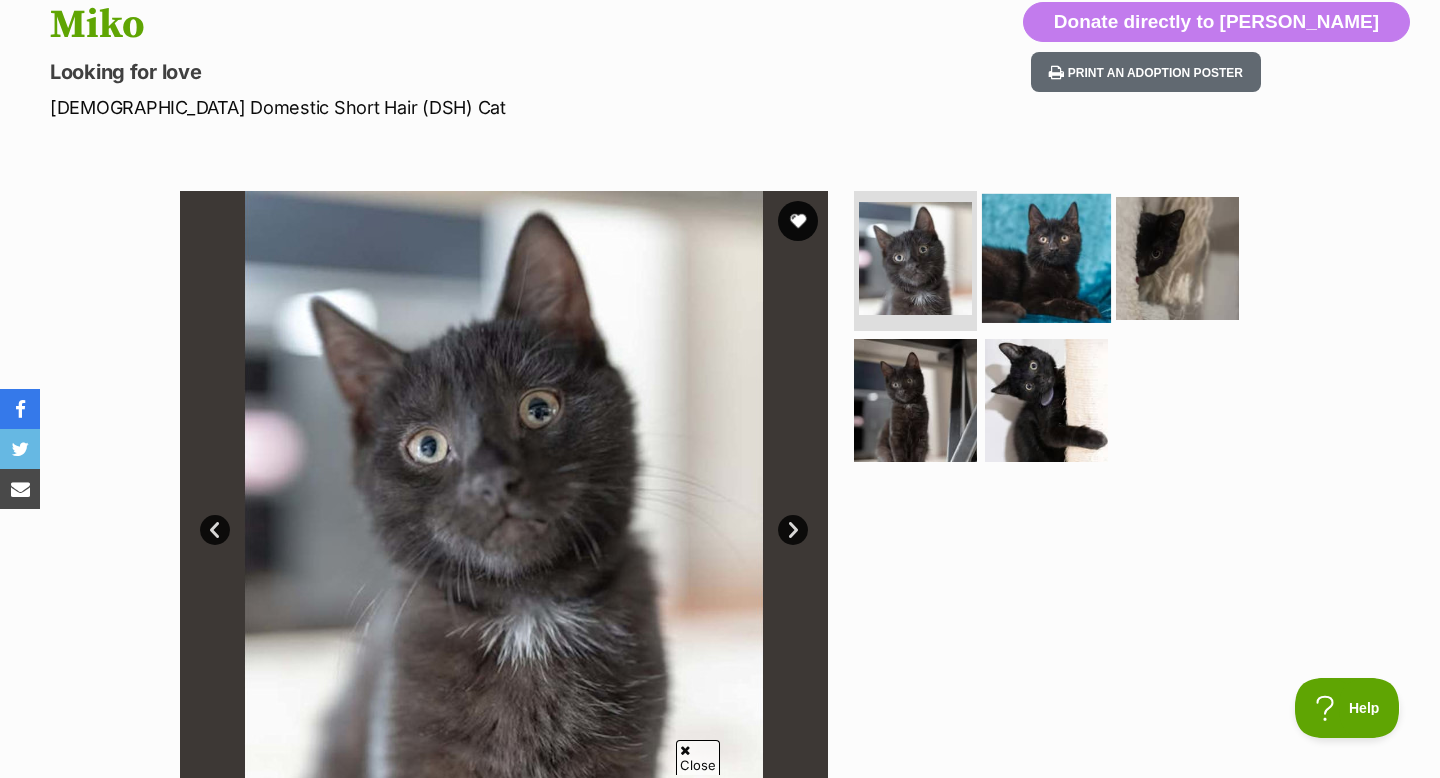 click at bounding box center (1046, 258) 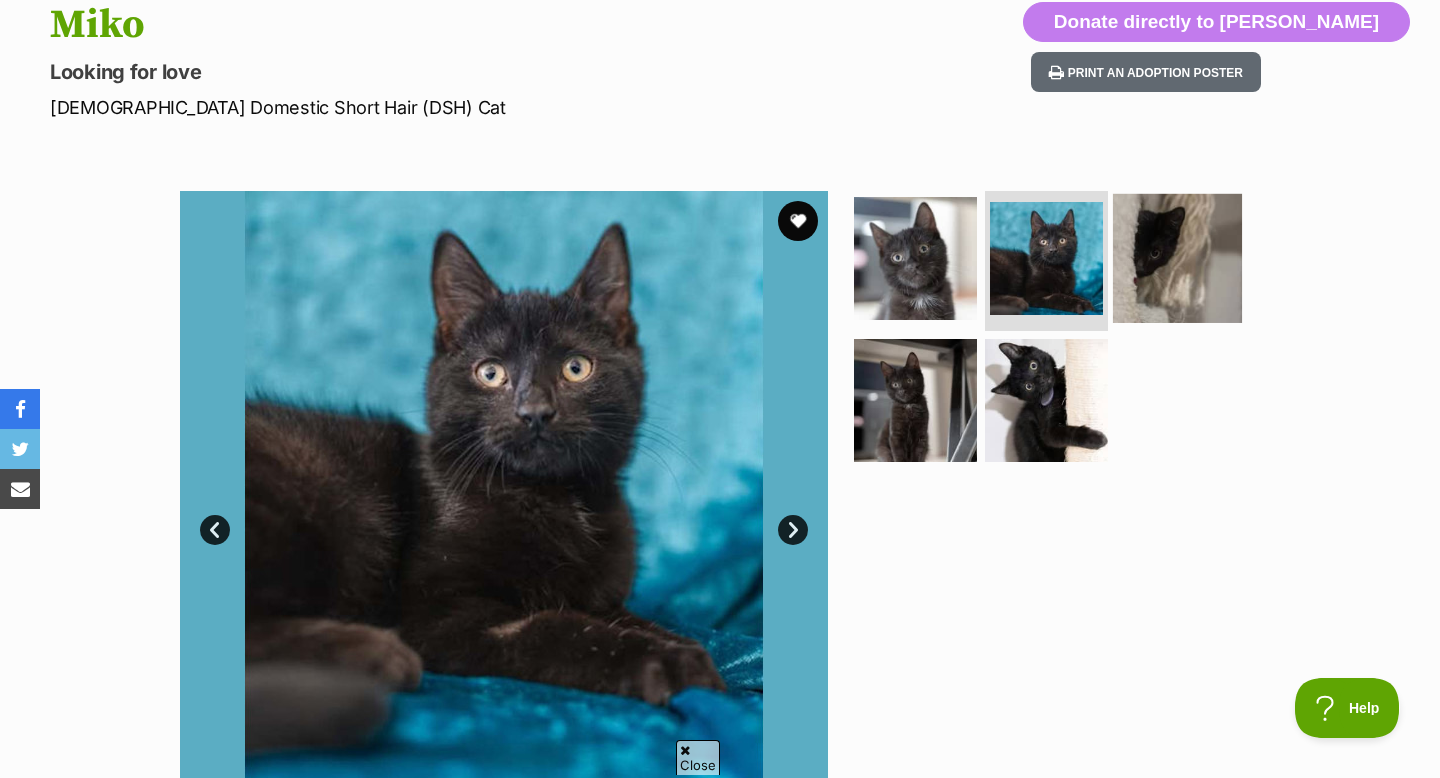click at bounding box center [1177, 258] 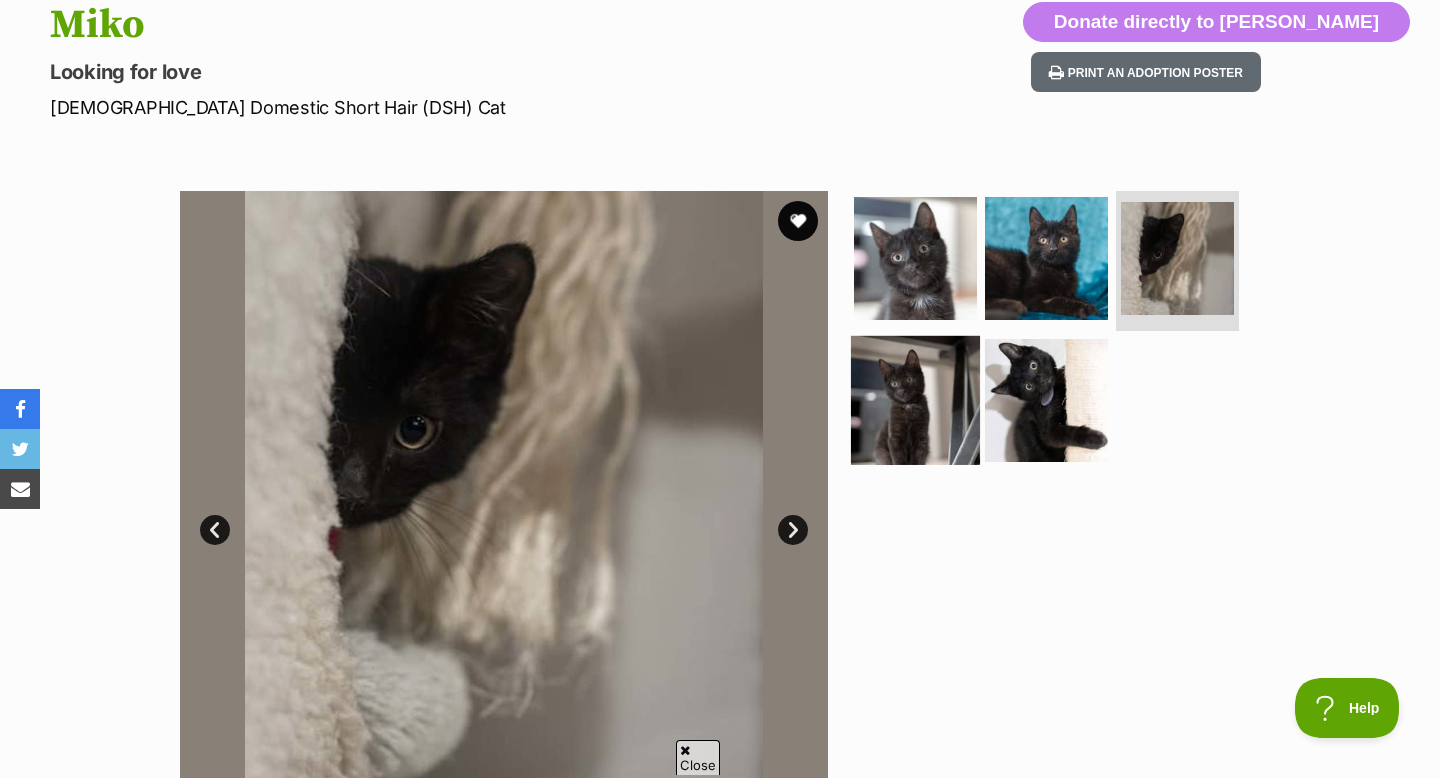 click at bounding box center (915, 399) 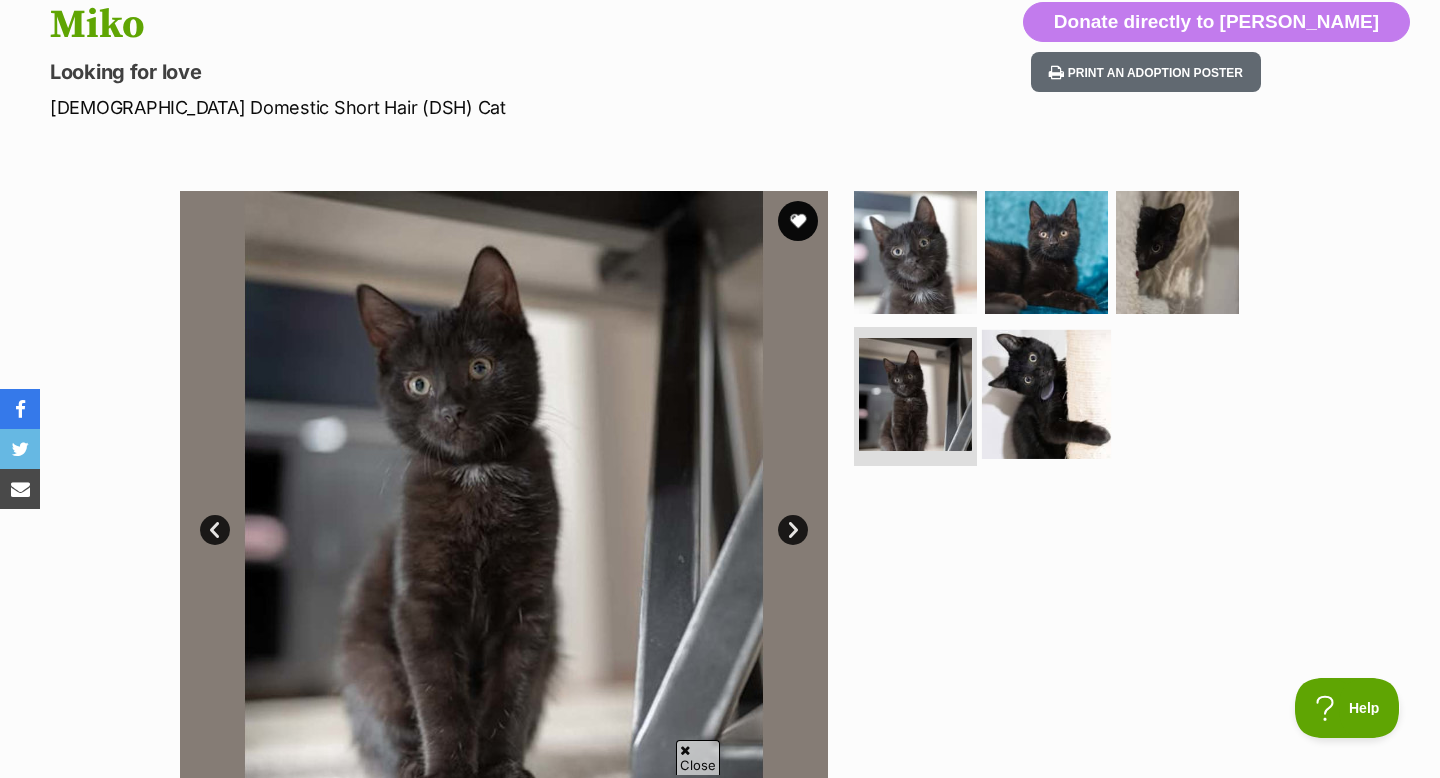 click at bounding box center [1046, 393] 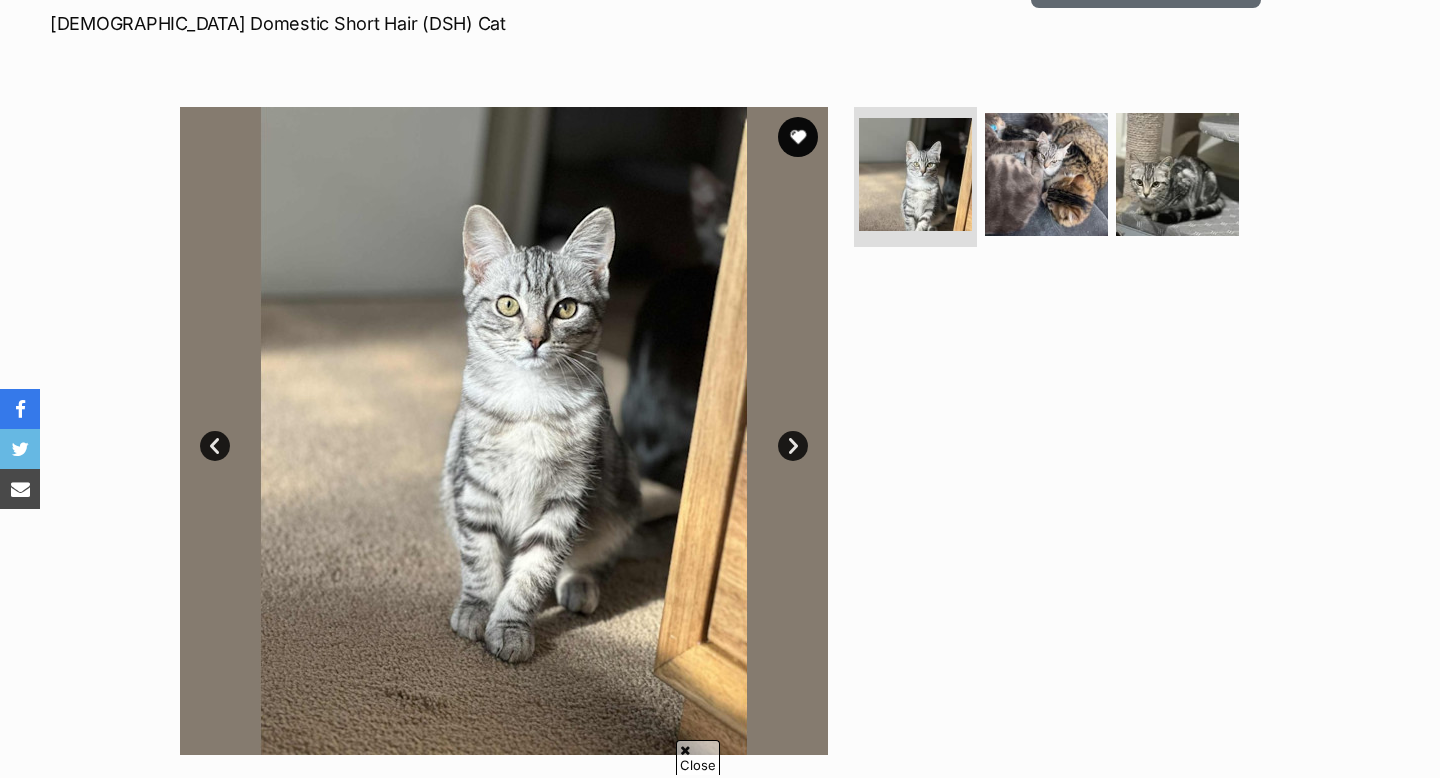 scroll, scrollTop: 309, scrollLeft: 0, axis: vertical 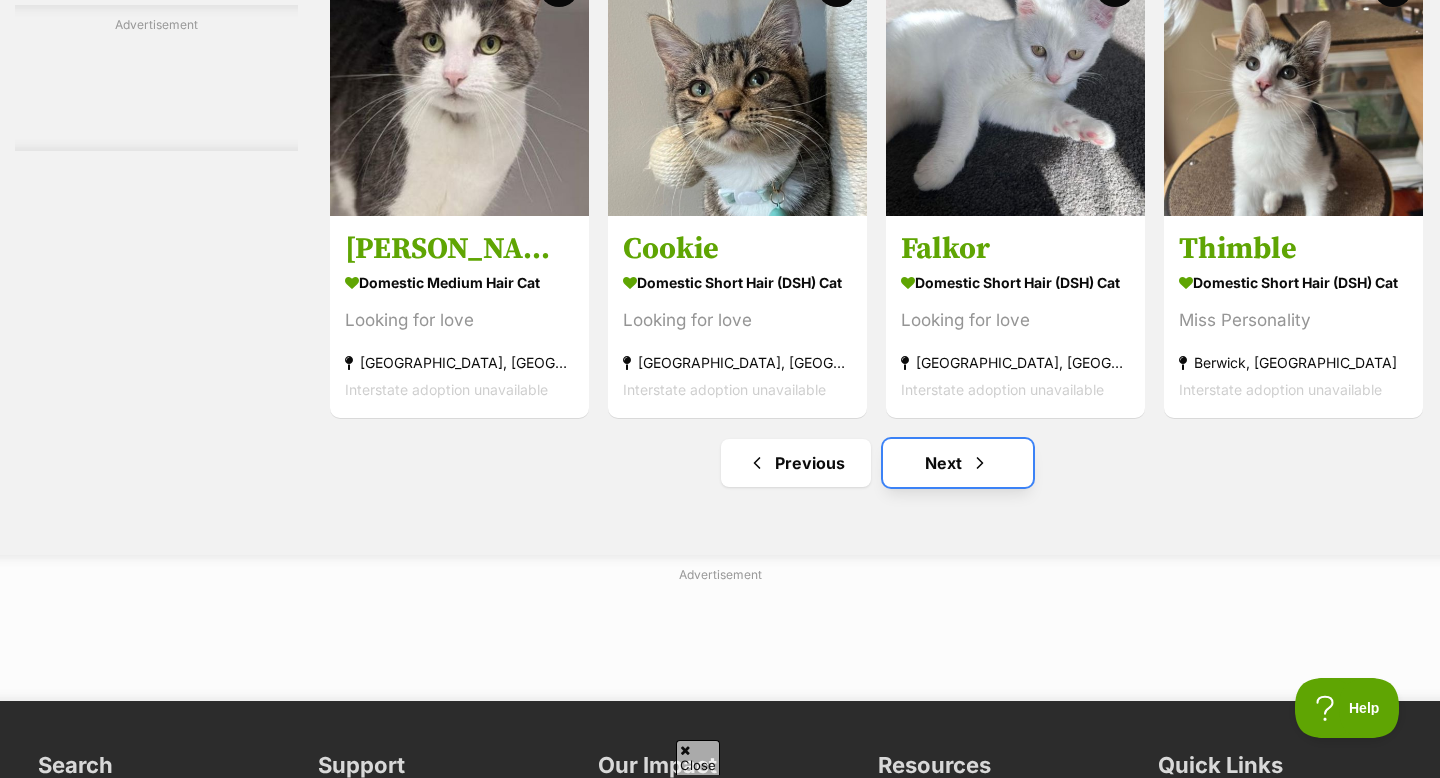 click at bounding box center (980, 463) 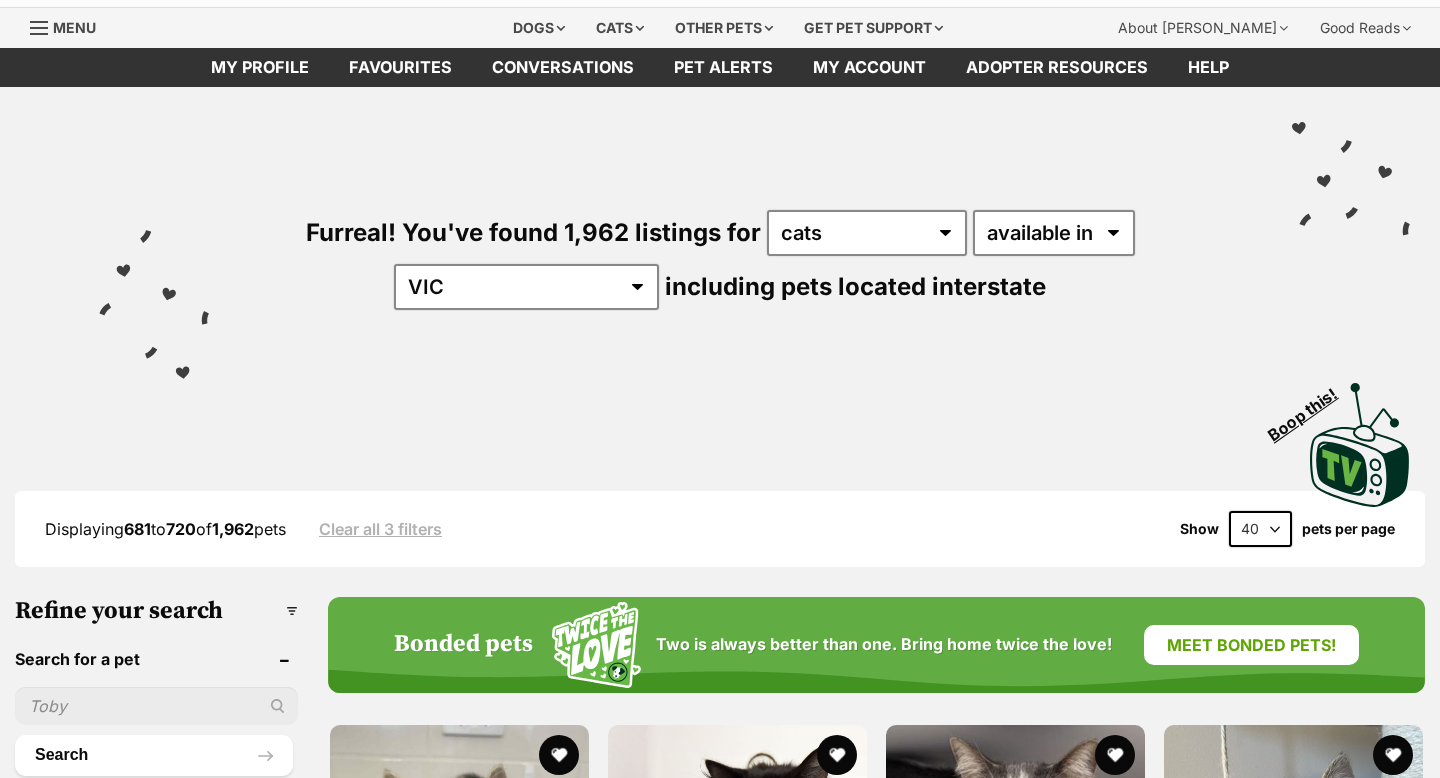 scroll, scrollTop: 417, scrollLeft: 0, axis: vertical 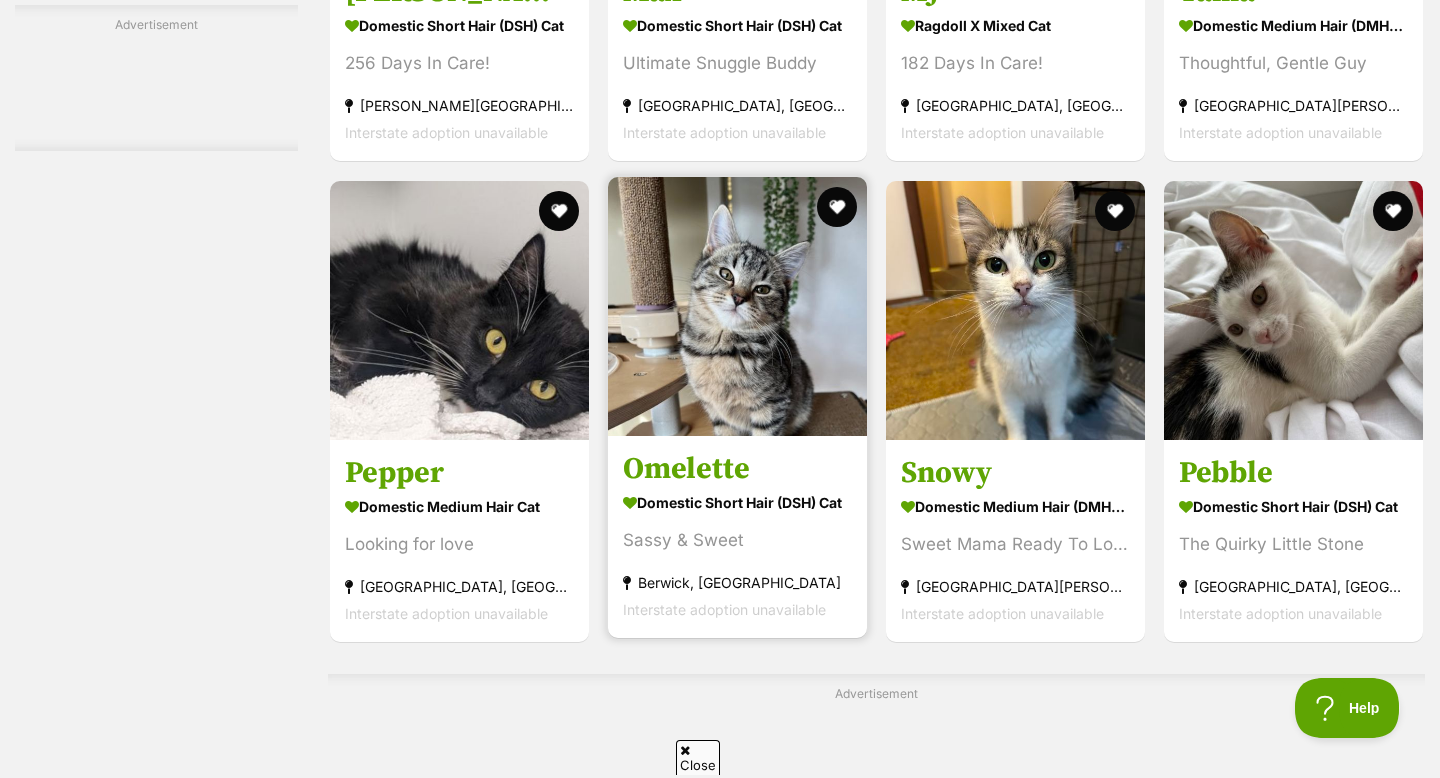 click at bounding box center (737, 306) 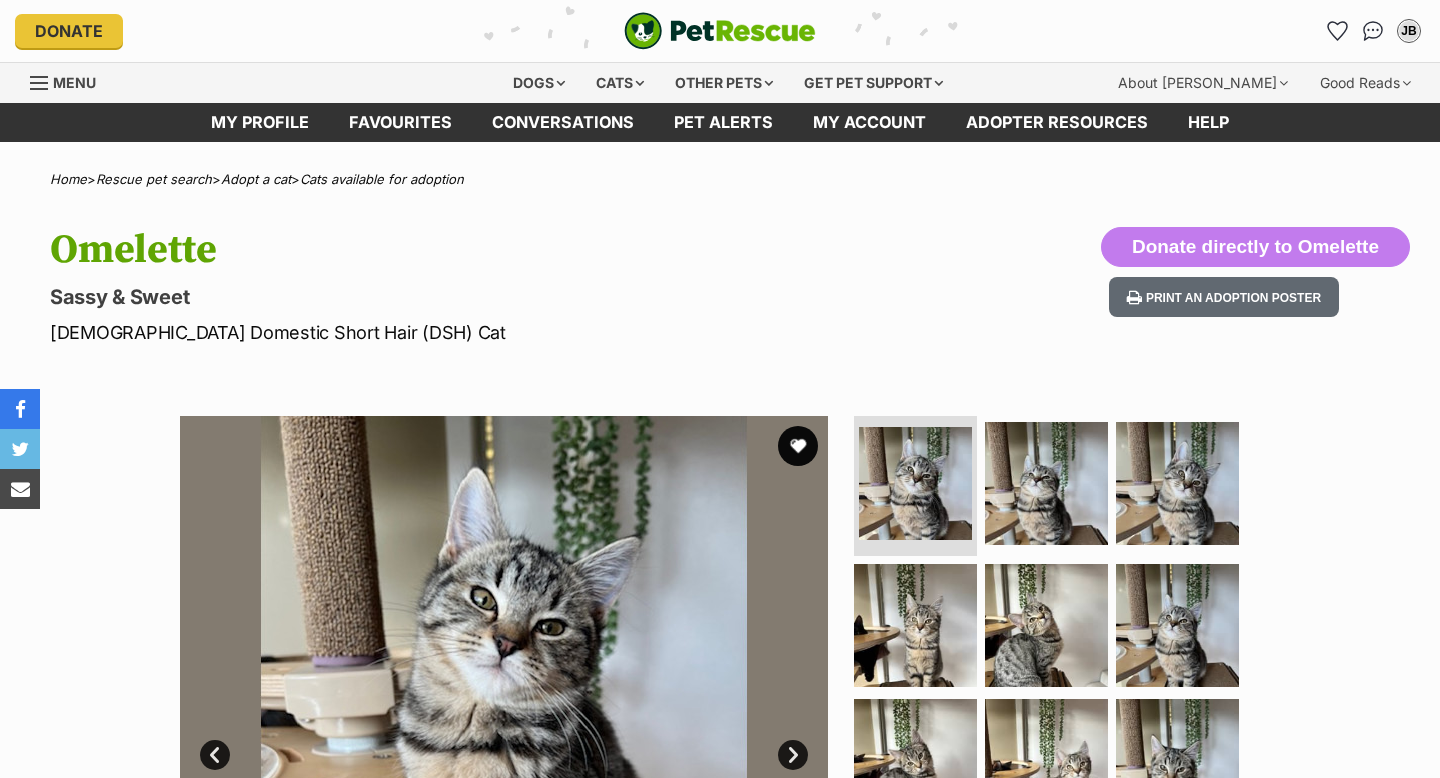 scroll, scrollTop: 0, scrollLeft: 0, axis: both 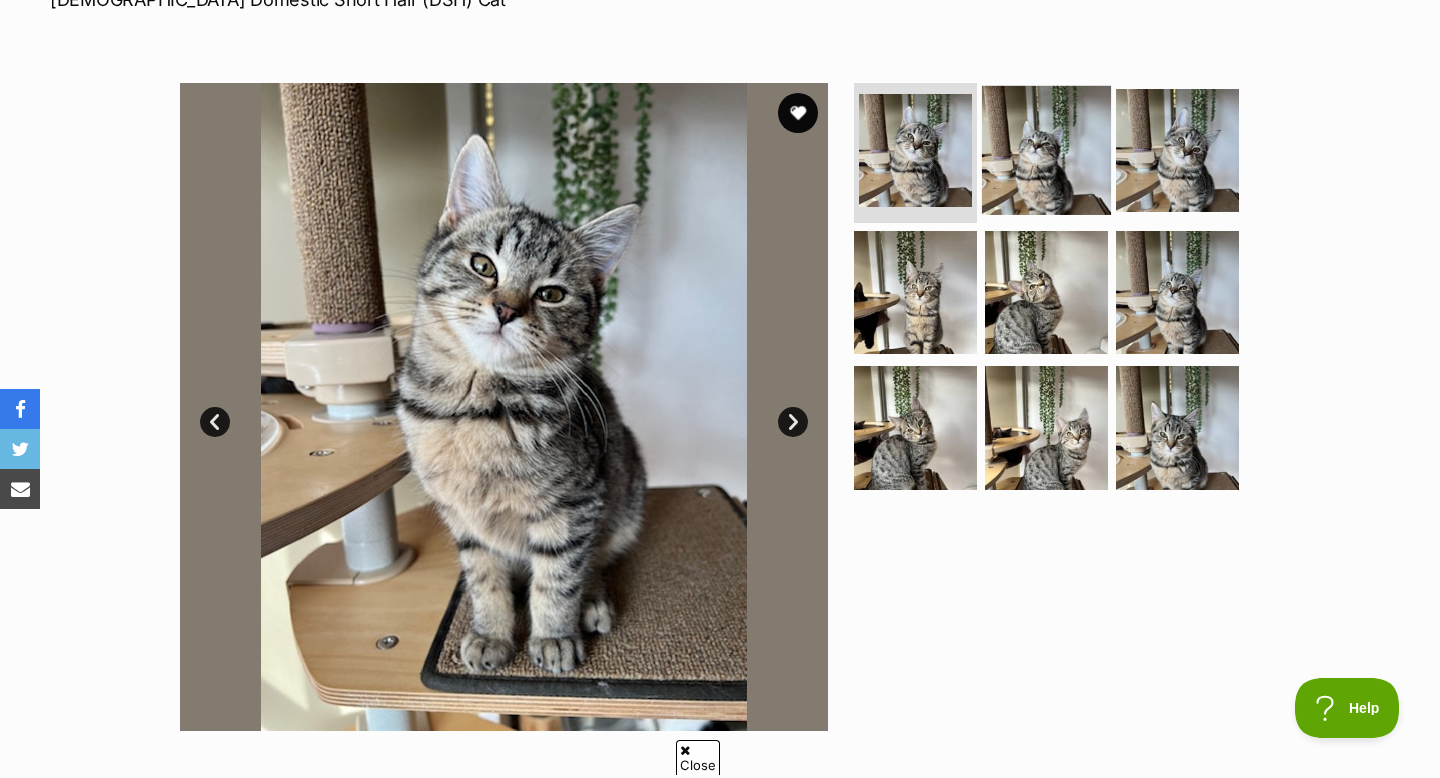 click at bounding box center [1046, 150] 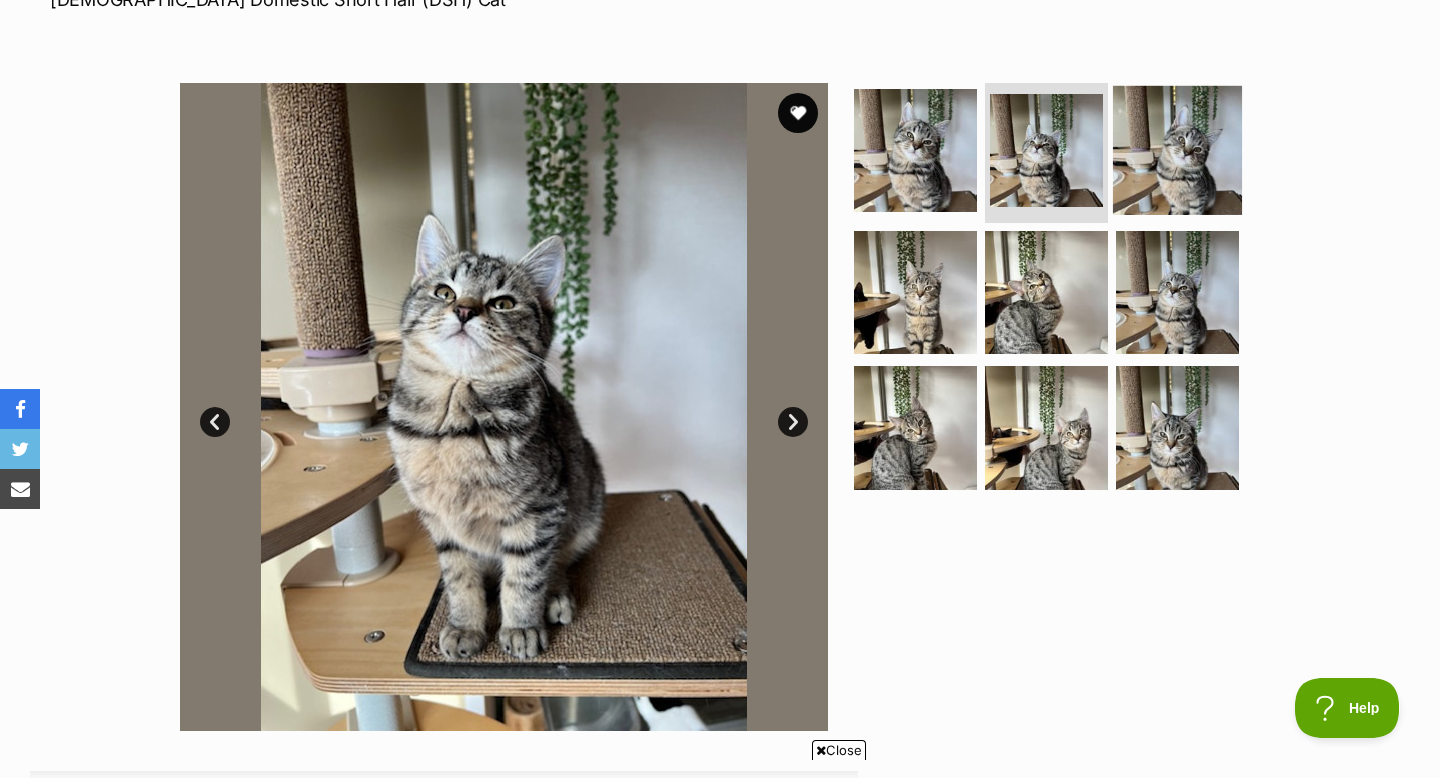 click at bounding box center [1177, 150] 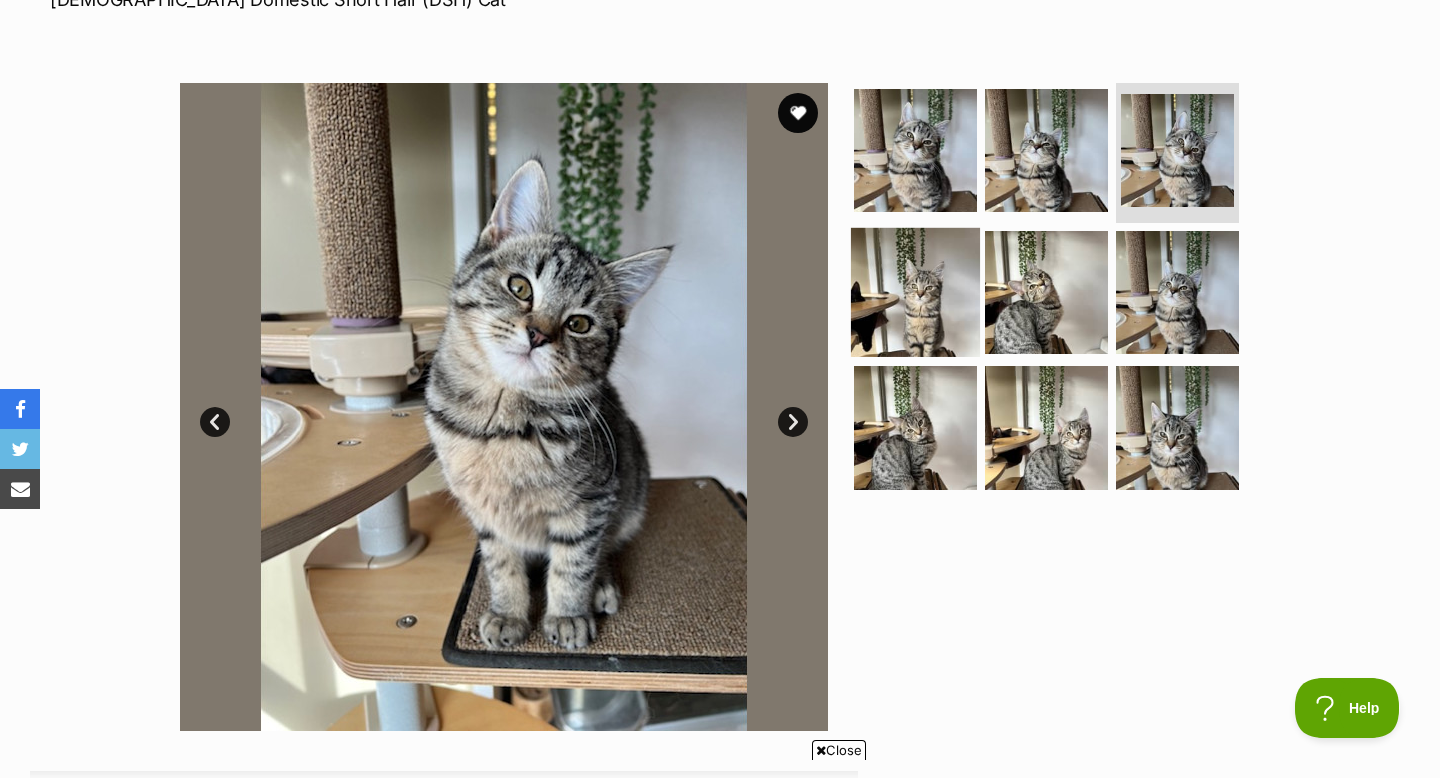 click at bounding box center [915, 291] 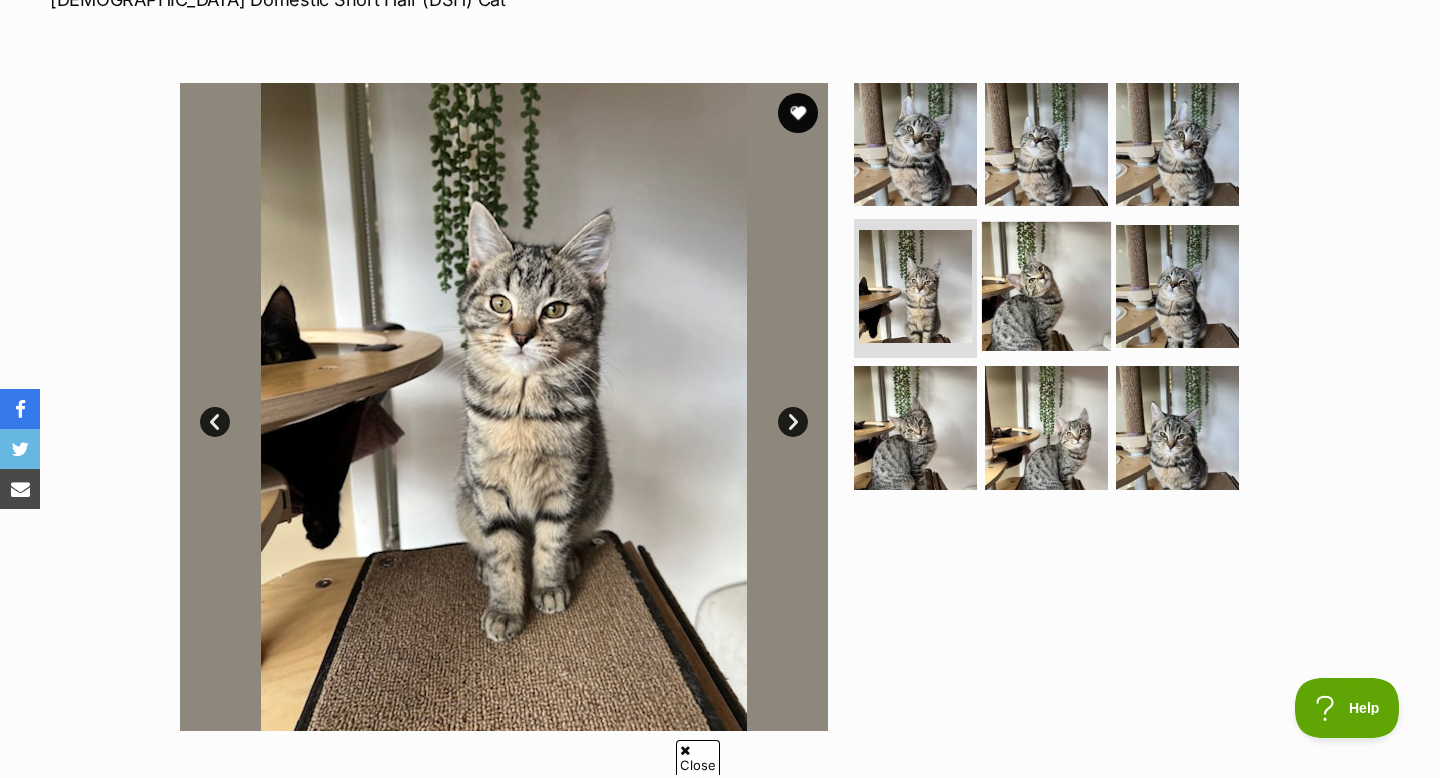 click at bounding box center [1046, 285] 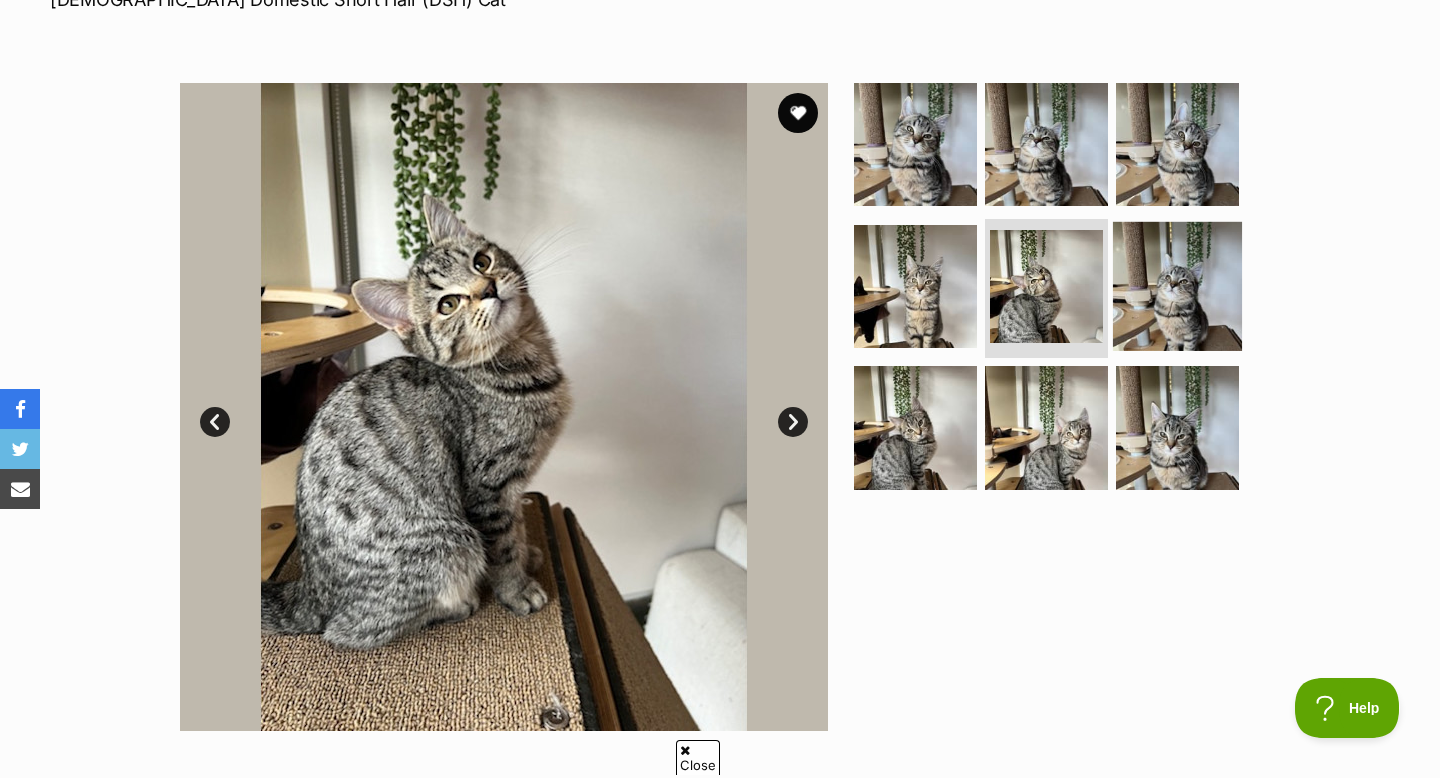 click at bounding box center [1177, 285] 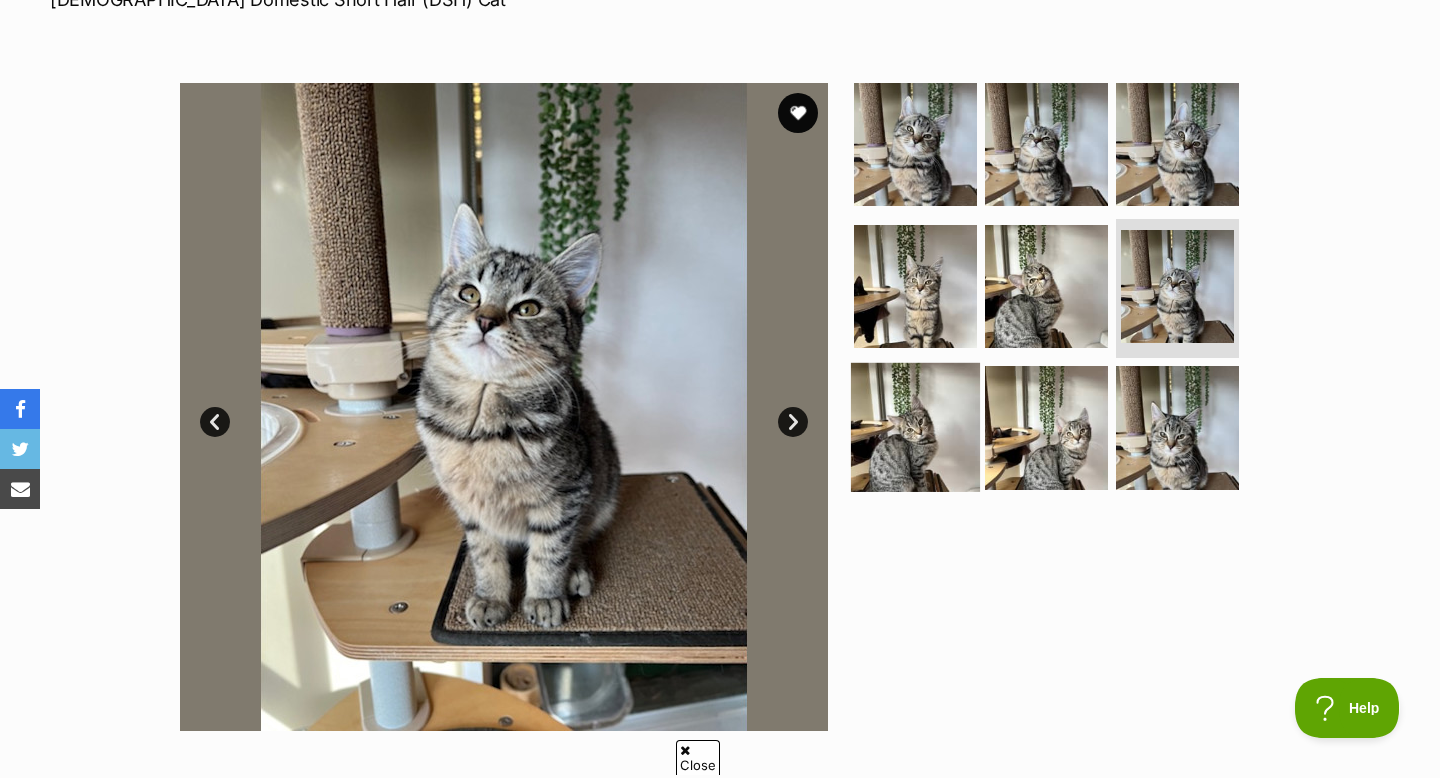 click at bounding box center [915, 427] 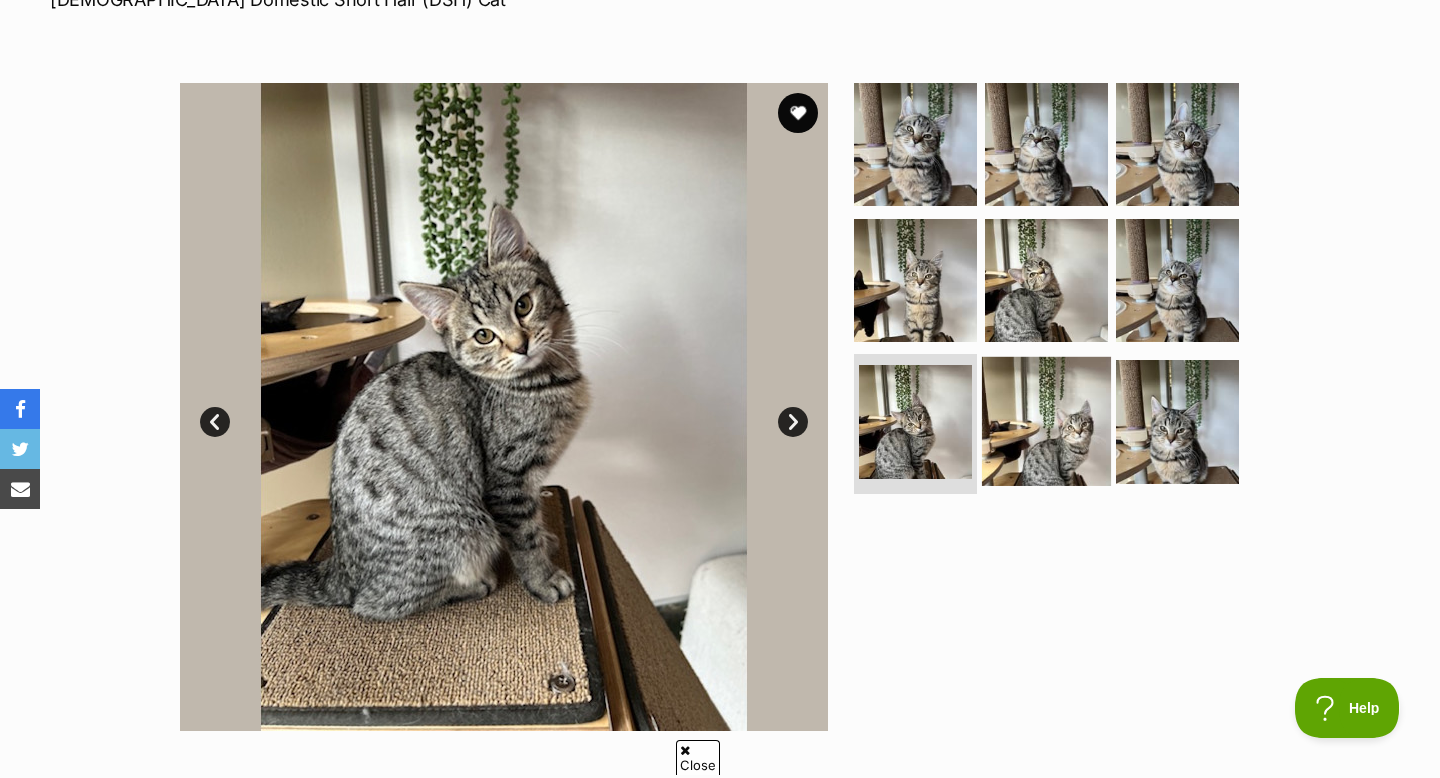 click at bounding box center [1046, 421] 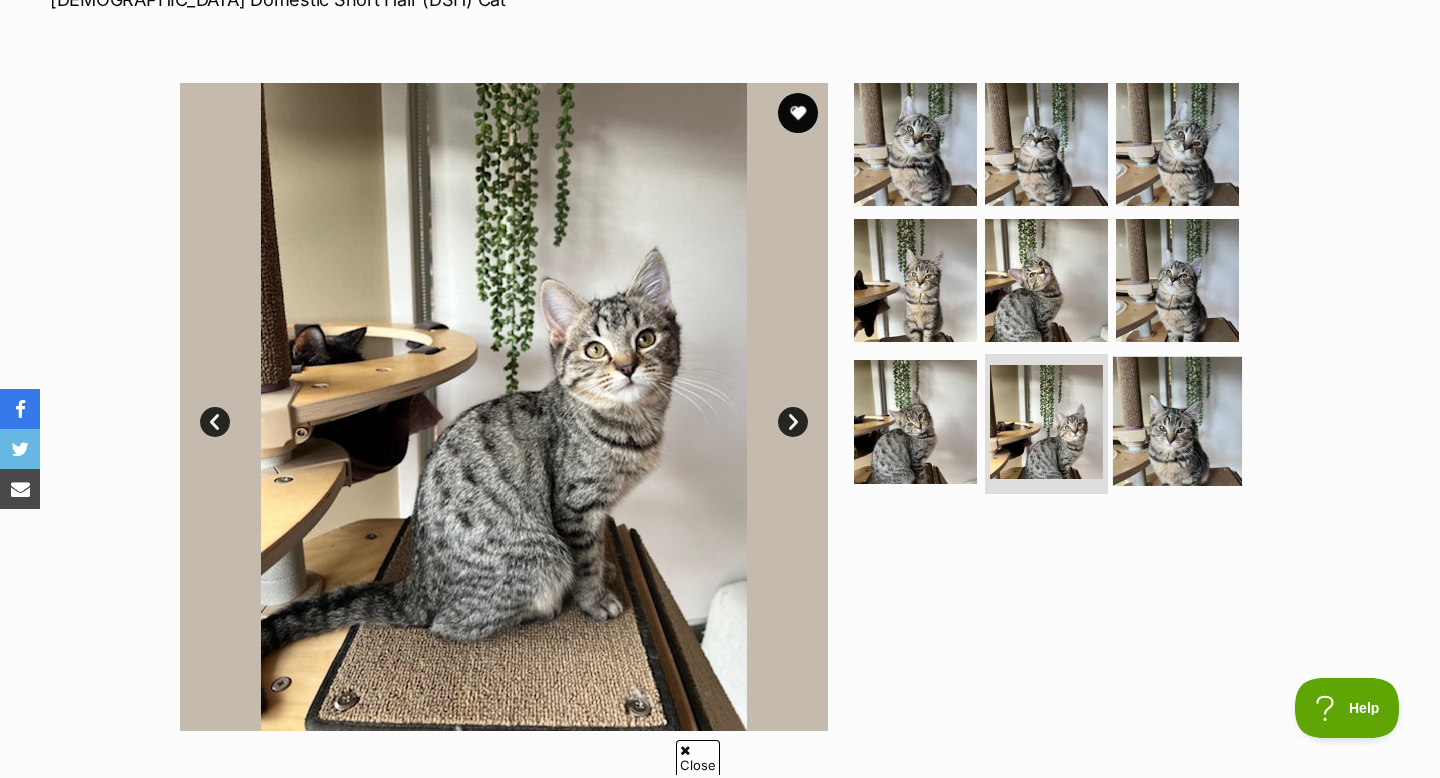 click at bounding box center (1177, 421) 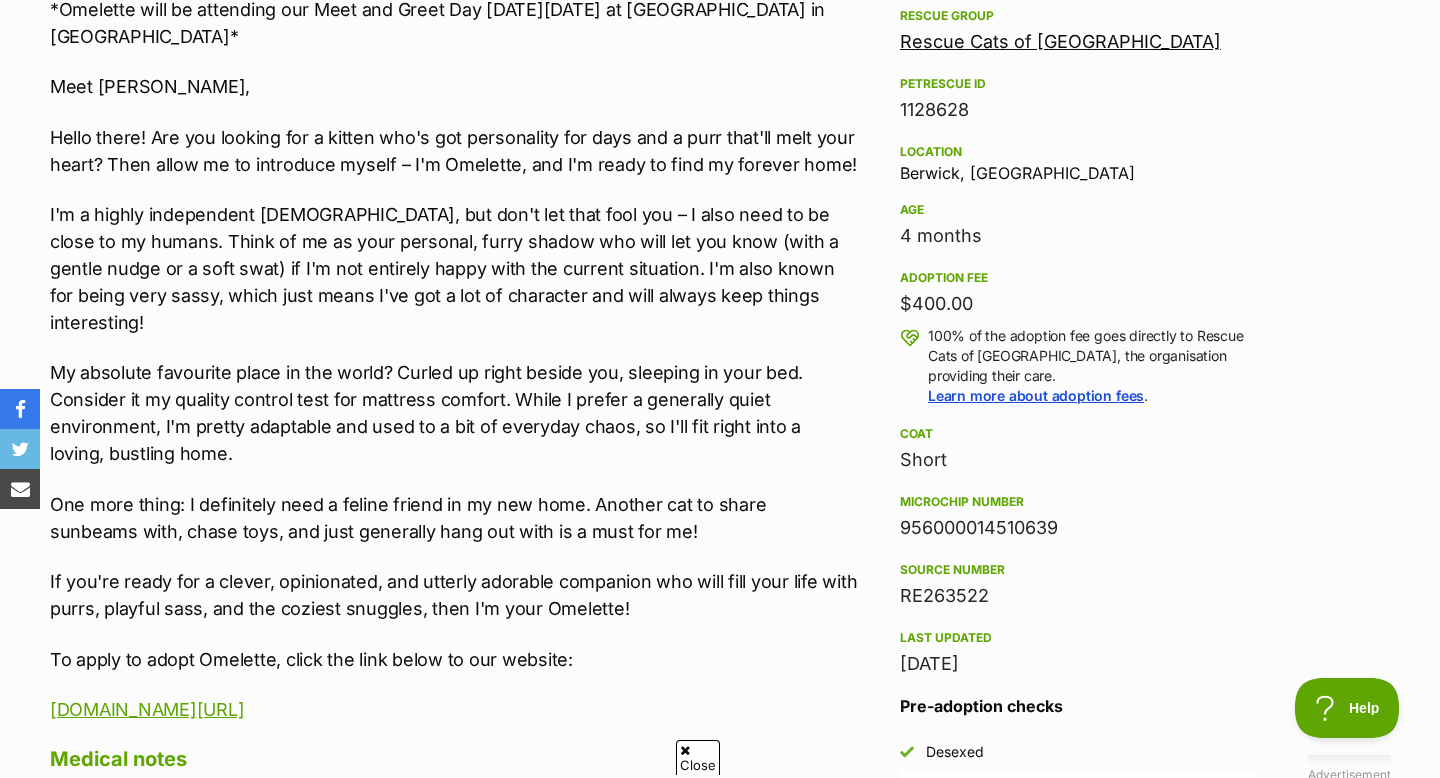 scroll, scrollTop: 1230, scrollLeft: 0, axis: vertical 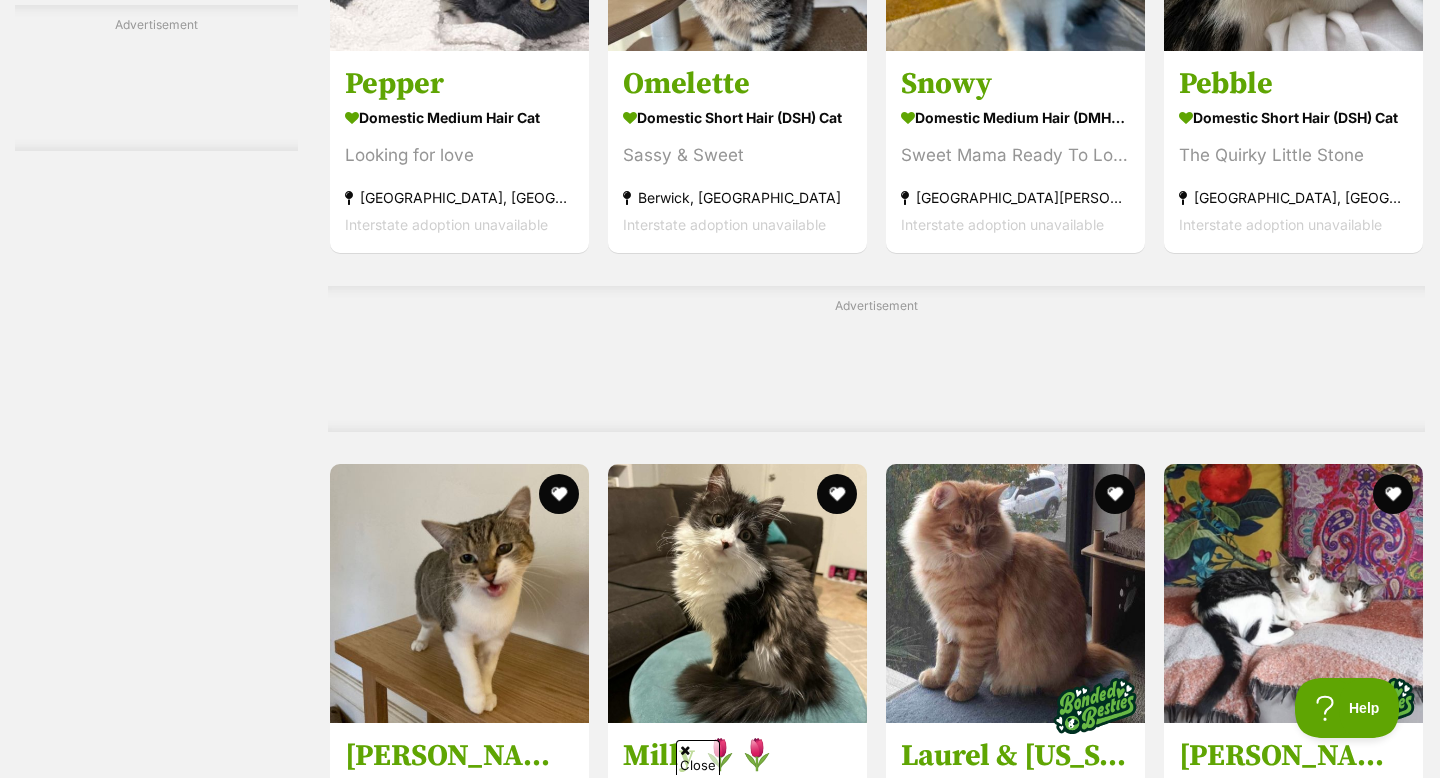 click on "Next" at bounding box center [958, 1640] 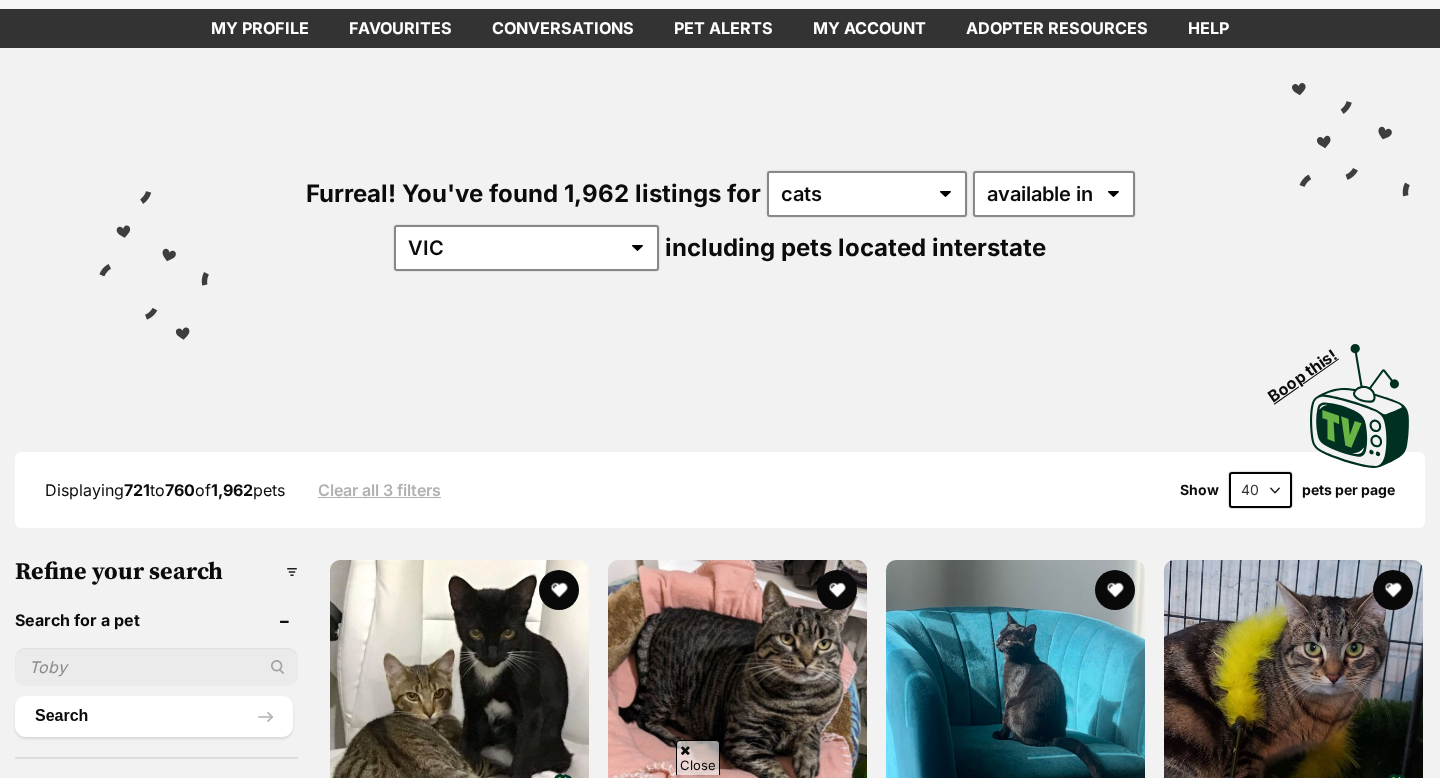 scroll, scrollTop: 115, scrollLeft: 0, axis: vertical 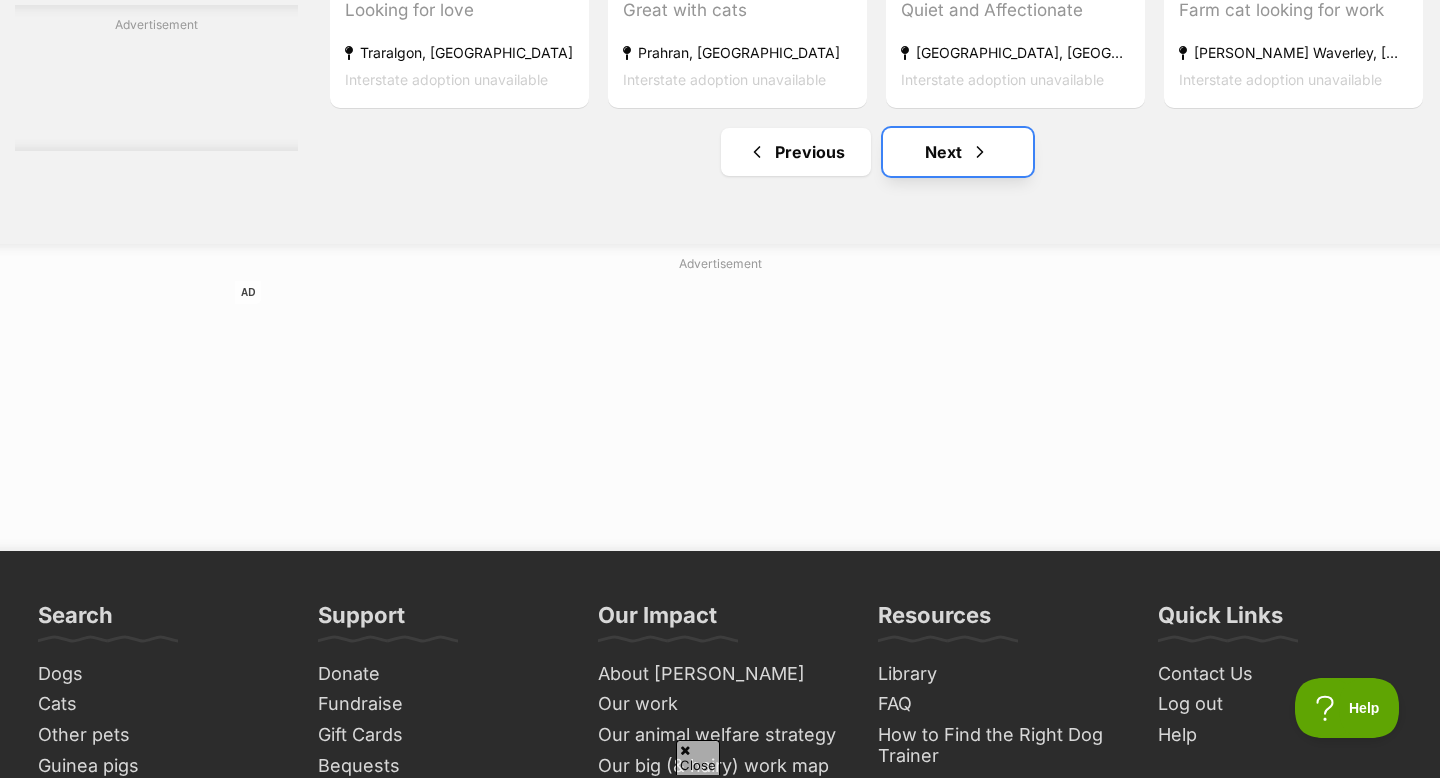 click on "Next" at bounding box center (958, 152) 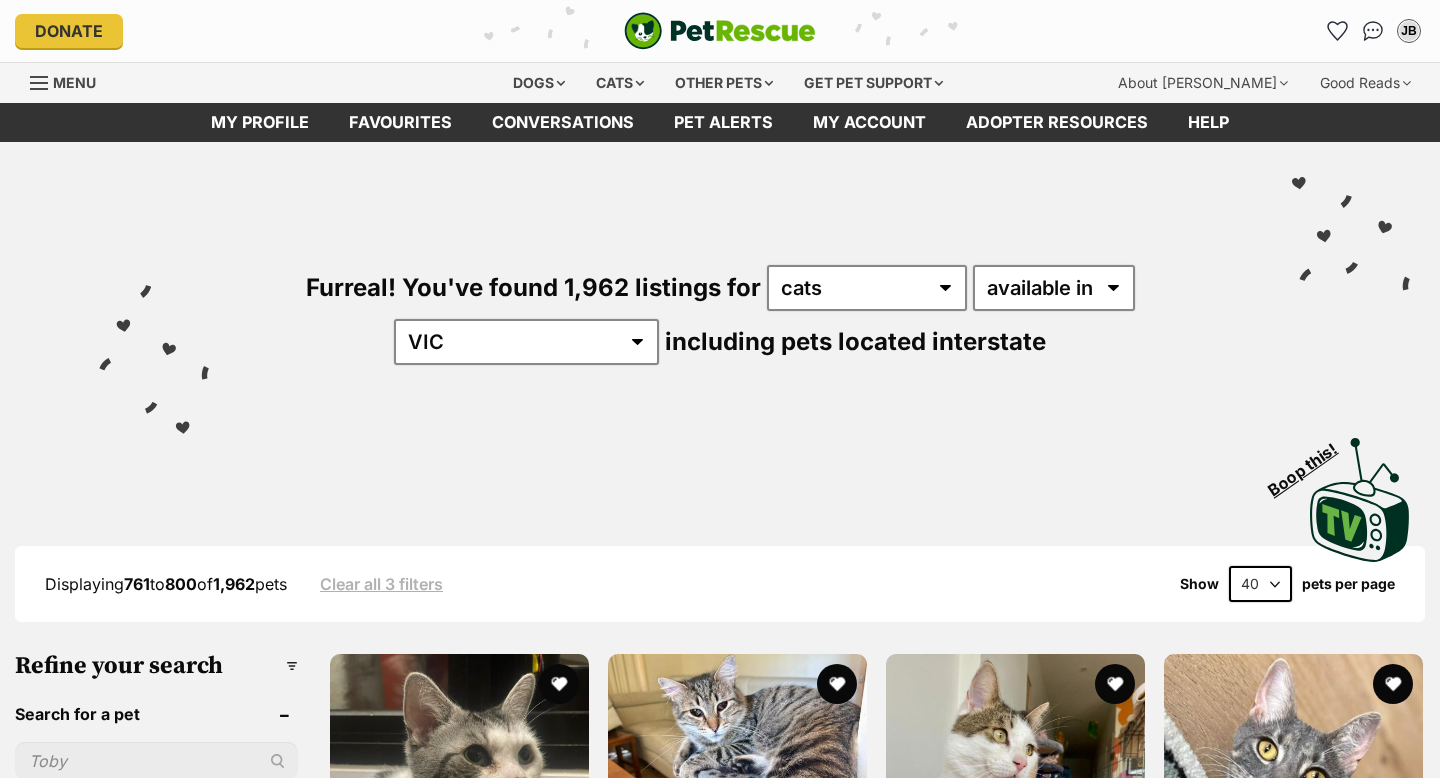 scroll, scrollTop: 0, scrollLeft: 0, axis: both 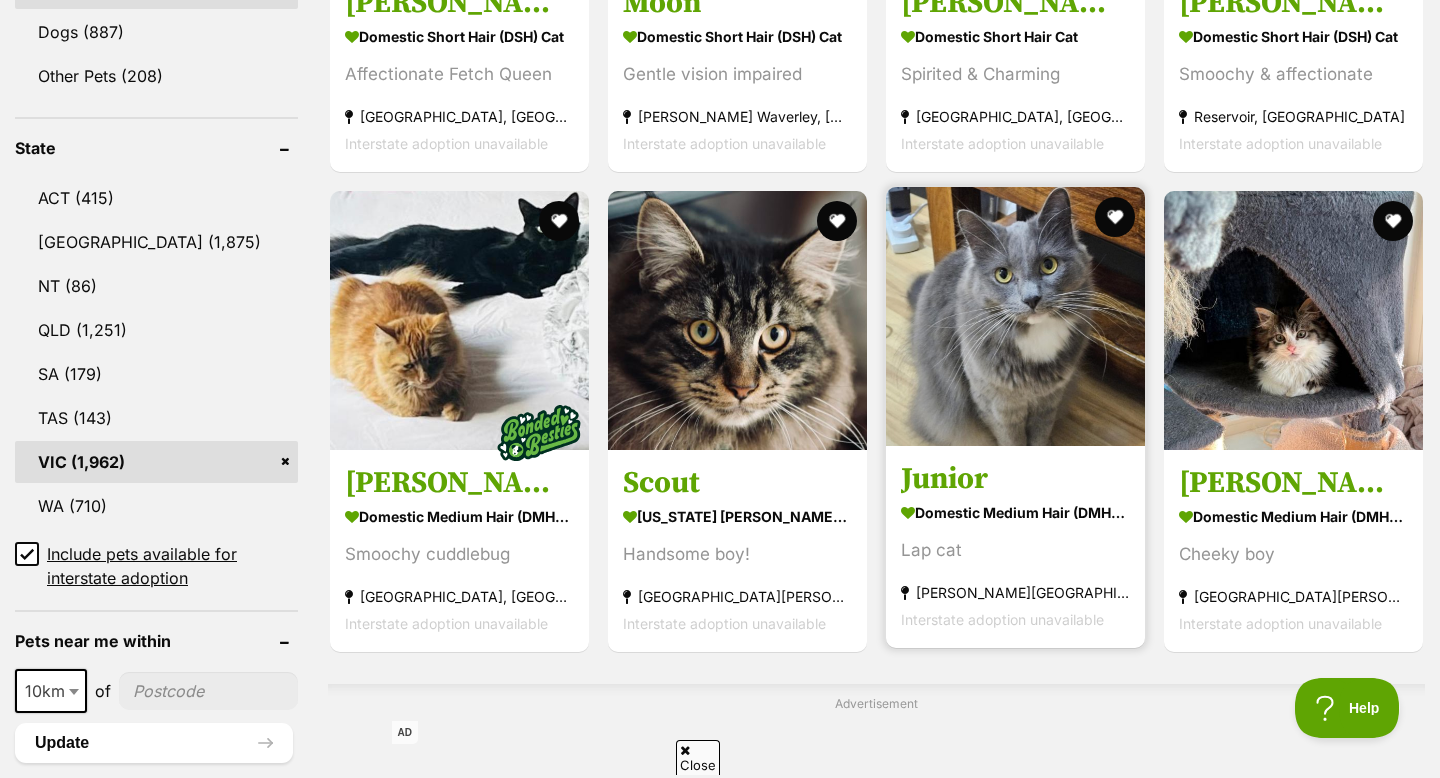 click at bounding box center (1015, 316) 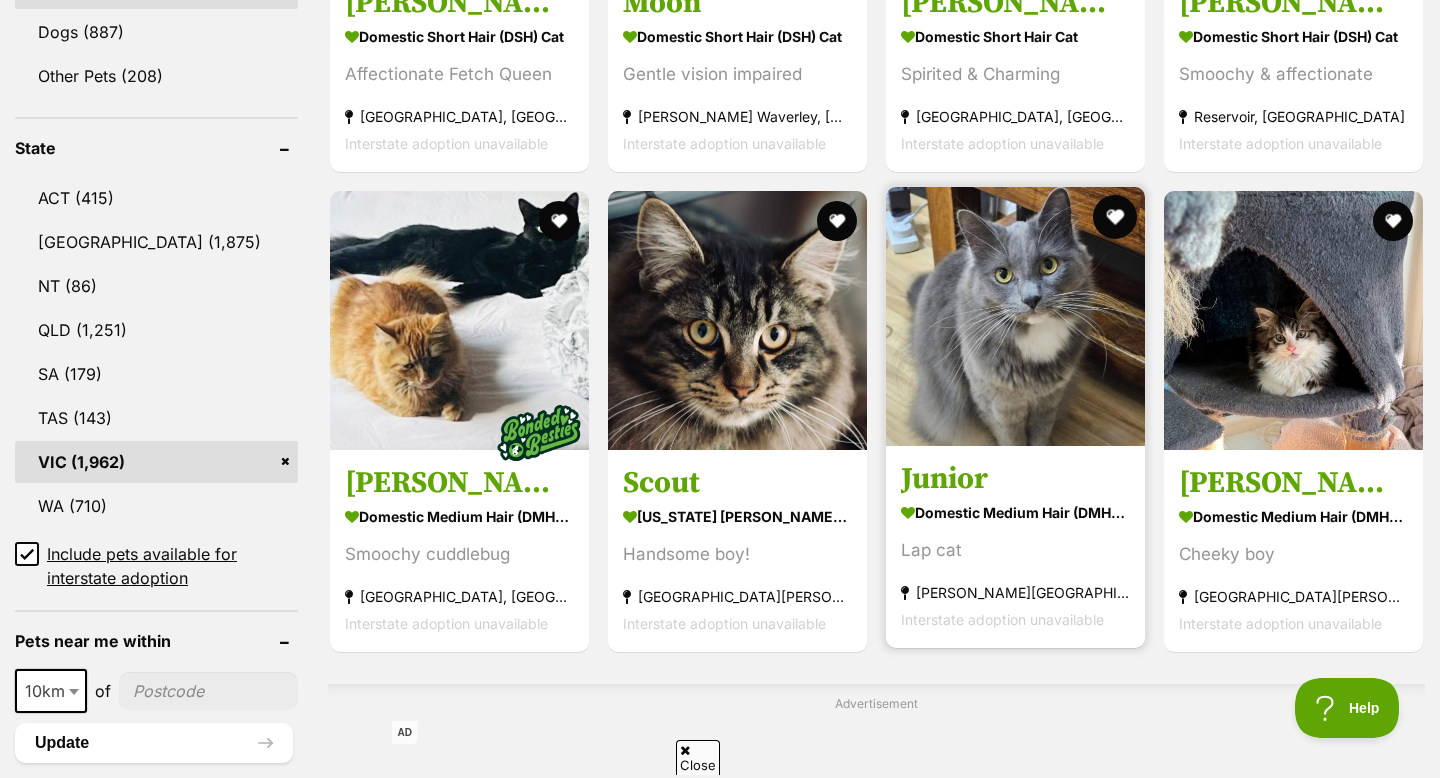 click at bounding box center (1115, 217) 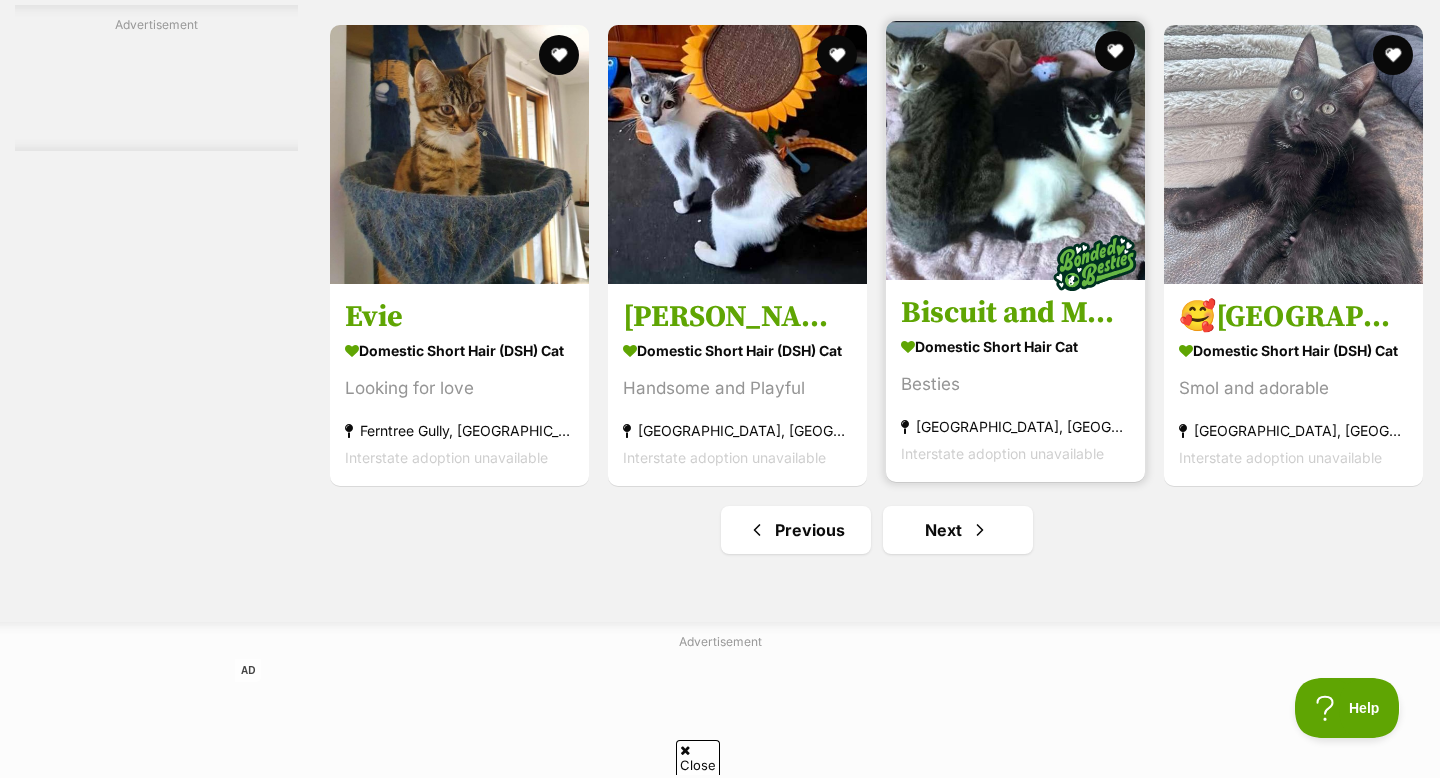 scroll, scrollTop: 6167, scrollLeft: 0, axis: vertical 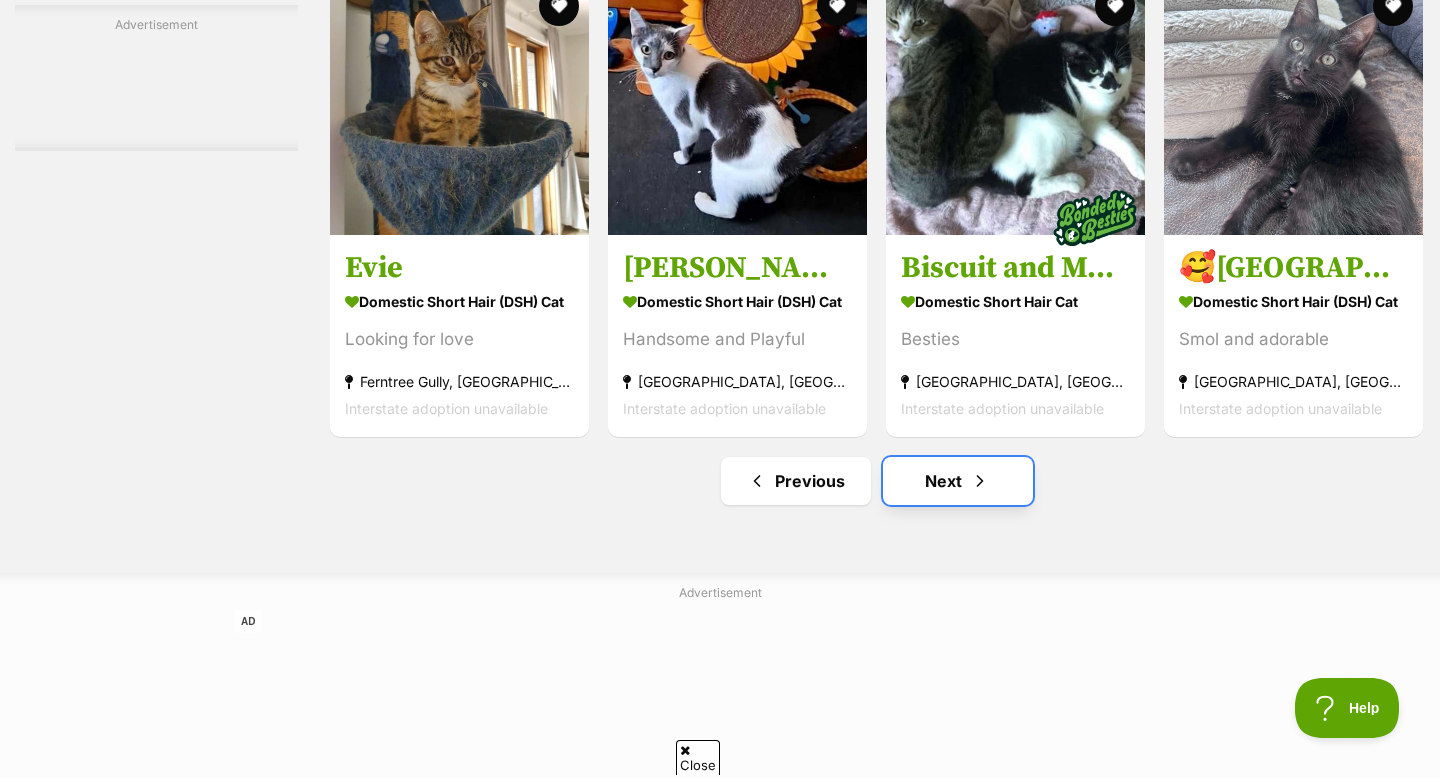 click on "Next" at bounding box center [958, 481] 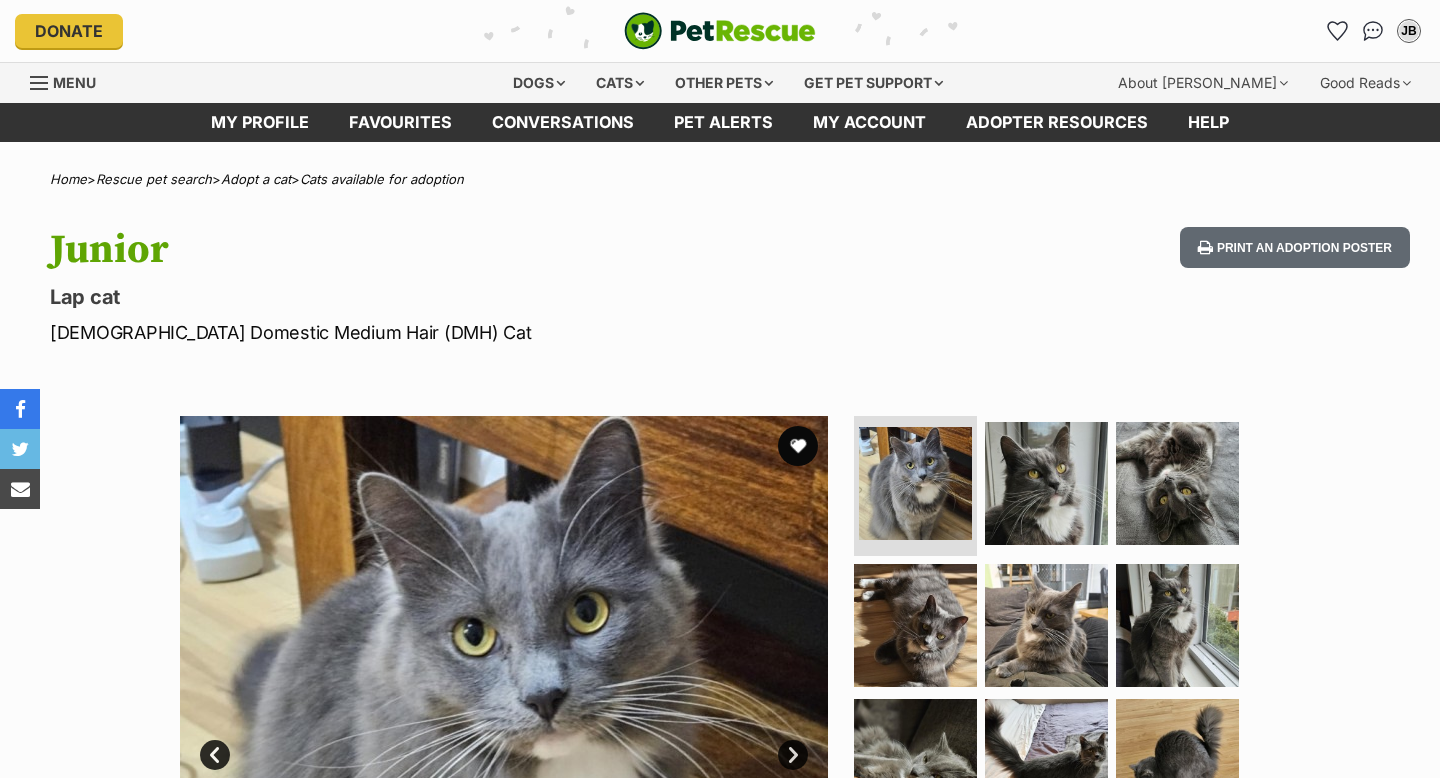 scroll, scrollTop: 0, scrollLeft: 0, axis: both 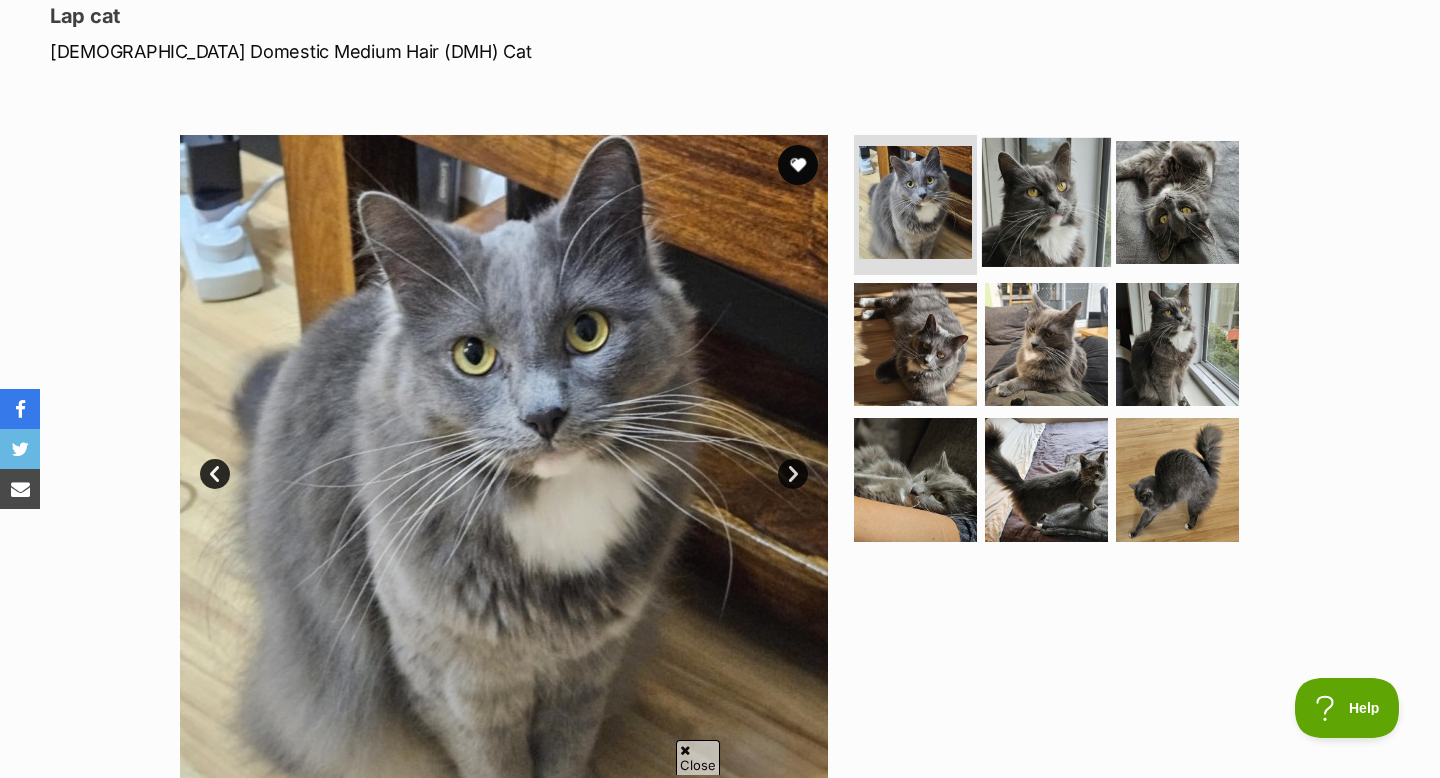 click at bounding box center [1046, 202] 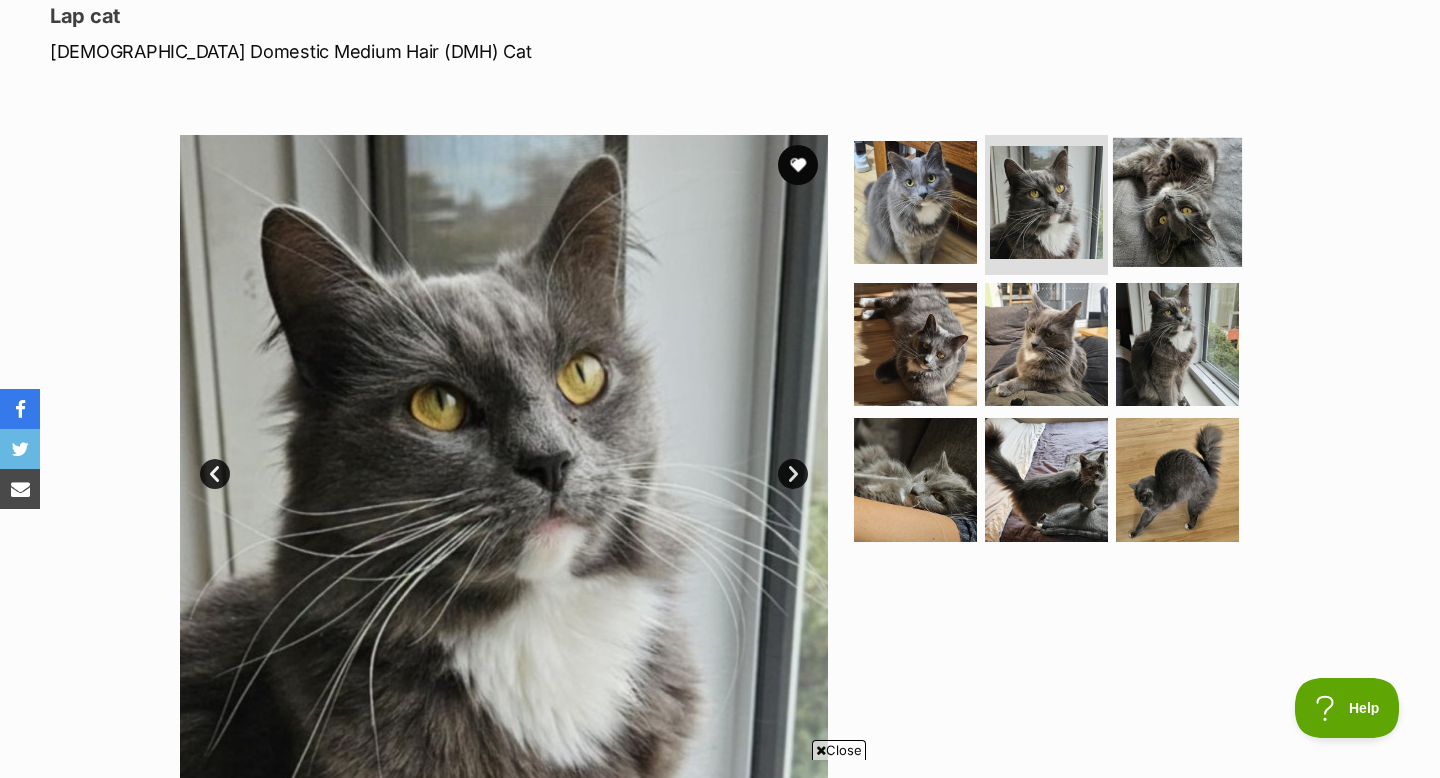 click at bounding box center (1177, 202) 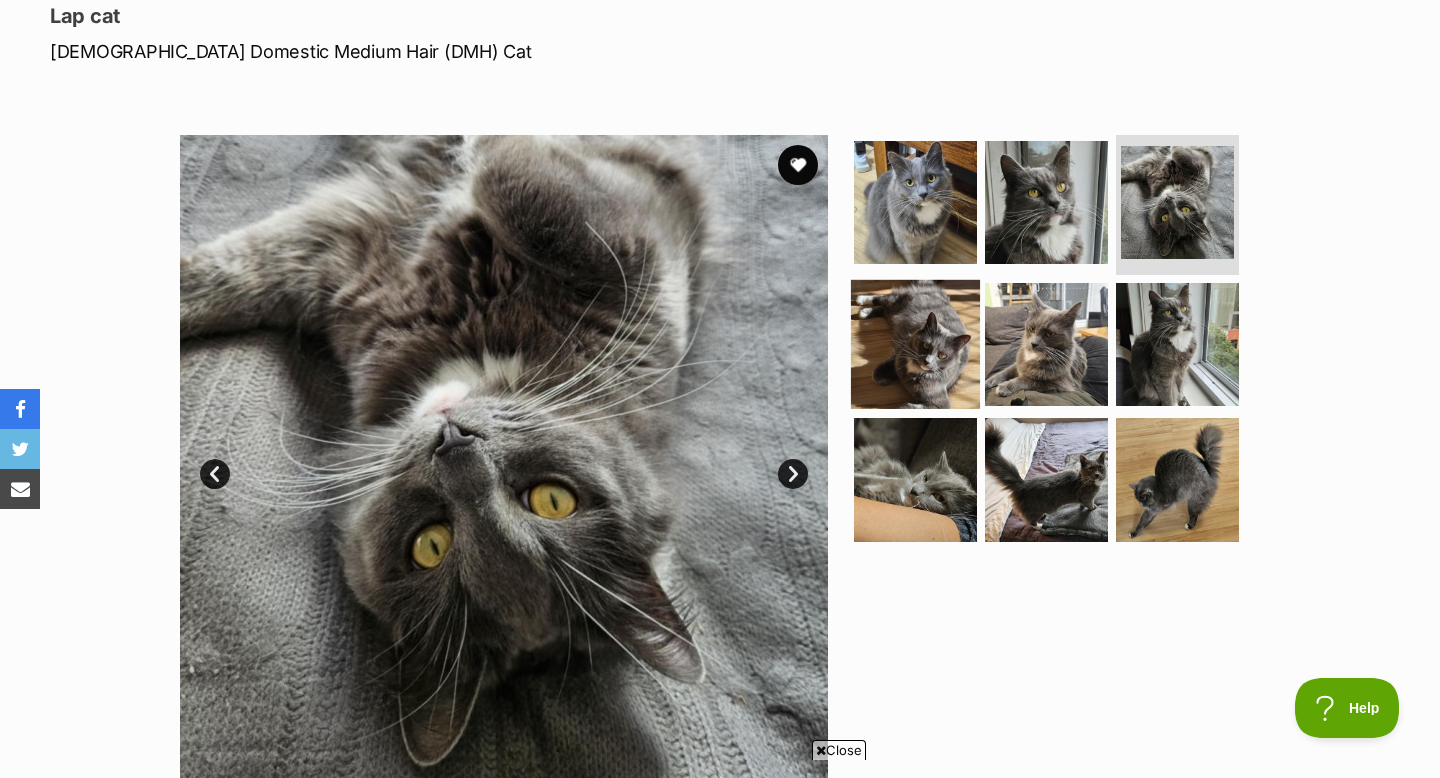 click at bounding box center (915, 343) 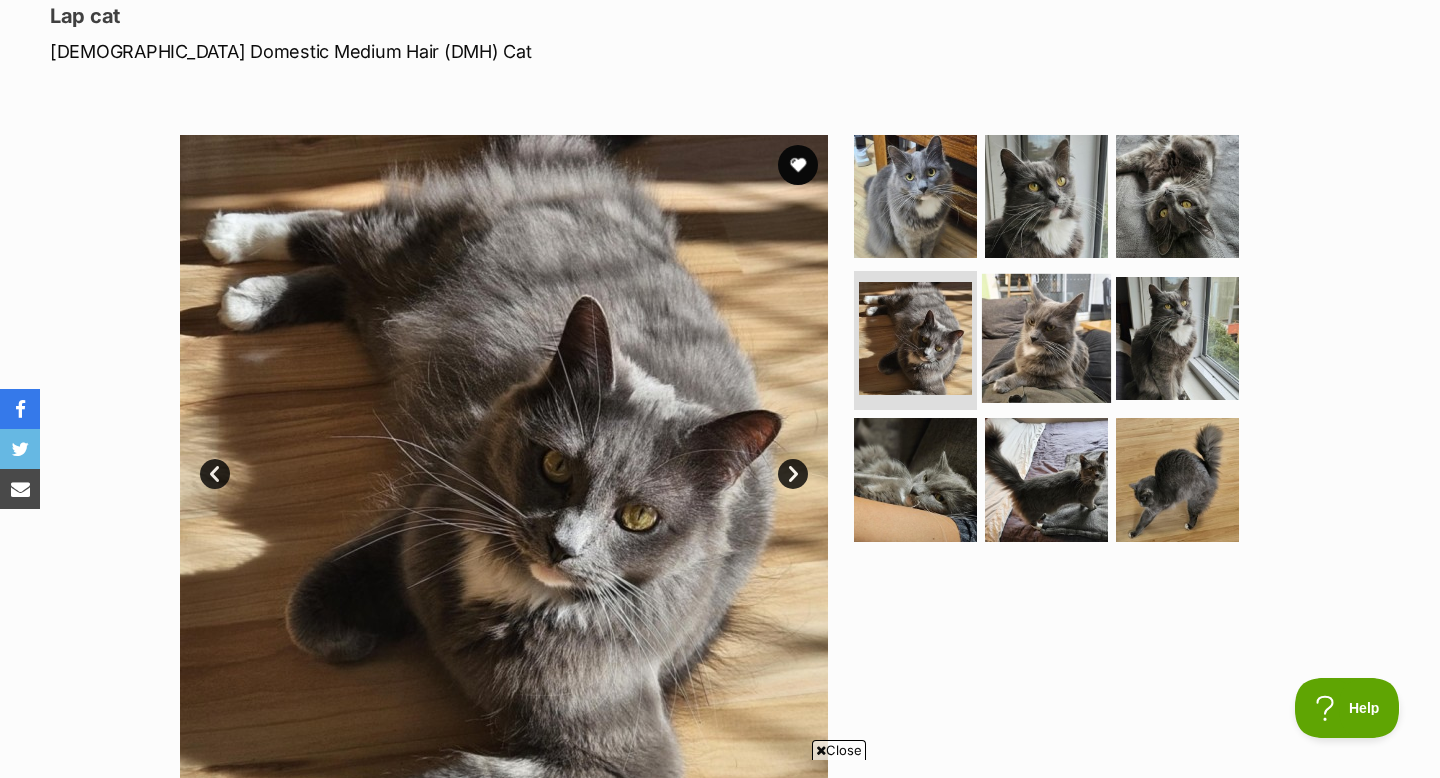 click at bounding box center [1046, 337] 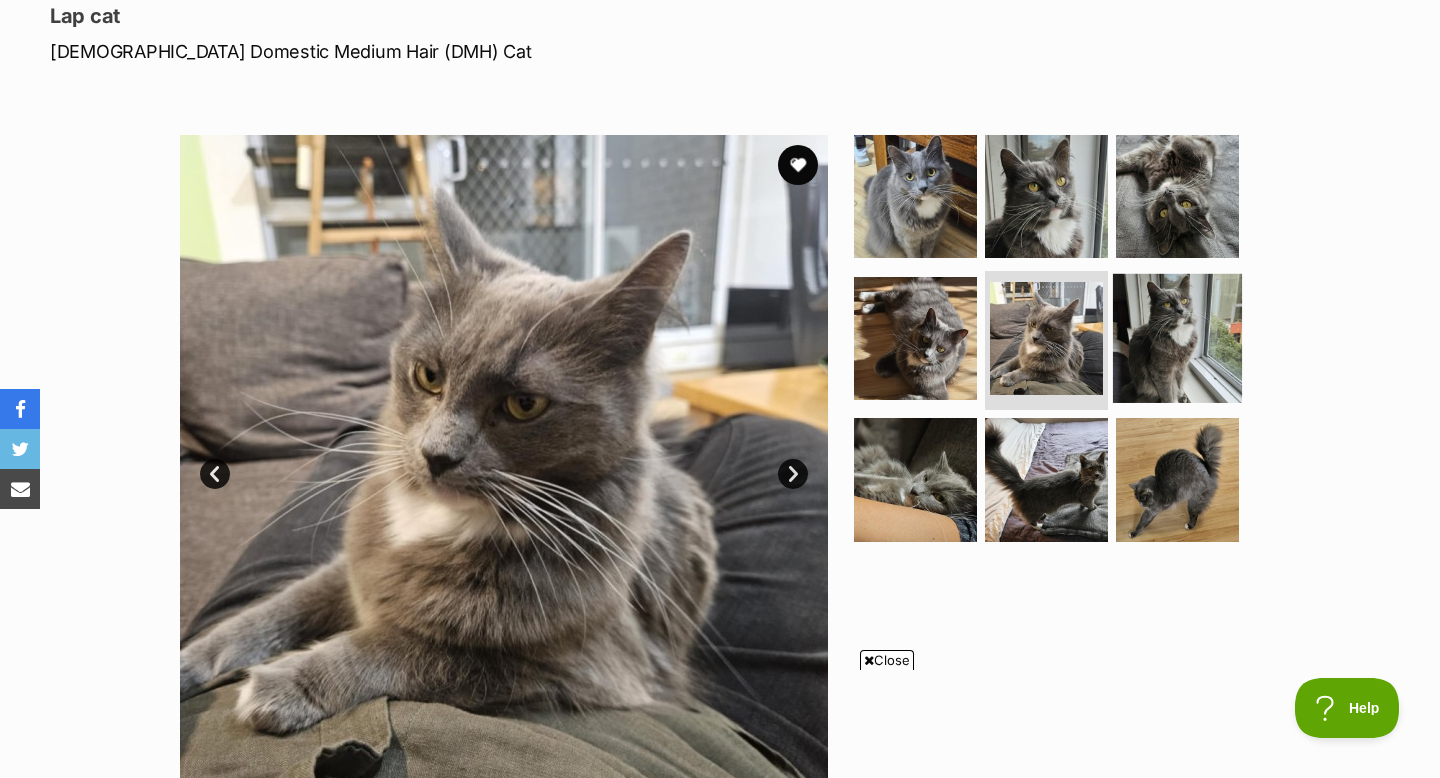 click at bounding box center (1177, 337) 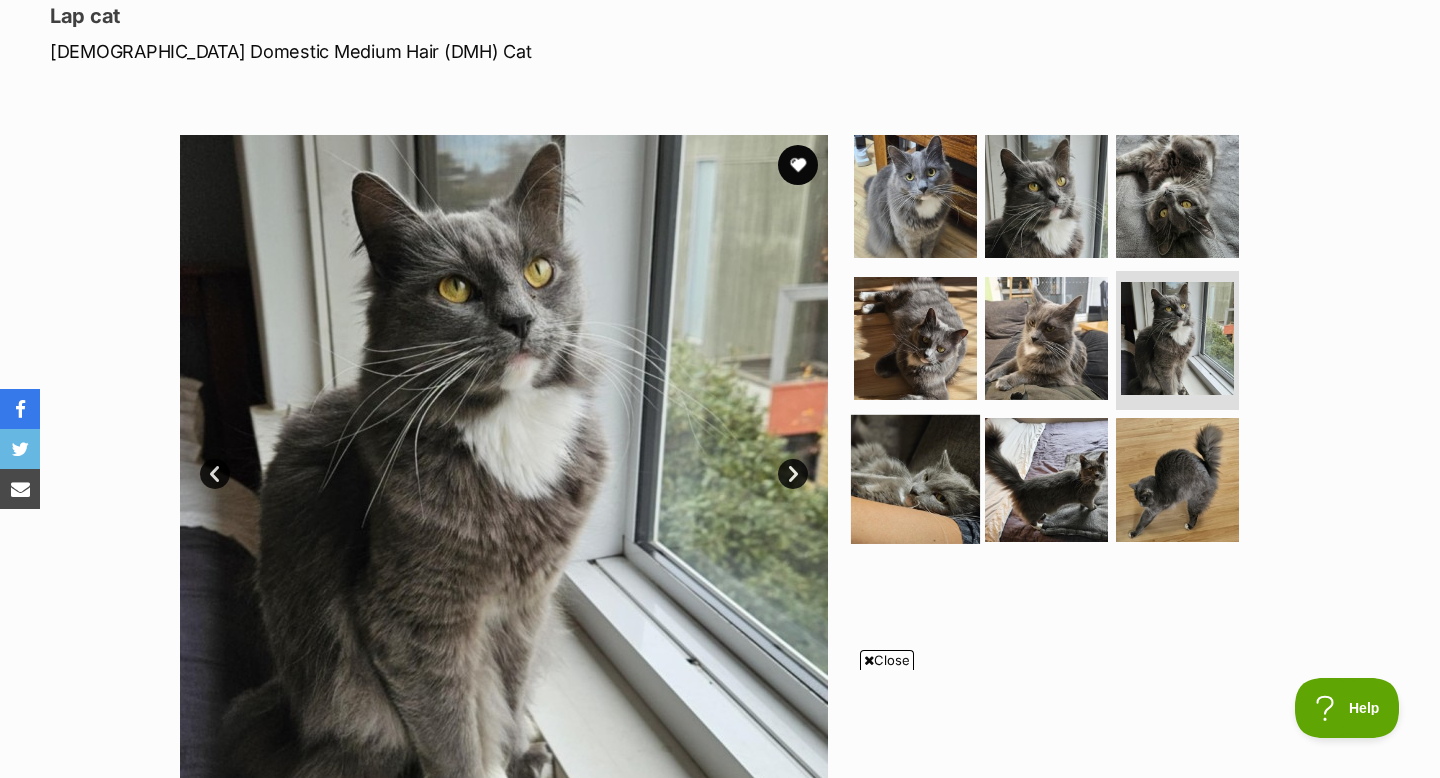 click at bounding box center [915, 479] 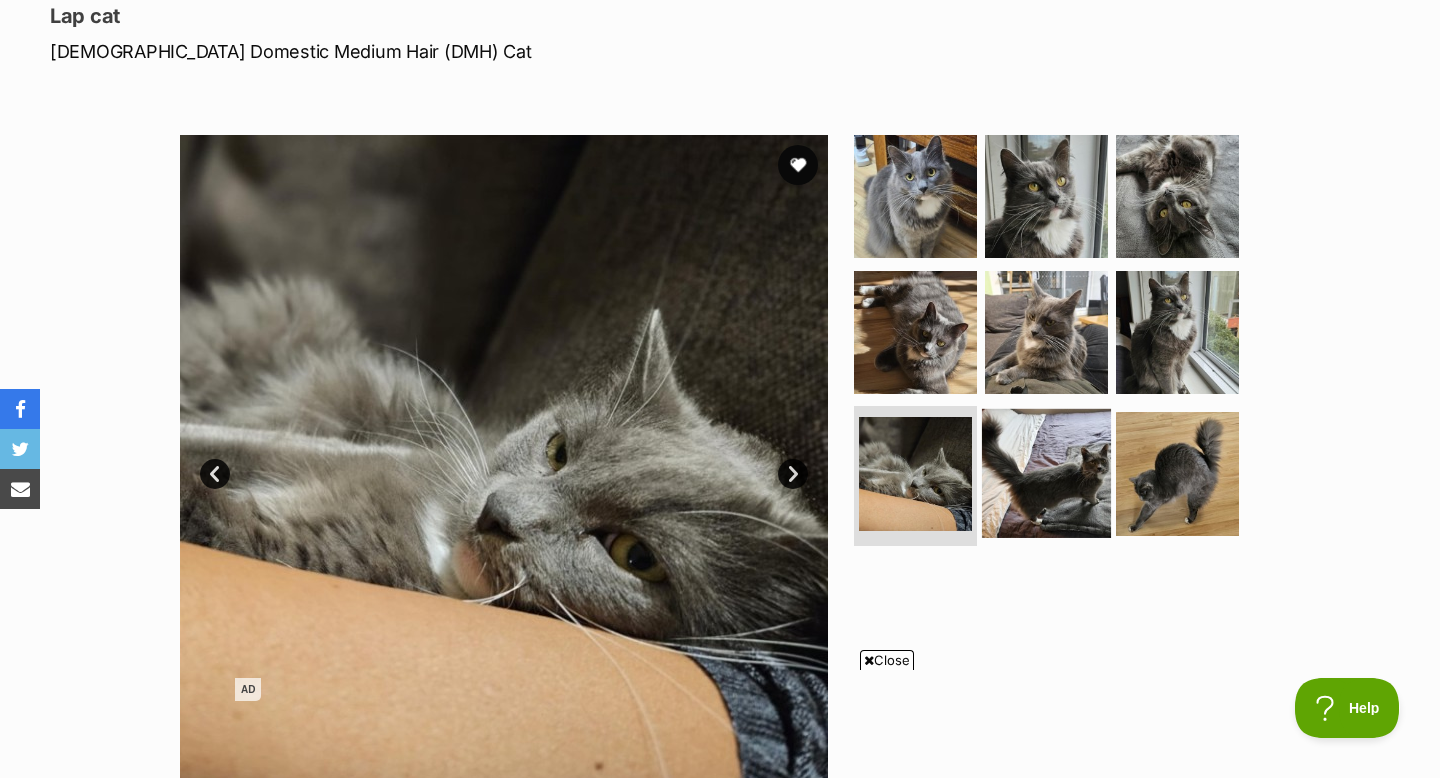 click at bounding box center (1046, 473) 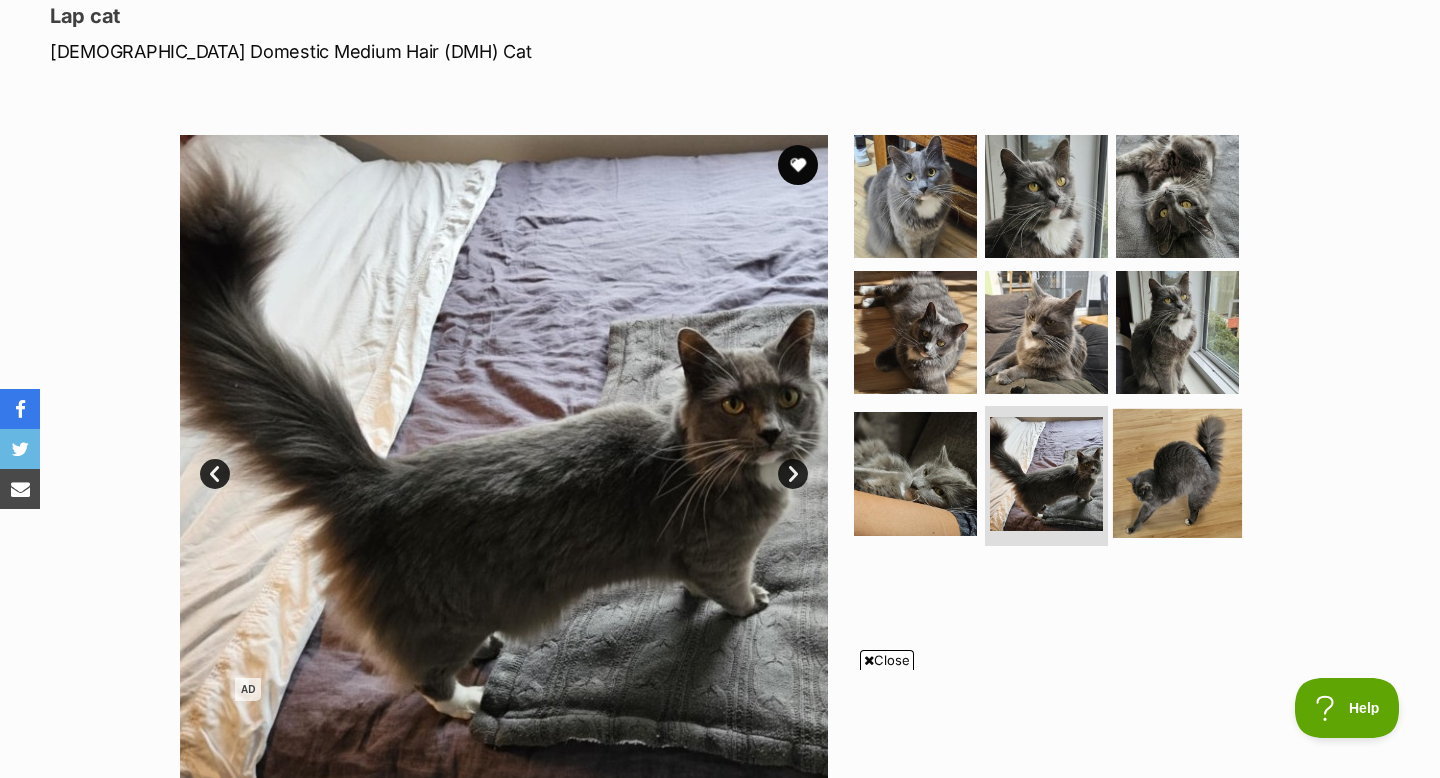 click at bounding box center (1177, 473) 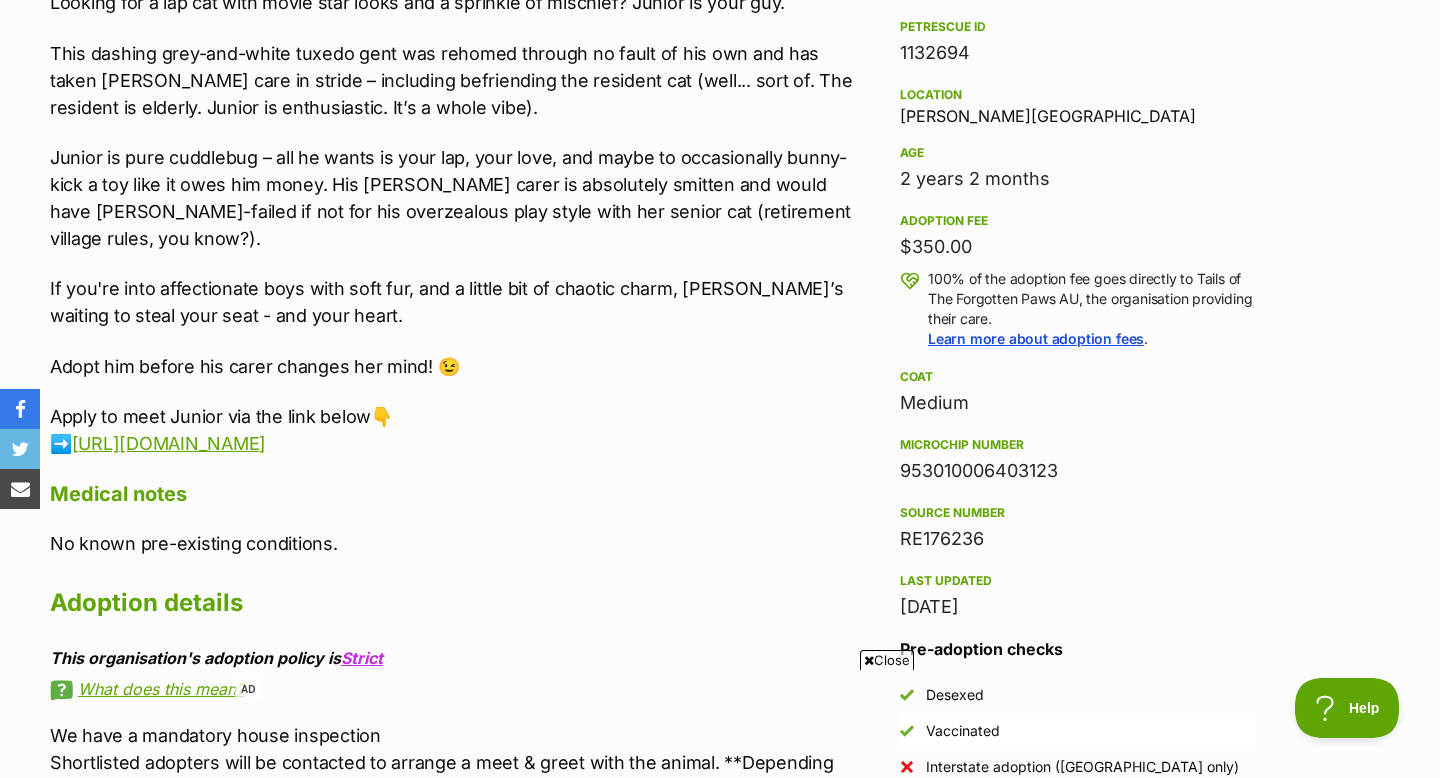 scroll, scrollTop: 1258, scrollLeft: 0, axis: vertical 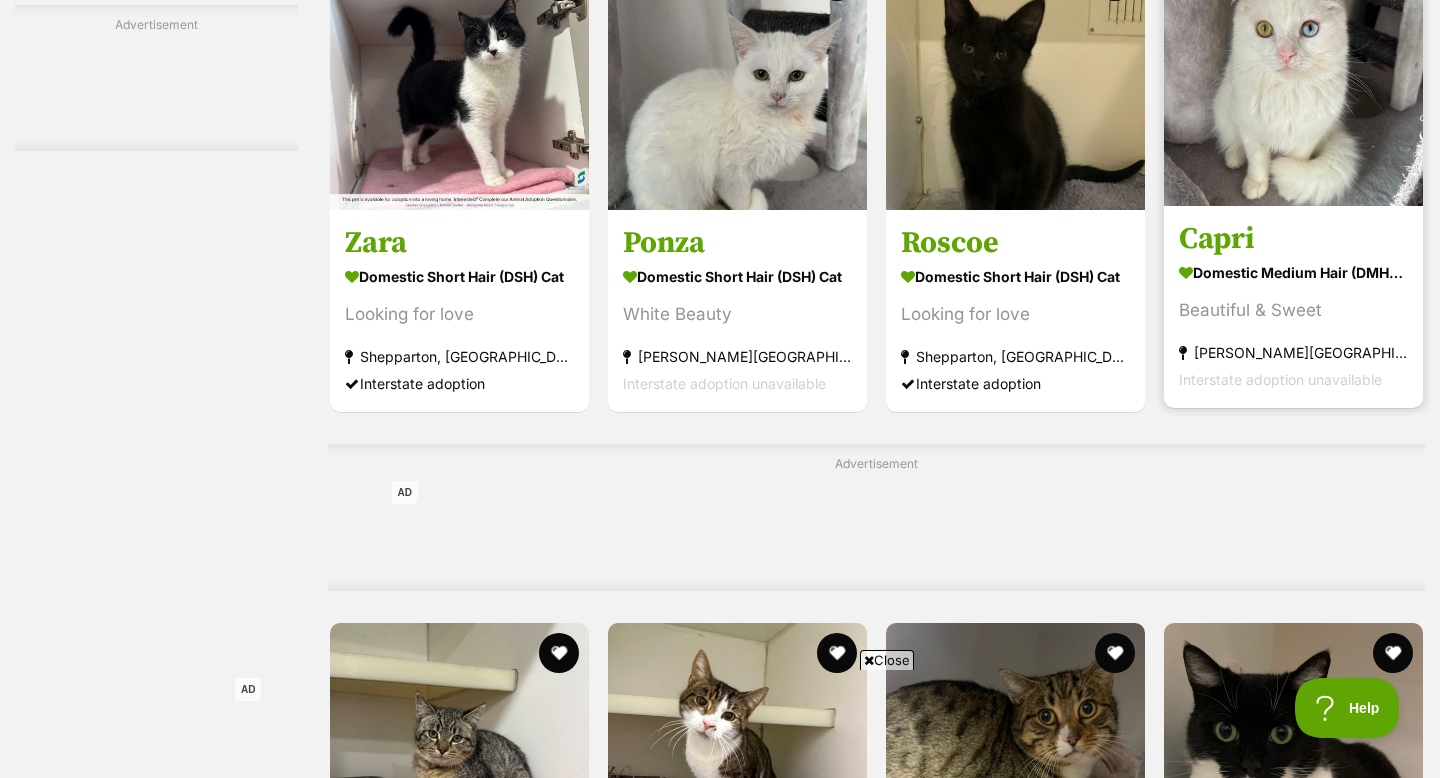 click at bounding box center (1293, 76) 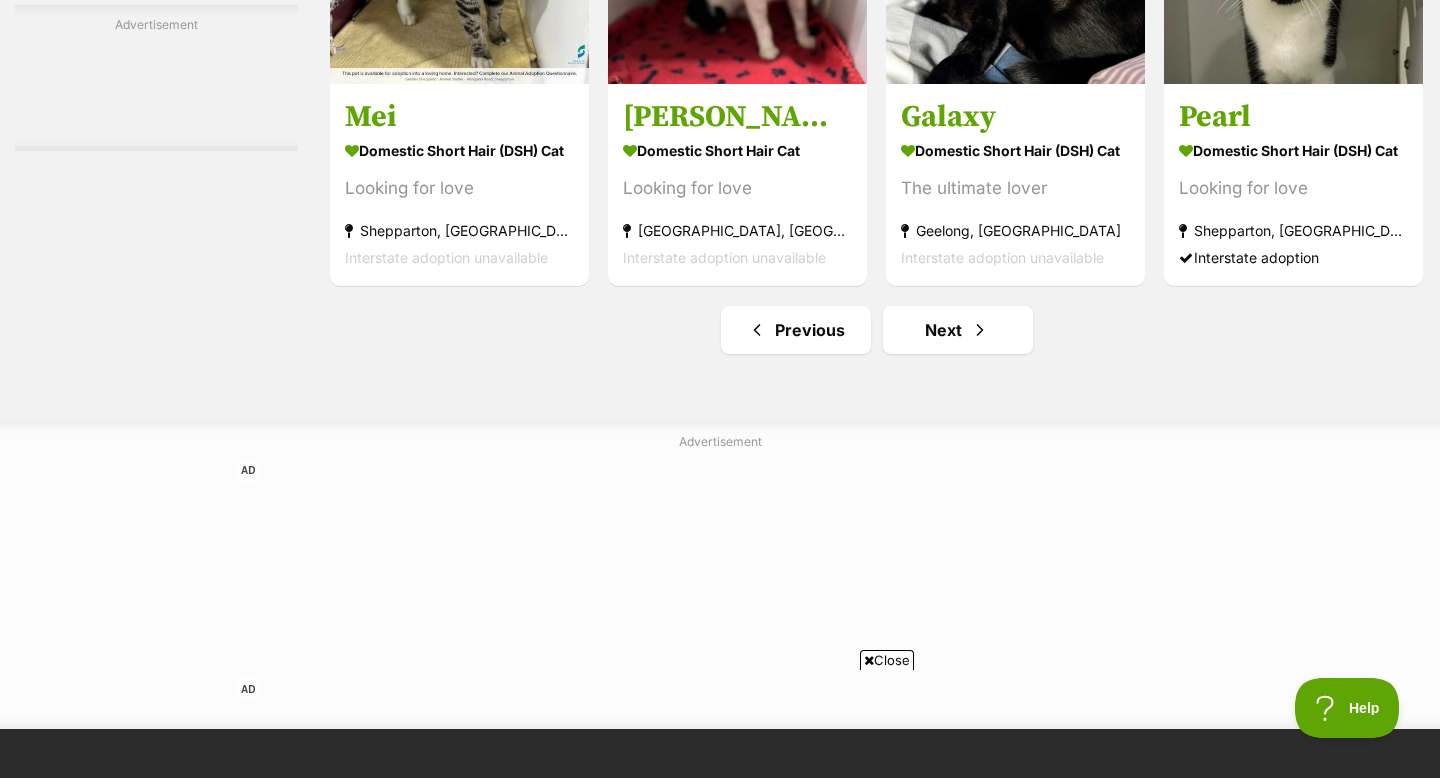 scroll, scrollTop: 6448, scrollLeft: 0, axis: vertical 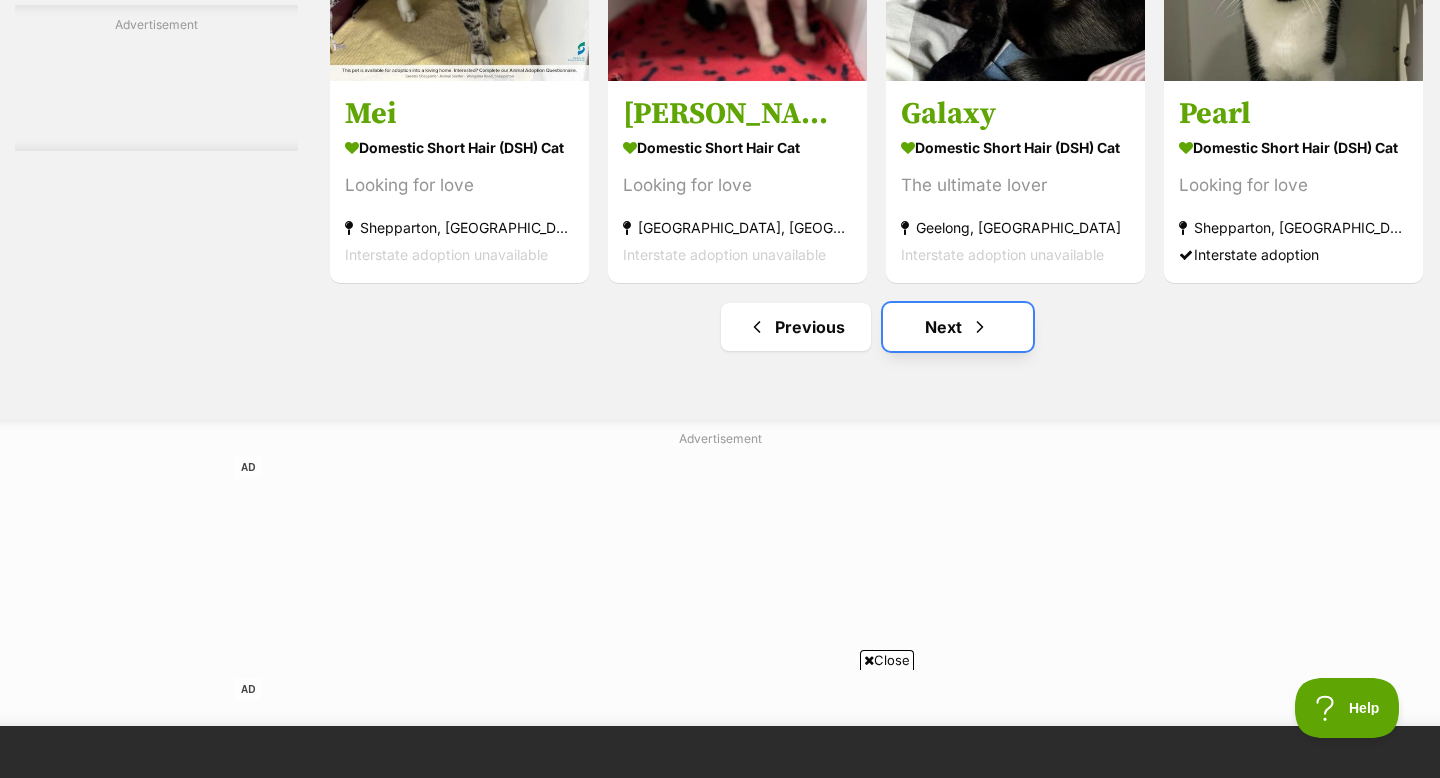 click at bounding box center (980, 327) 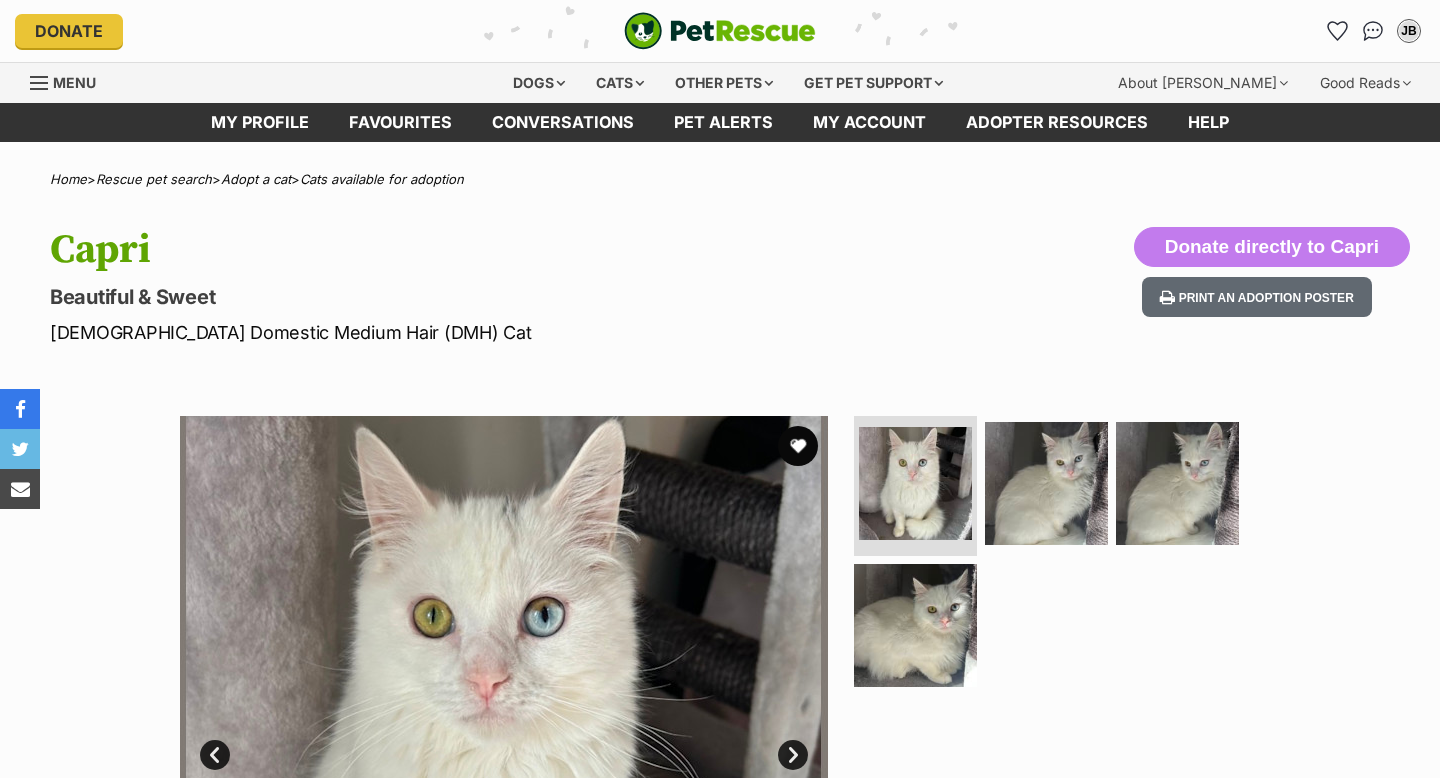 scroll, scrollTop: 0, scrollLeft: 0, axis: both 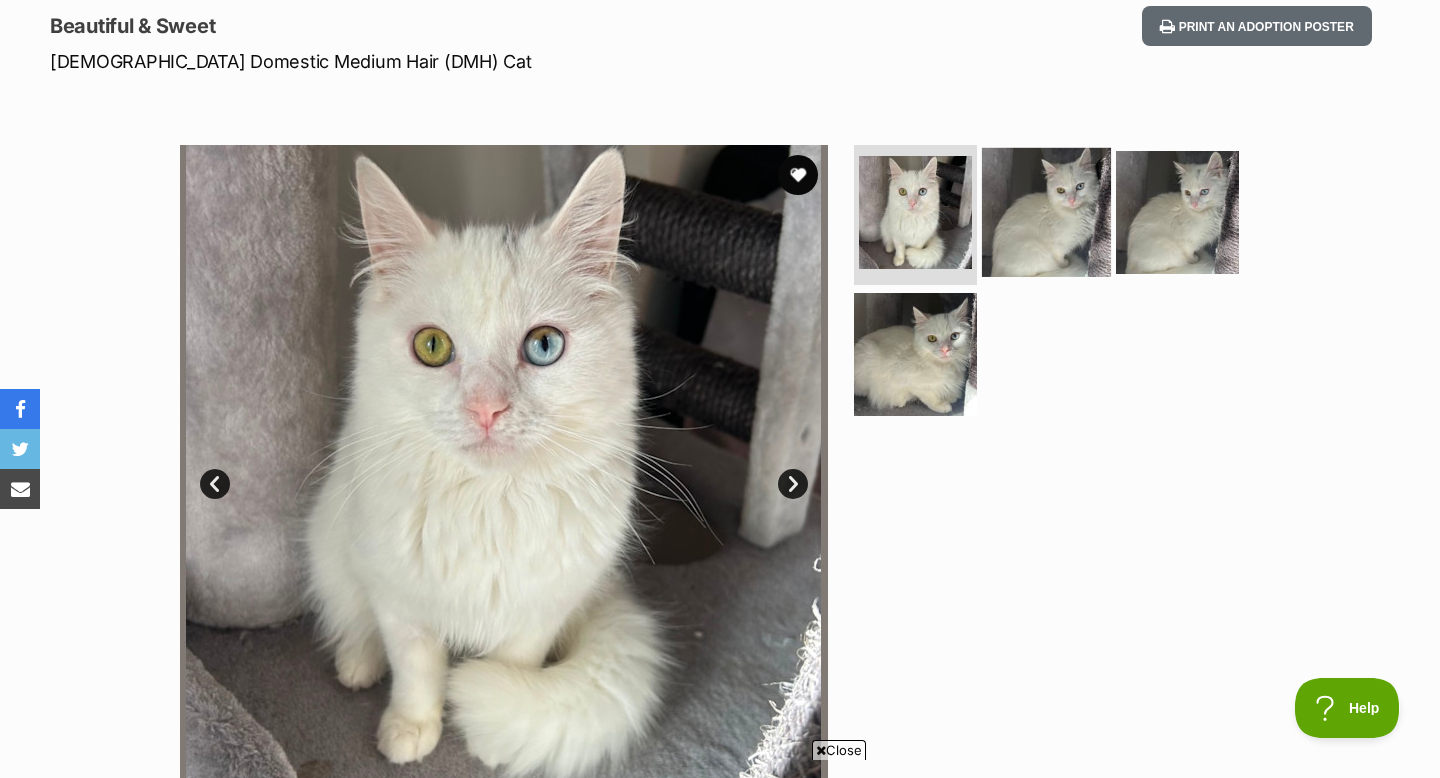 click at bounding box center [1046, 212] 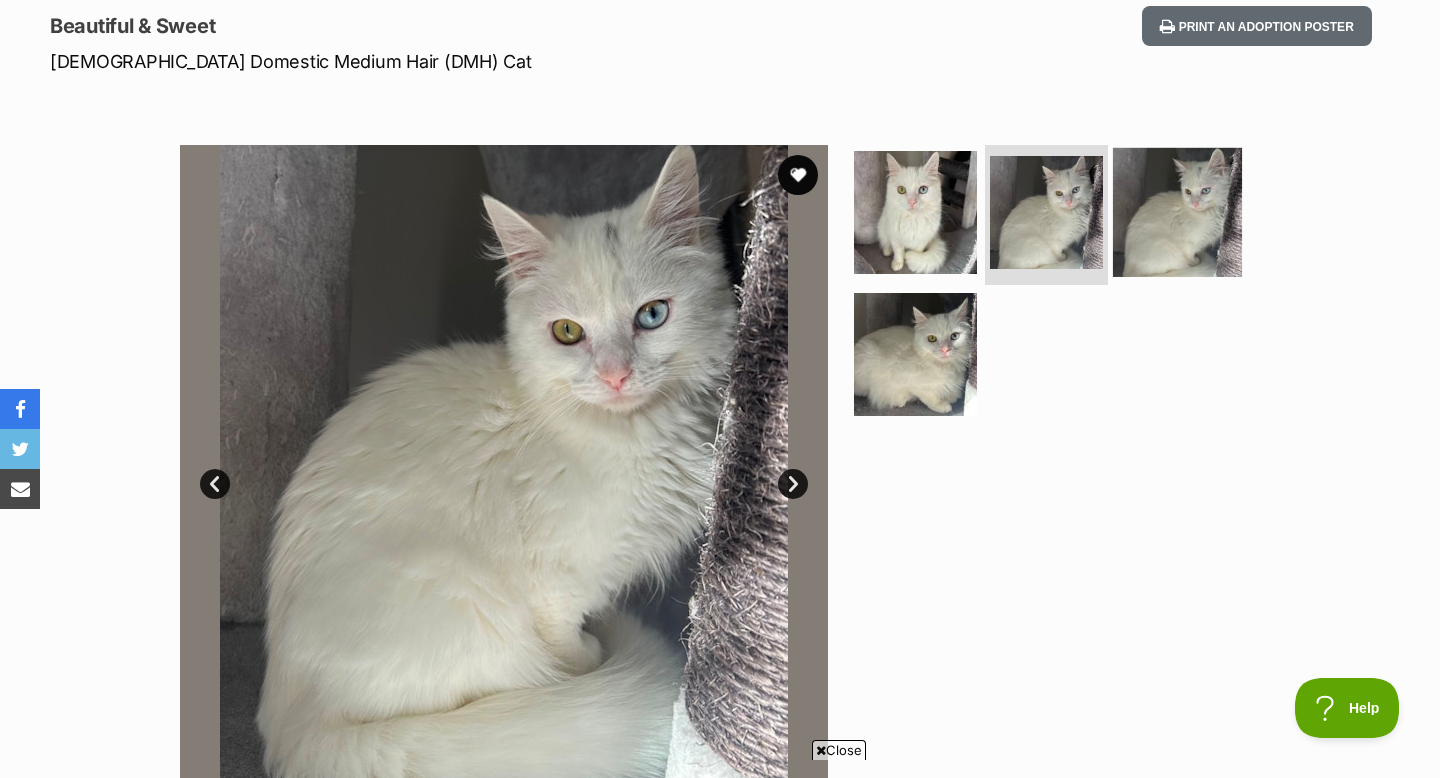 click at bounding box center [1177, 212] 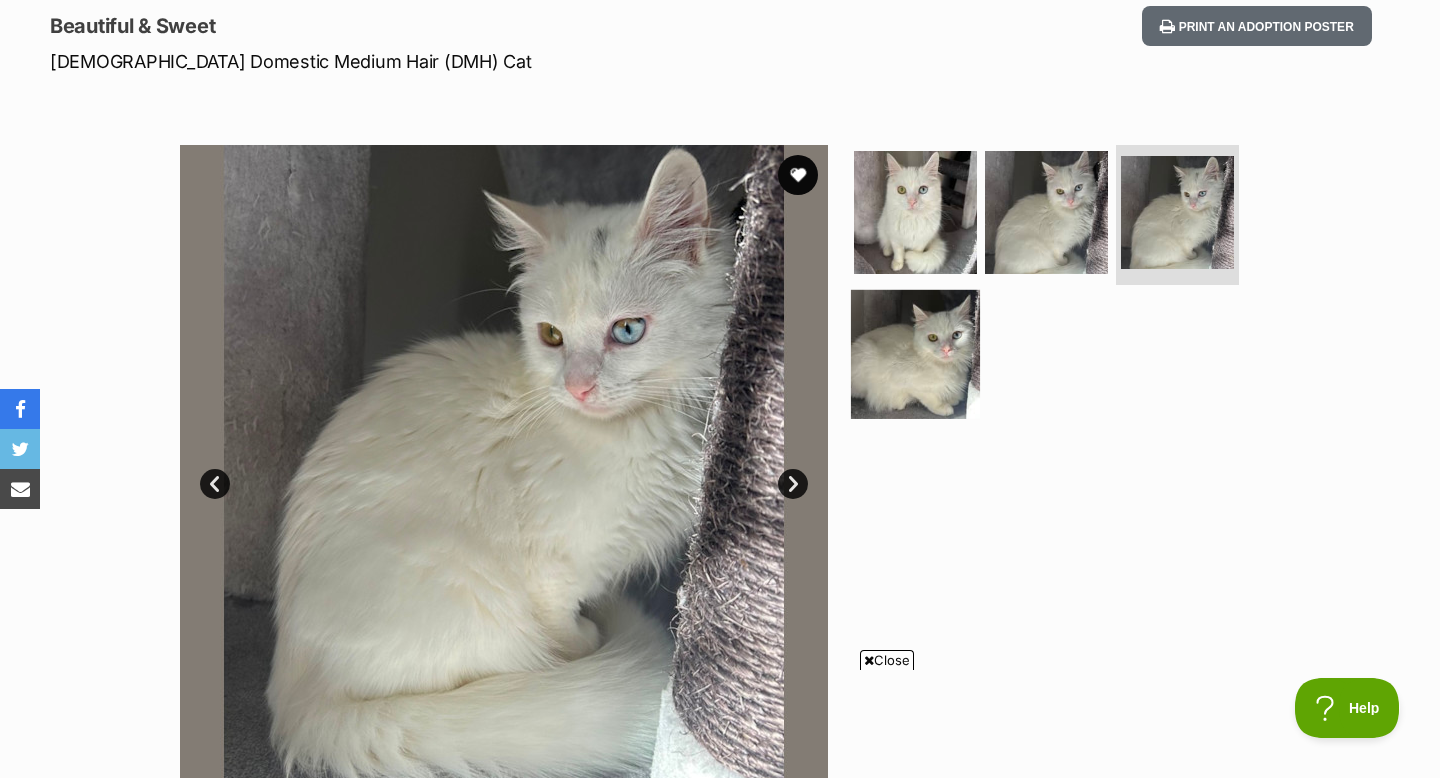 click at bounding box center [915, 353] 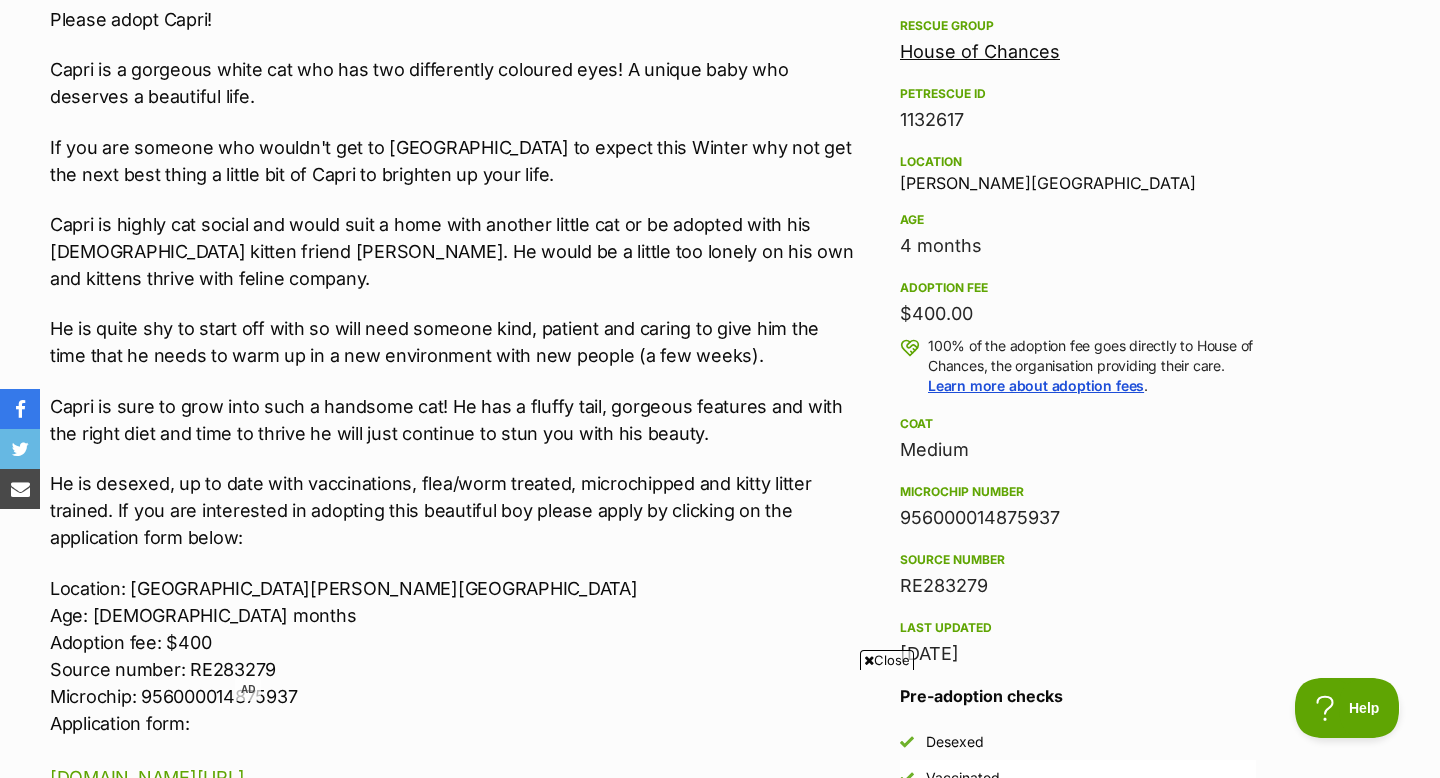 scroll, scrollTop: 1194, scrollLeft: 0, axis: vertical 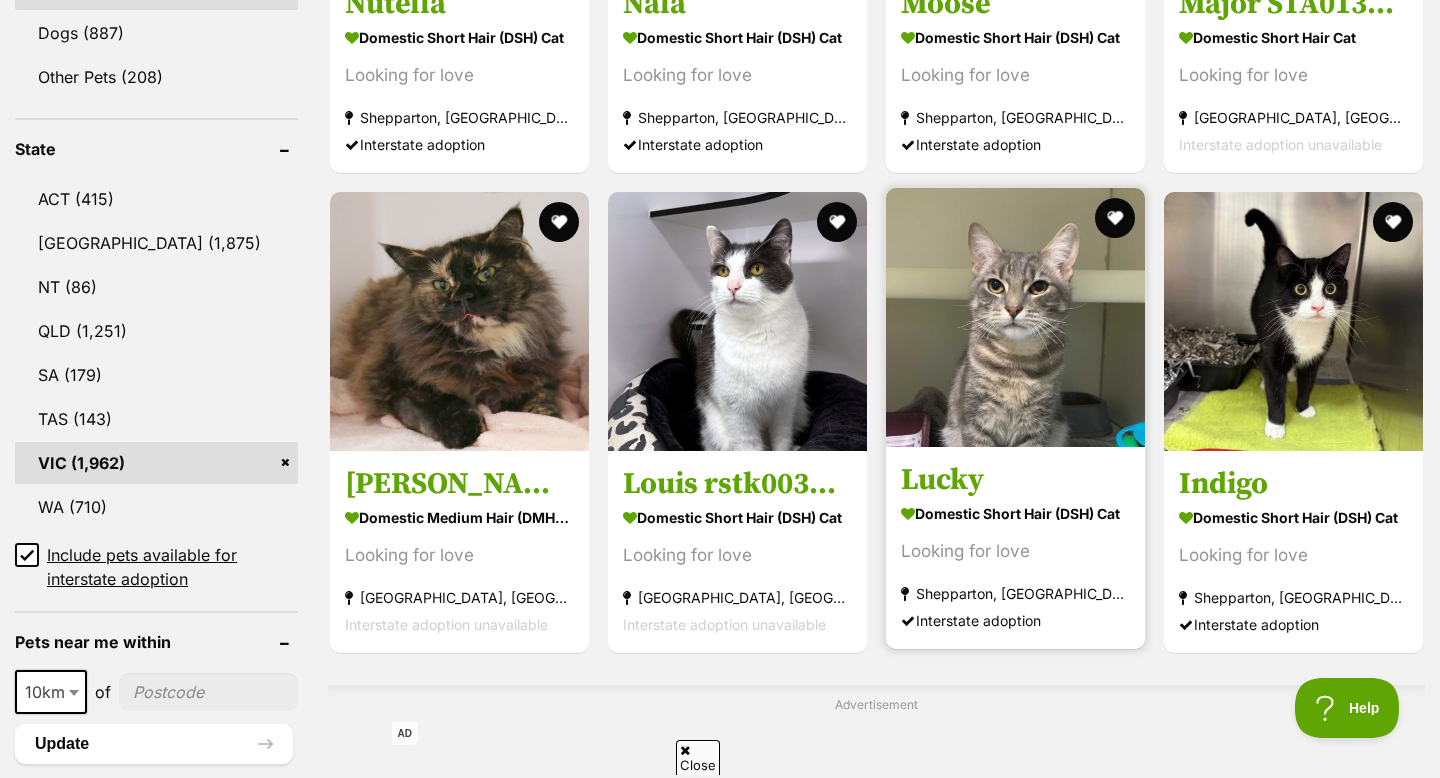 click at bounding box center [1015, 317] 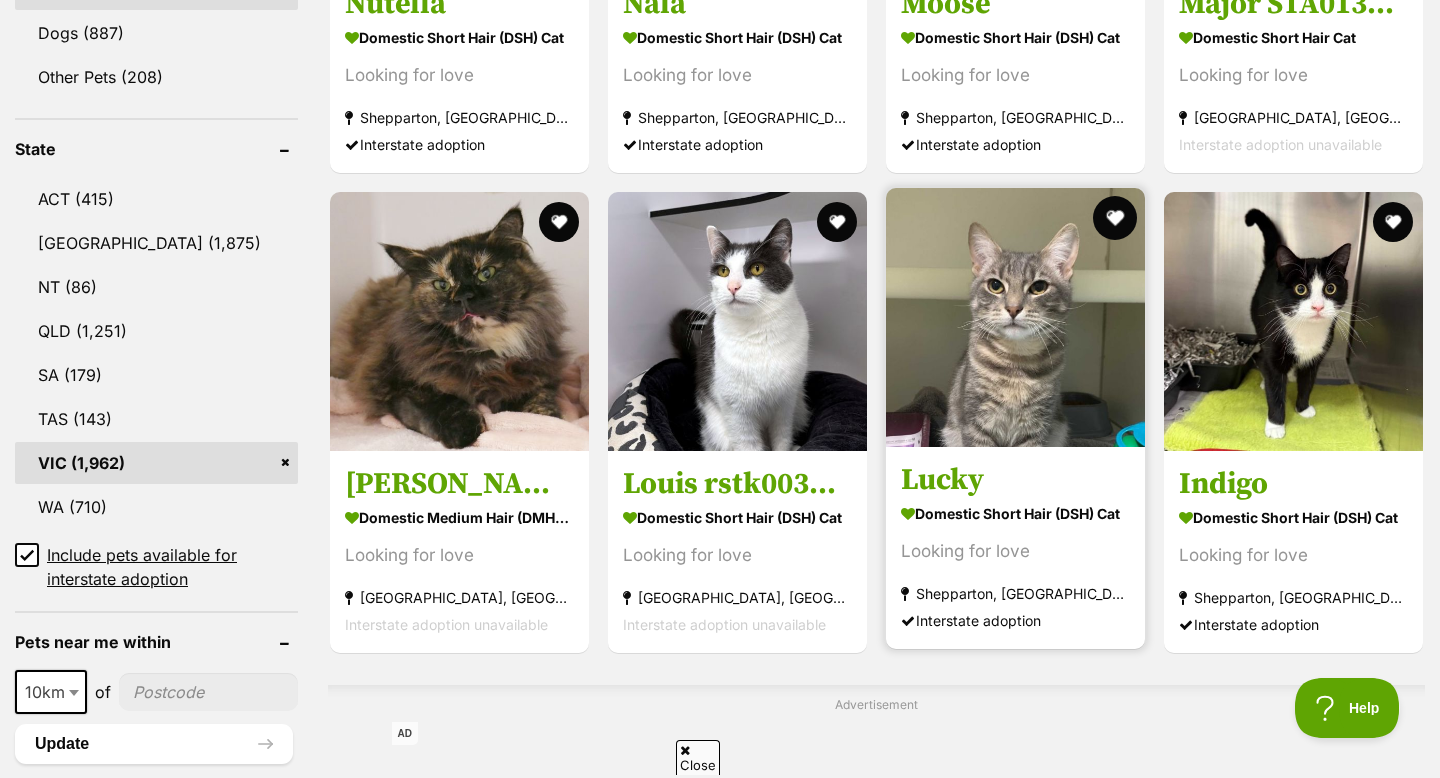 click at bounding box center (1115, 218) 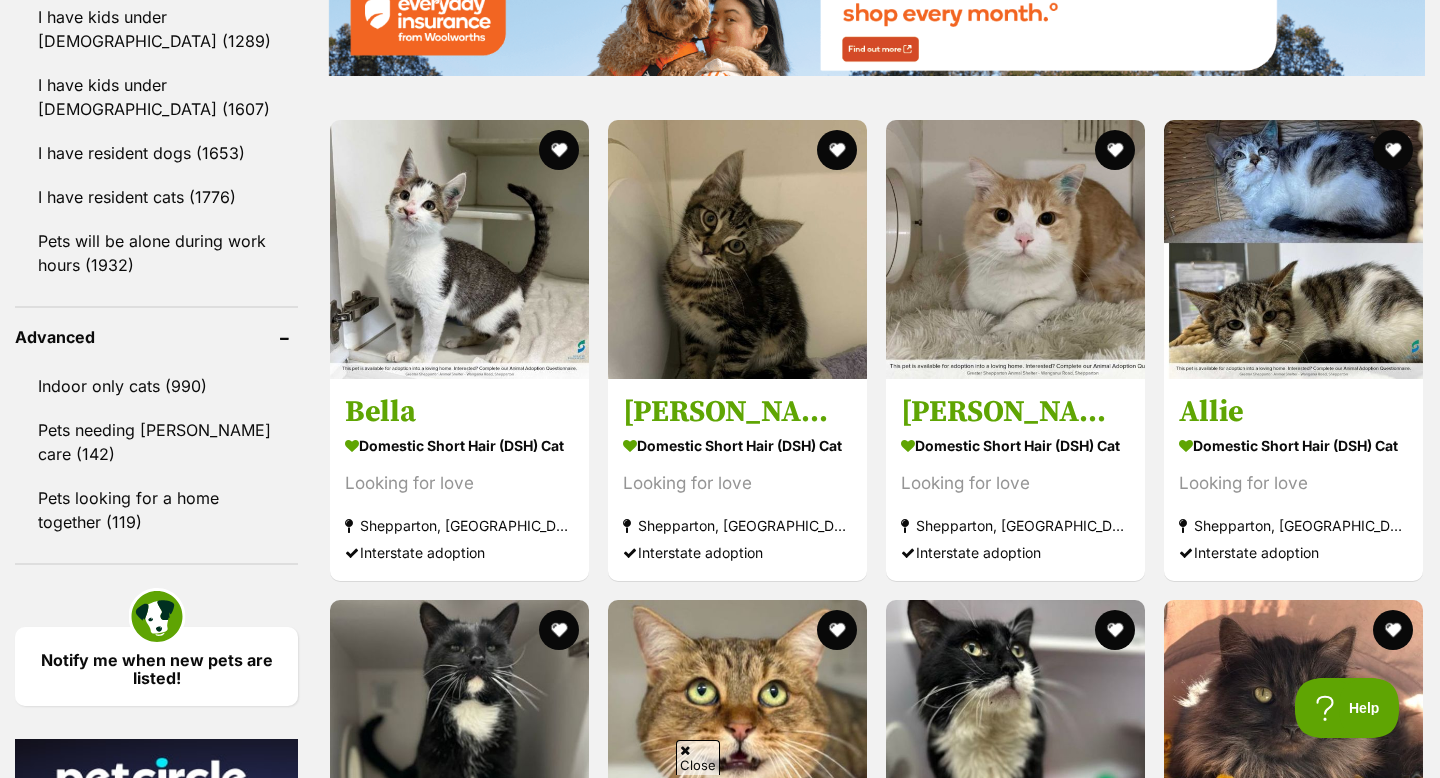 scroll, scrollTop: 2472, scrollLeft: 0, axis: vertical 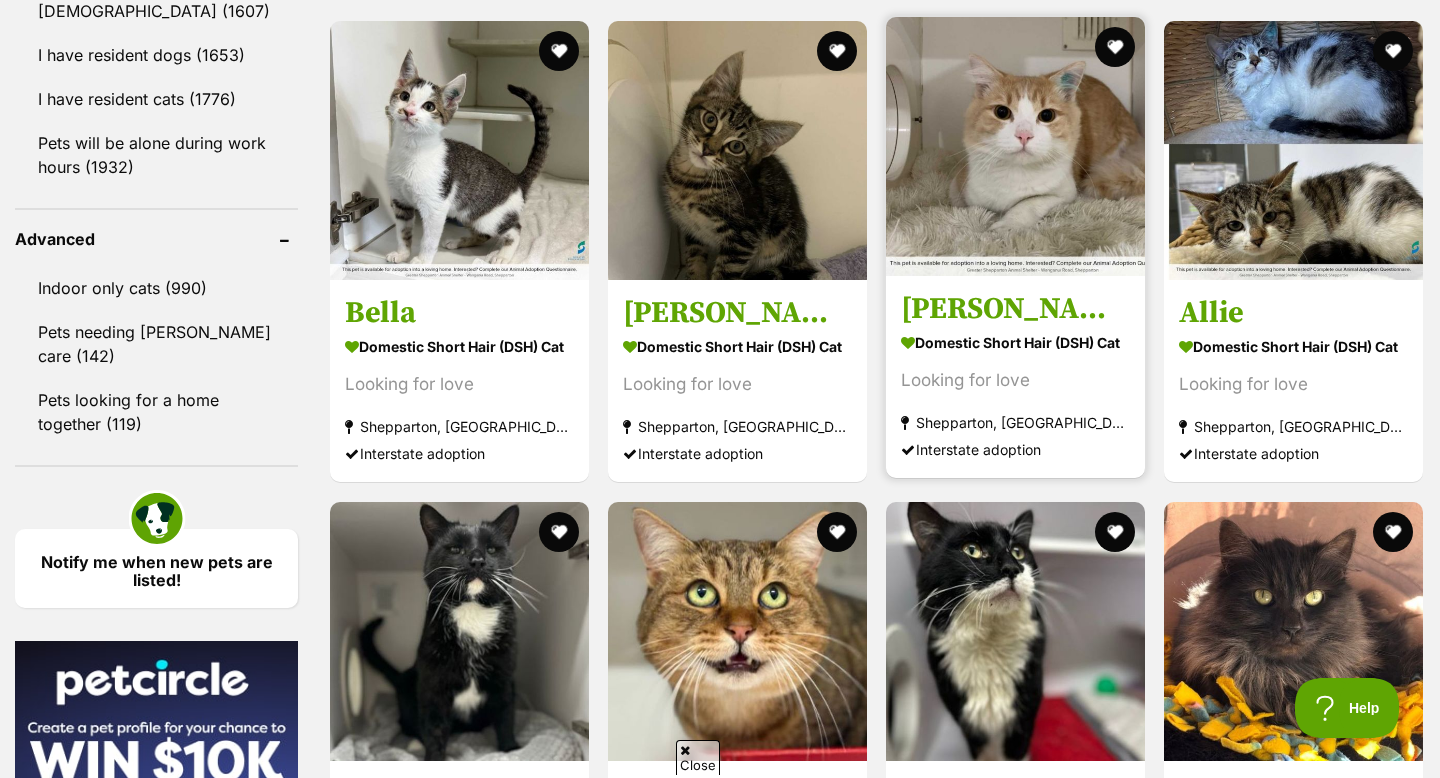 click at bounding box center [1015, 146] 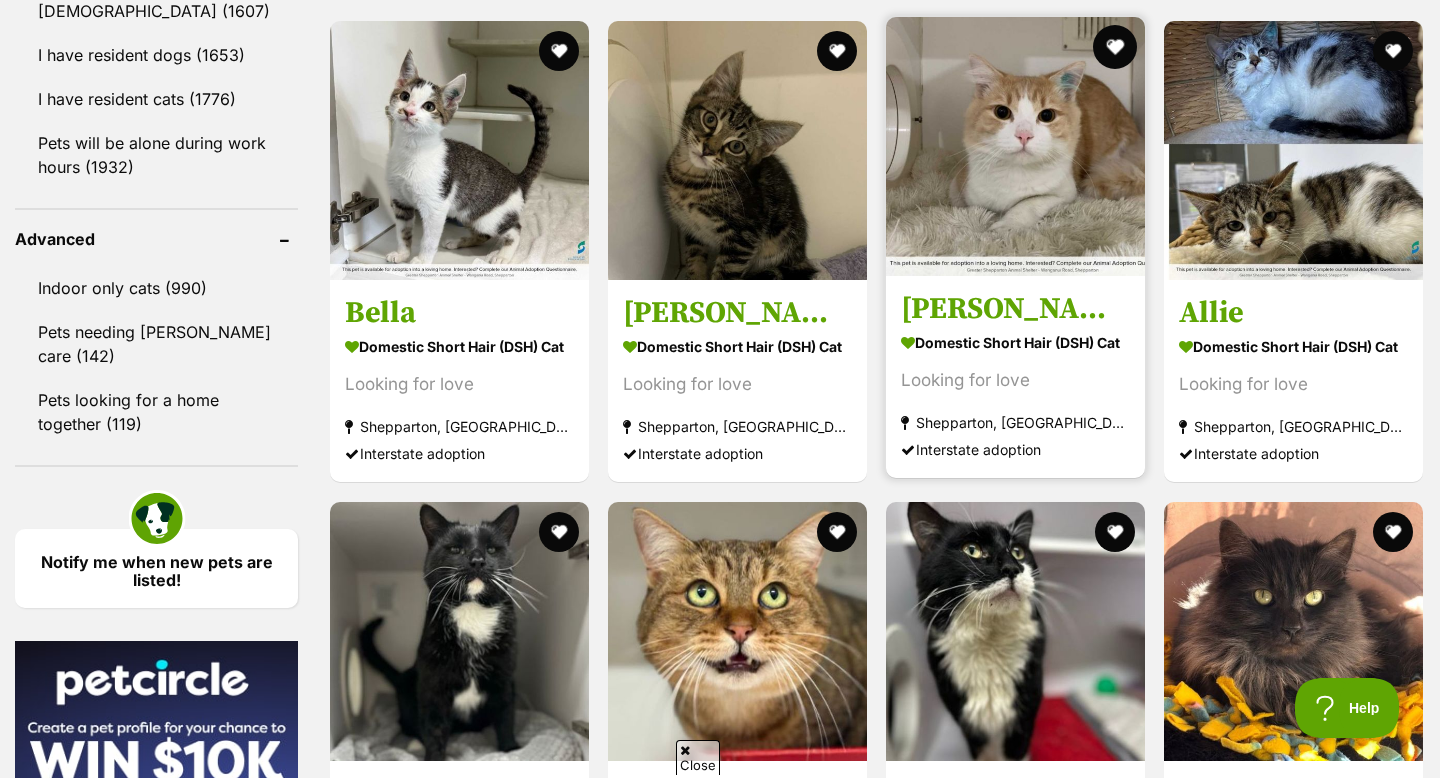click at bounding box center [1115, 47] 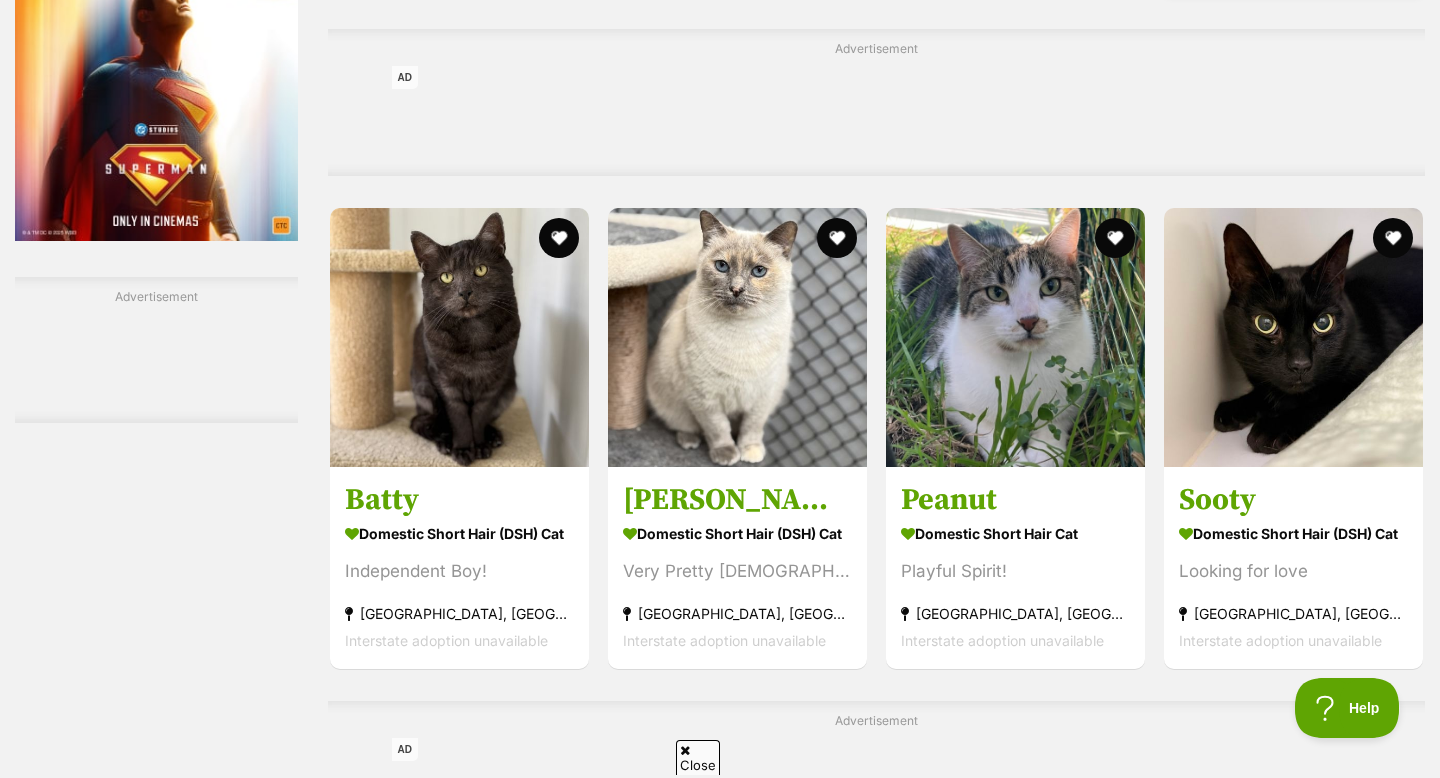 scroll, scrollTop: 3486, scrollLeft: 0, axis: vertical 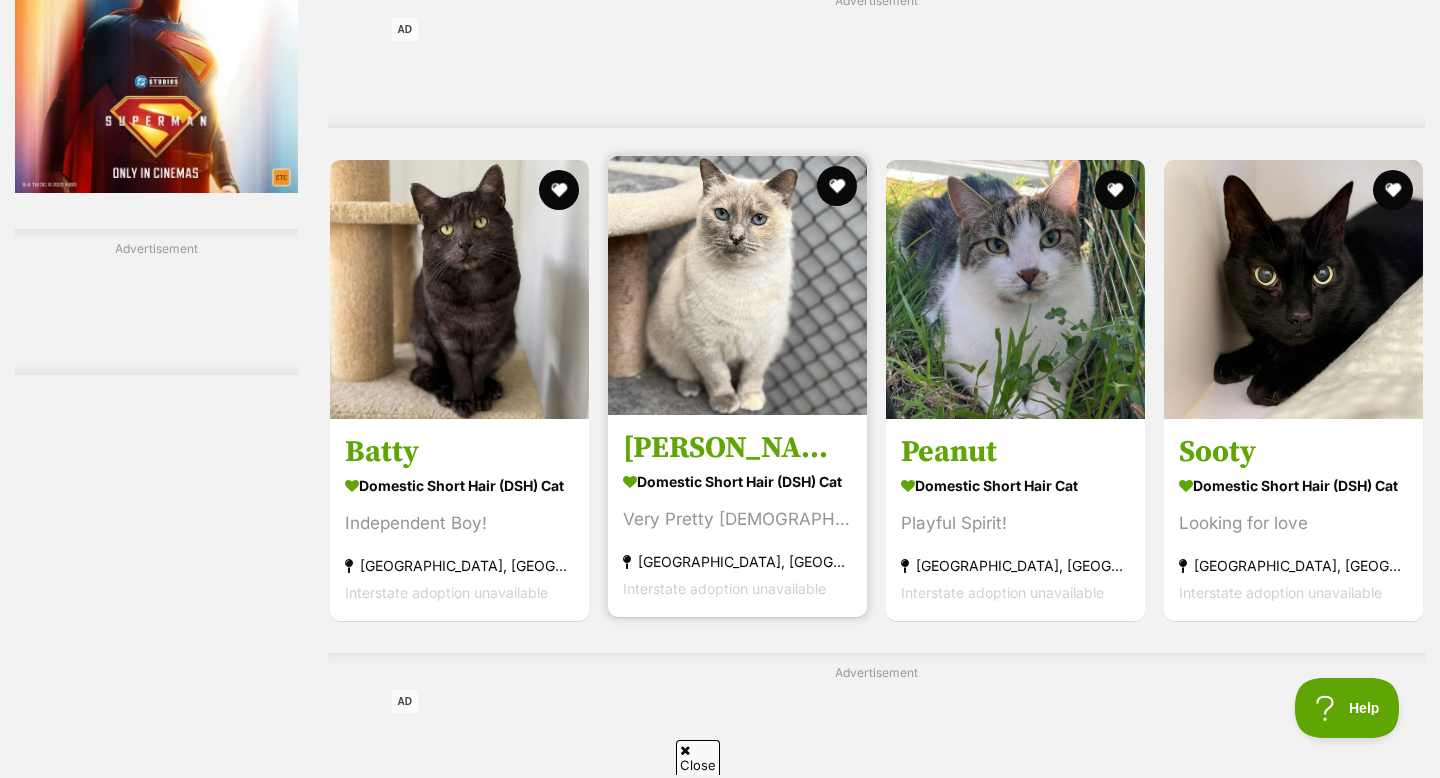 click at bounding box center [737, 285] 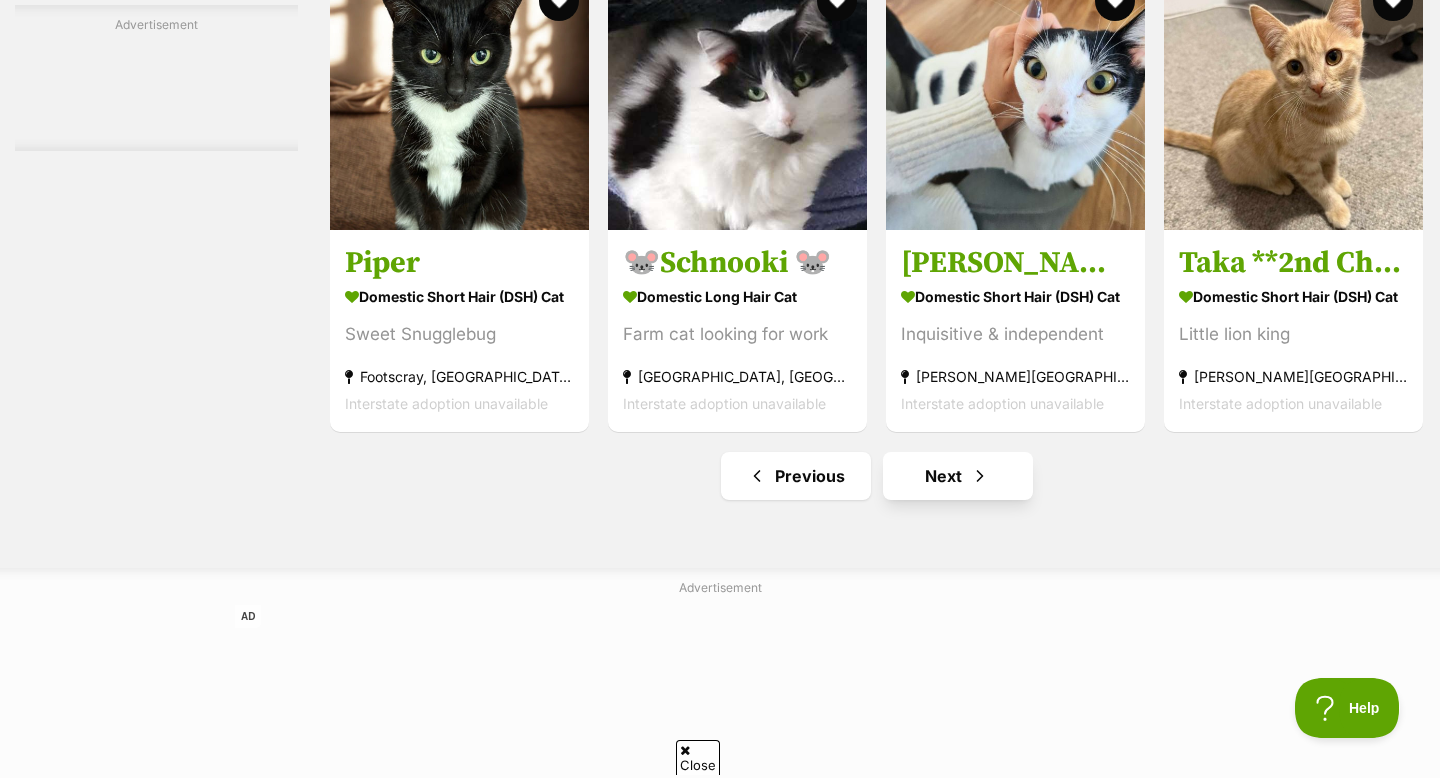 scroll, scrollTop: 6121, scrollLeft: 0, axis: vertical 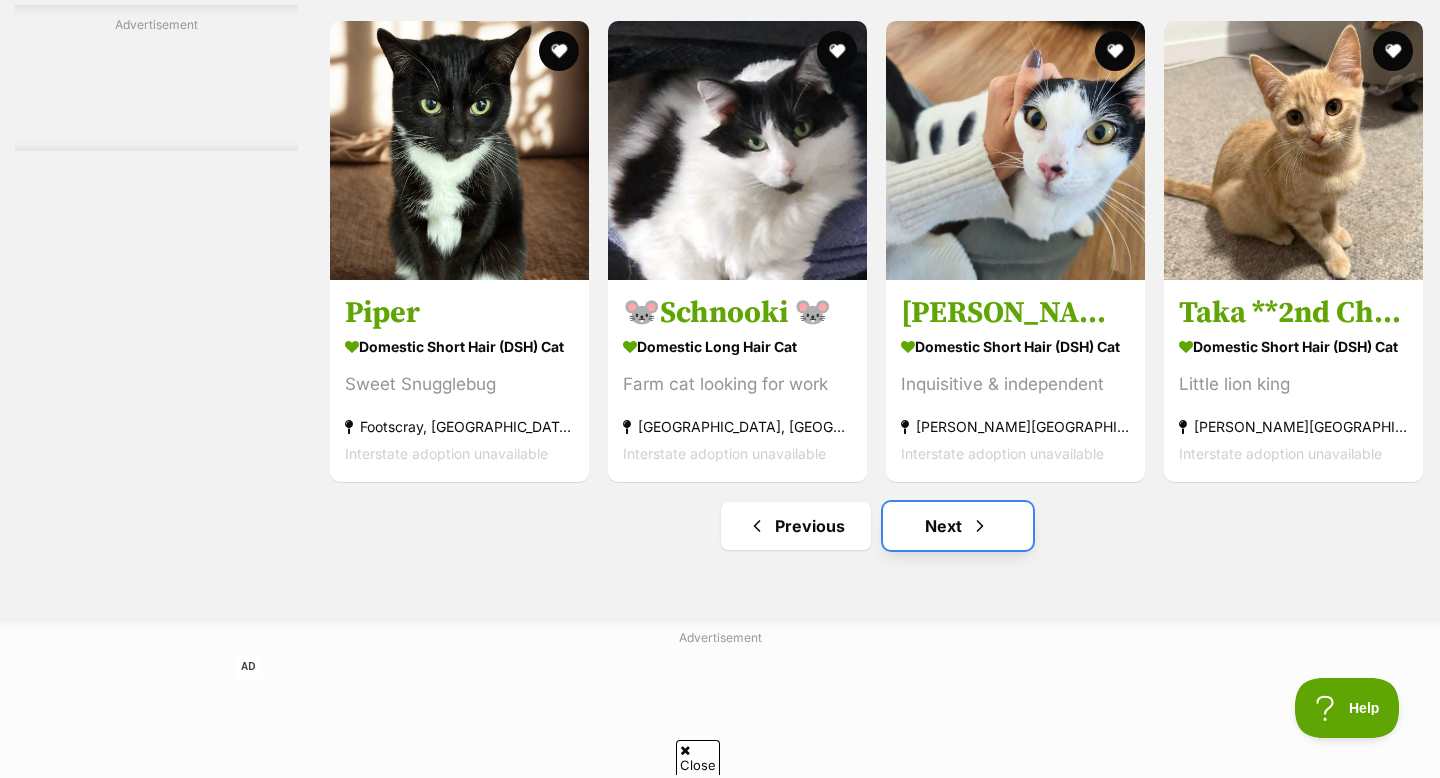click on "Next" at bounding box center [958, 526] 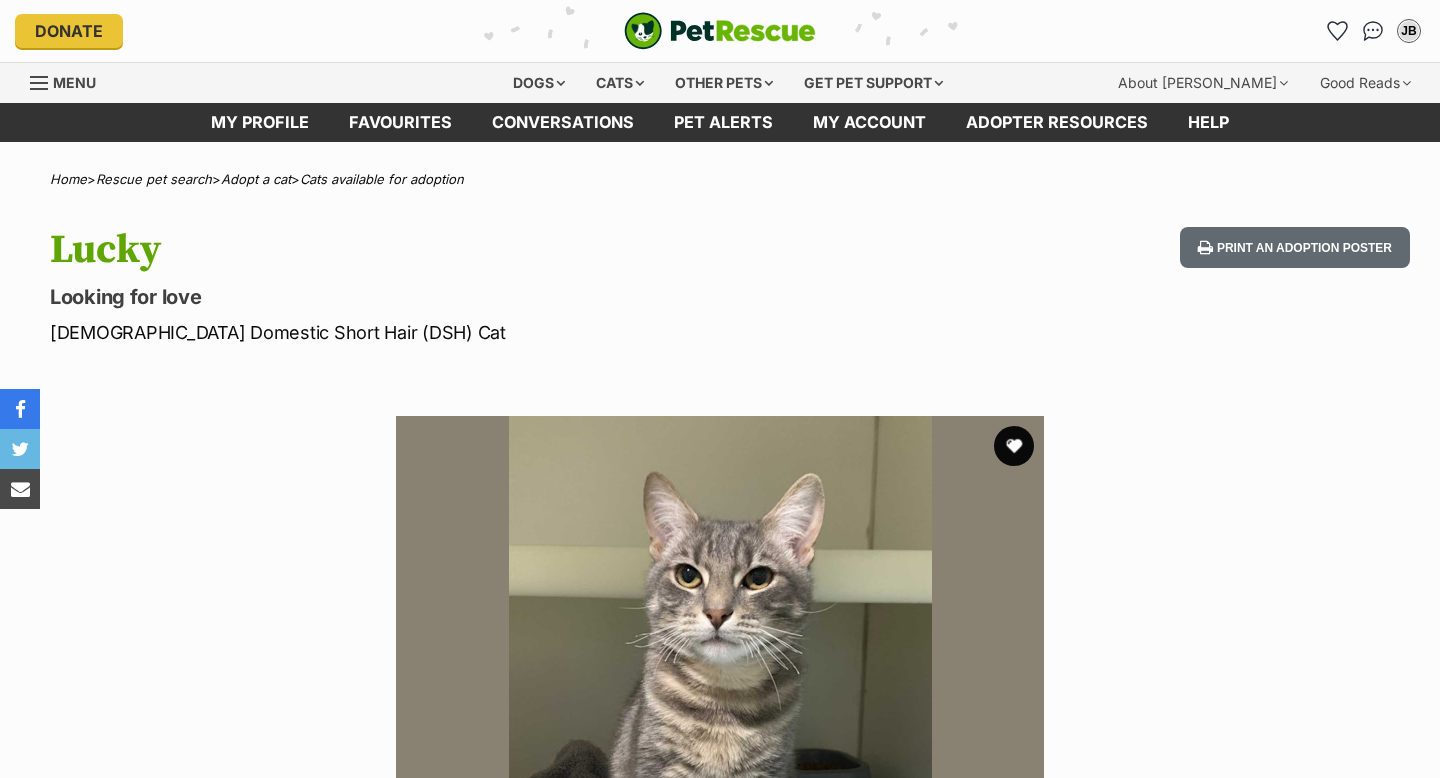 scroll, scrollTop: 0, scrollLeft: 0, axis: both 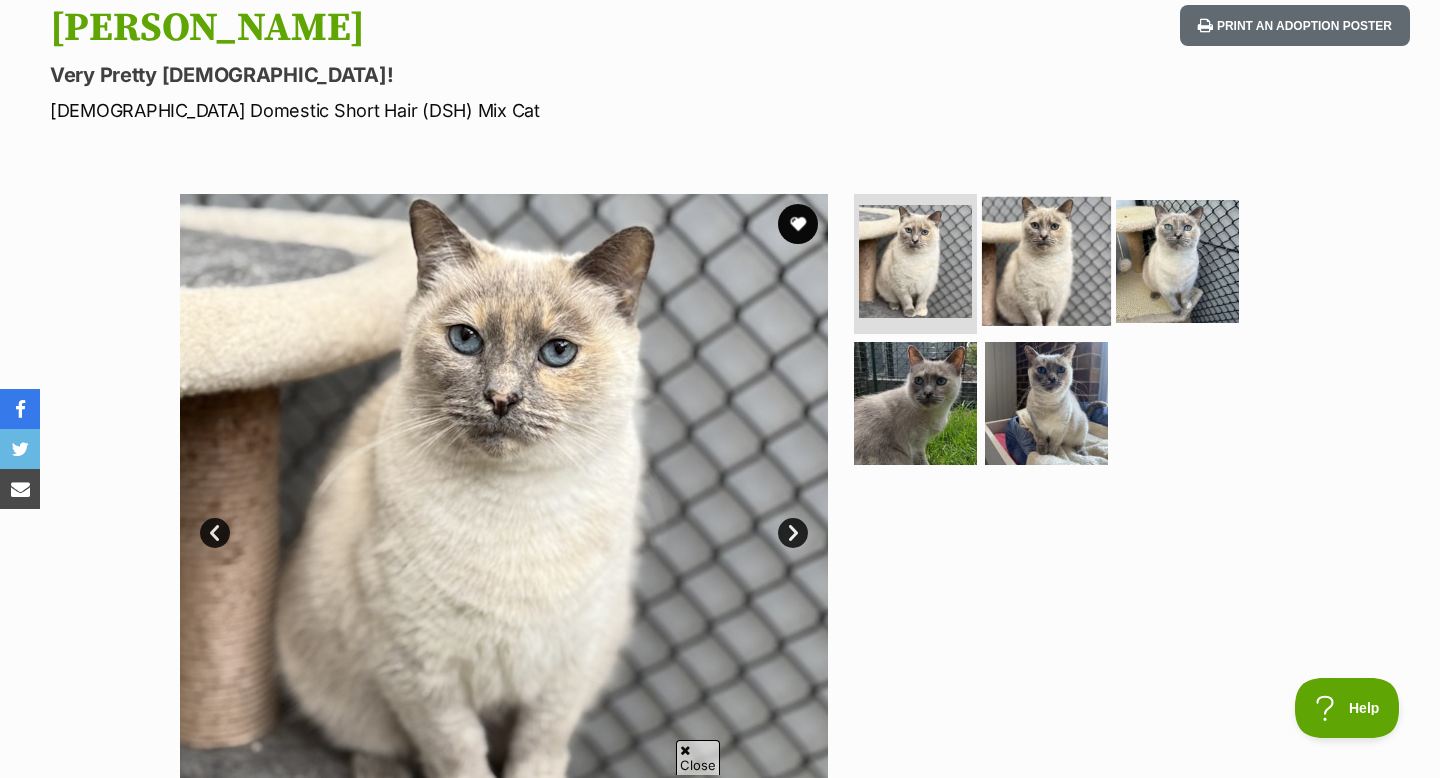 click at bounding box center (1046, 261) 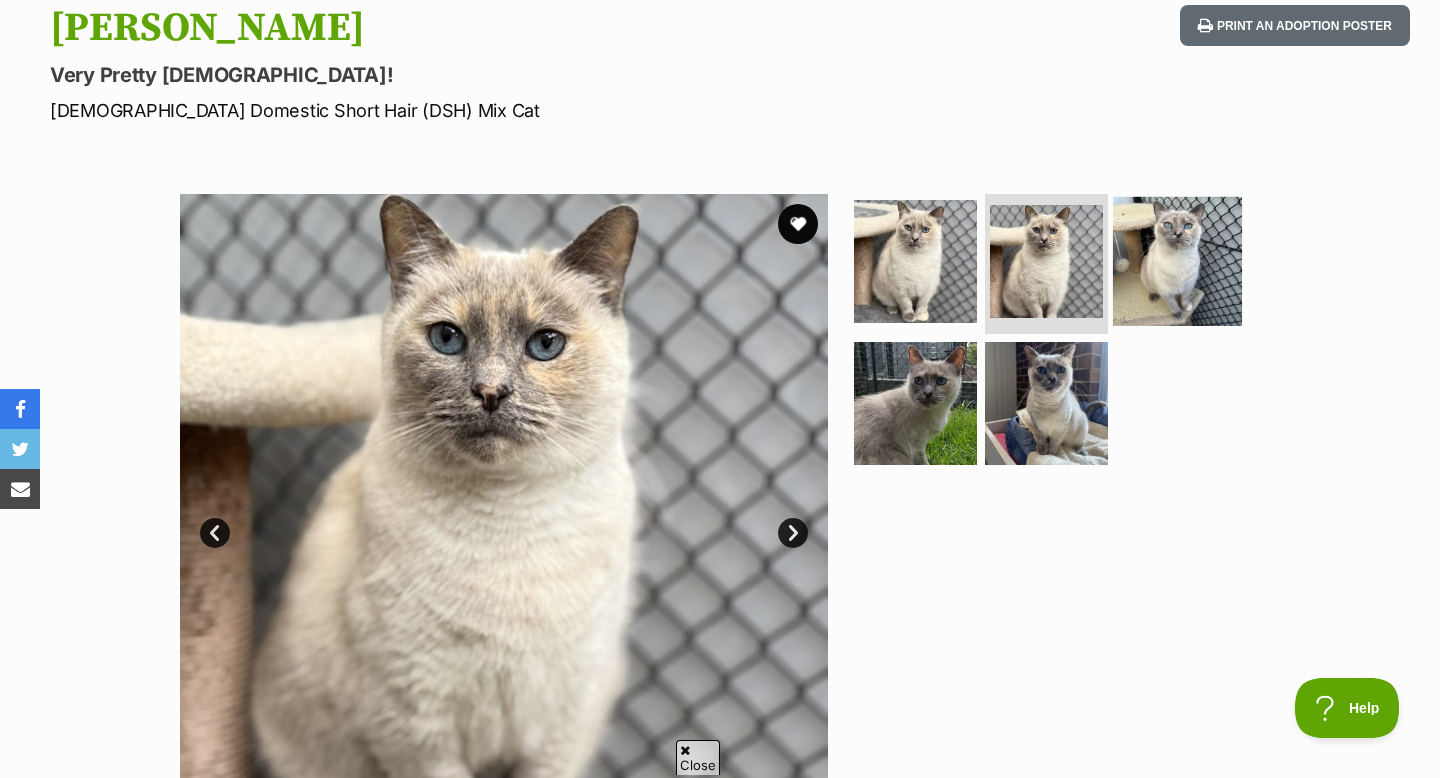 click at bounding box center [1177, 261] 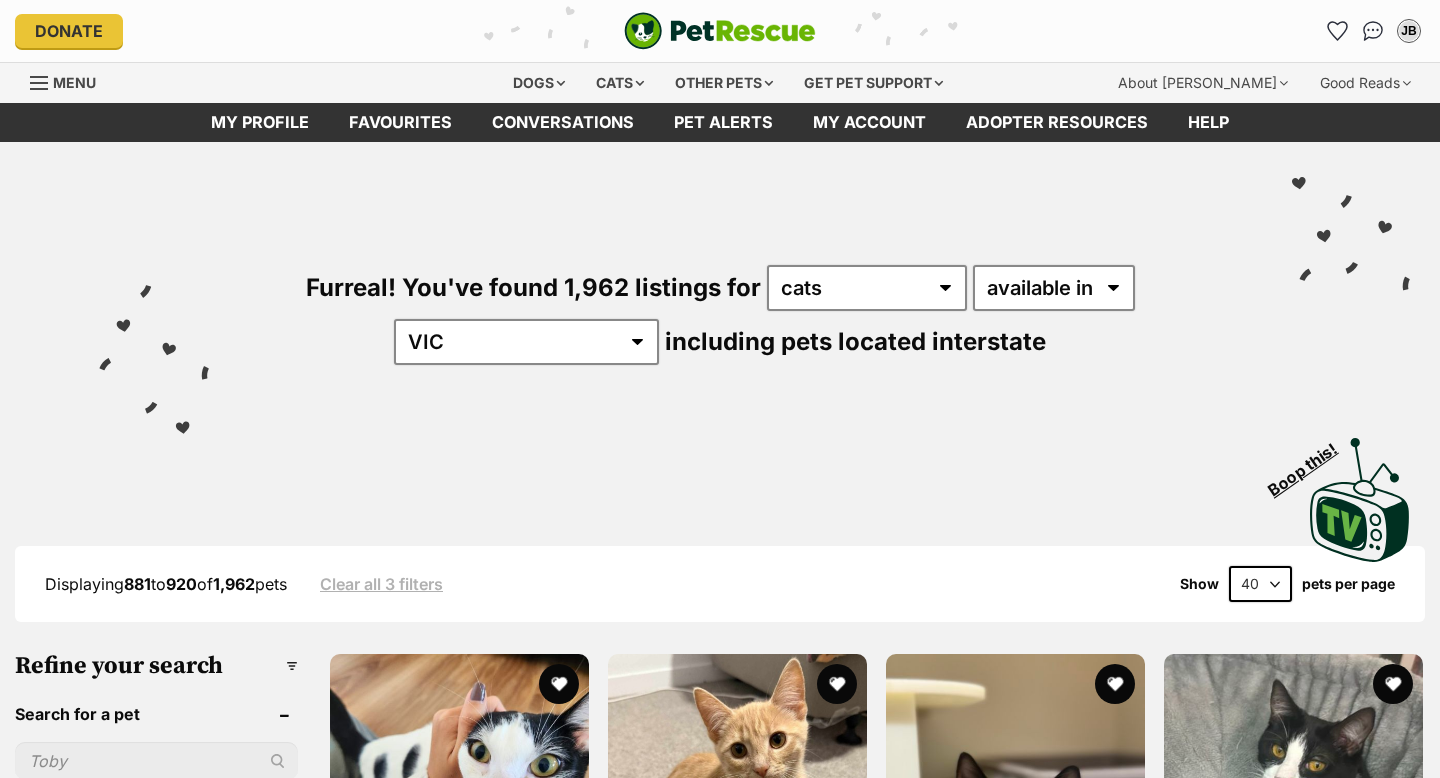 scroll, scrollTop: 159, scrollLeft: 0, axis: vertical 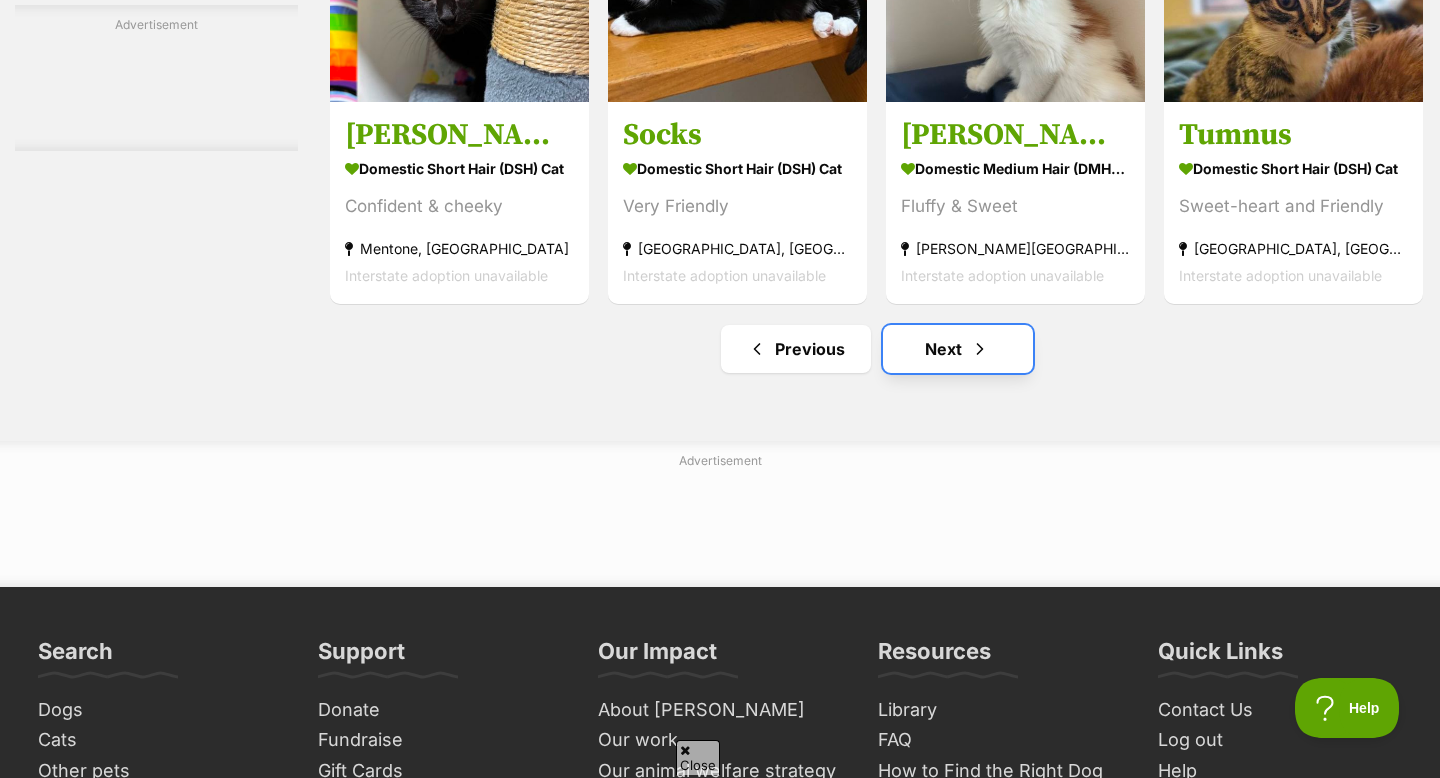 click at bounding box center (980, 349) 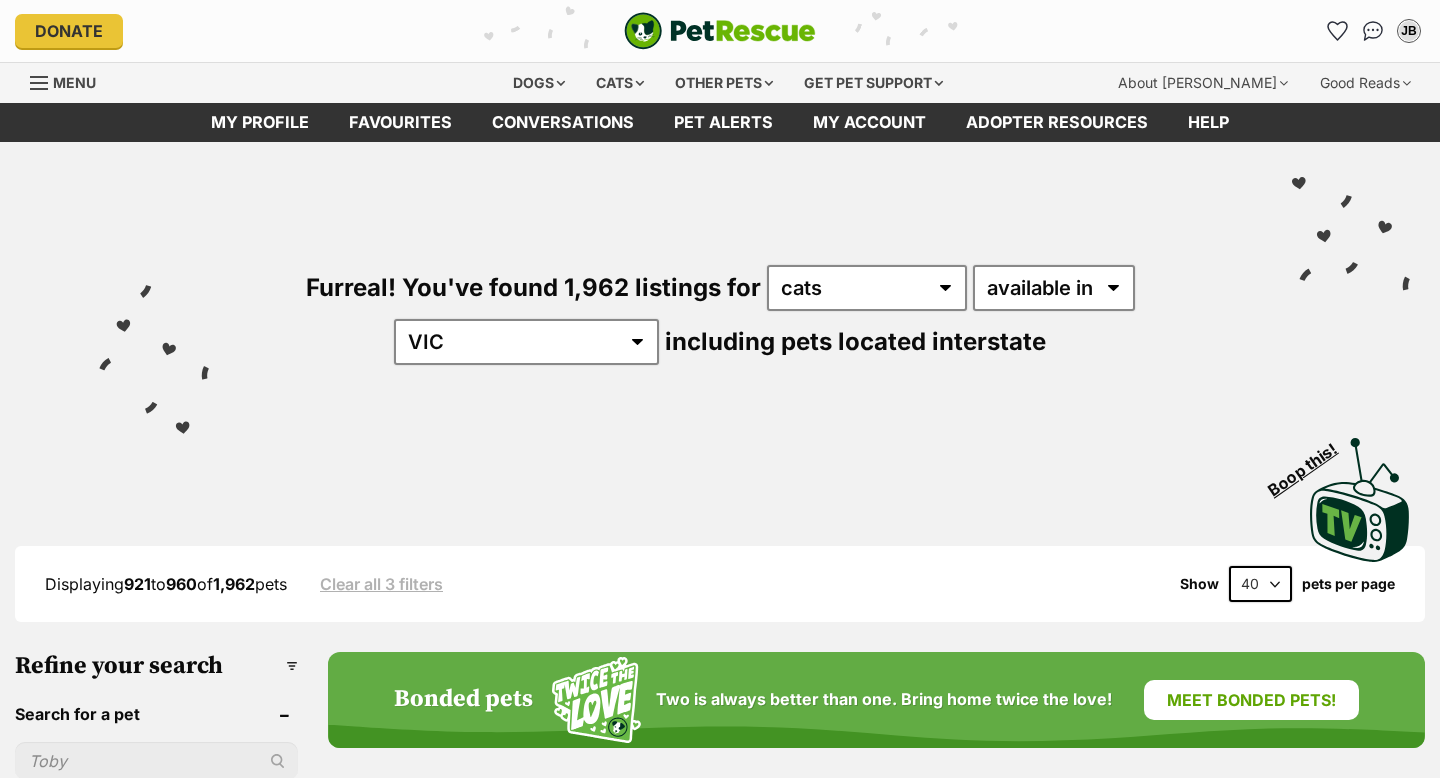 scroll, scrollTop: 0, scrollLeft: 0, axis: both 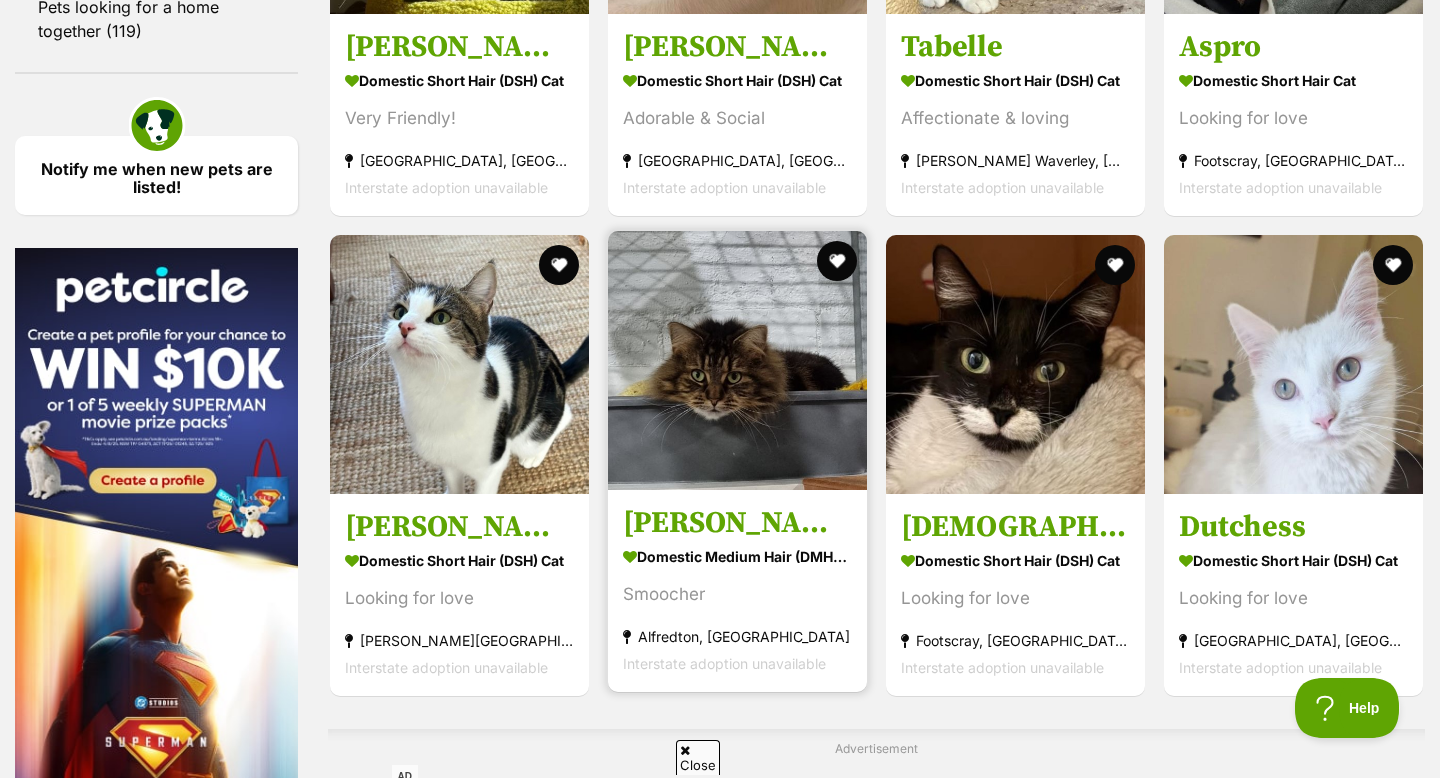 click at bounding box center (737, 360) 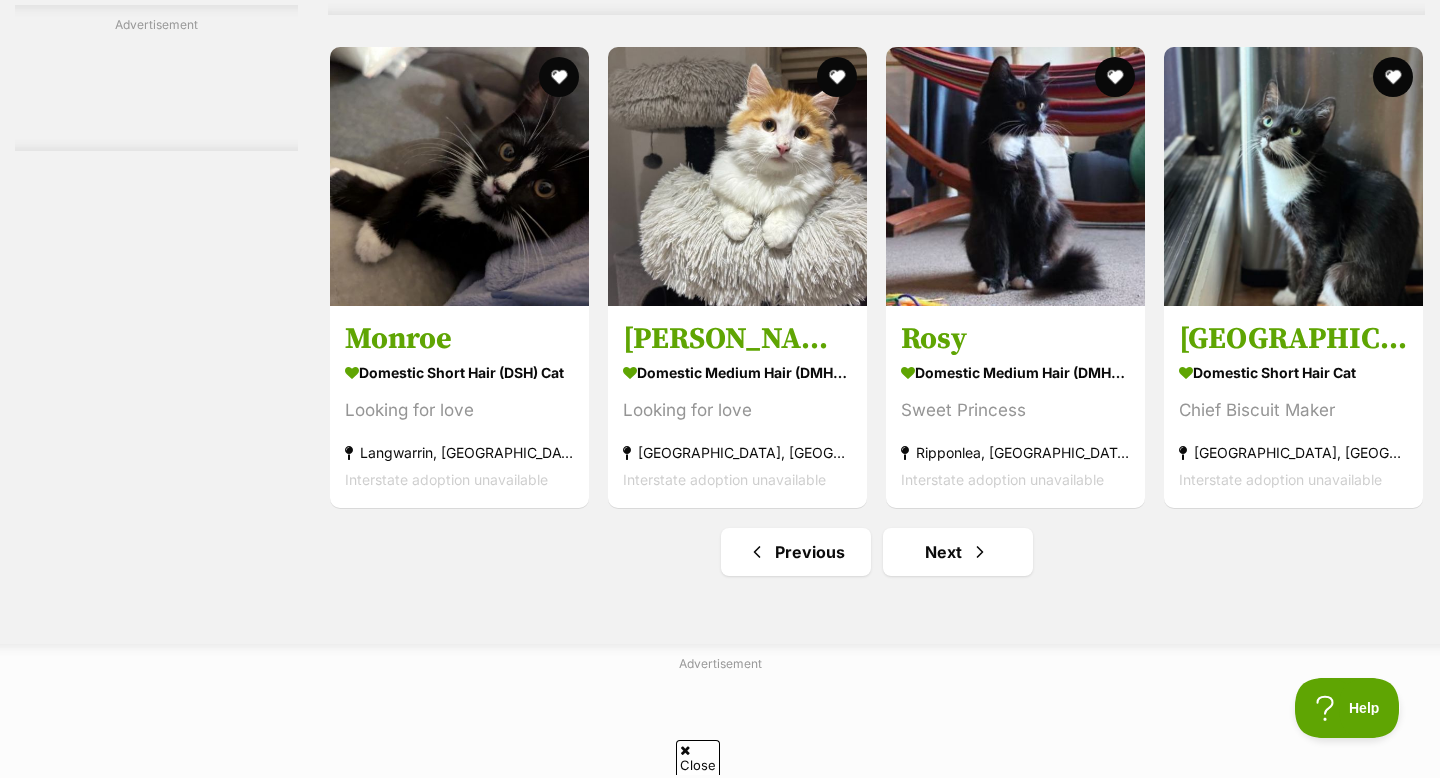 scroll, scrollTop: 6289, scrollLeft: 0, axis: vertical 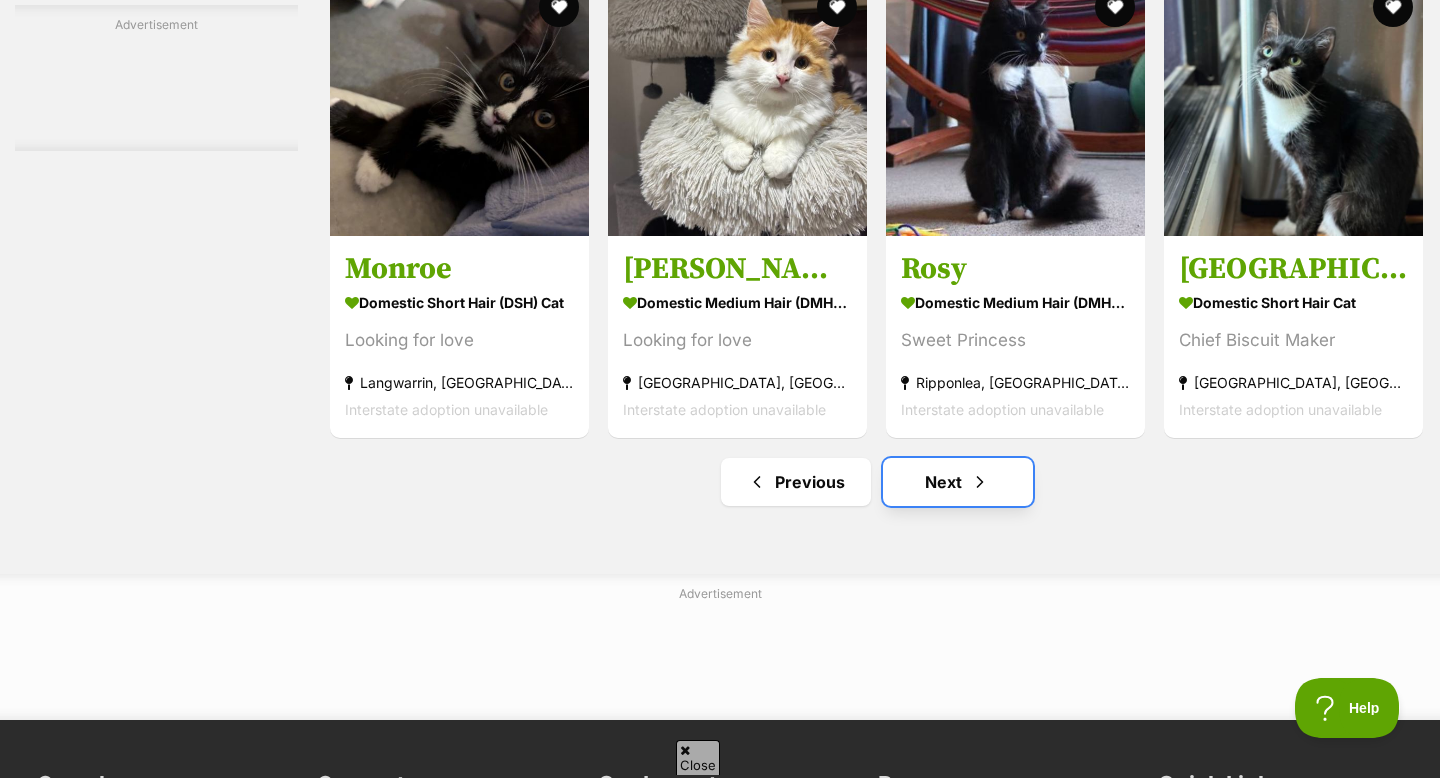 click at bounding box center [980, 482] 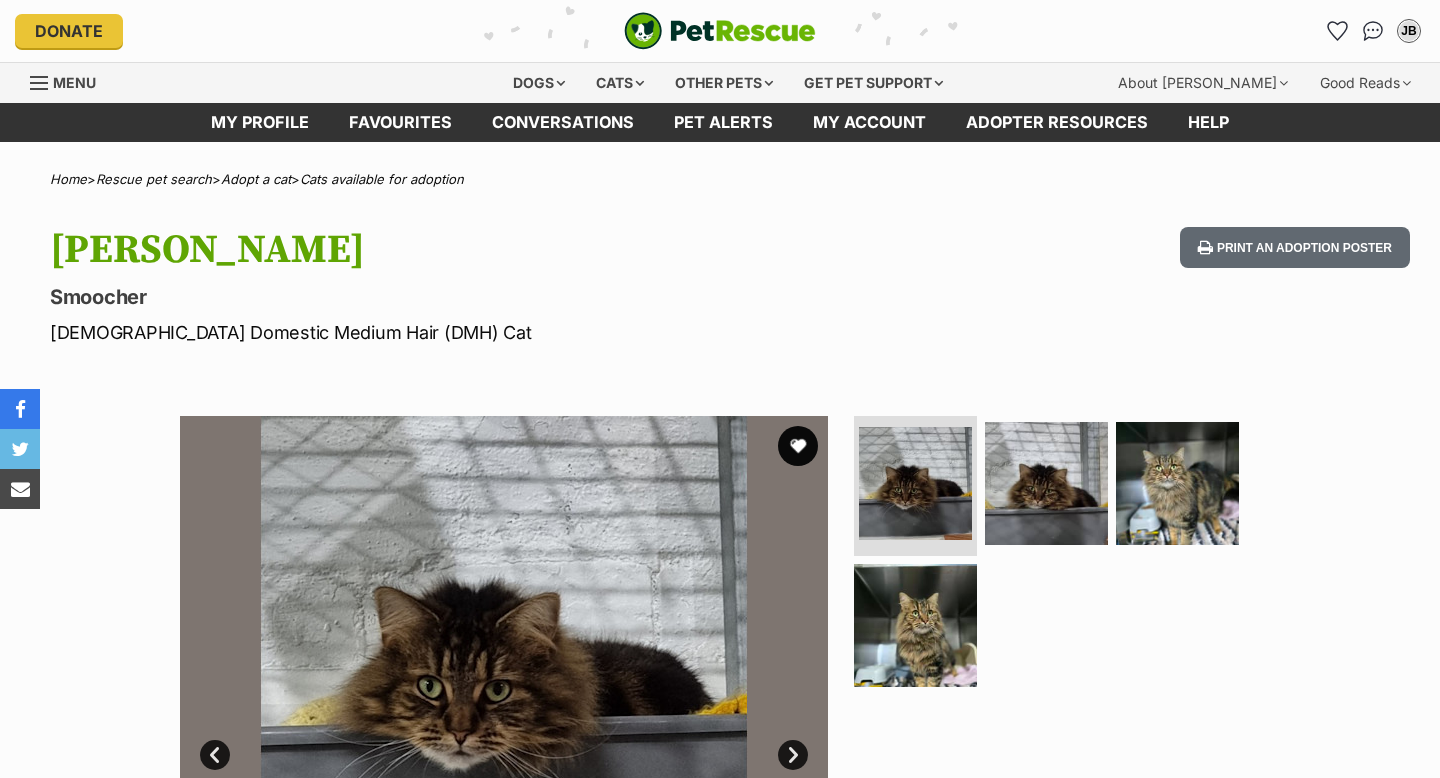 scroll, scrollTop: 0, scrollLeft: 0, axis: both 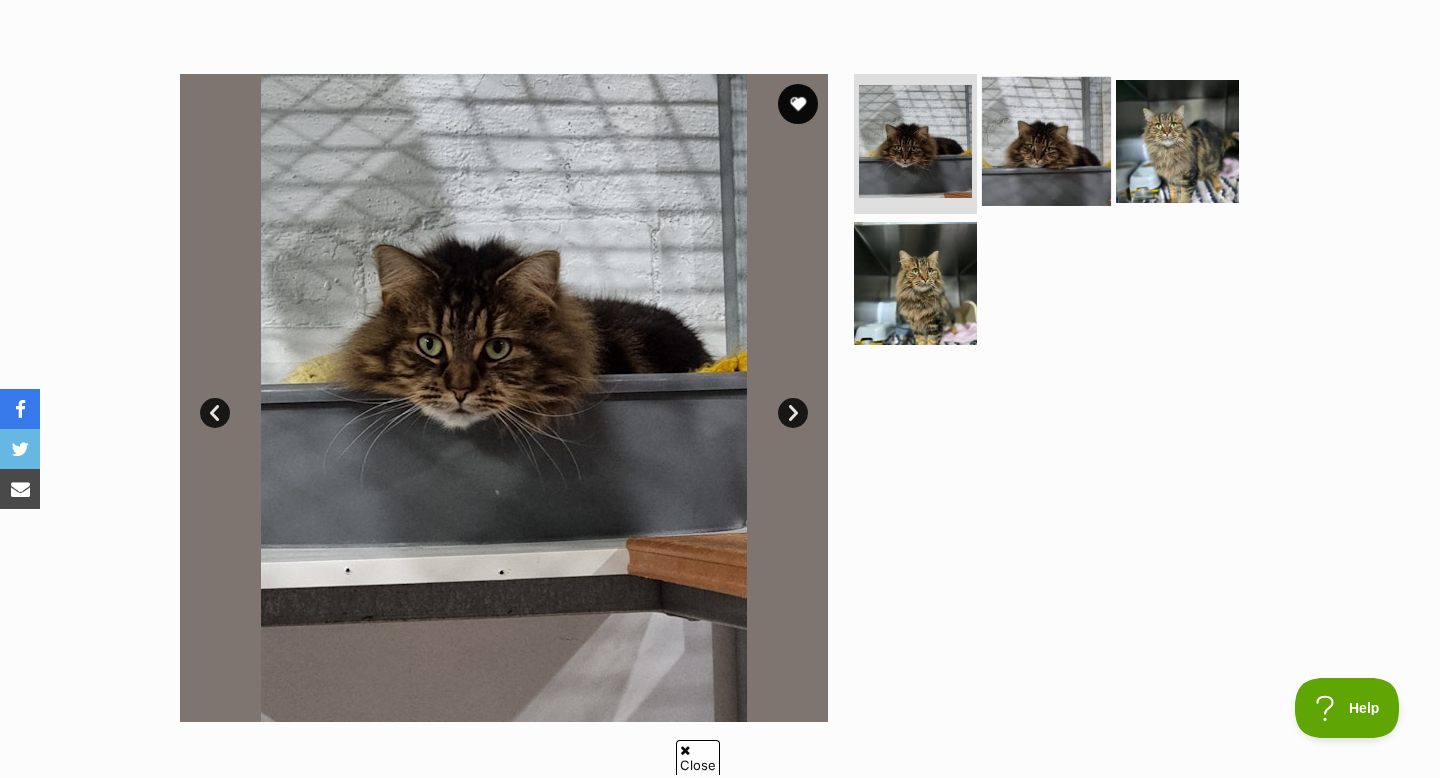 click at bounding box center [1046, 141] 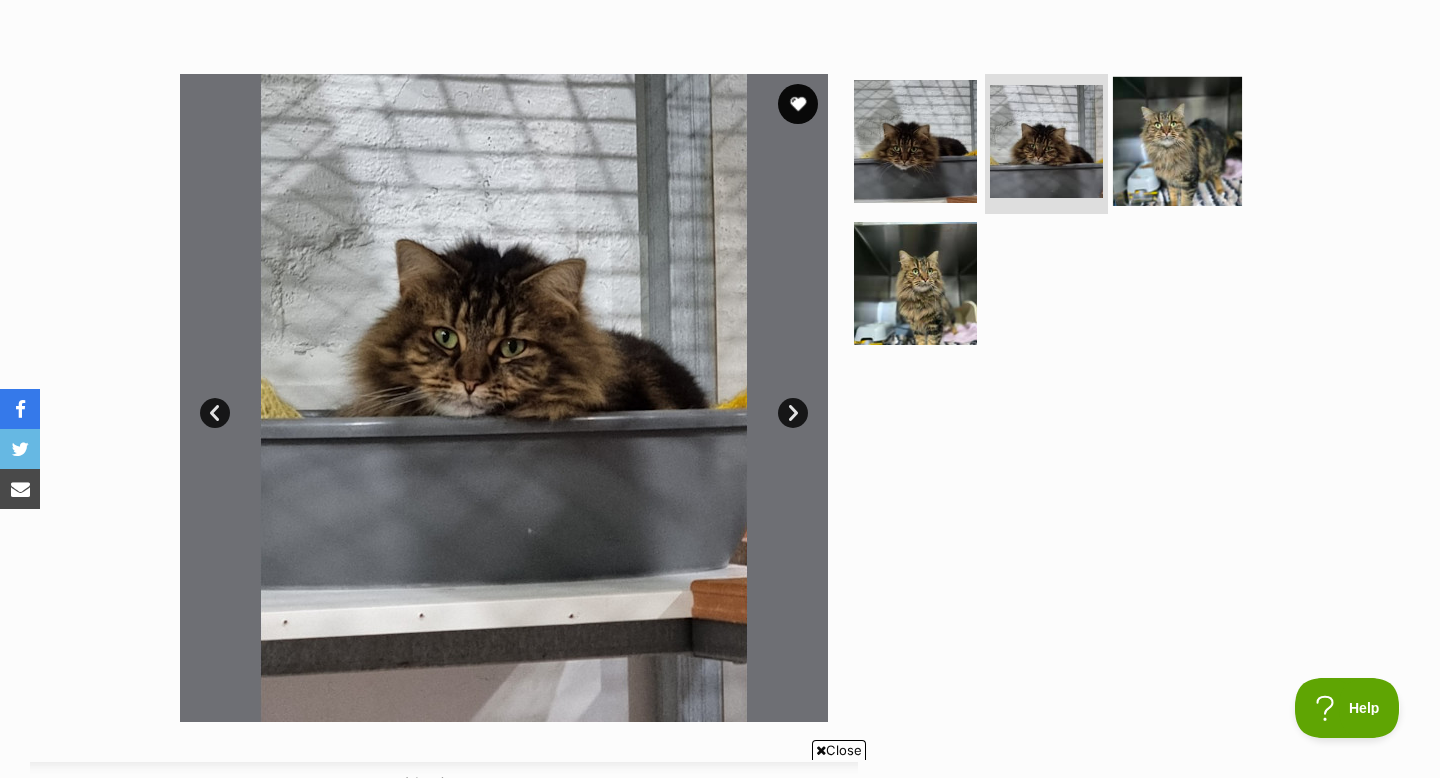 click at bounding box center (1177, 141) 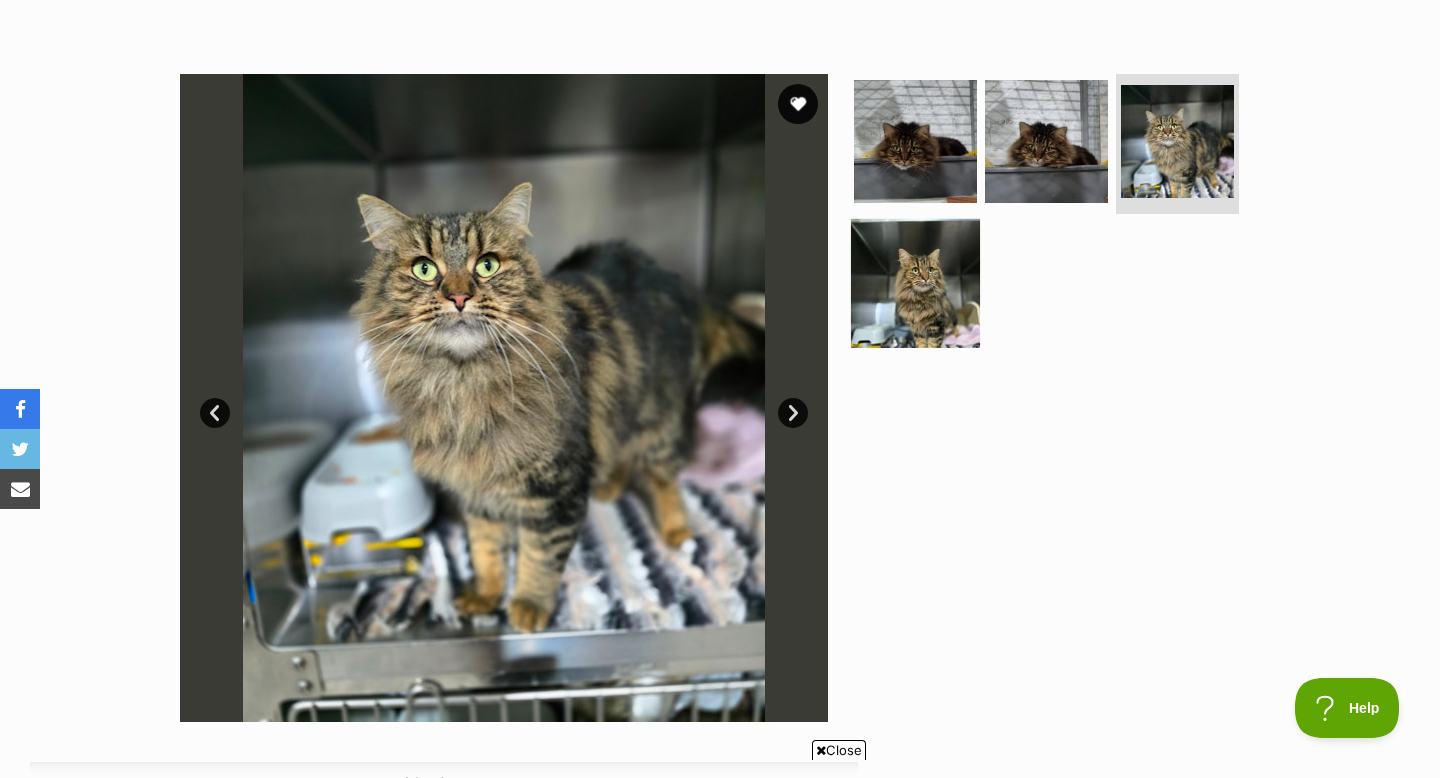 click at bounding box center [915, 282] 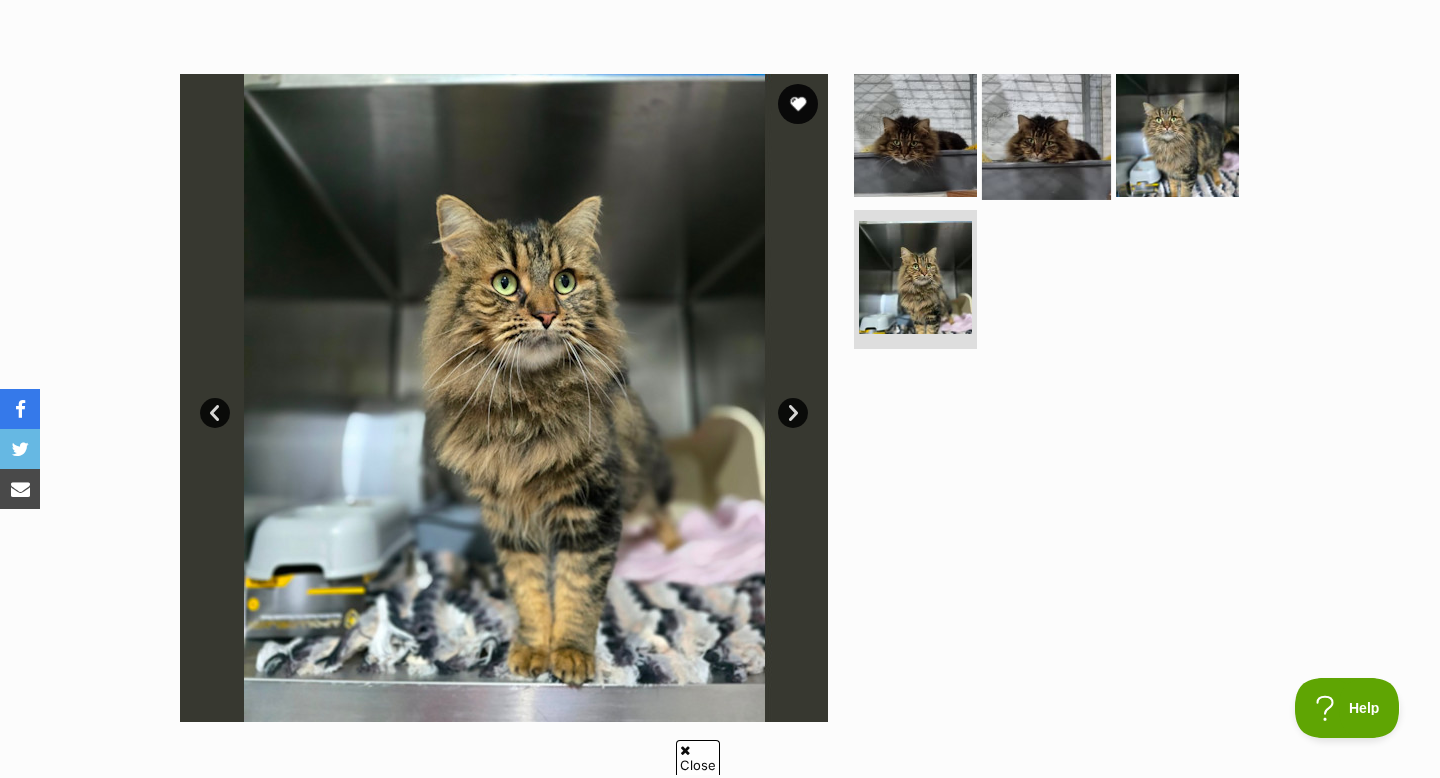 click at bounding box center (1046, 135) 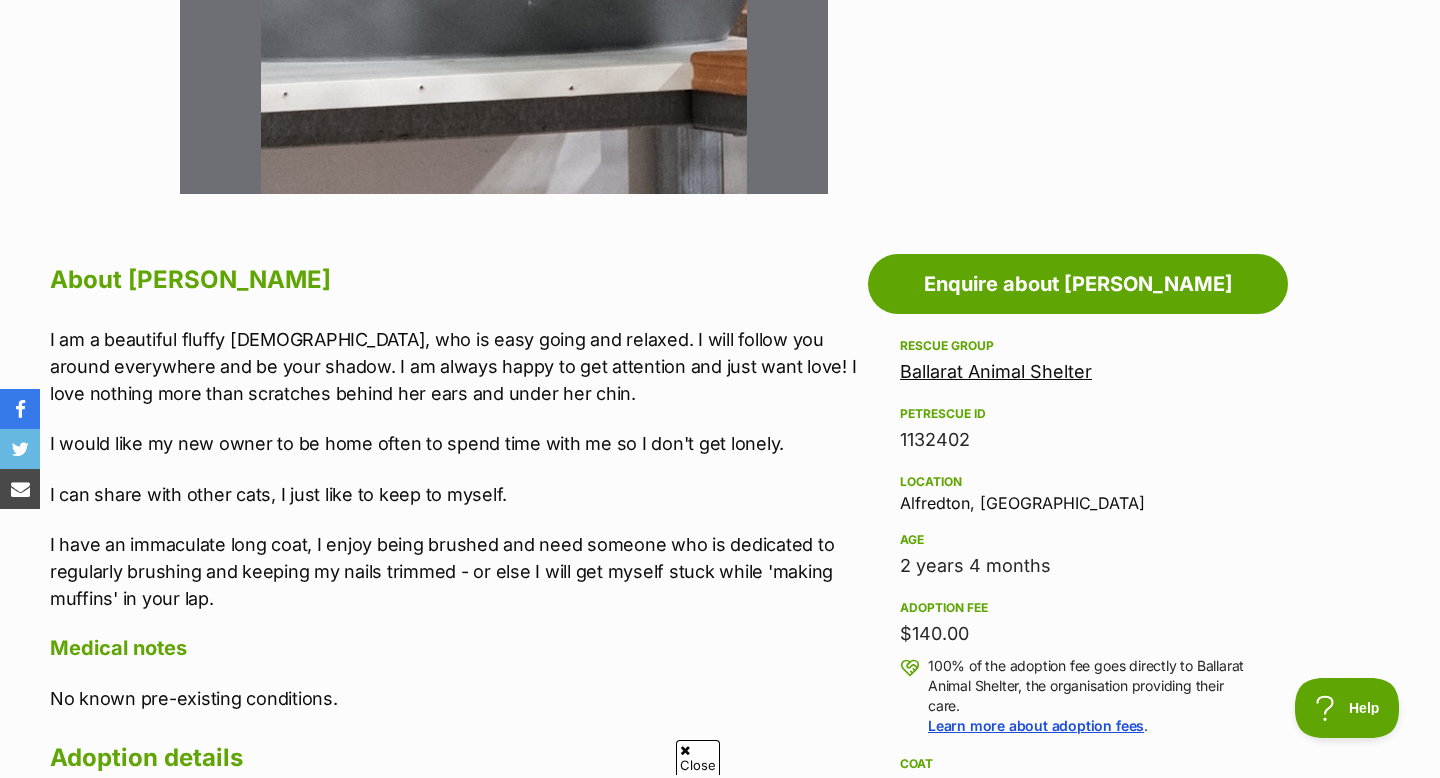 scroll, scrollTop: 882, scrollLeft: 0, axis: vertical 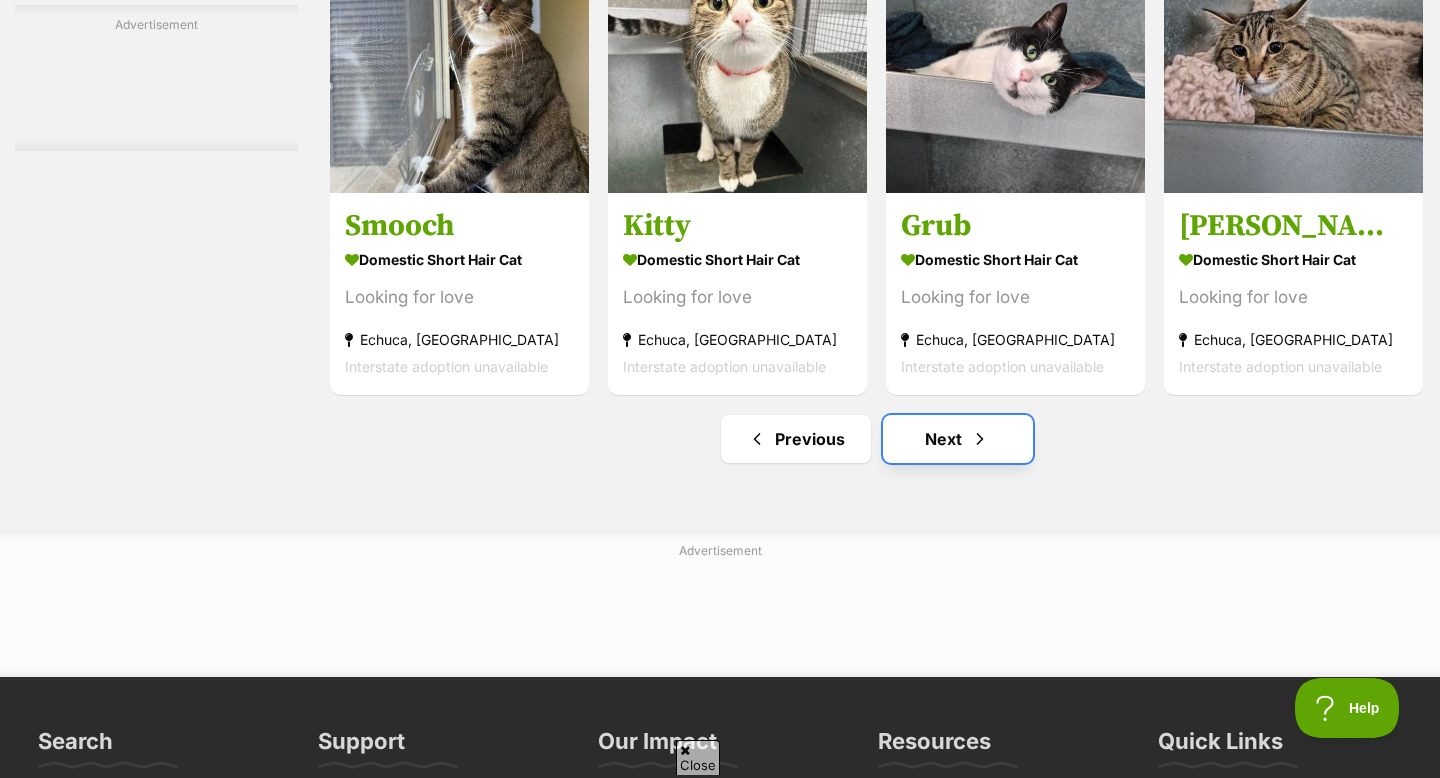 click on "Next" at bounding box center [958, 439] 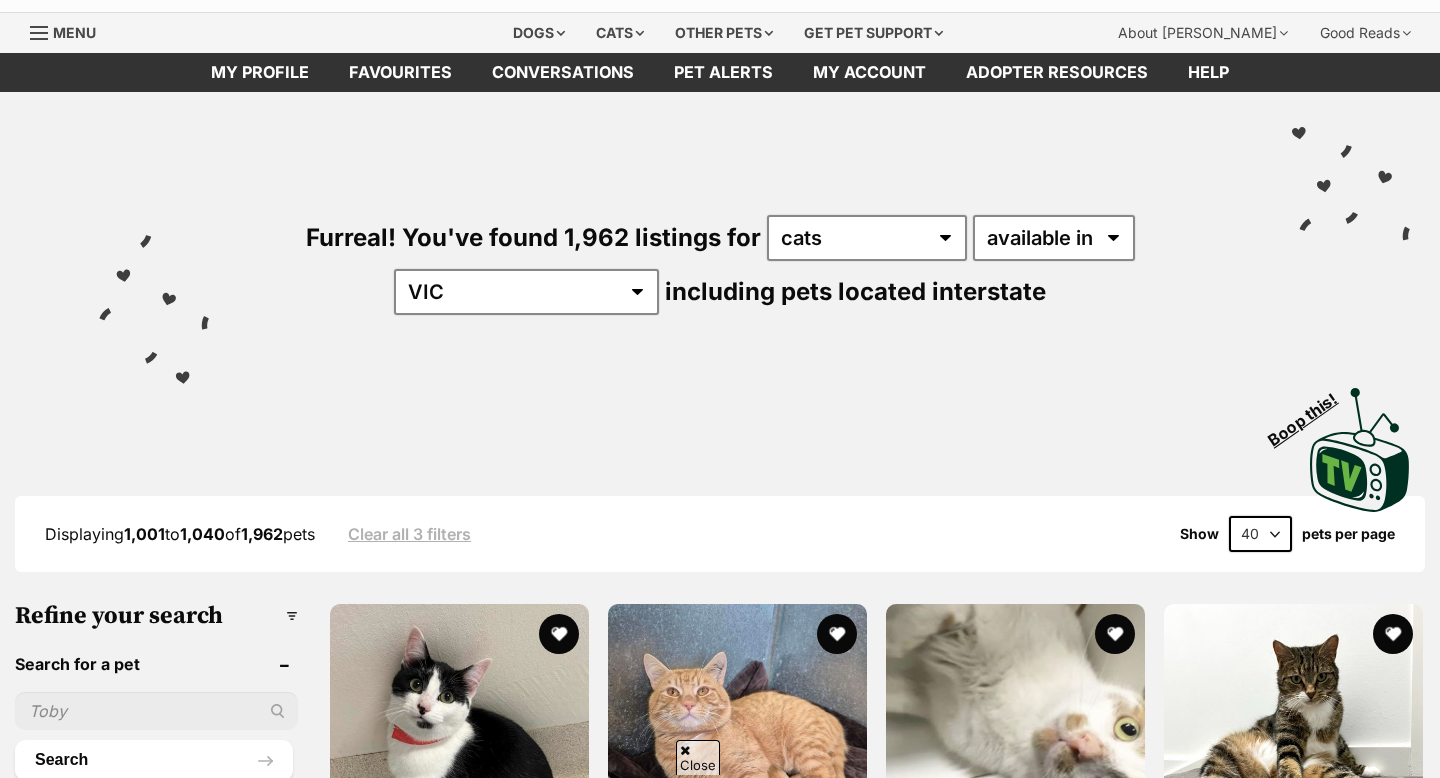 scroll, scrollTop: 323, scrollLeft: 0, axis: vertical 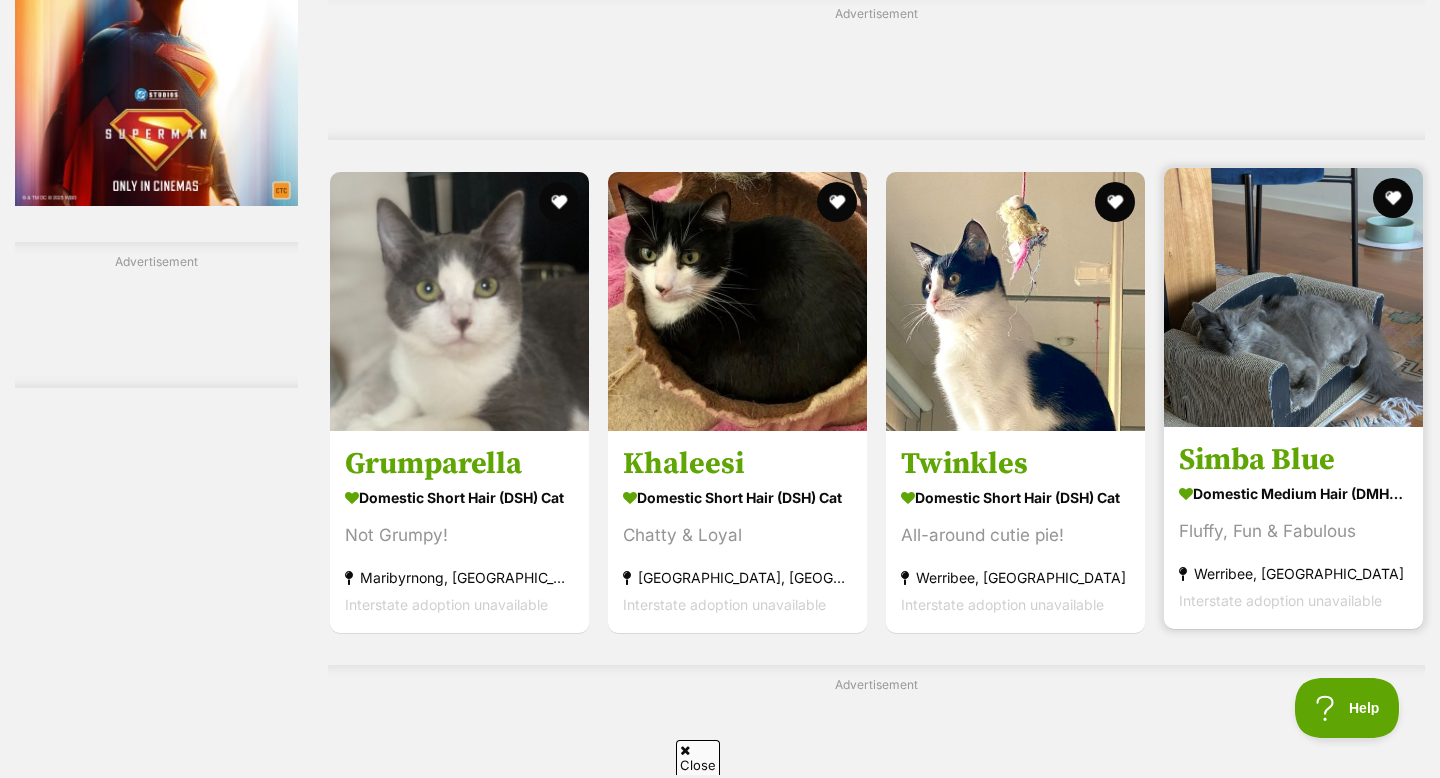 click at bounding box center (1293, 297) 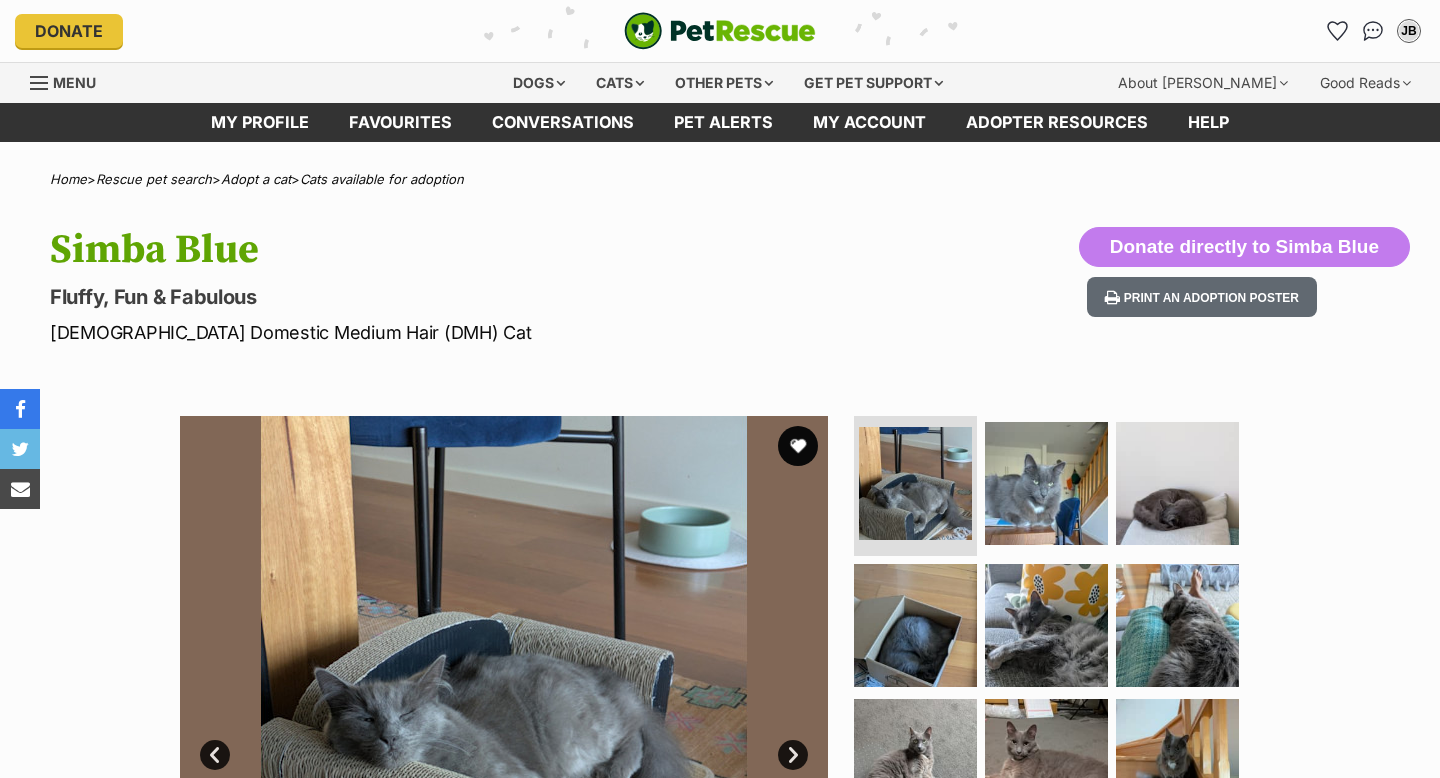 scroll, scrollTop: 0, scrollLeft: 0, axis: both 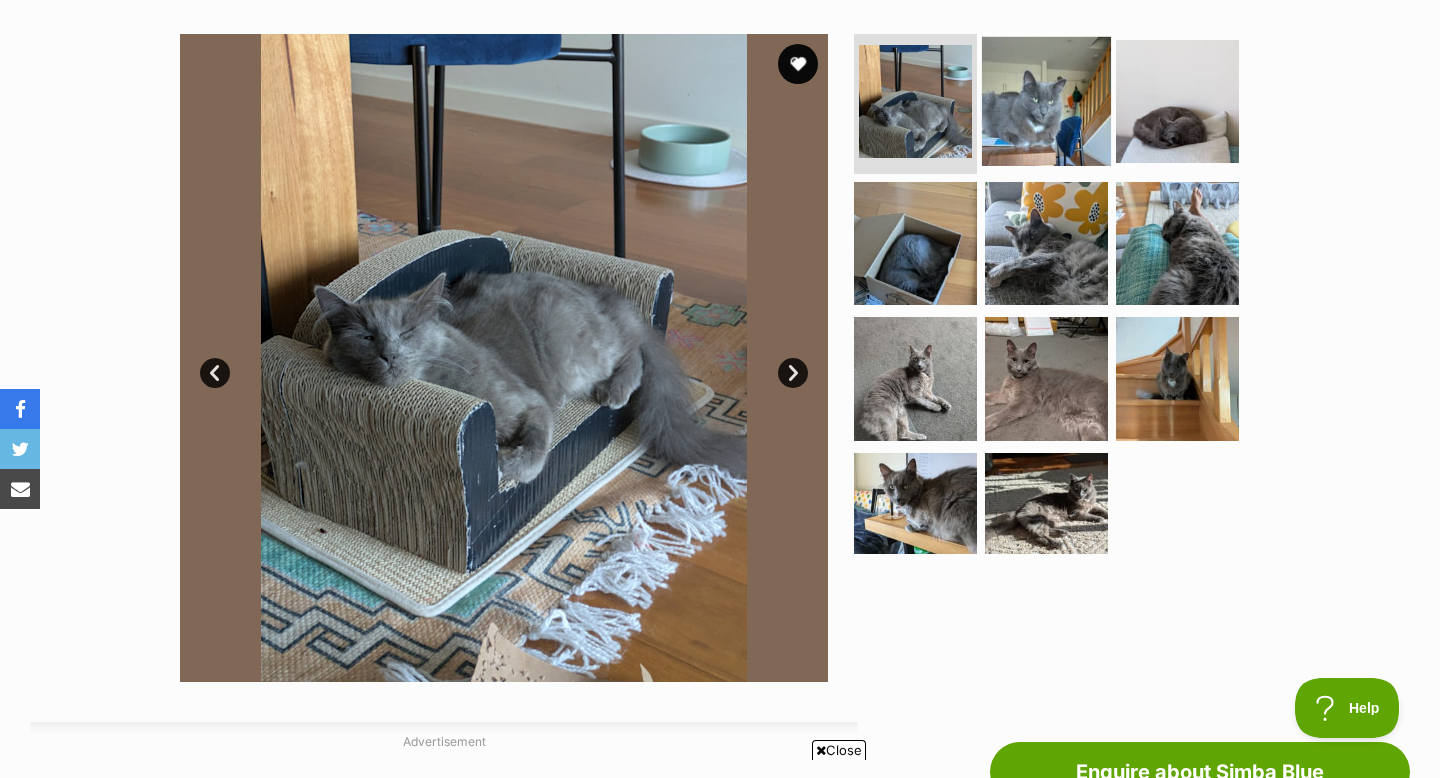 click at bounding box center [1046, 101] 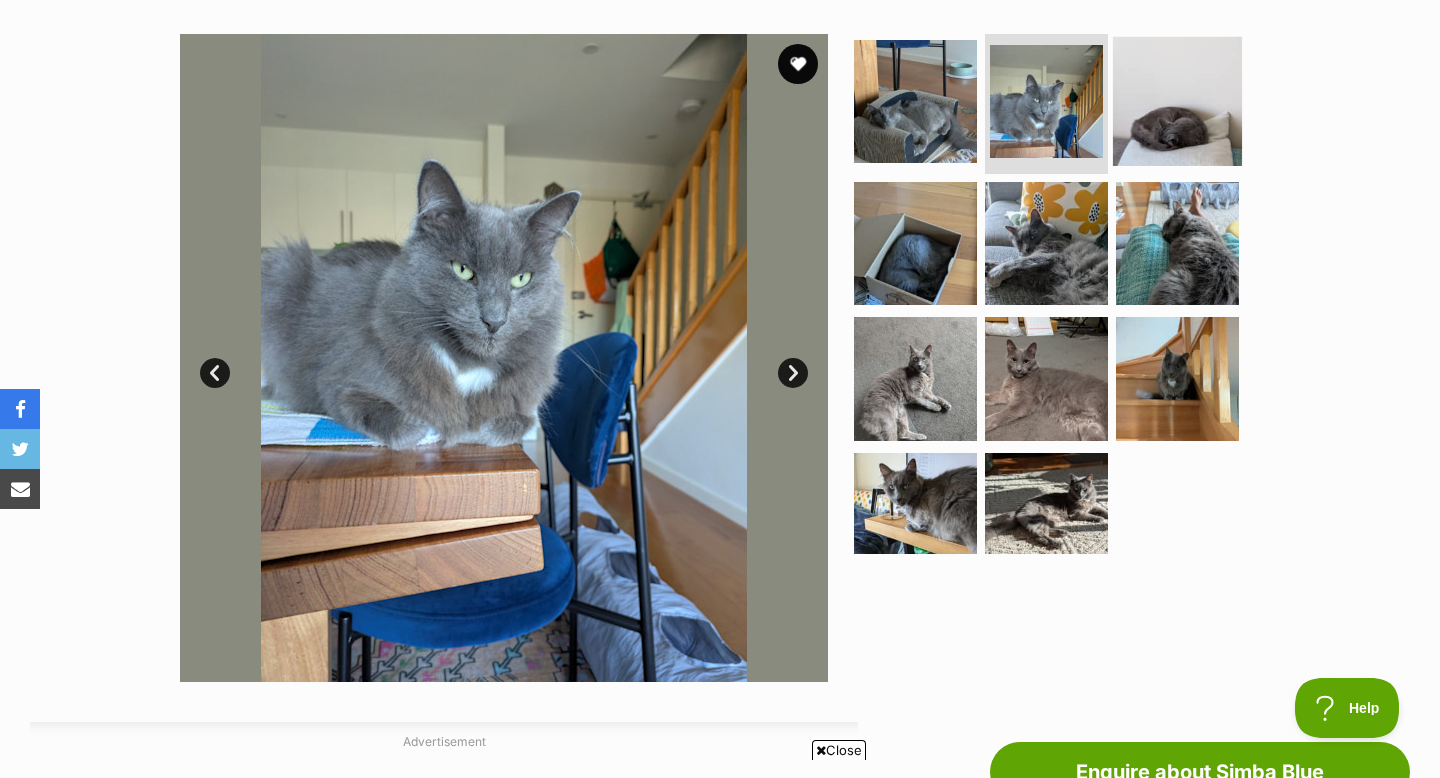 click at bounding box center [1177, 101] 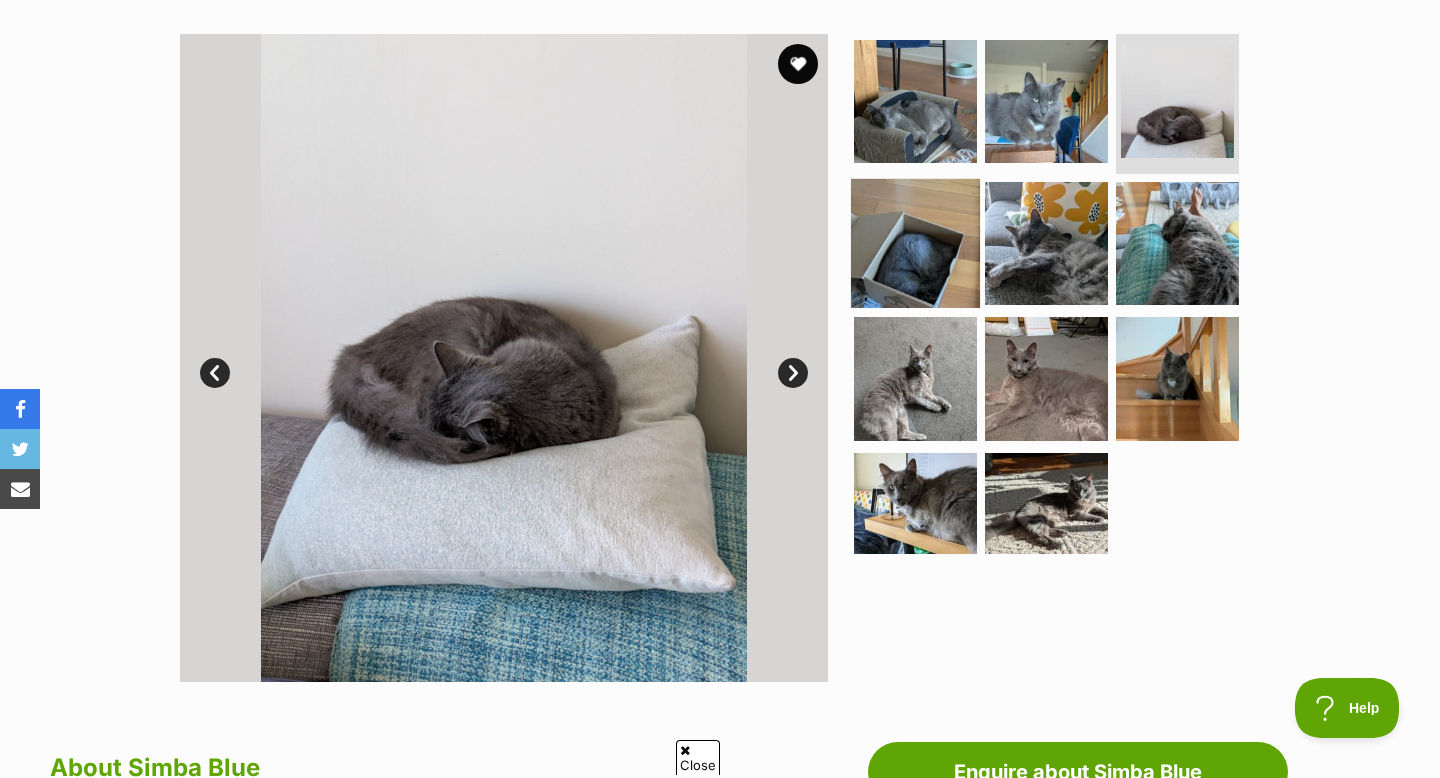 click at bounding box center [915, 242] 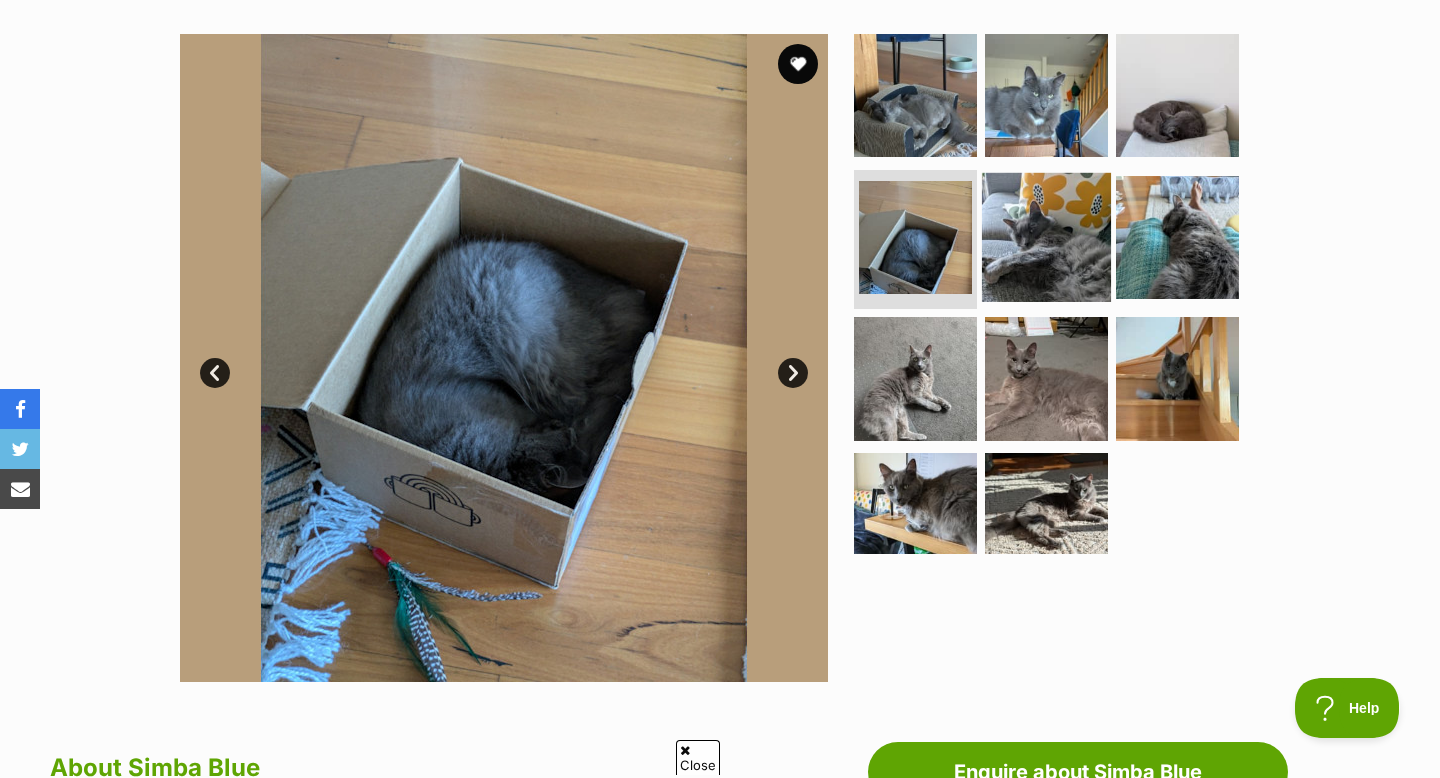 click at bounding box center [1046, 236] 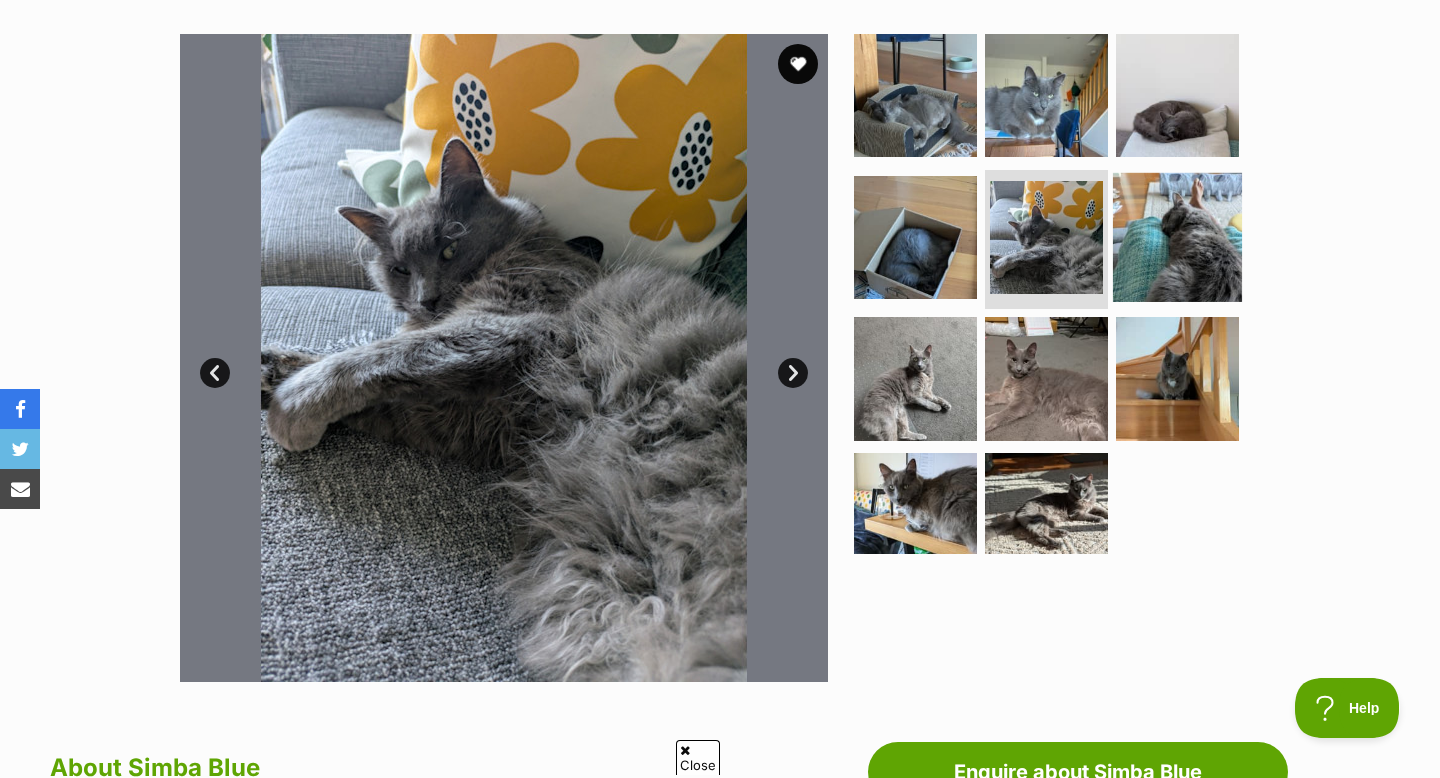click at bounding box center [1177, 236] 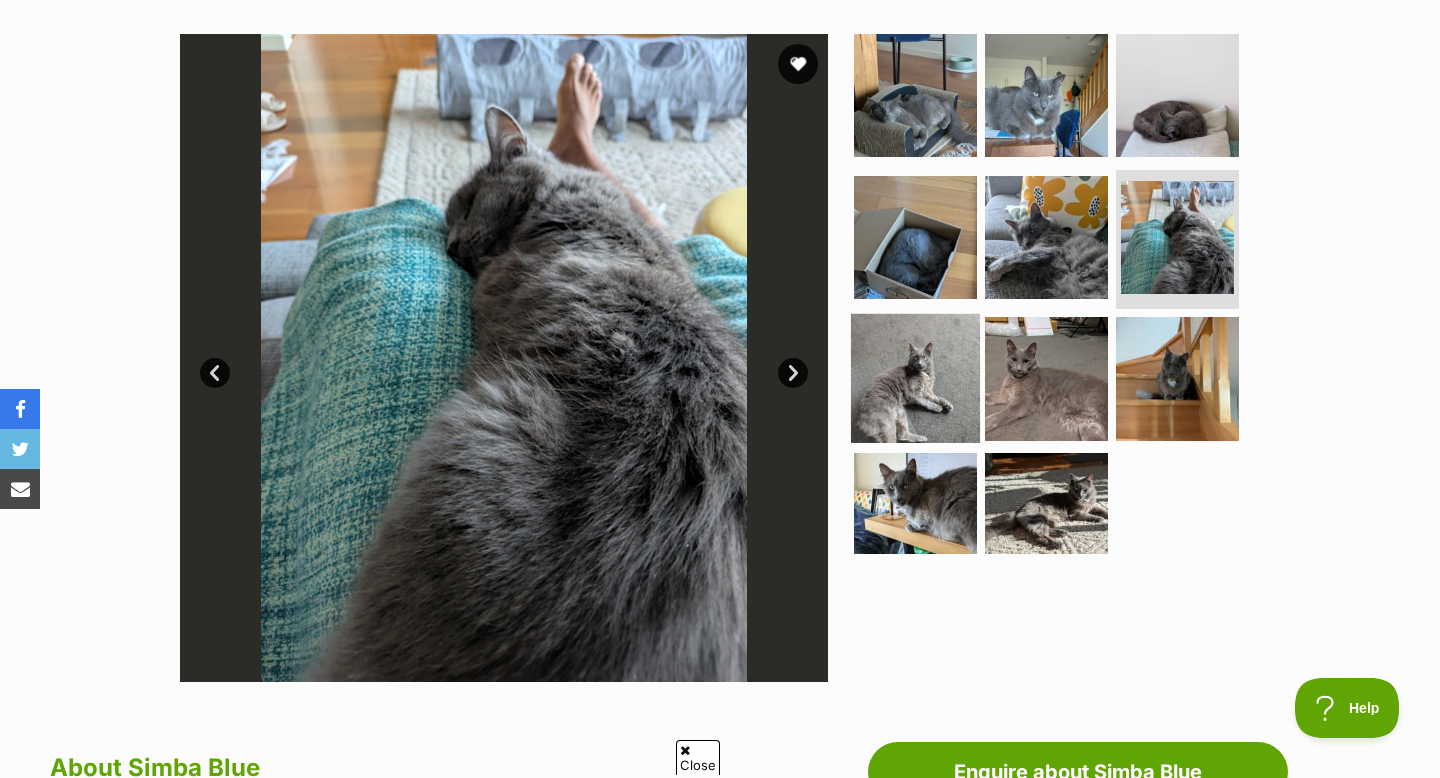 click at bounding box center (915, 378) 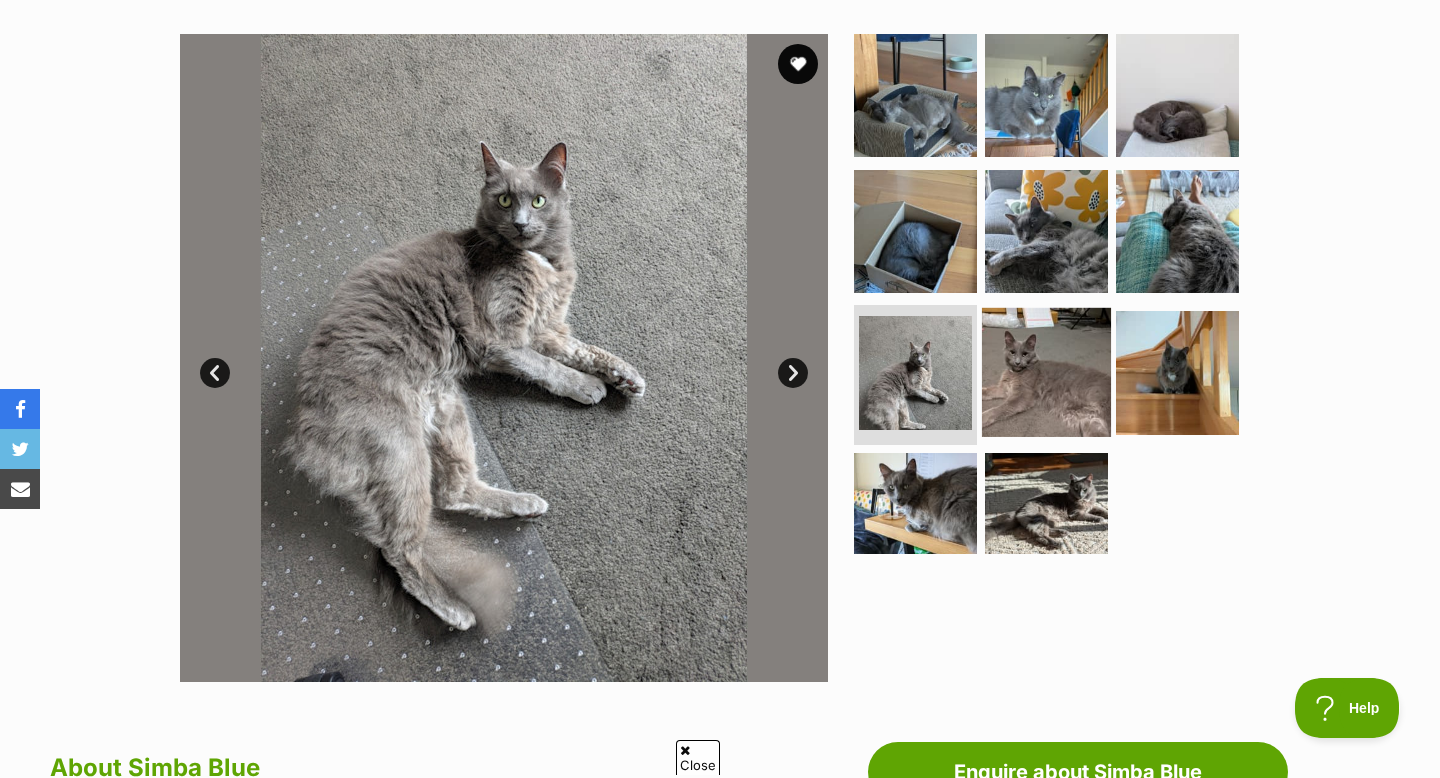 click at bounding box center [1046, 372] 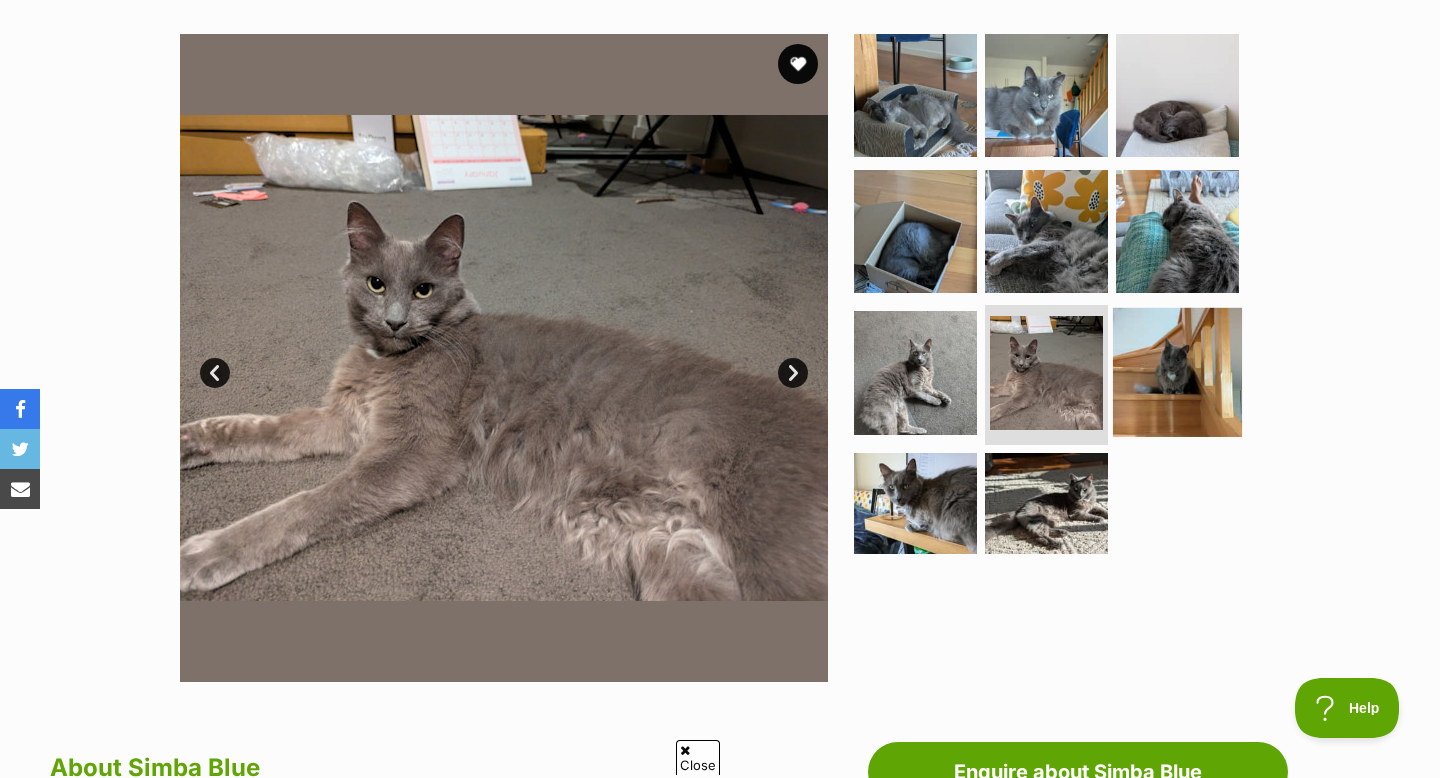 click at bounding box center (1177, 372) 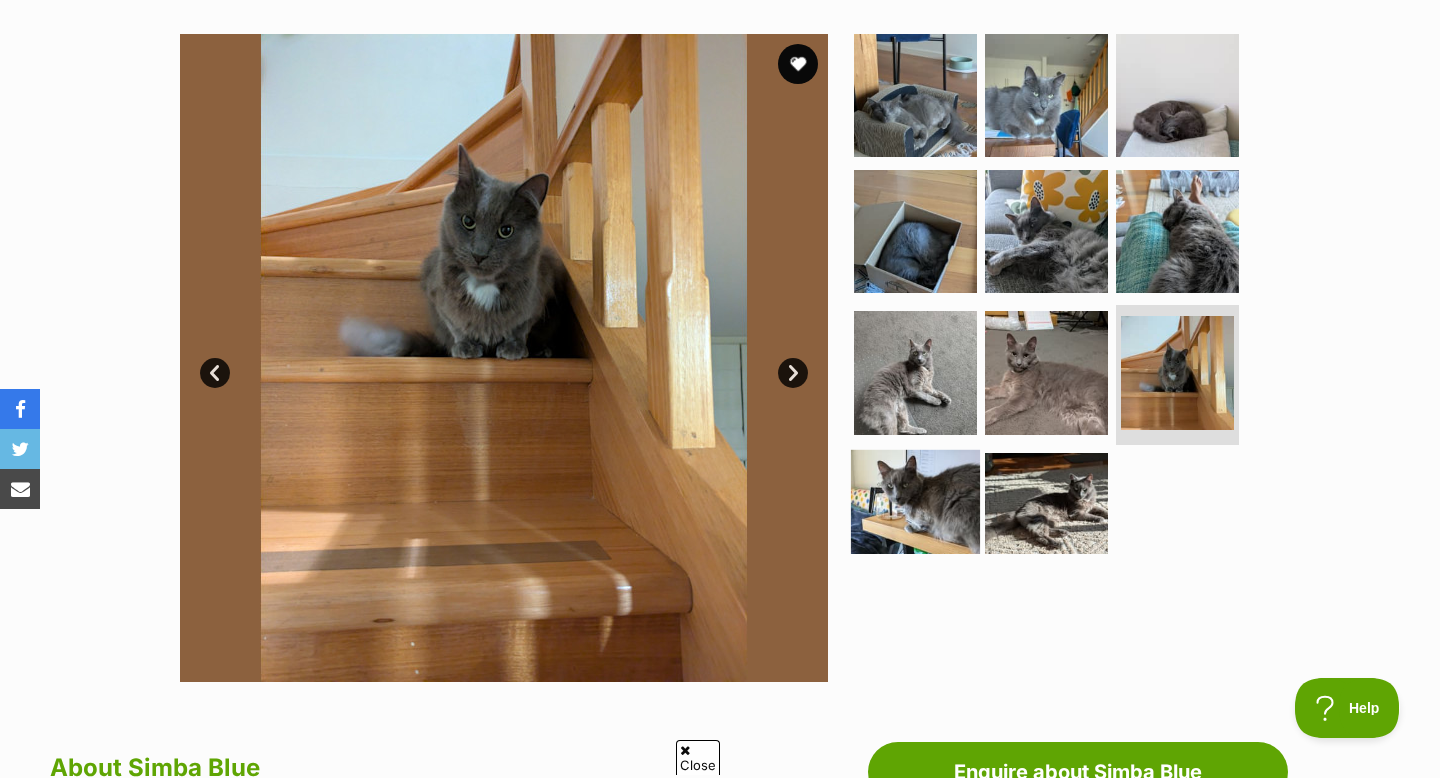 click at bounding box center [915, 514] 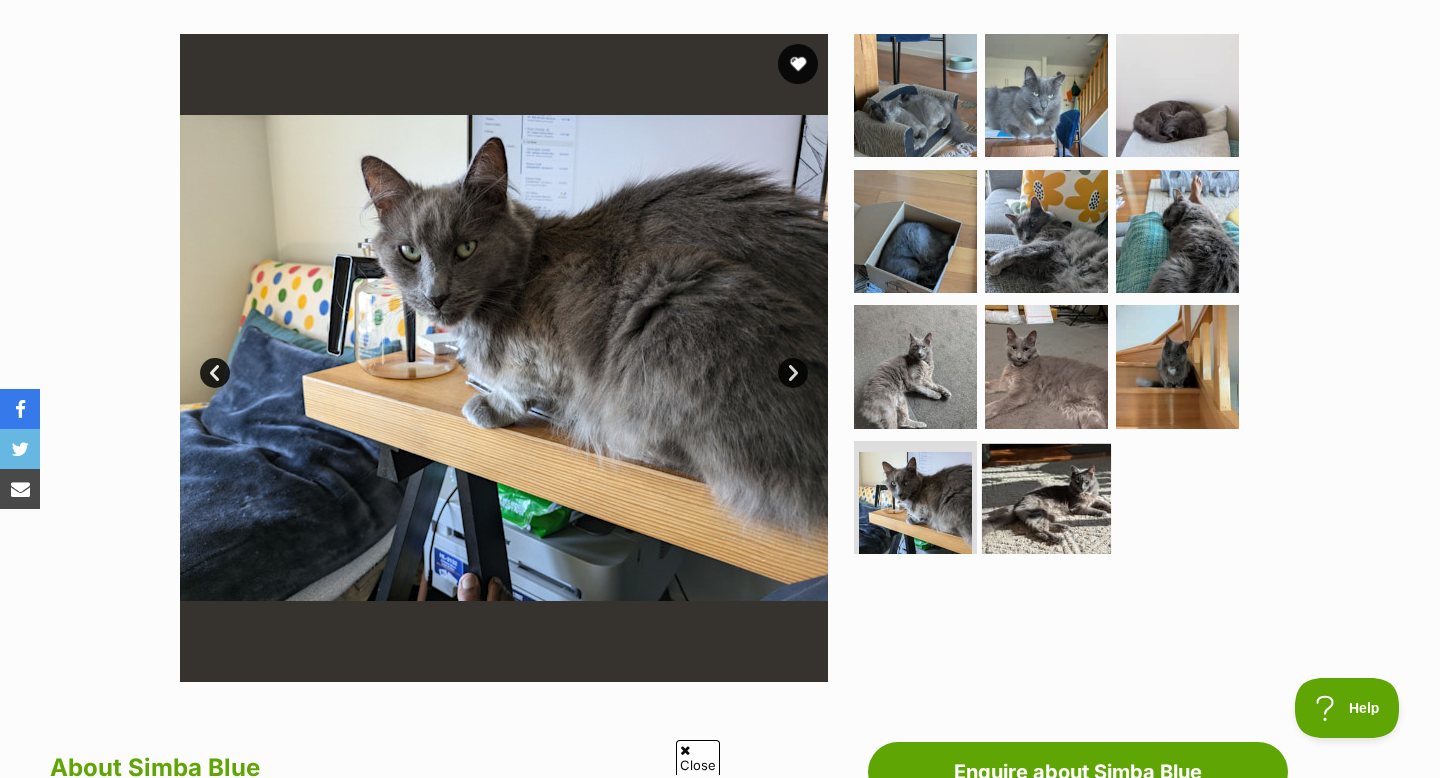 click at bounding box center [1046, 508] 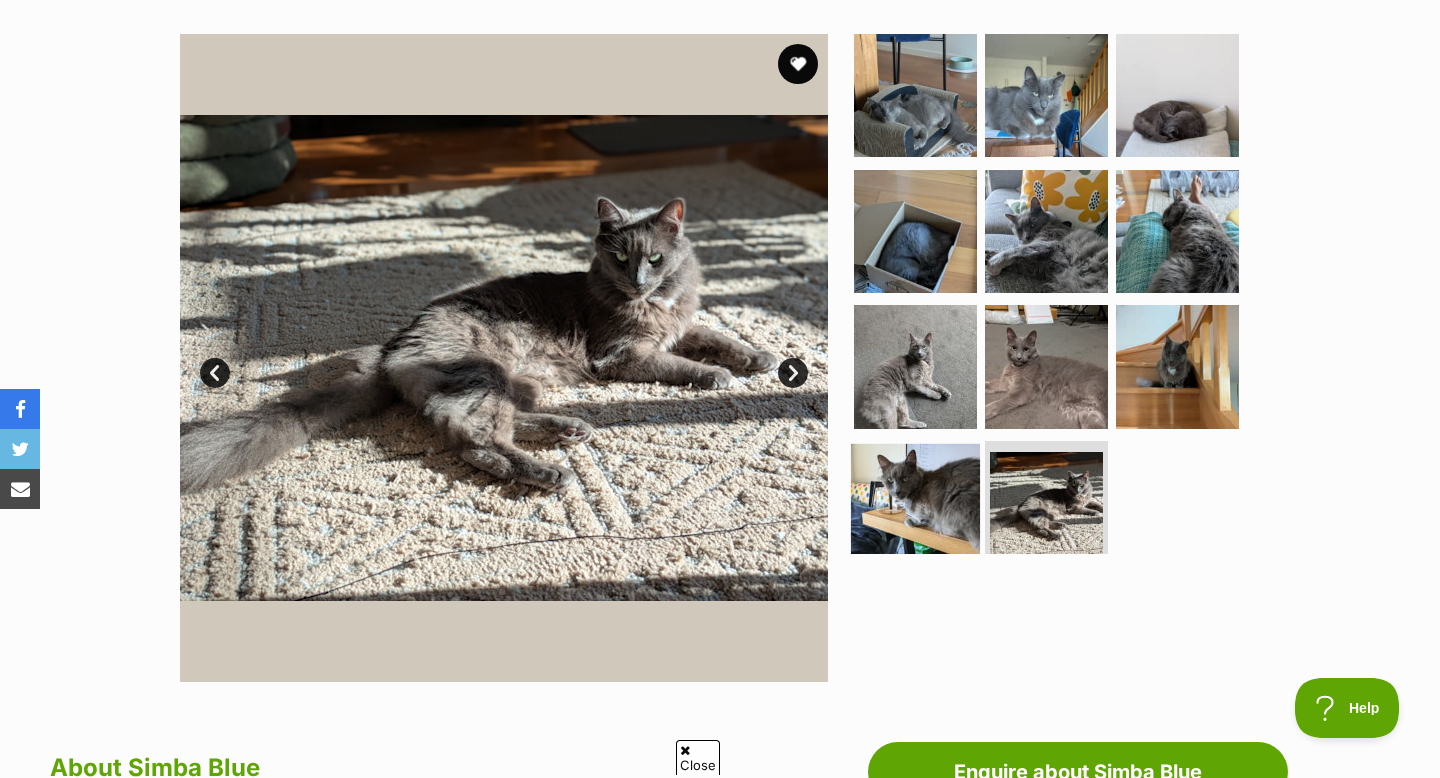 click at bounding box center [915, 508] 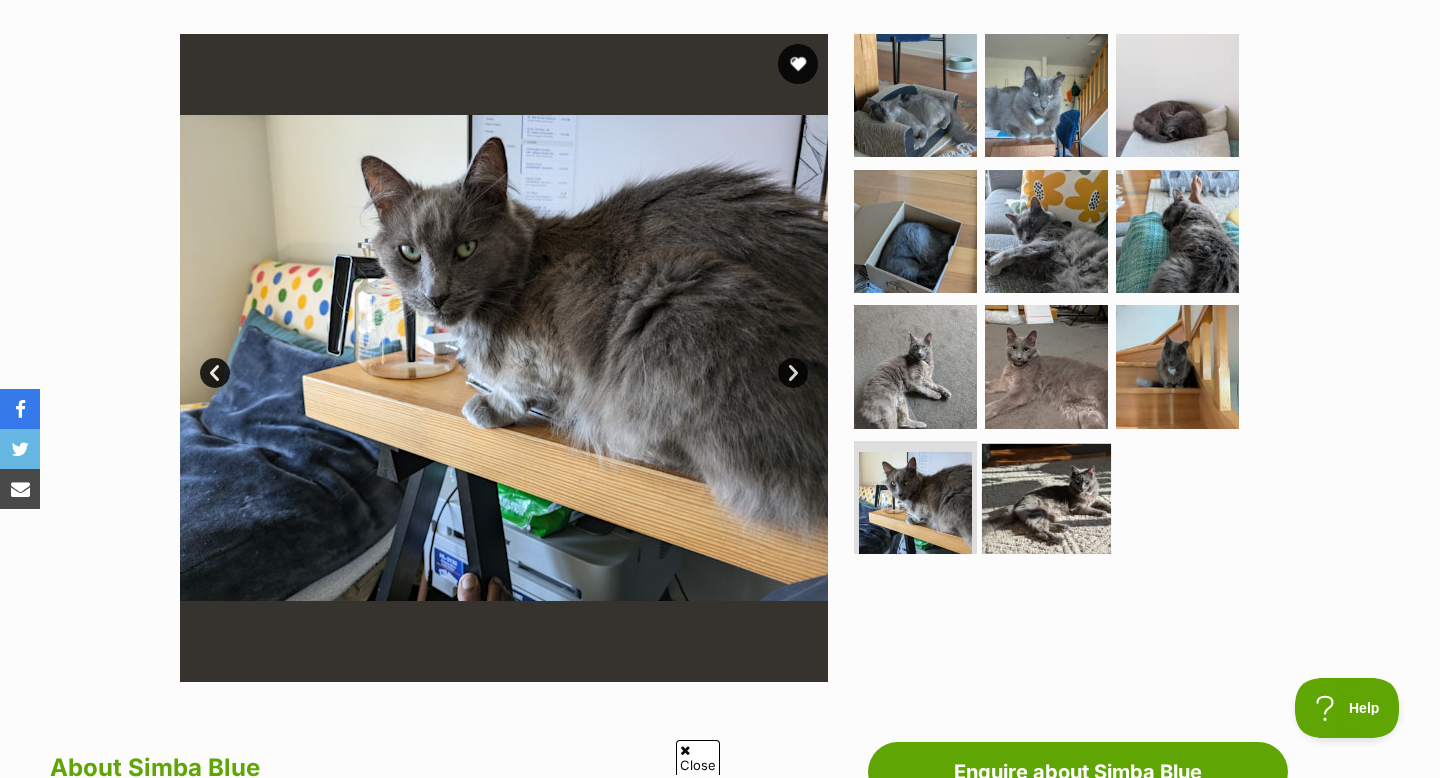 click at bounding box center (1046, 508) 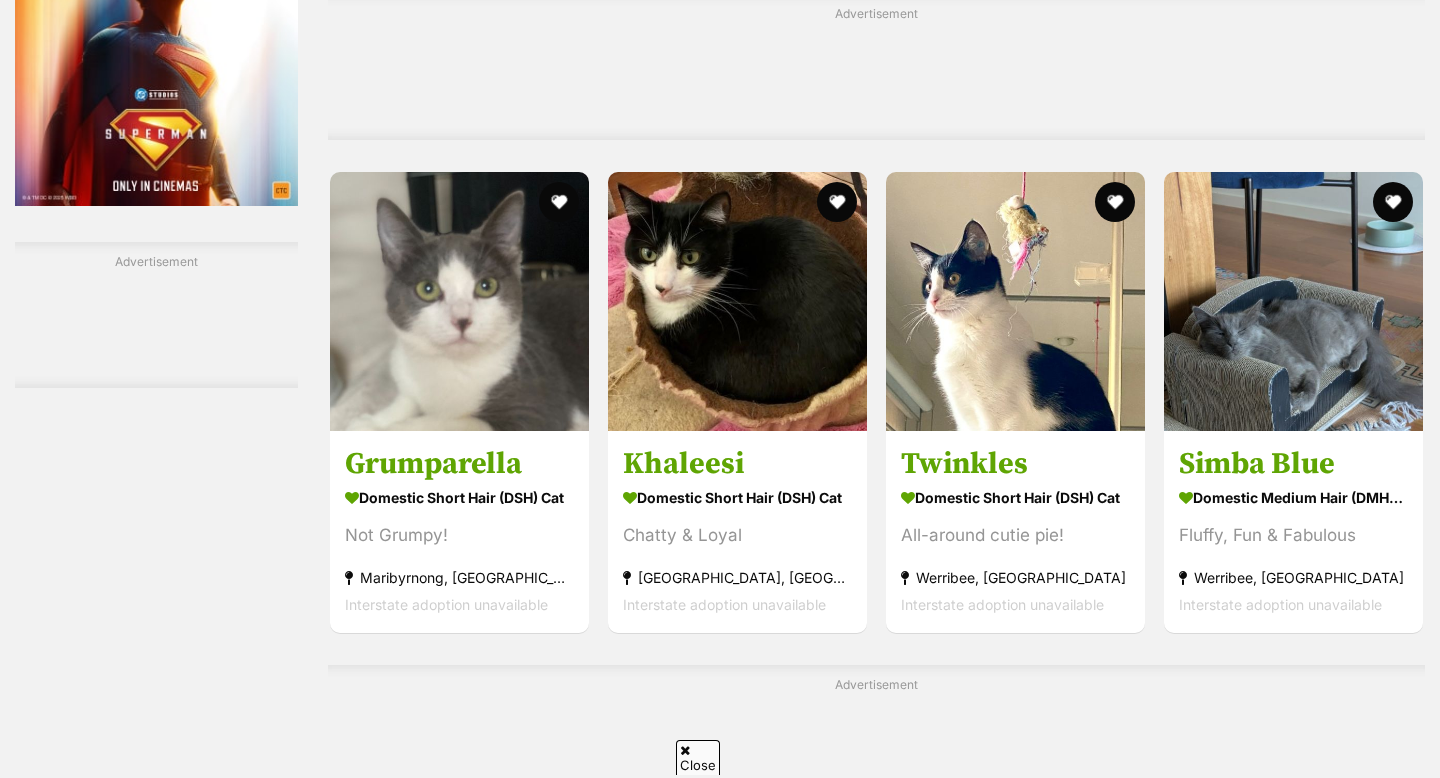 scroll, scrollTop: 0, scrollLeft: 0, axis: both 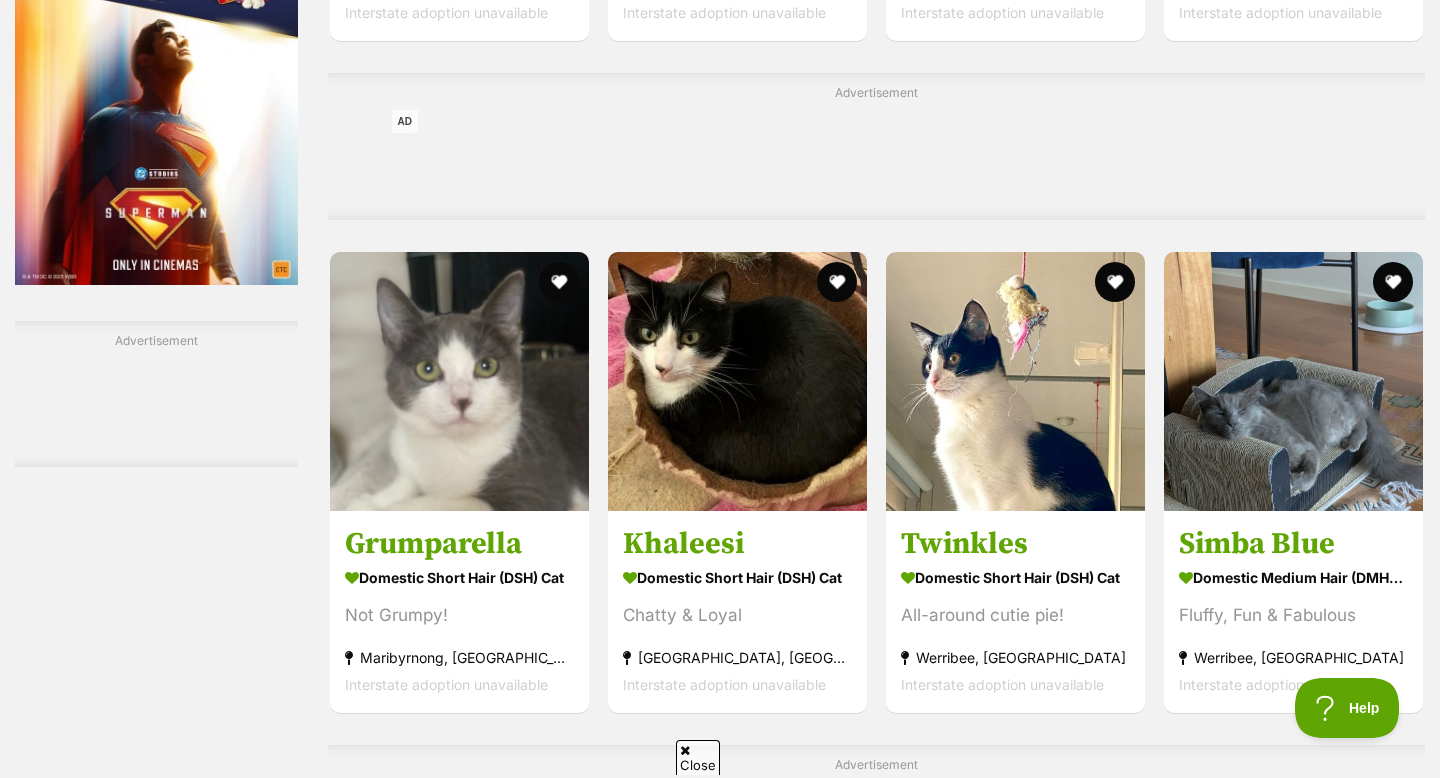click at bounding box center (1015, 1048) 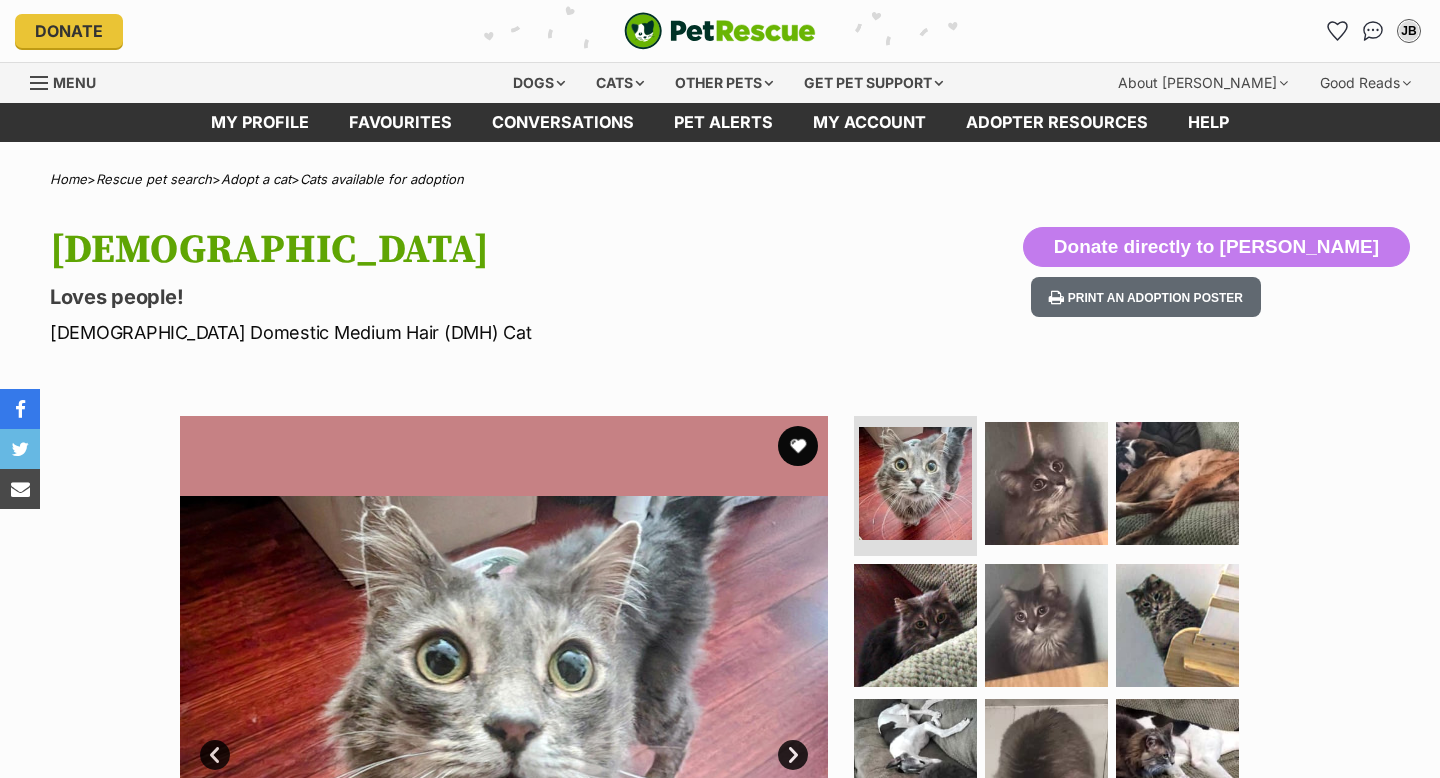 scroll, scrollTop: 0, scrollLeft: 0, axis: both 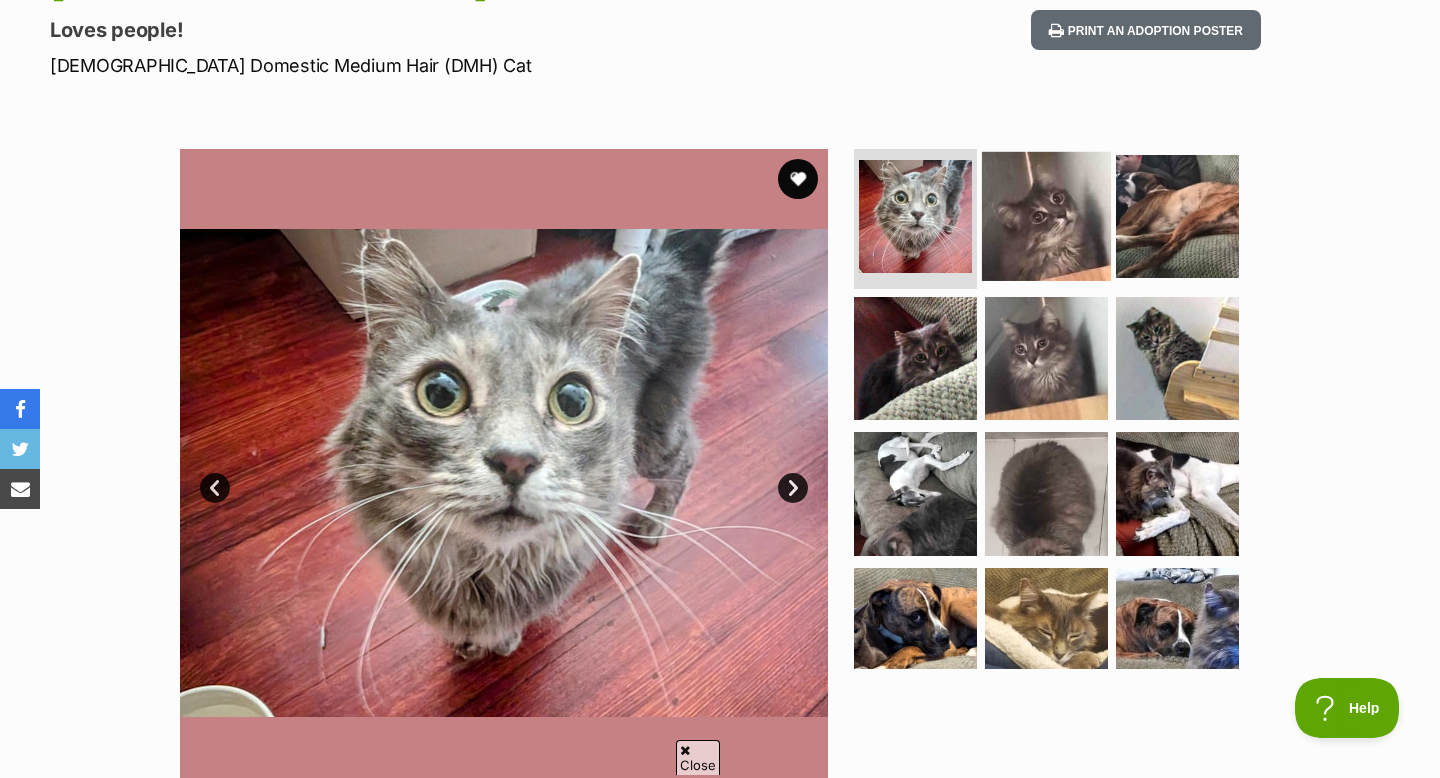 click at bounding box center (1046, 216) 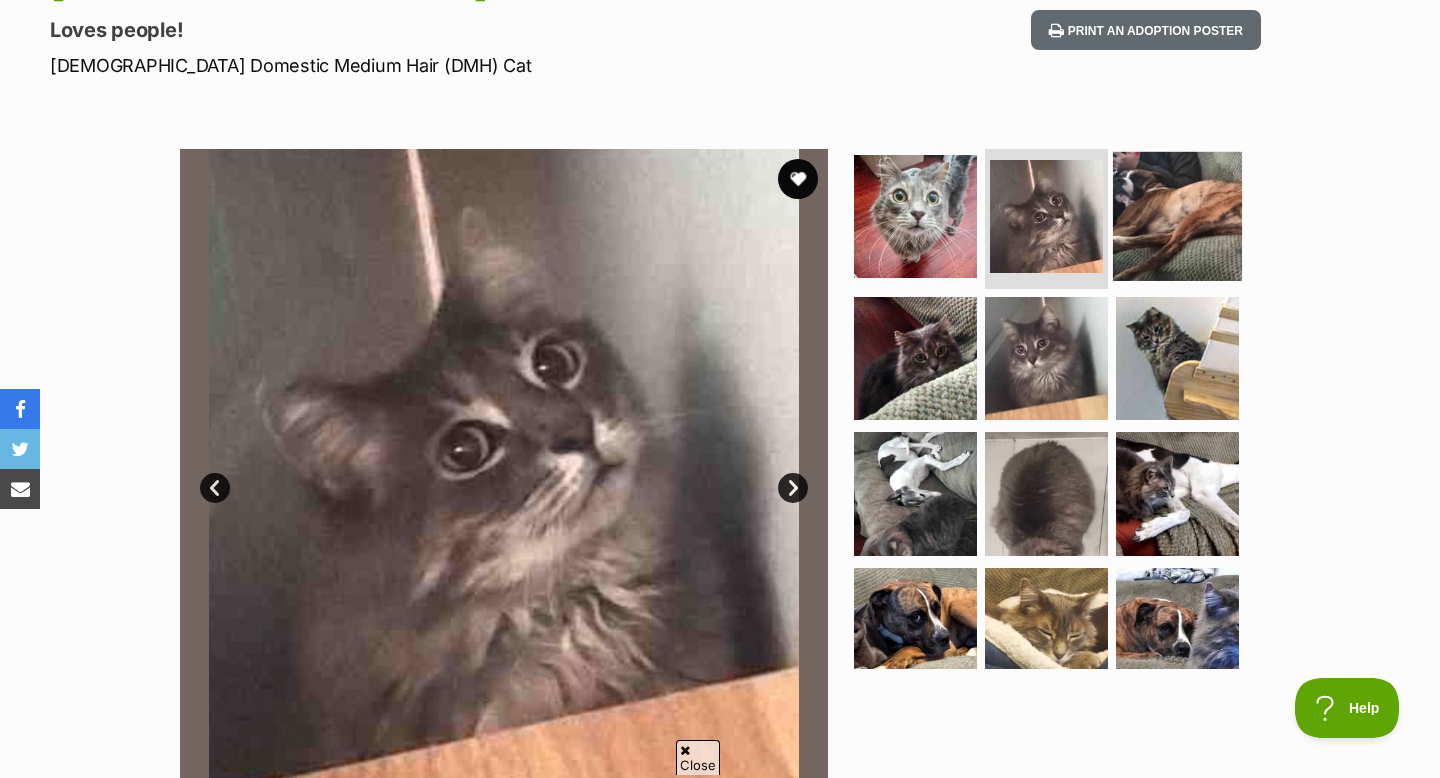 click at bounding box center (1177, 216) 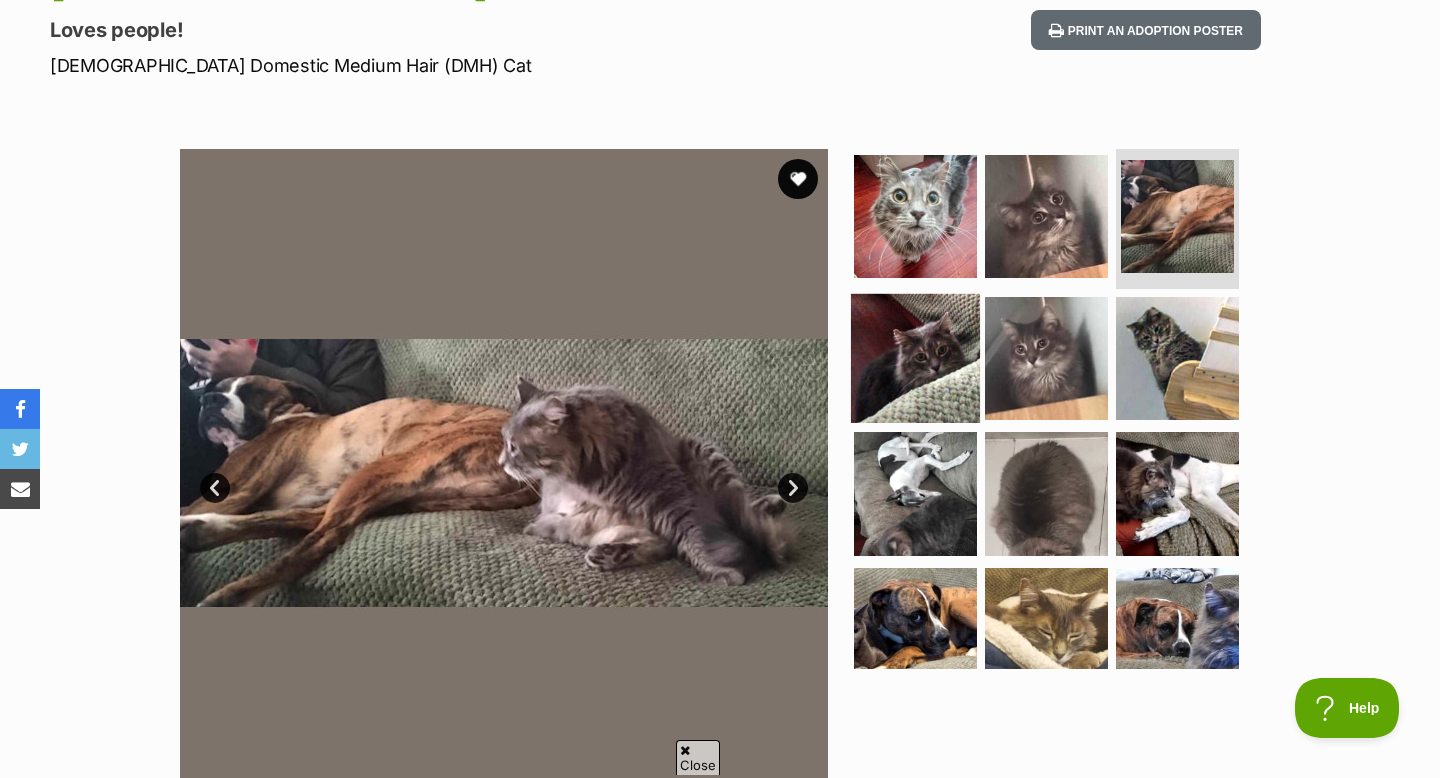 click at bounding box center (915, 357) 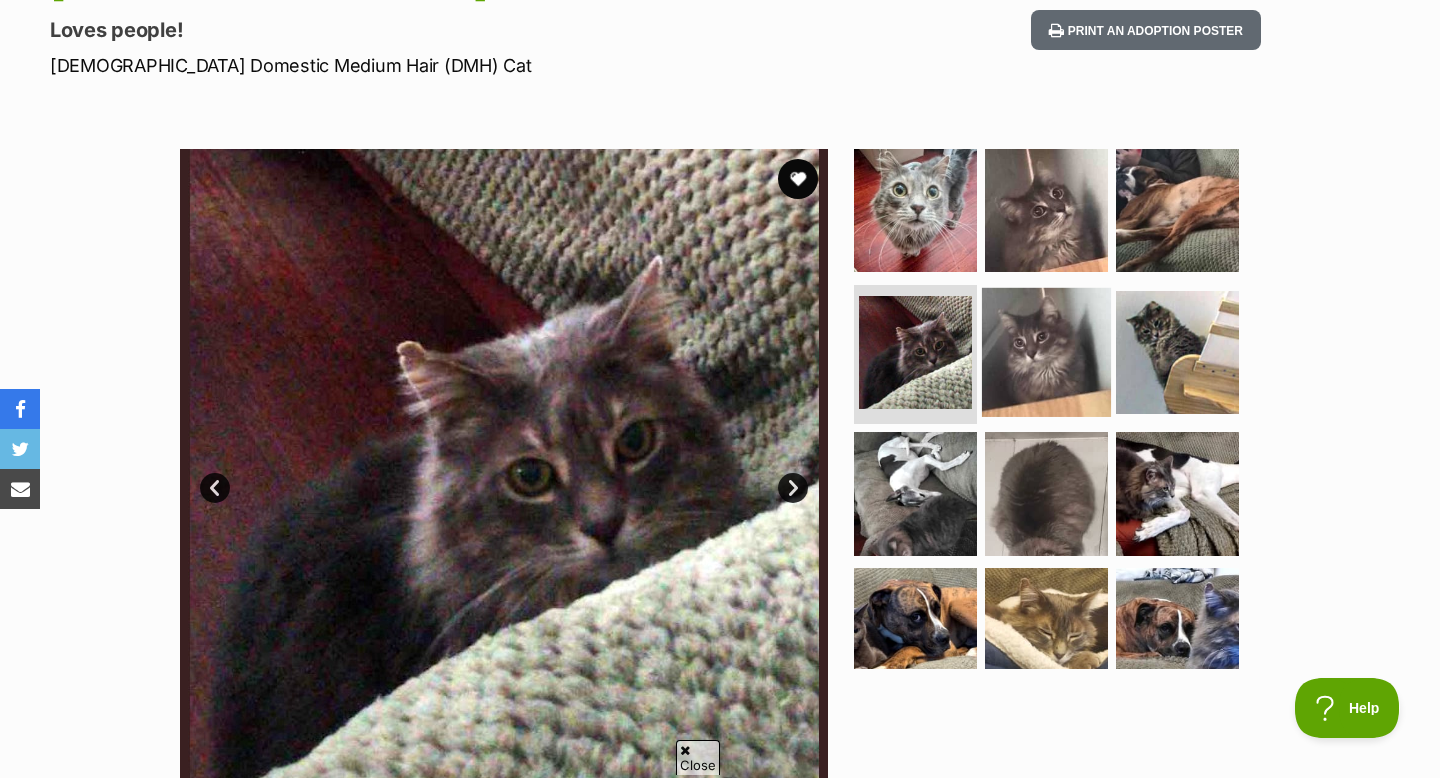 click at bounding box center (1046, 351) 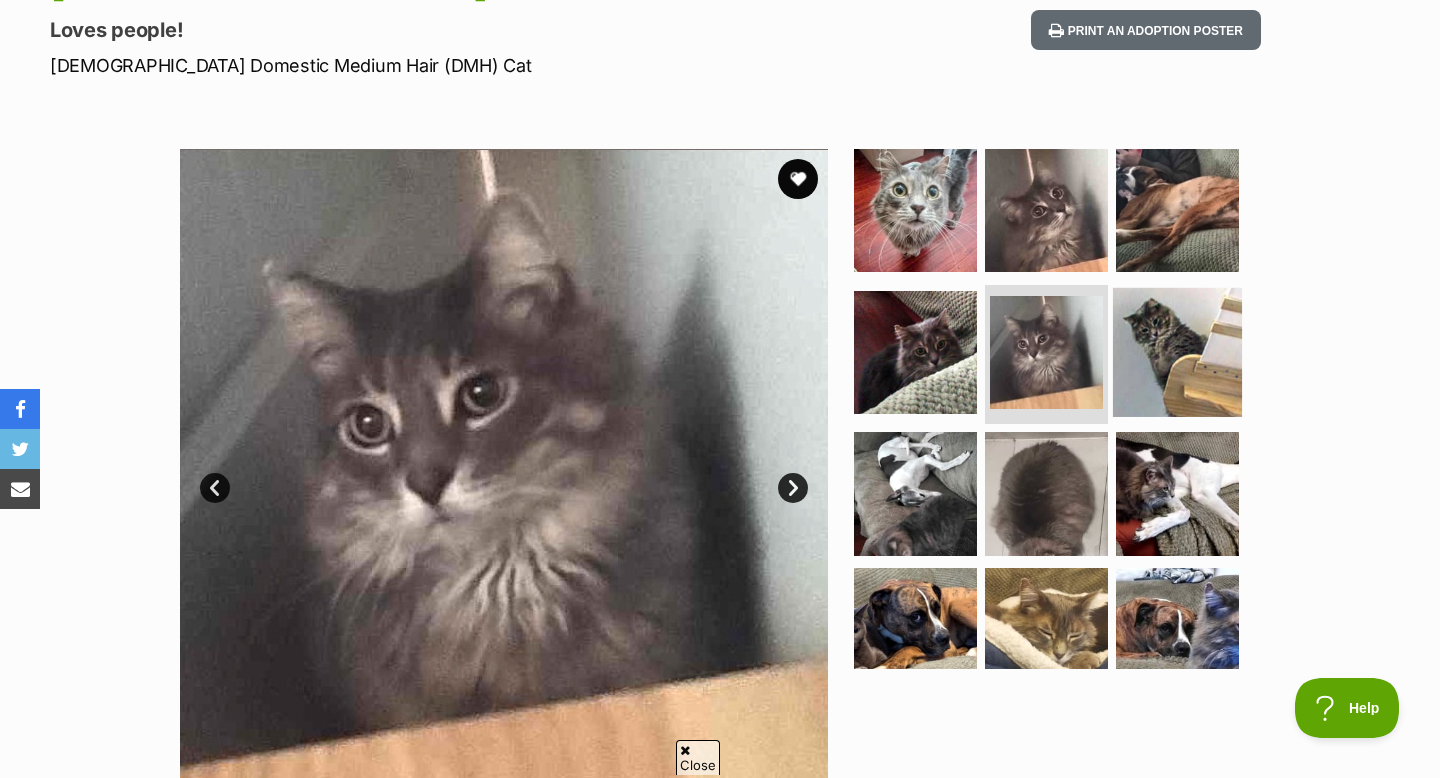 click at bounding box center [1177, 351] 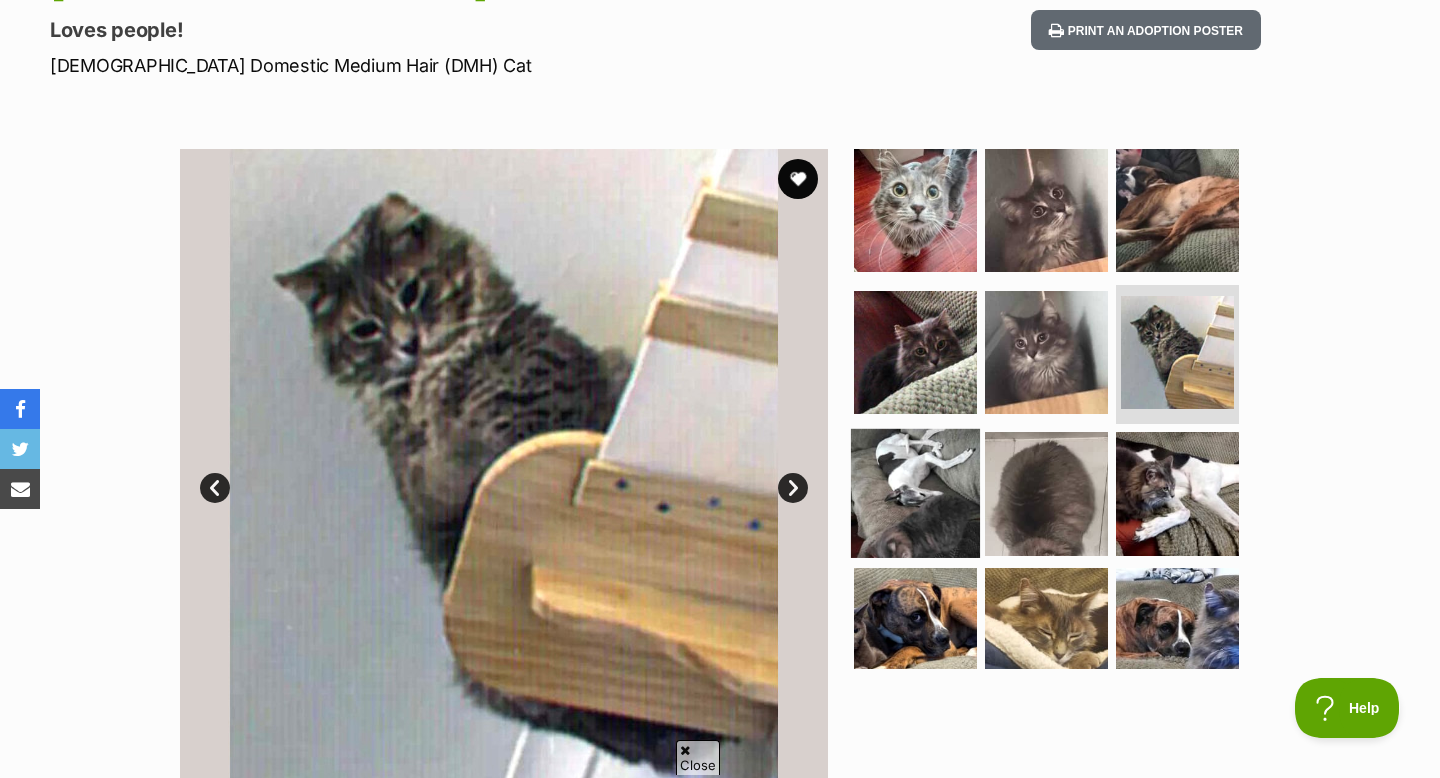 click at bounding box center (915, 493) 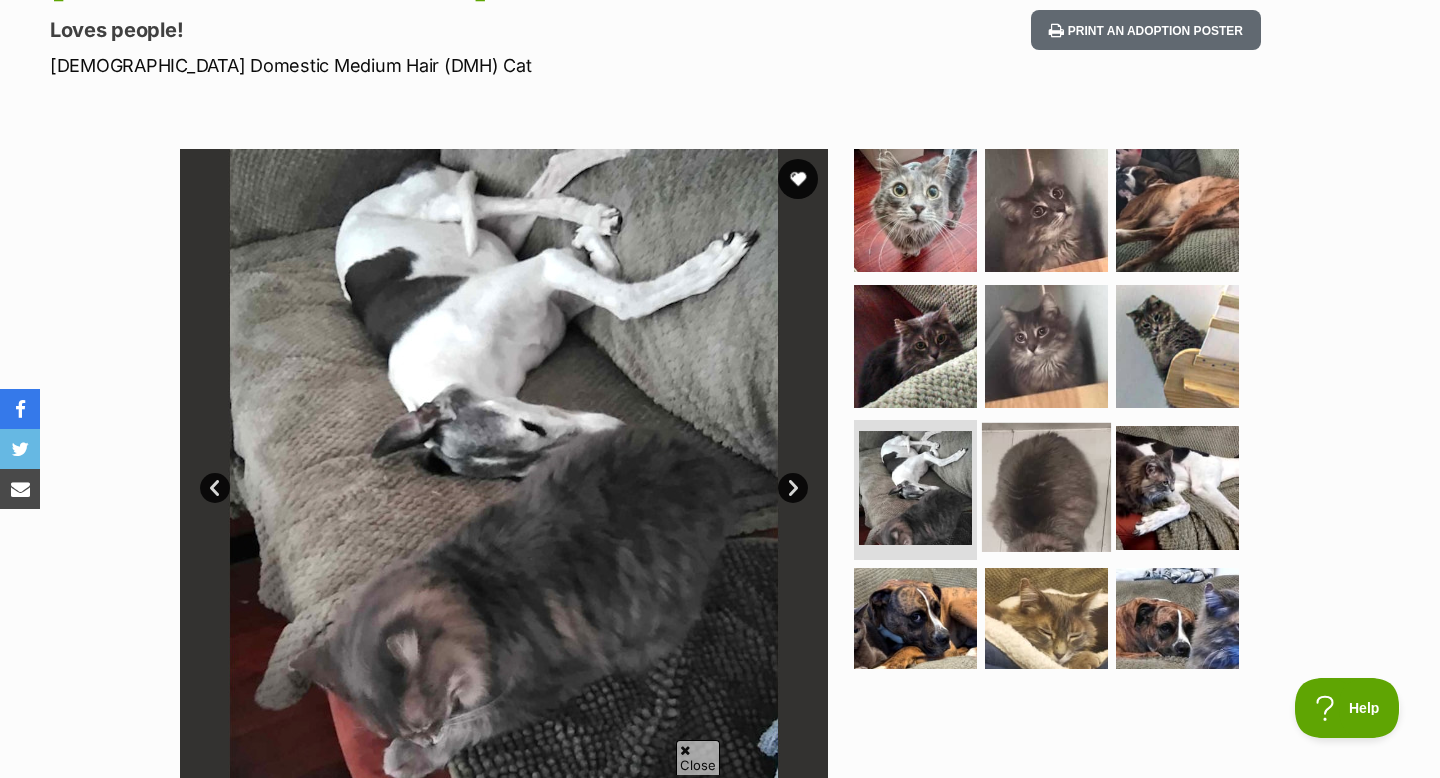 scroll, scrollTop: 40, scrollLeft: 0, axis: vertical 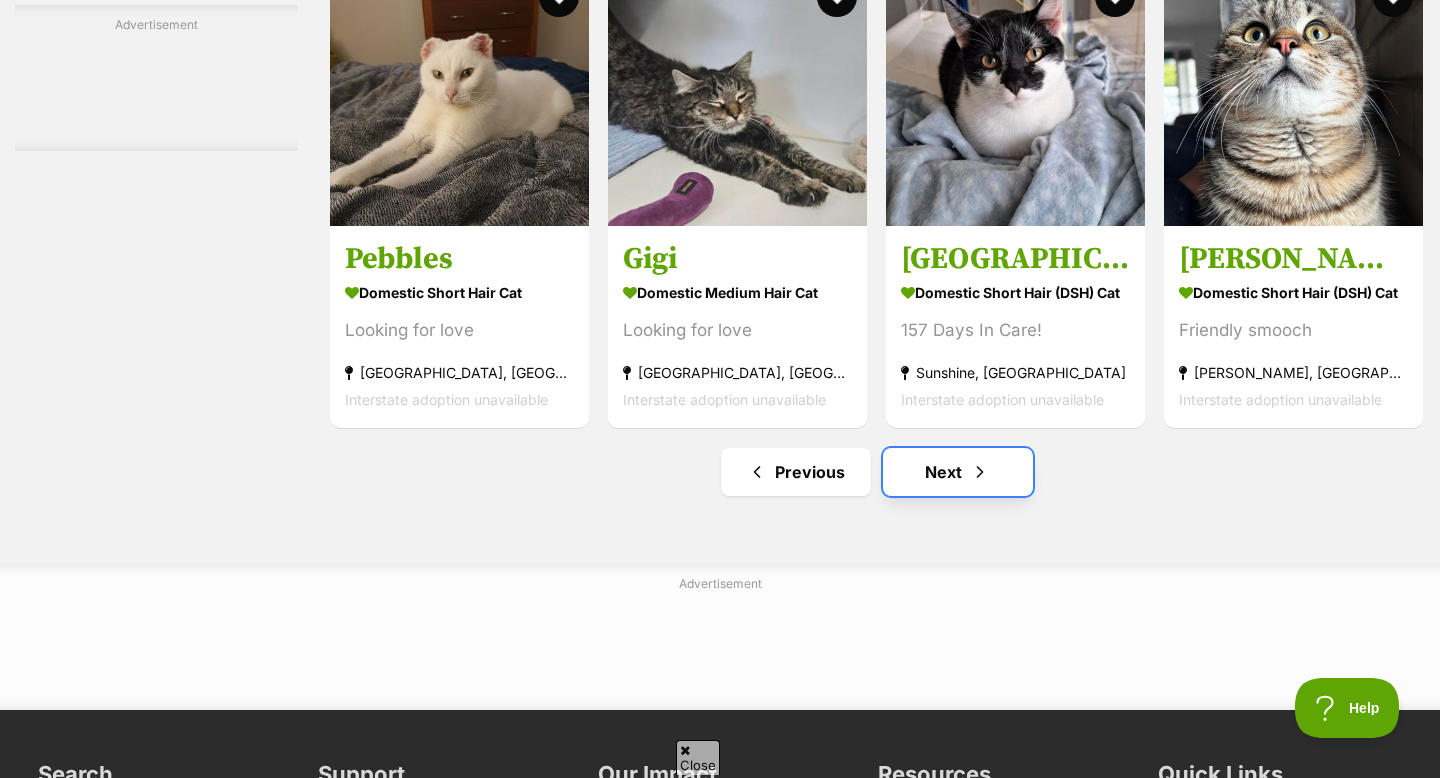 click at bounding box center [980, 472] 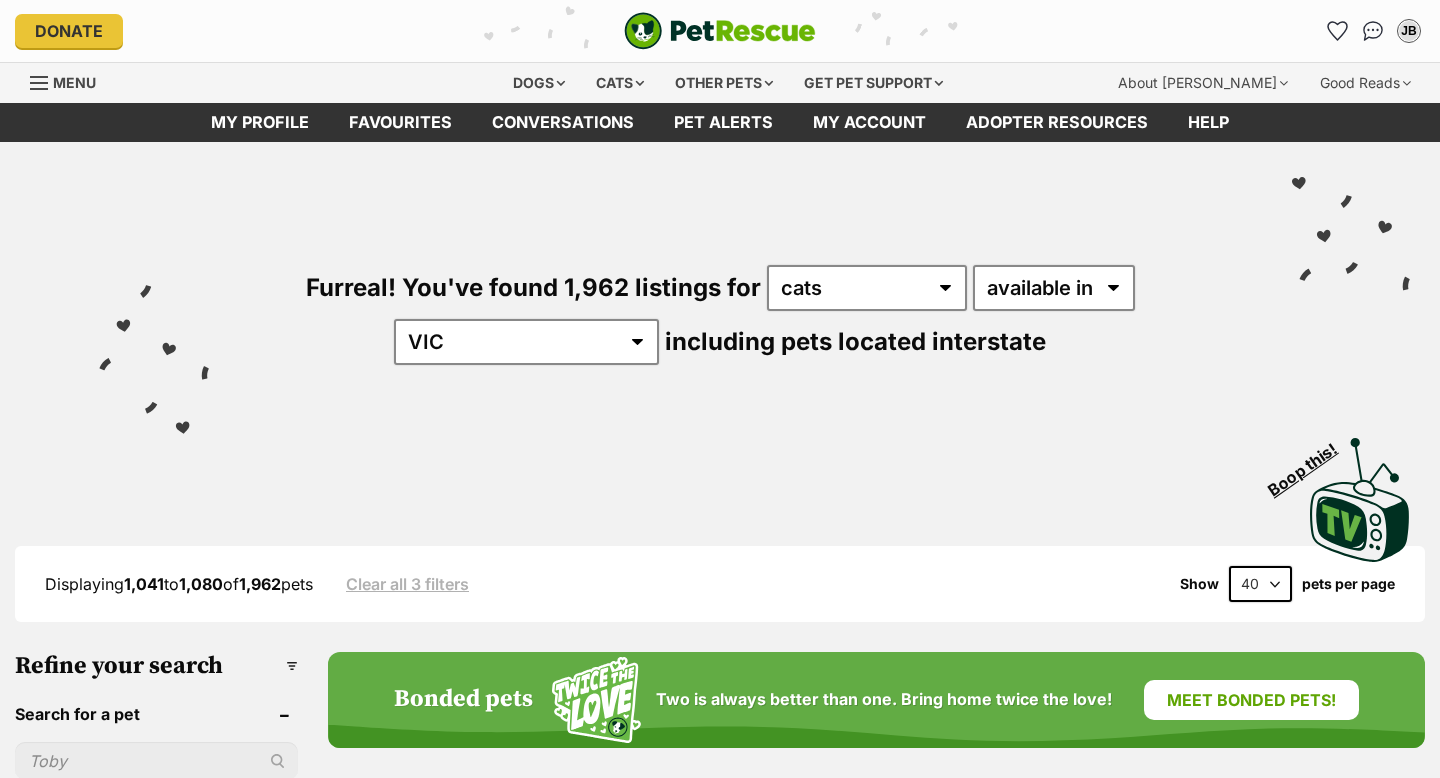 scroll, scrollTop: 0, scrollLeft: 0, axis: both 